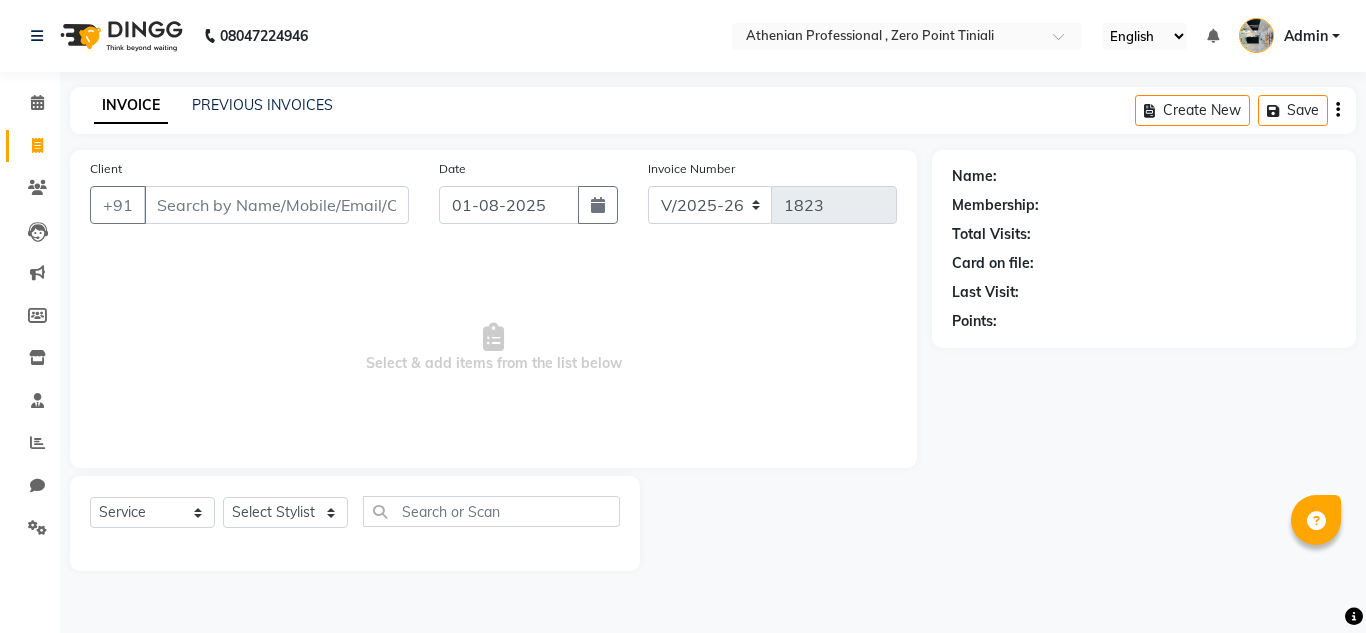 select on "8300" 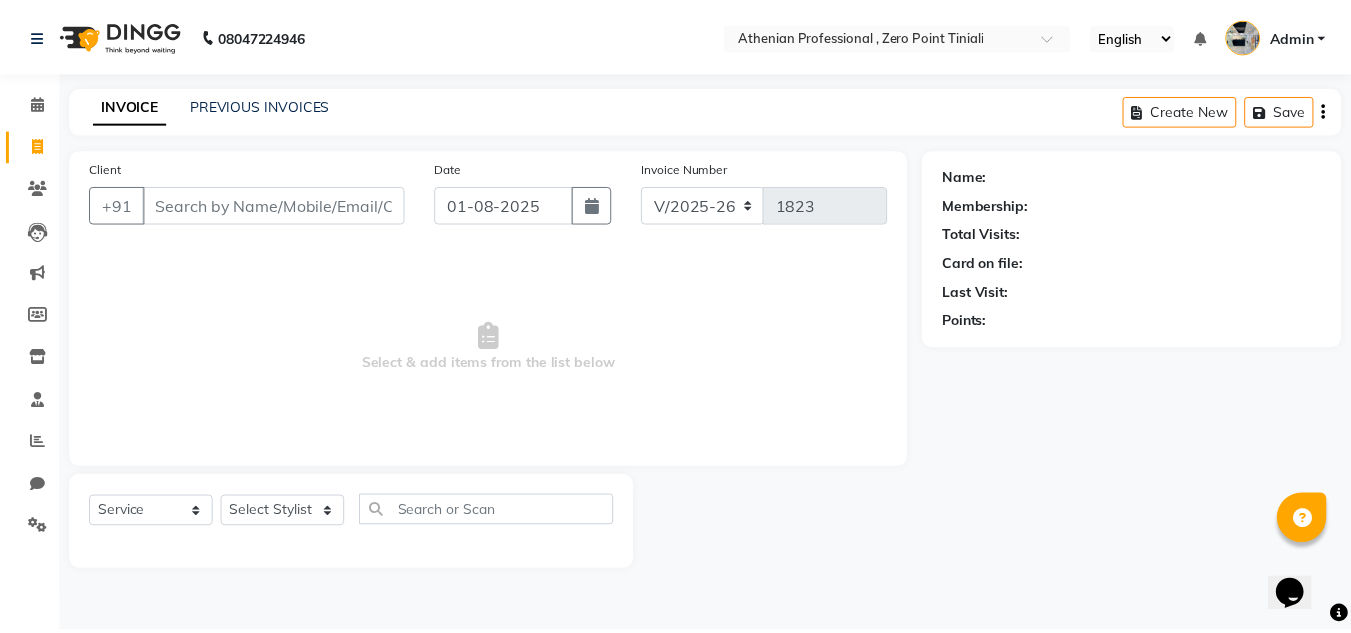 scroll, scrollTop: 0, scrollLeft: 0, axis: both 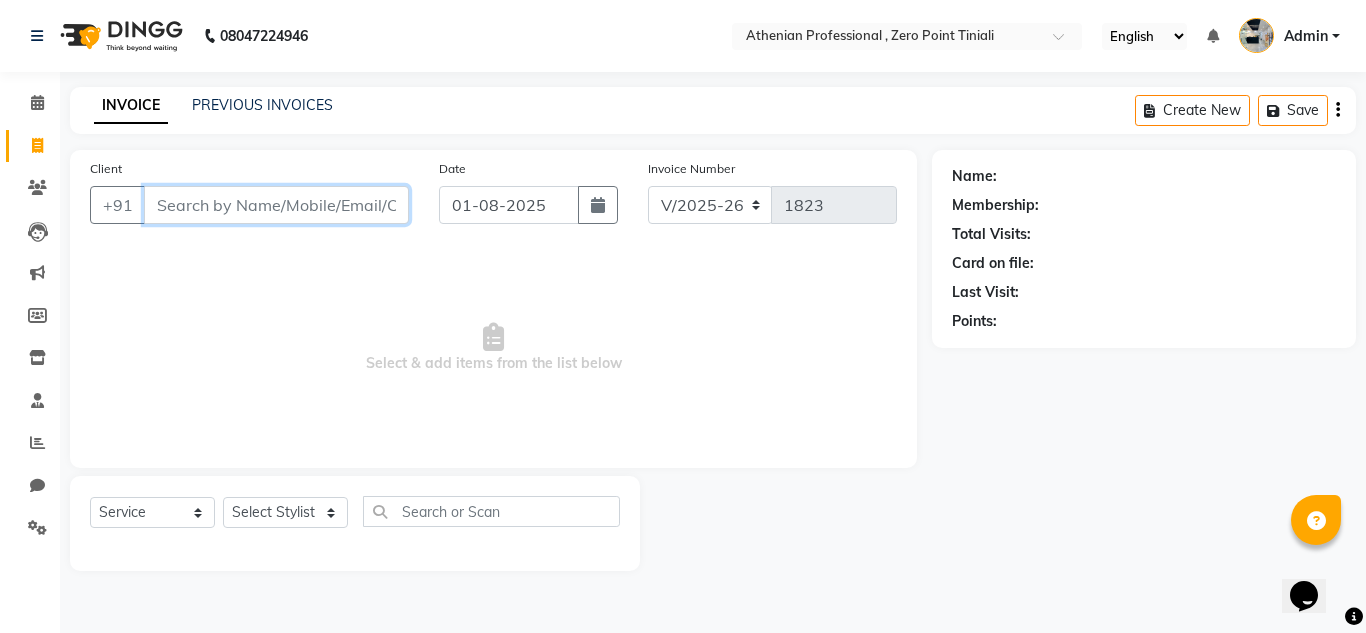 click on "Client" at bounding box center (276, 205) 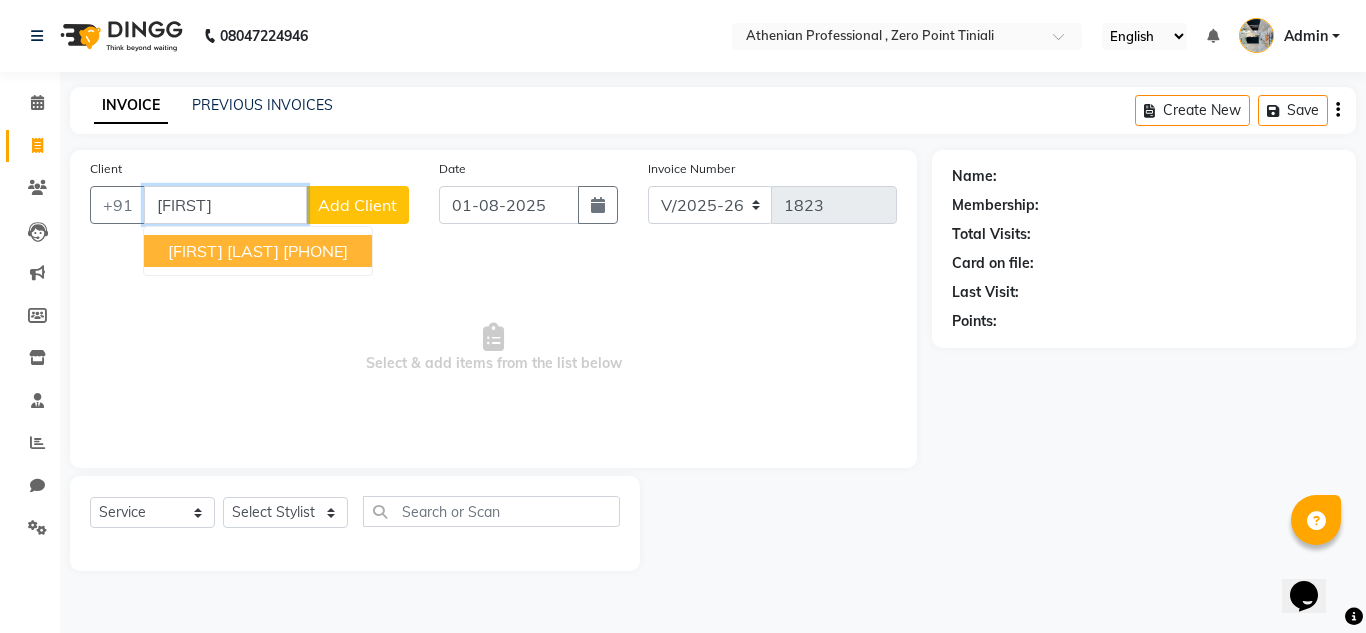 click on "[FIRST] [LAST]" at bounding box center [223, 251] 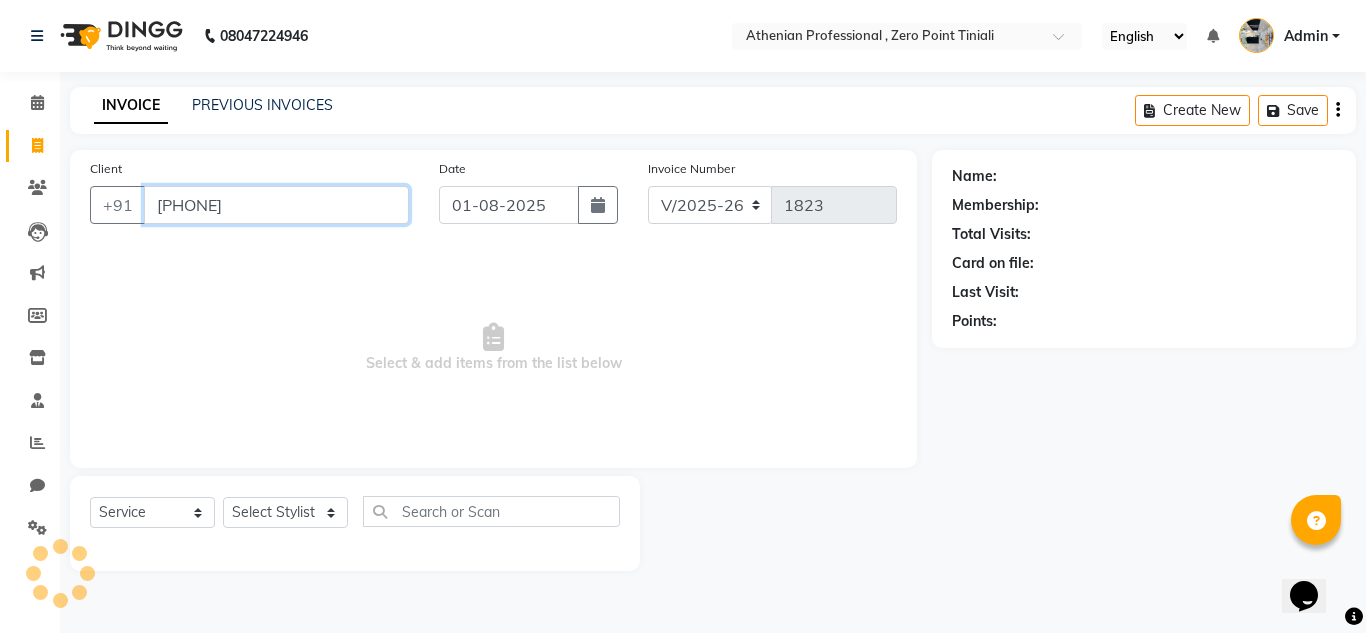 type on "[PHONE]" 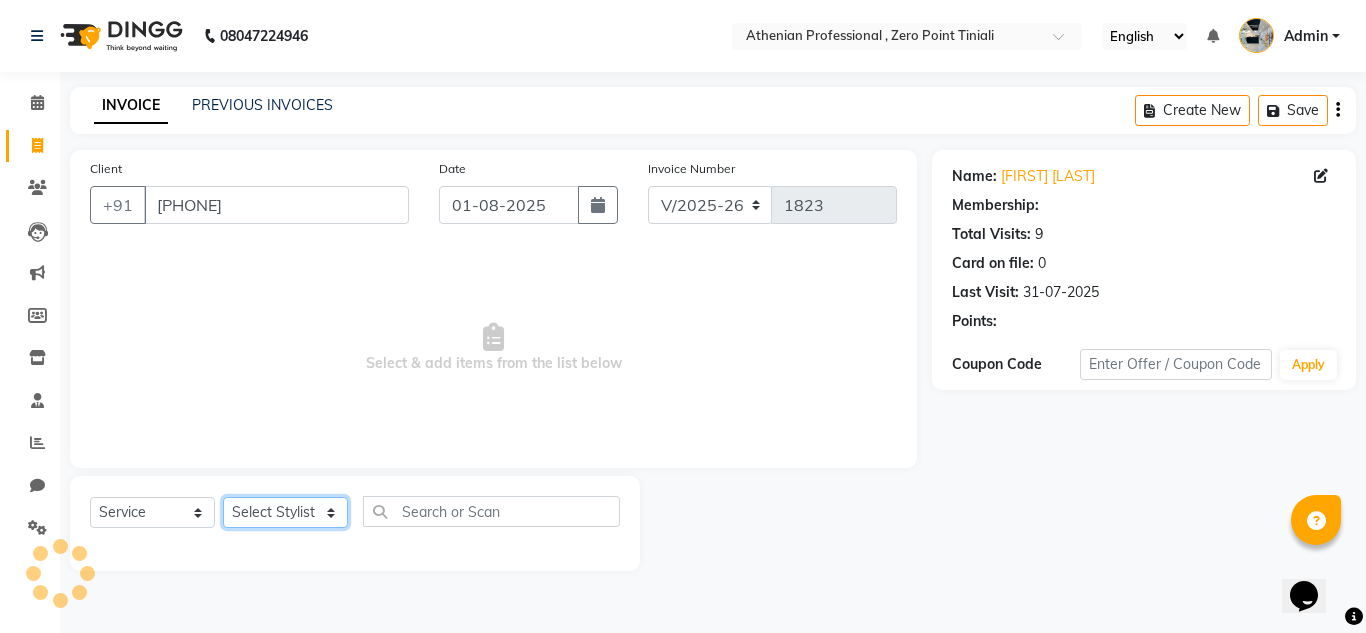 click on "Select Stylist [STYLIST] [STYLIST] [STYLIST] [STYLIST] [STYLIST] [STYLIST] [STYLIST] [STYLIST] [STYLIST] [STYLIST] [STYLIST] [STYLIST] [STYLIST] [STYLIST] [STYLIST] [STYLIST] [STYLIST]" 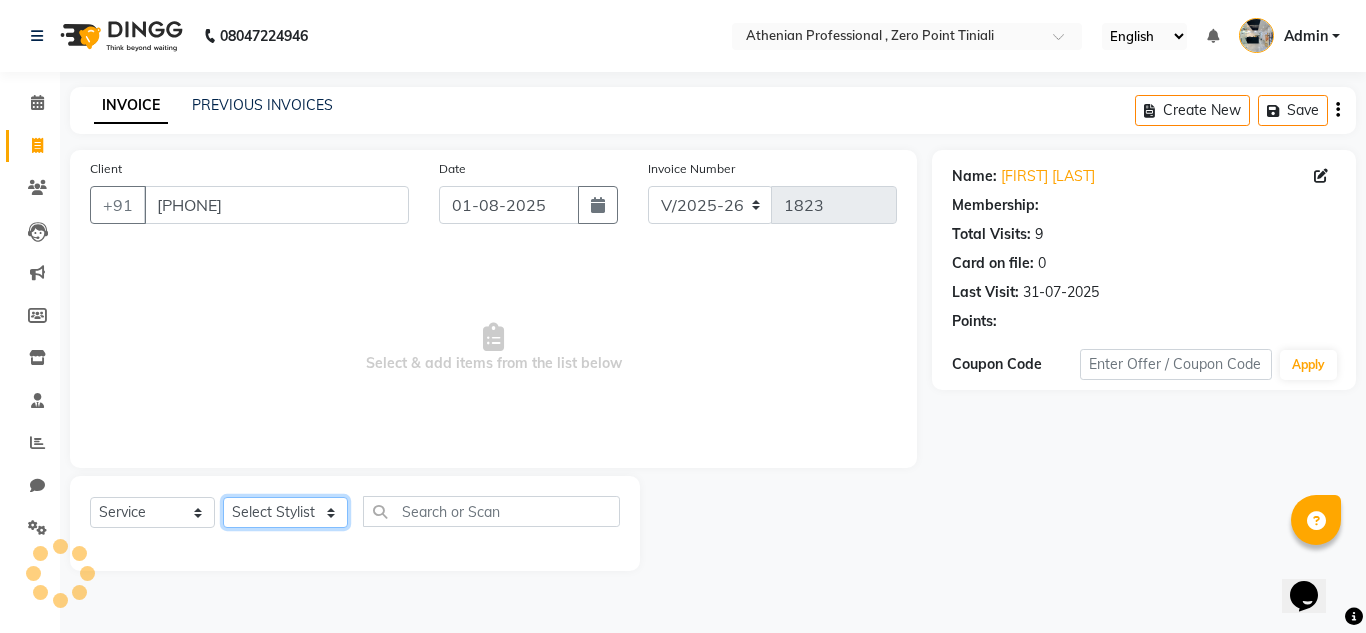 select on "1: Object" 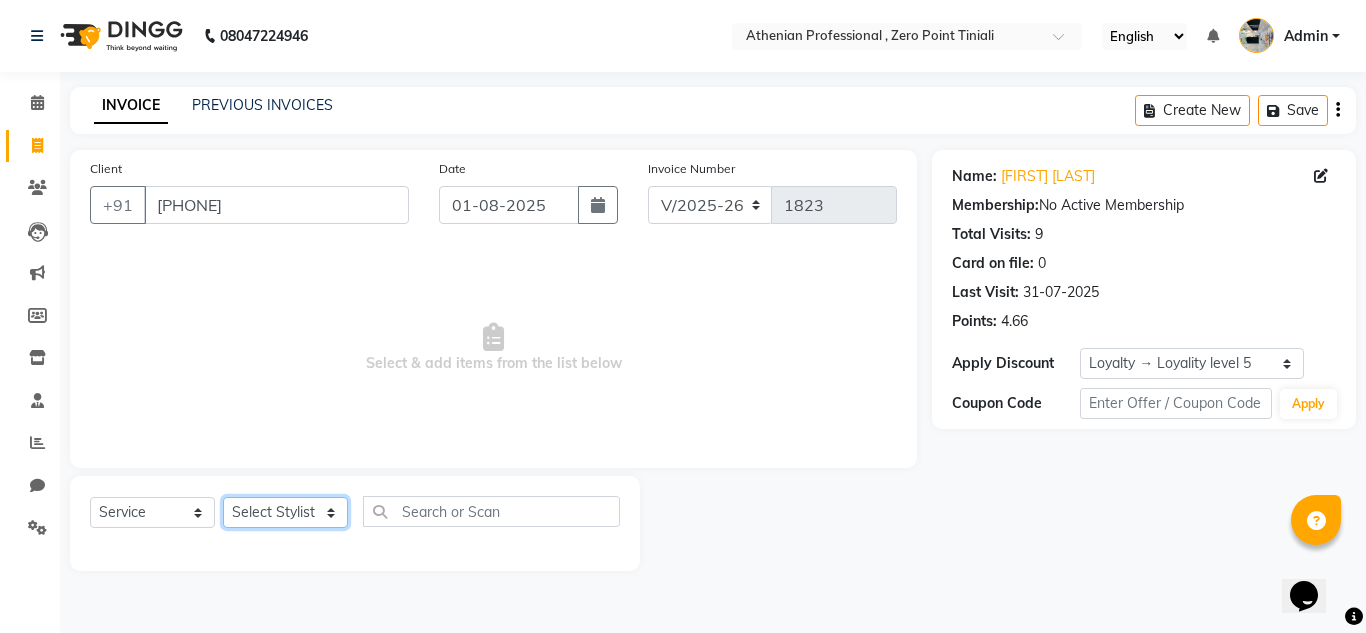 select on "80207" 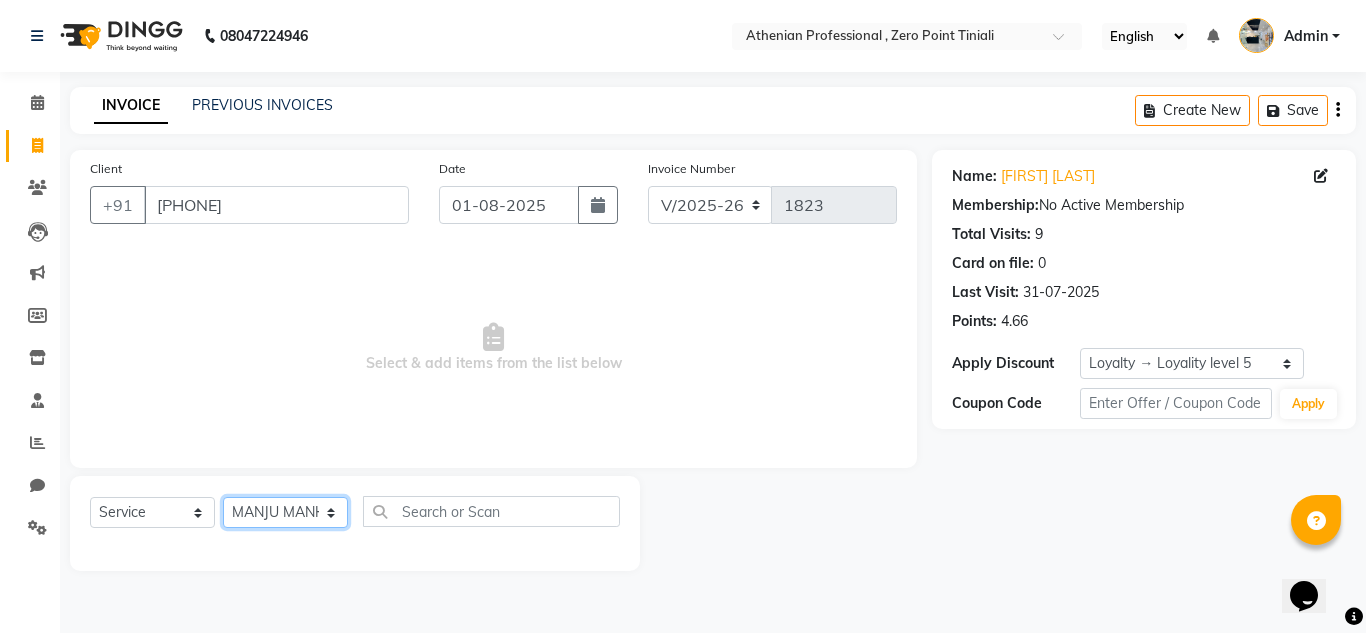 click on "Select Stylist [STYLIST] [STYLIST] [STYLIST] [STYLIST] [STYLIST] [STYLIST] [STYLIST] [STYLIST] [STYLIST] [STYLIST] [STYLIST] [STYLIST] [STYLIST] [STYLIST] [STYLIST] [STYLIST] [STYLIST]" 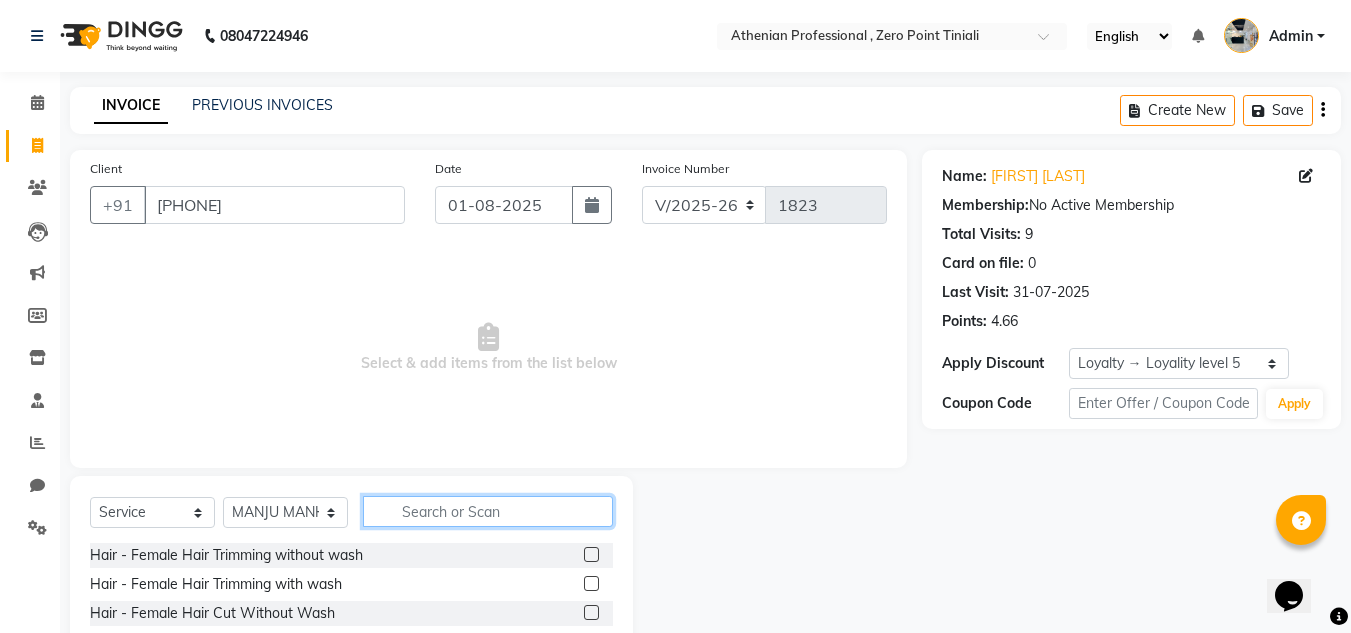 click 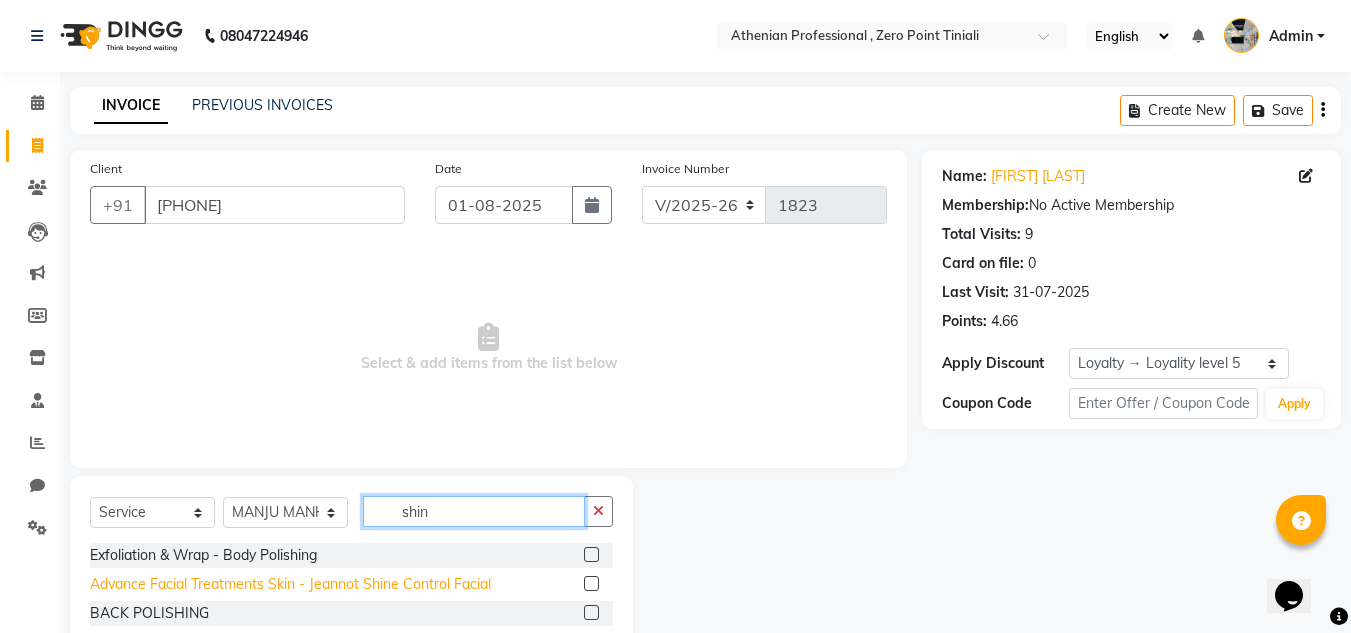 type on "shin" 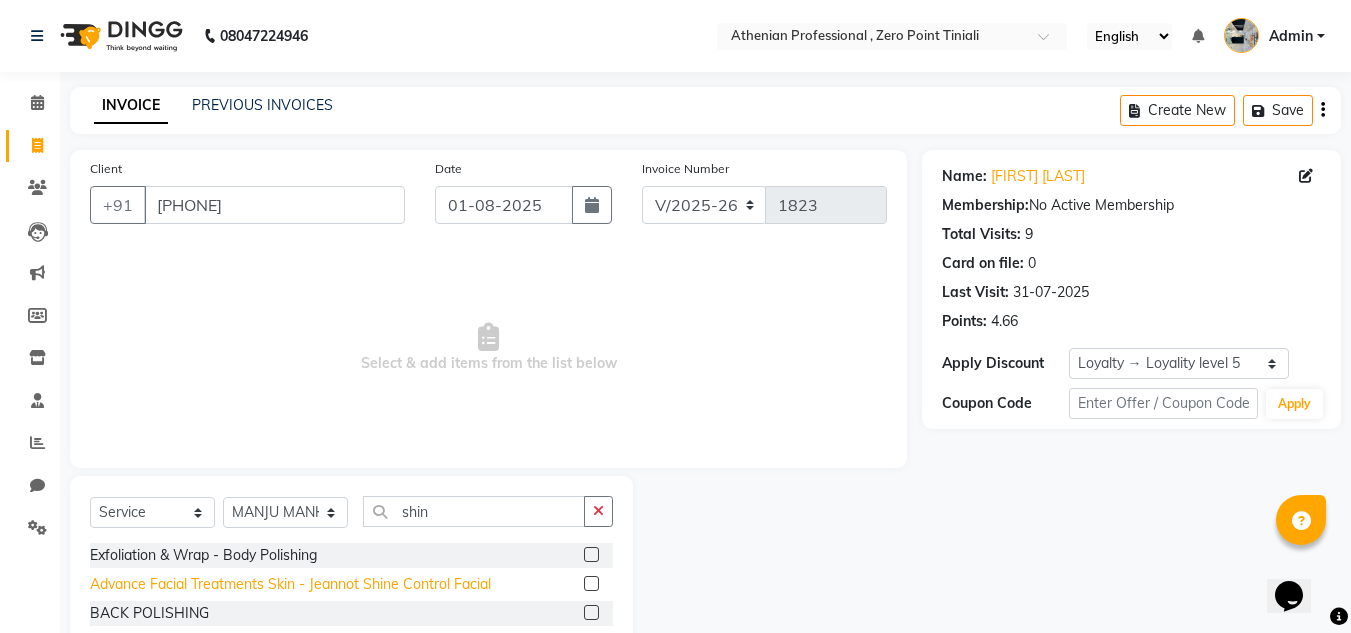 click on "Advance Facial Treatments Skin - Jeannot Shine Control Facial" 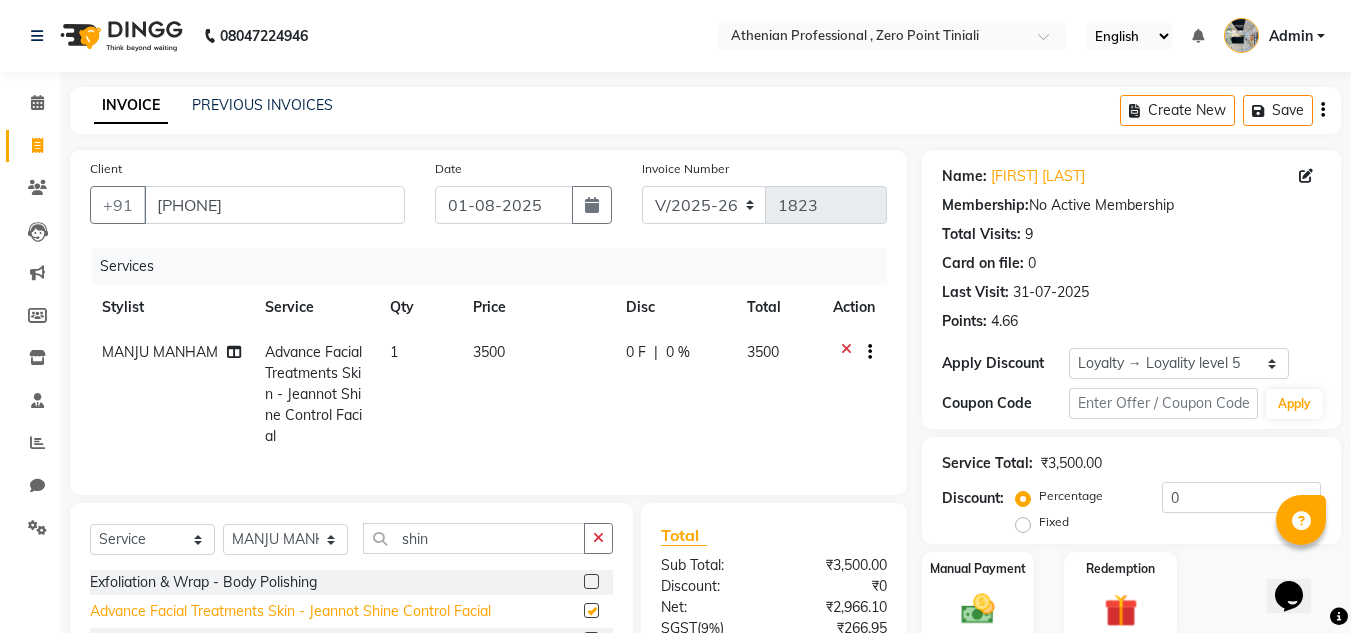 checkbox on "false" 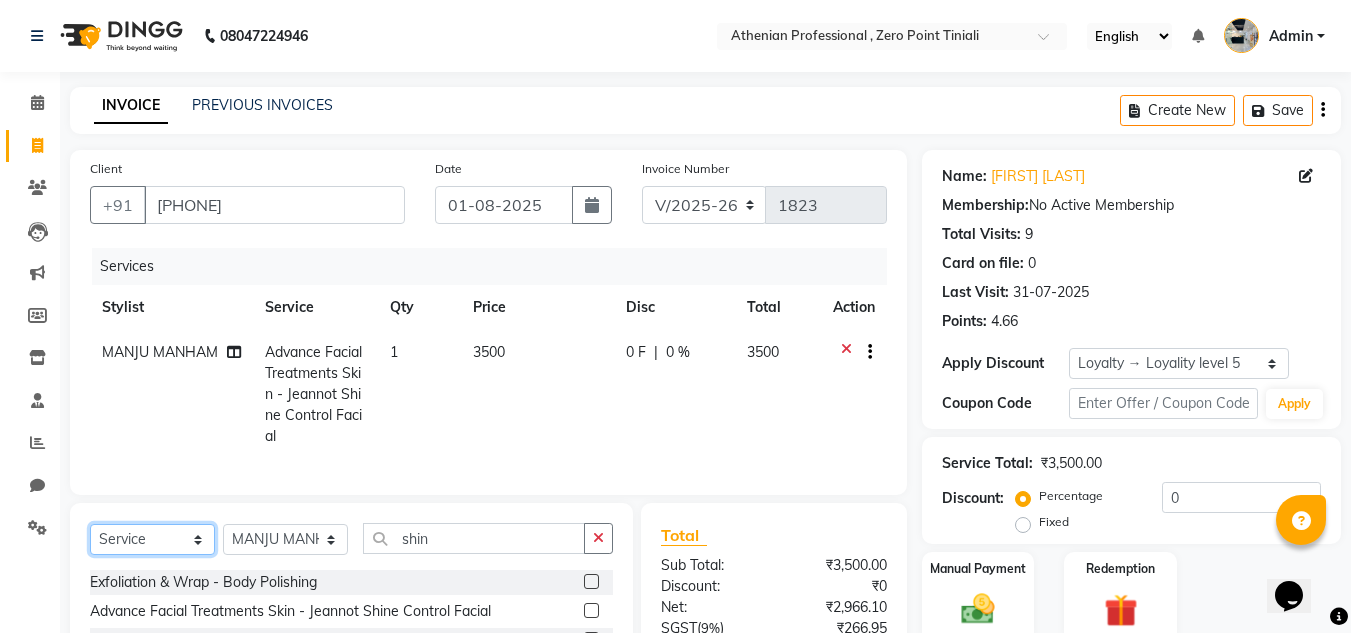 click on "Select  Service  Product  Membership  Package Voucher Prepaid Gift Card" 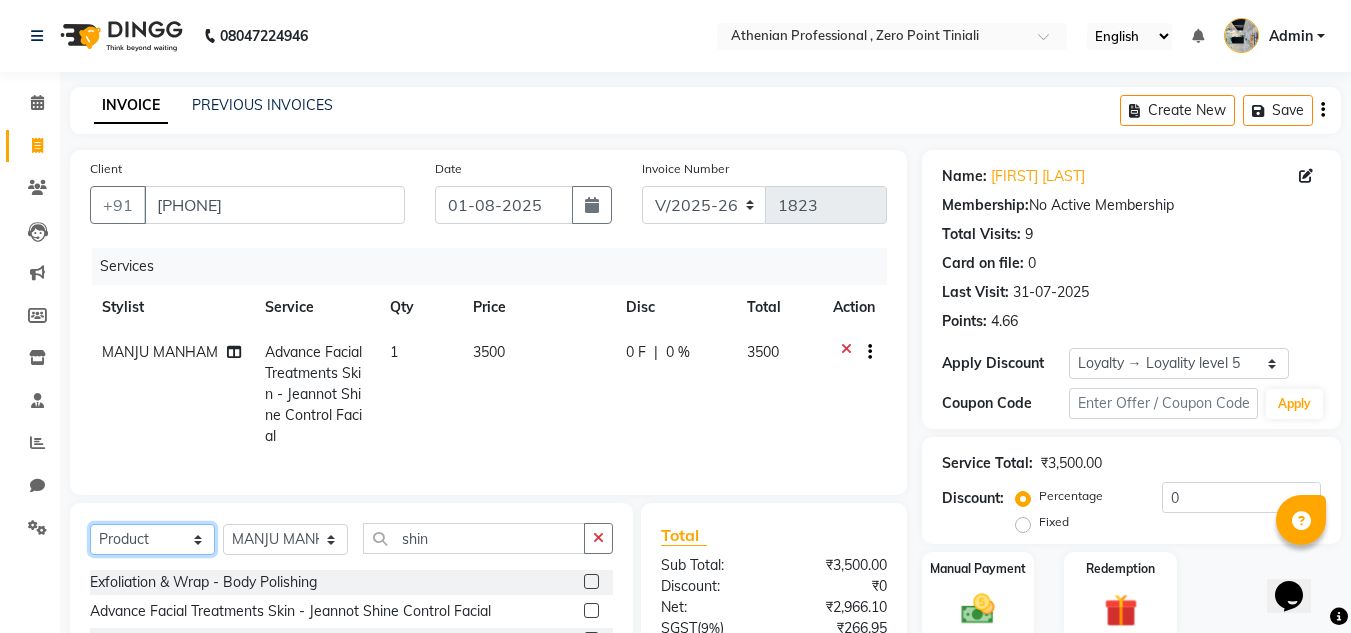 click on "Select  Service  Product  Membership  Package Voucher Prepaid Gift Card" 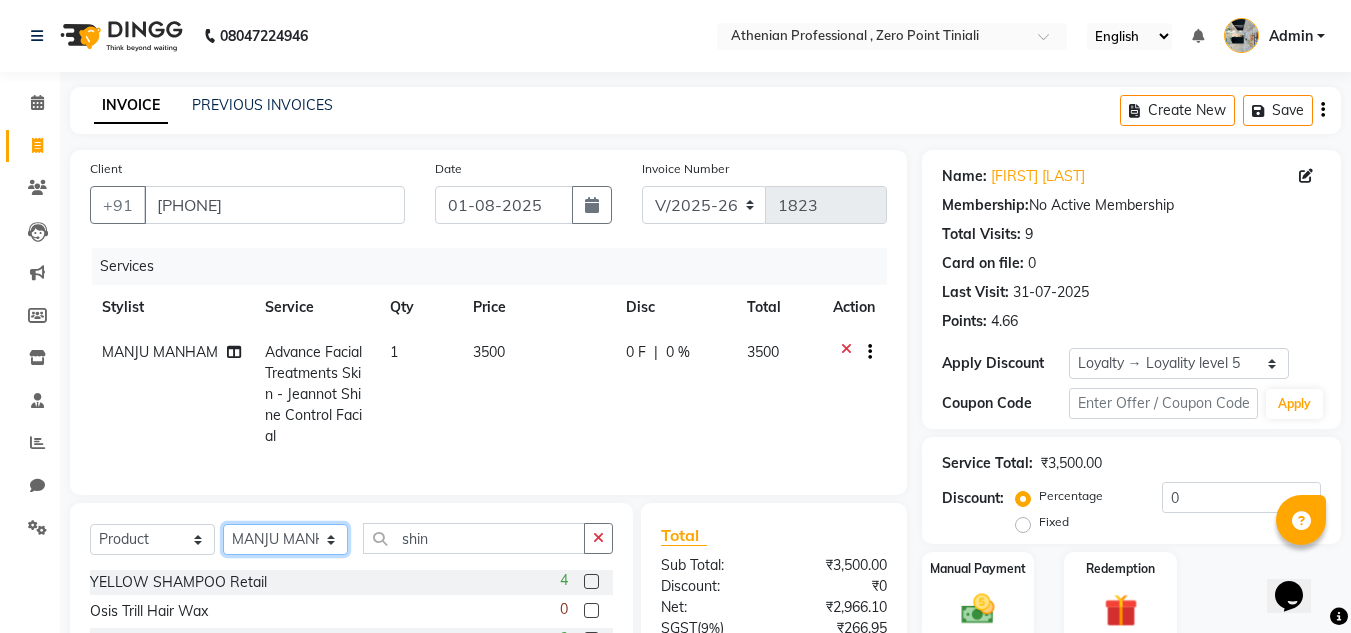 click on "Select Stylist [STYLIST] [STYLIST] [STYLIST] [STYLIST] [STYLIST] [STYLIST] [STYLIST] [STYLIST] [STYLIST] [STYLIST] [STYLIST] [STYLIST] [STYLIST] [STYLIST] [STYLIST] [STYLIST] [STYLIST]" 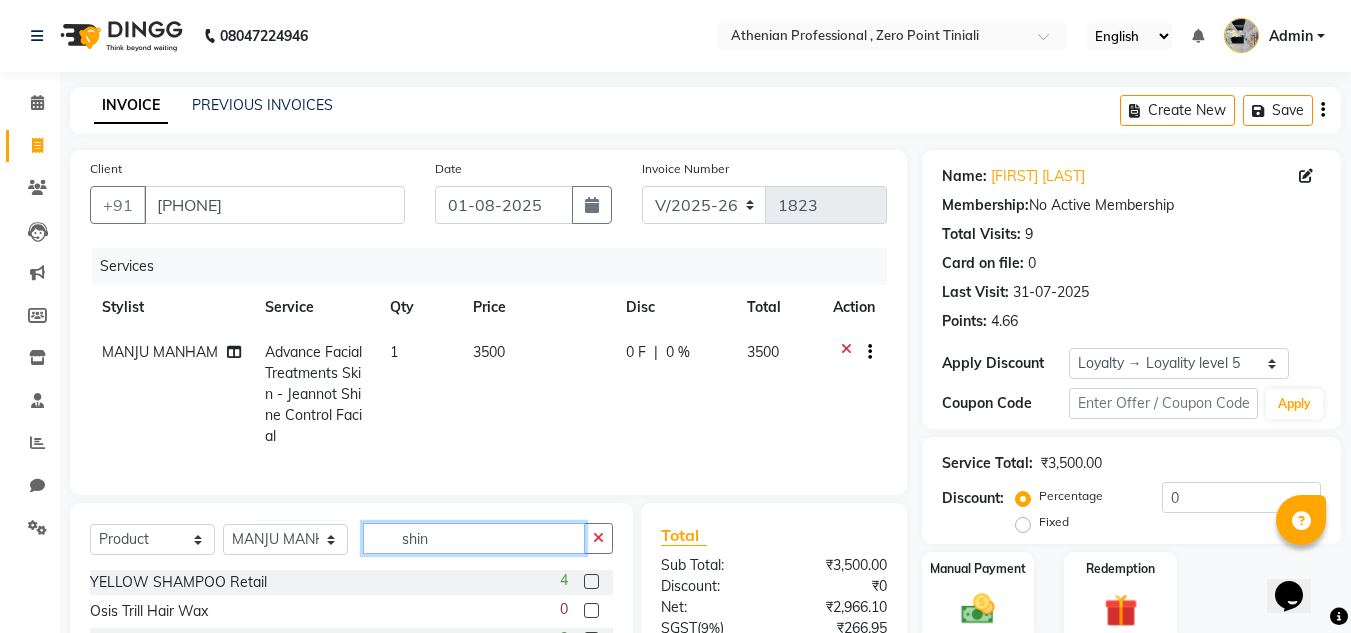 drag, startPoint x: 432, startPoint y: 553, endPoint x: 387, endPoint y: 557, distance: 45.17743 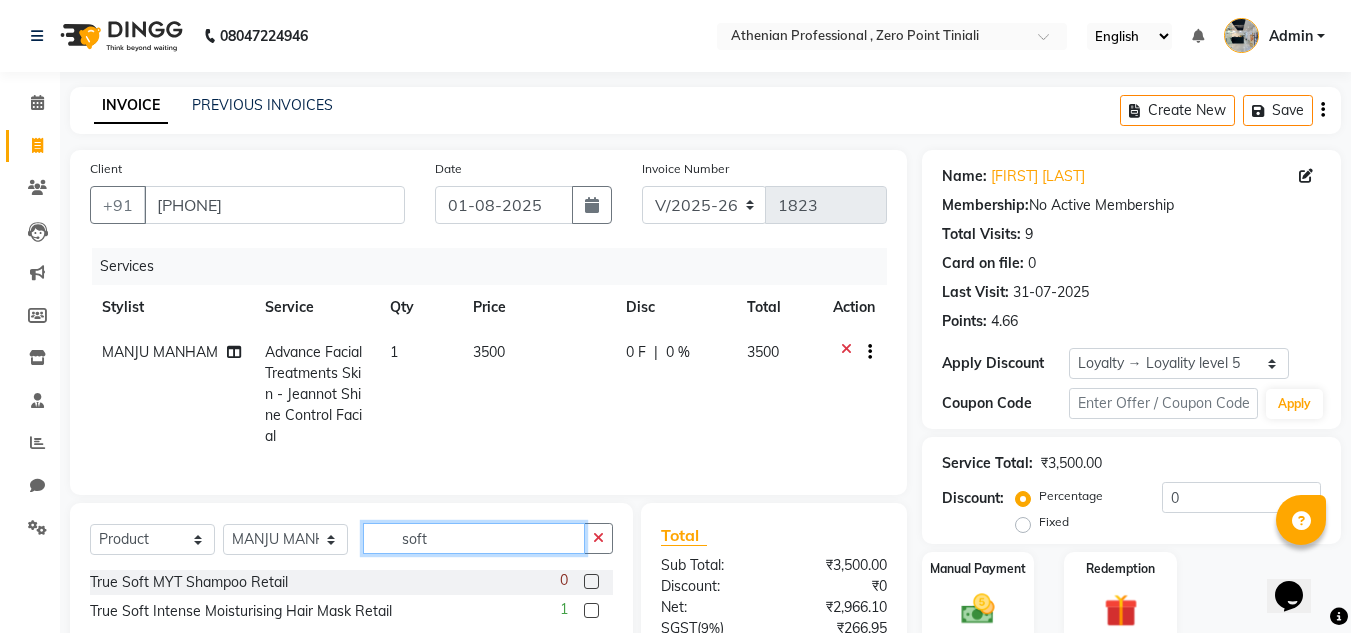 scroll, scrollTop: 74, scrollLeft: 0, axis: vertical 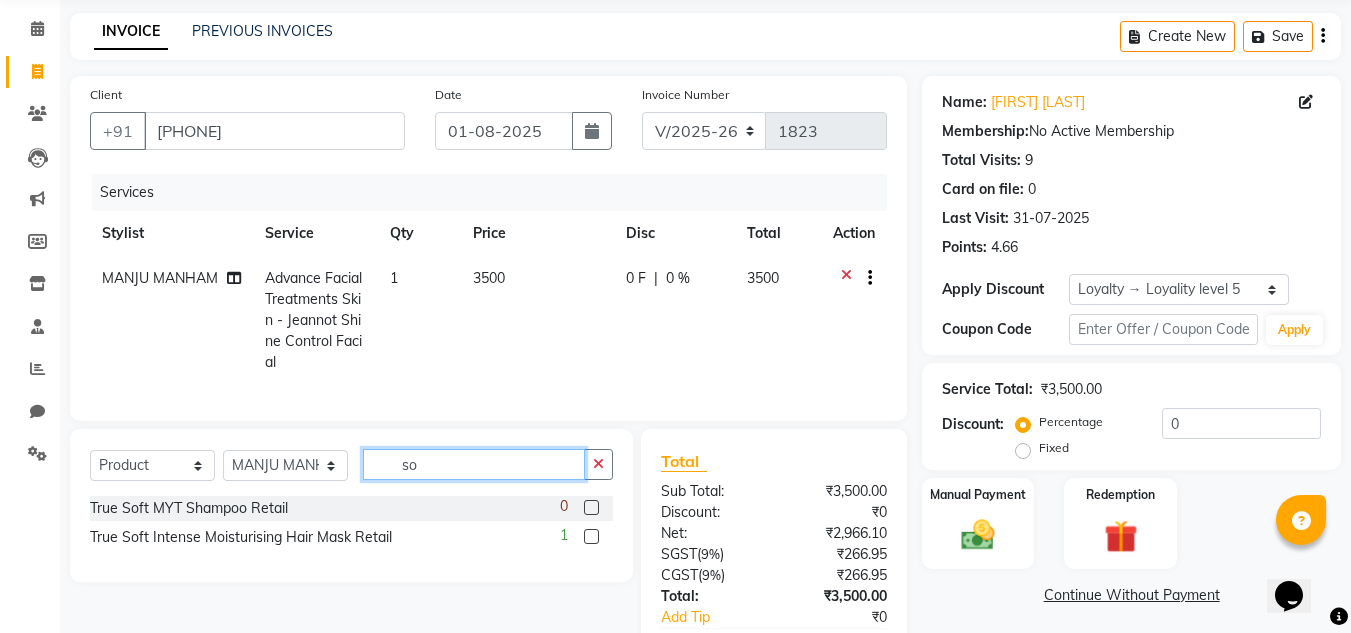type on "s" 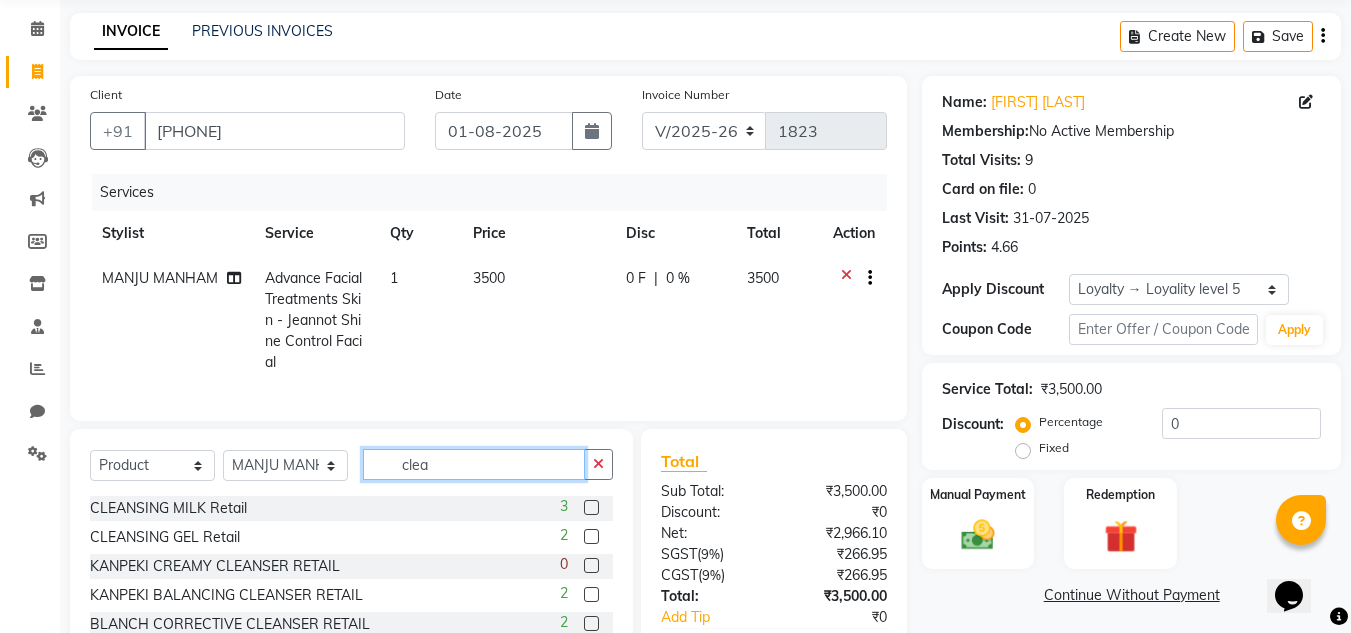 type on "clea" 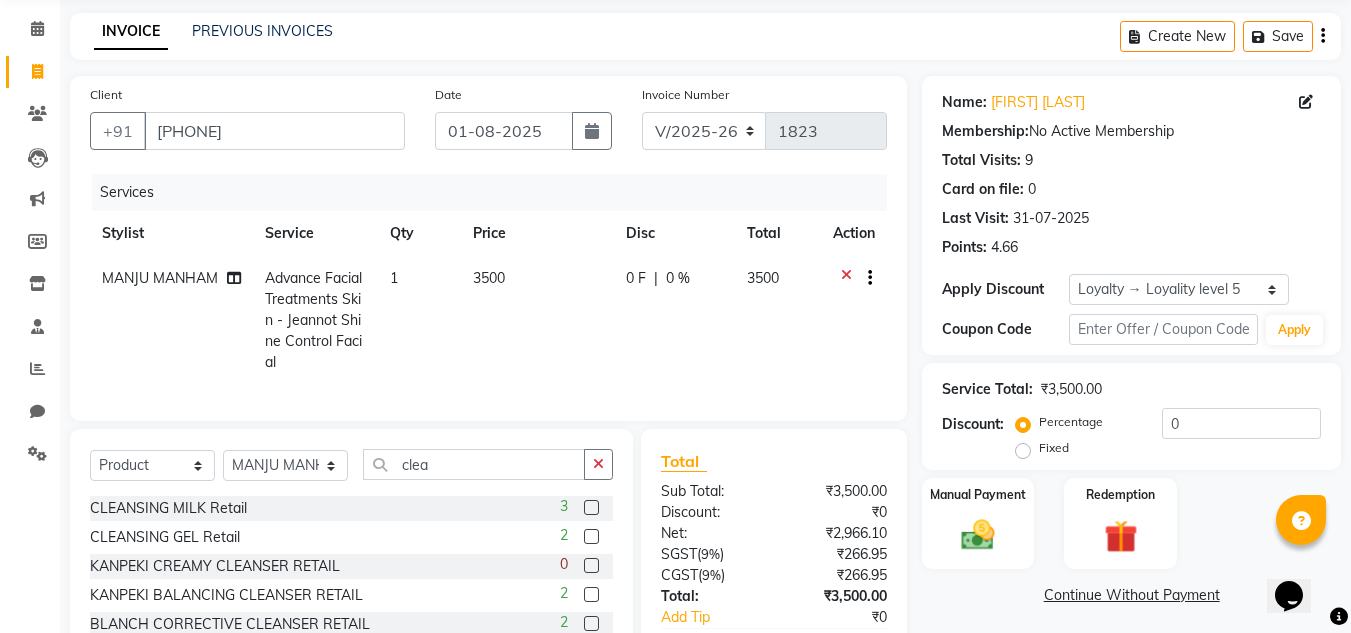 click 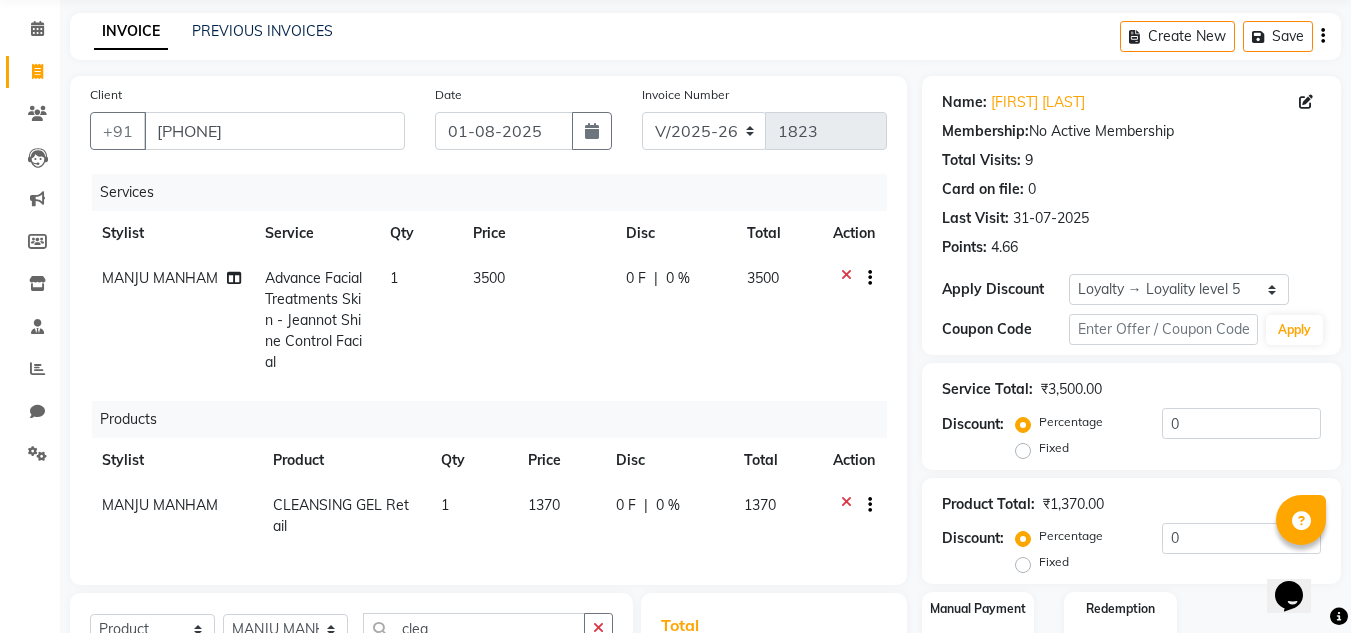 checkbox on "false" 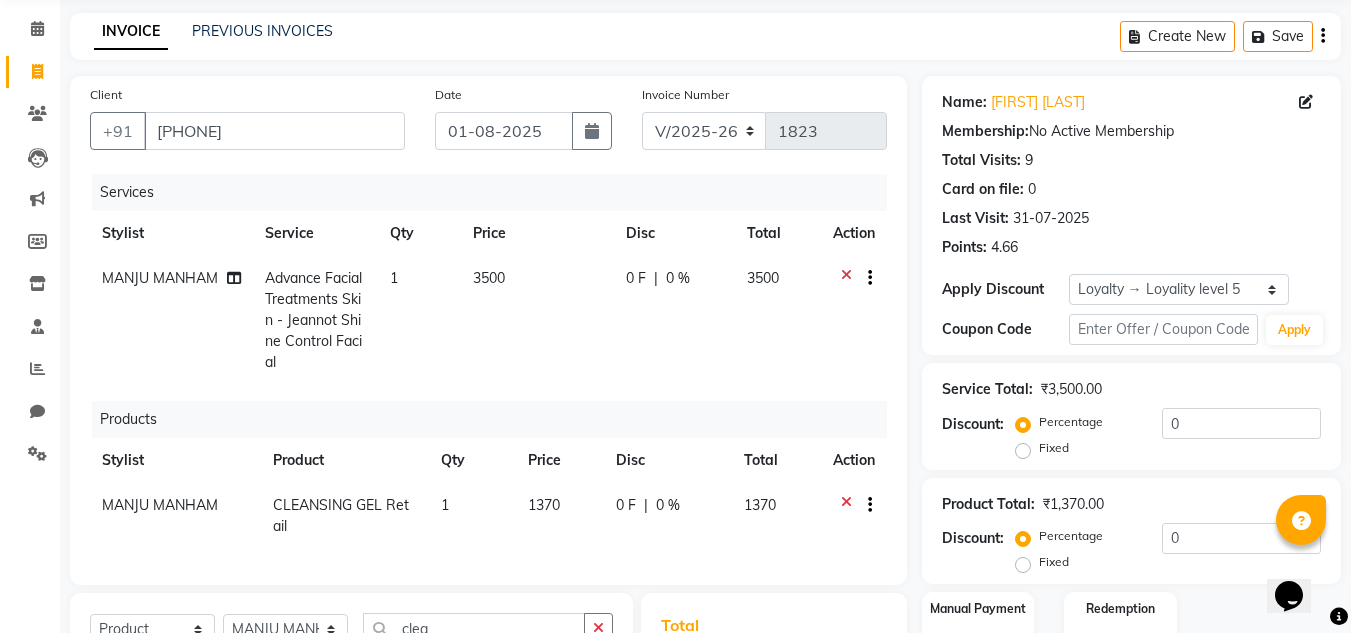 scroll, scrollTop: 321, scrollLeft: 0, axis: vertical 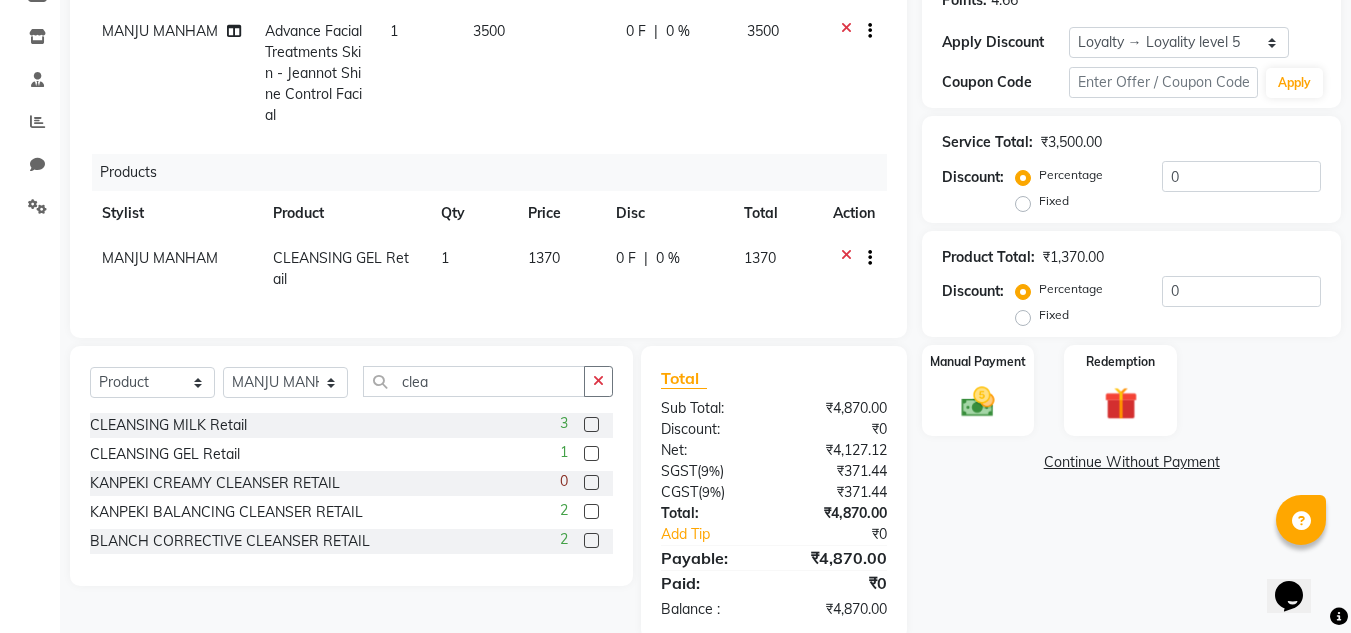 click on "0 %" 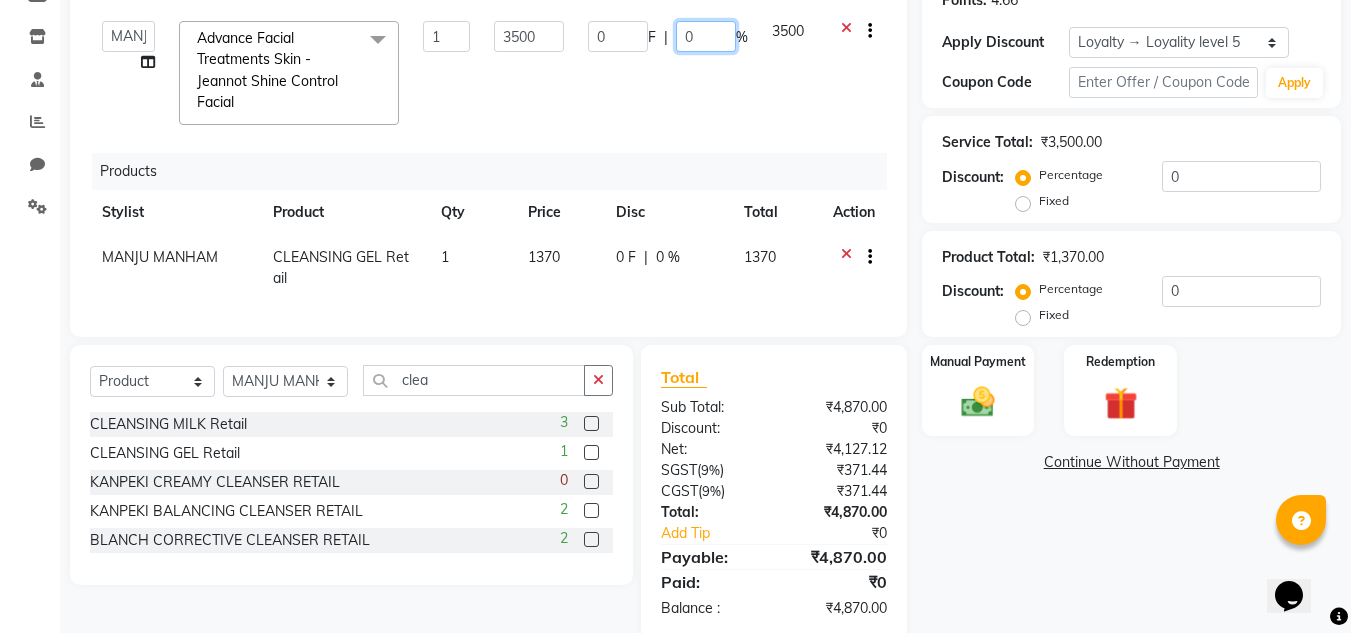 click on "0" 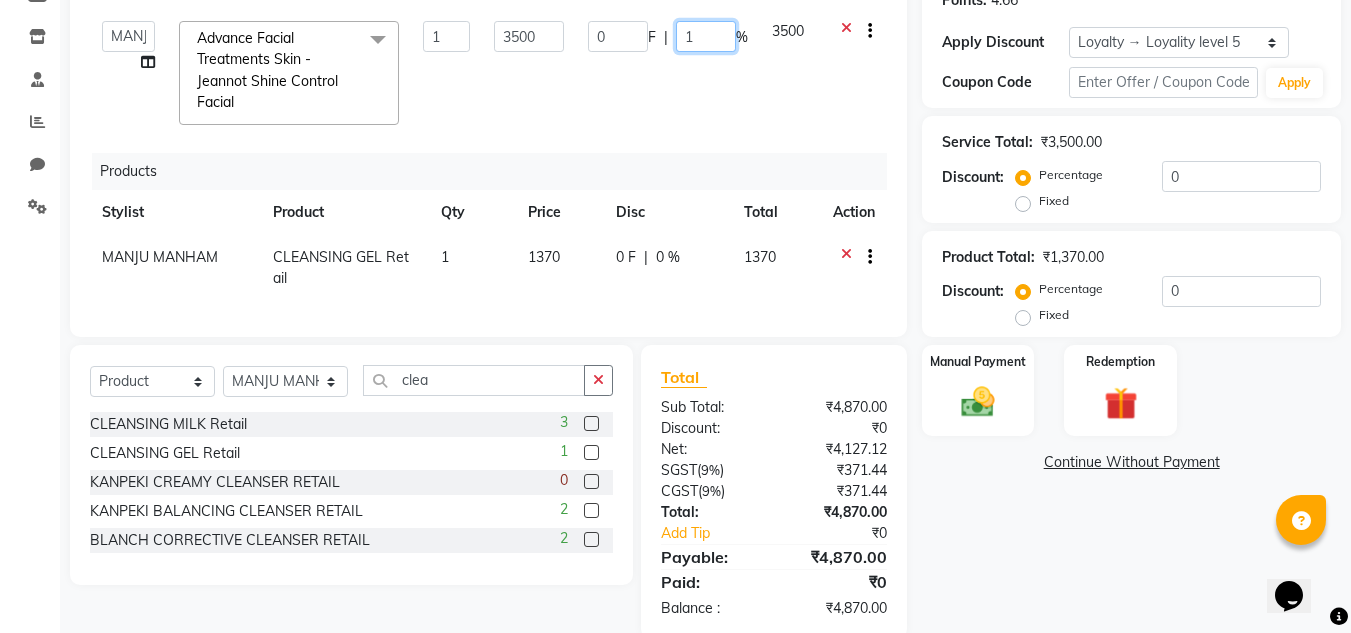 type on "10" 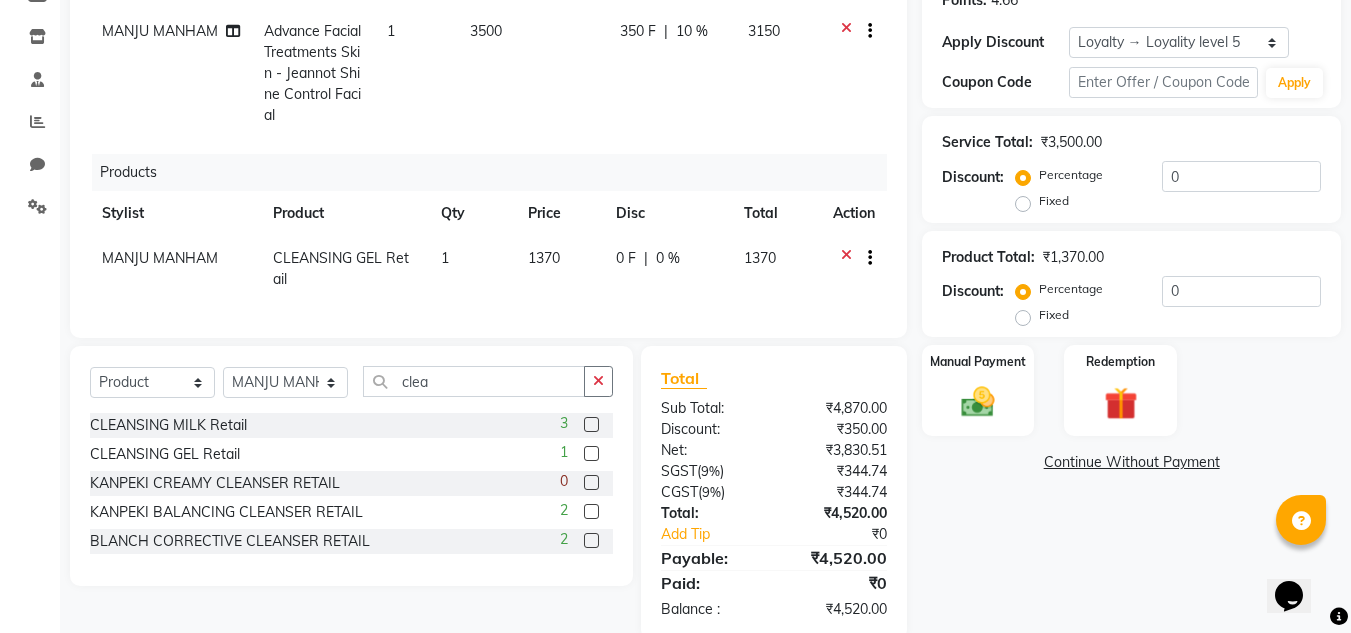 click on "[FIRST] Advance Facial Treatments Skin - Jeannot Shine Control Facial 1 3500 350 F | 10 % 3150" 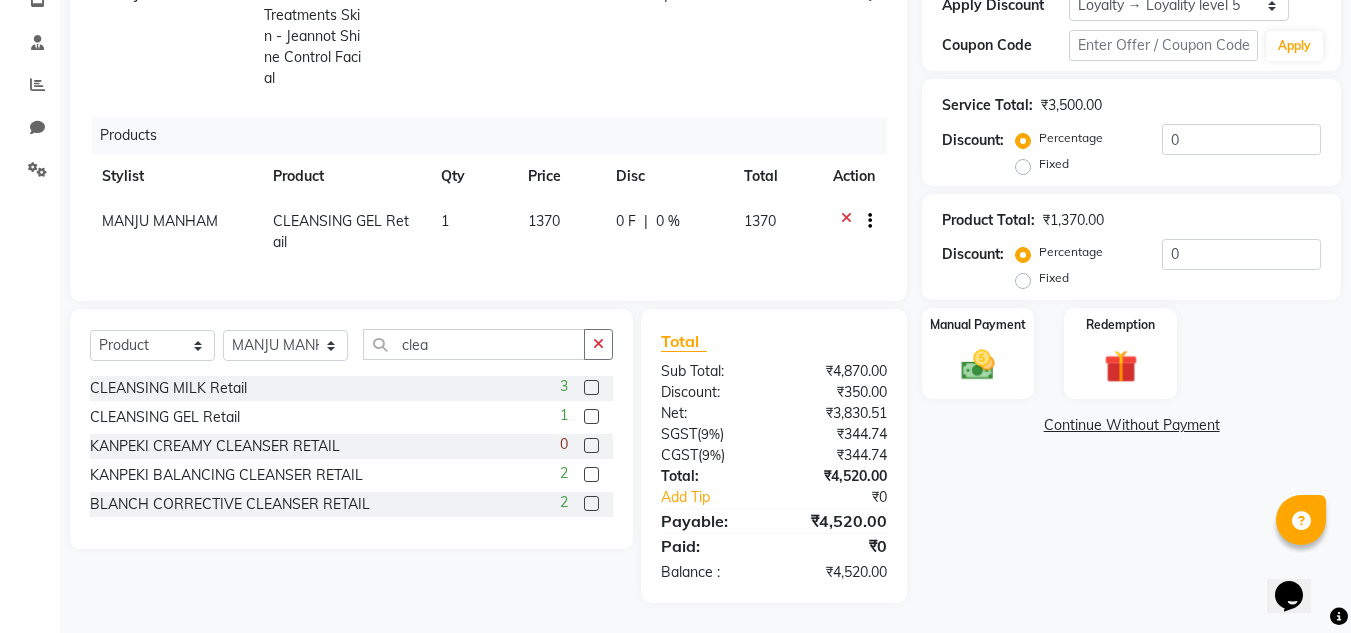 click on "1370" 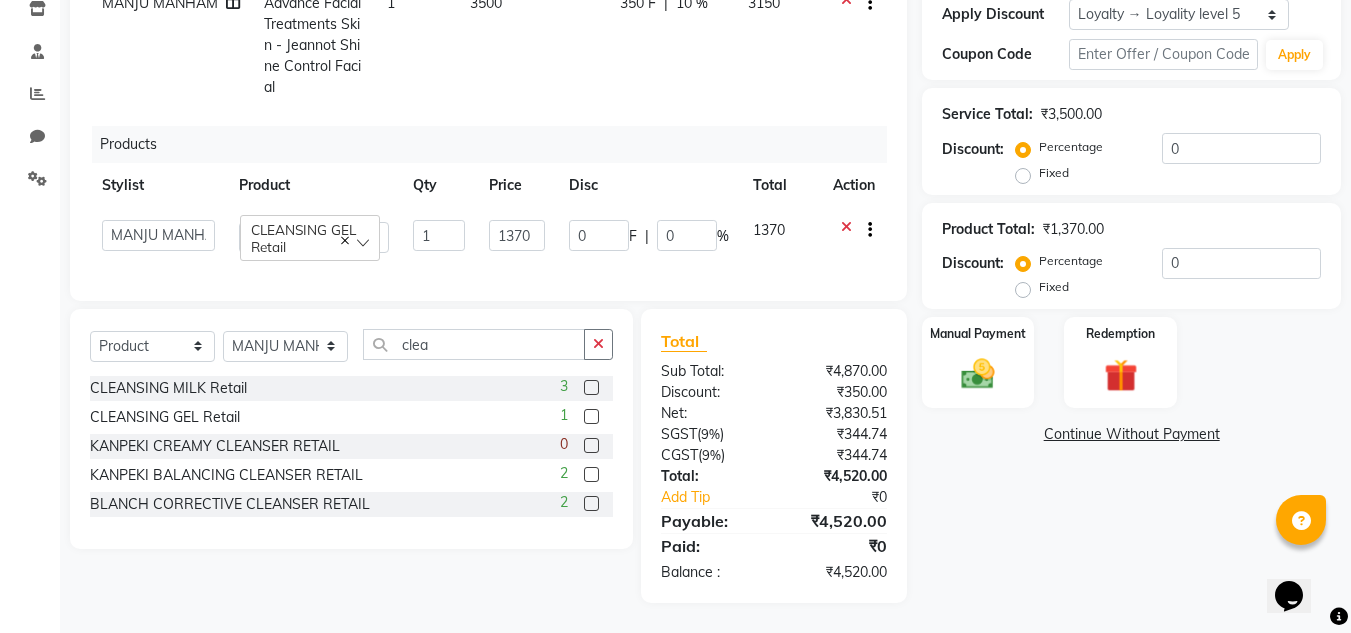 scroll, scrollTop: 364, scrollLeft: 0, axis: vertical 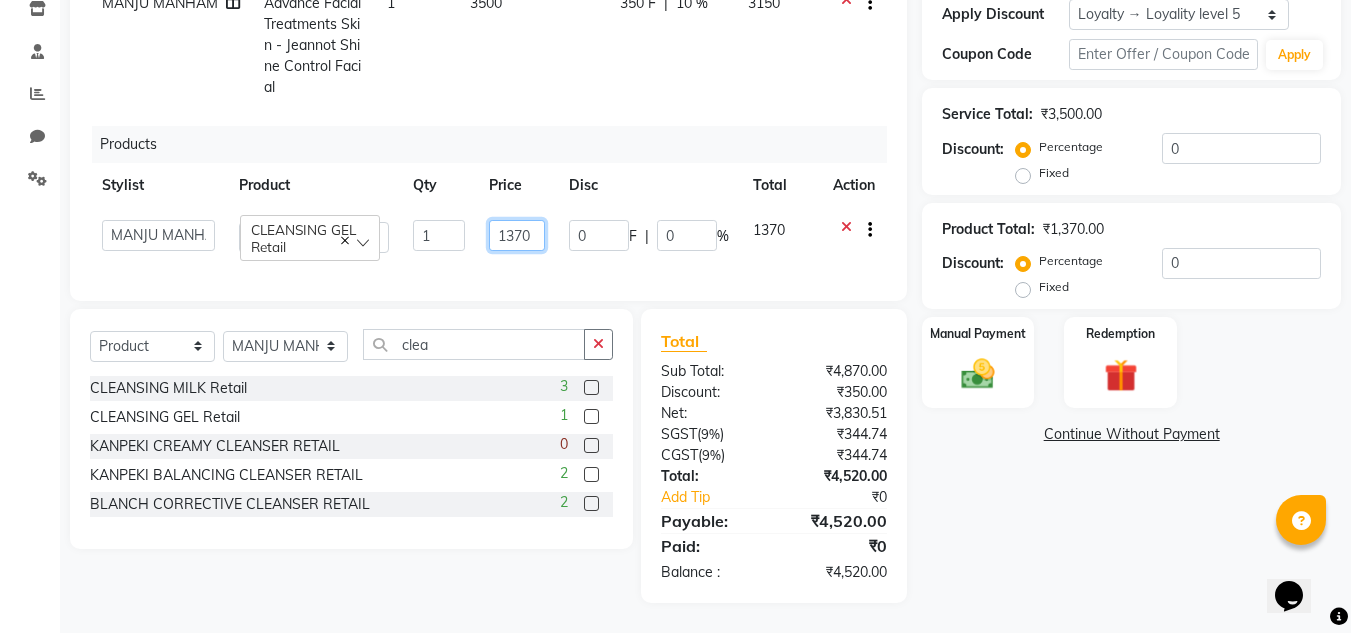 click on "1370" 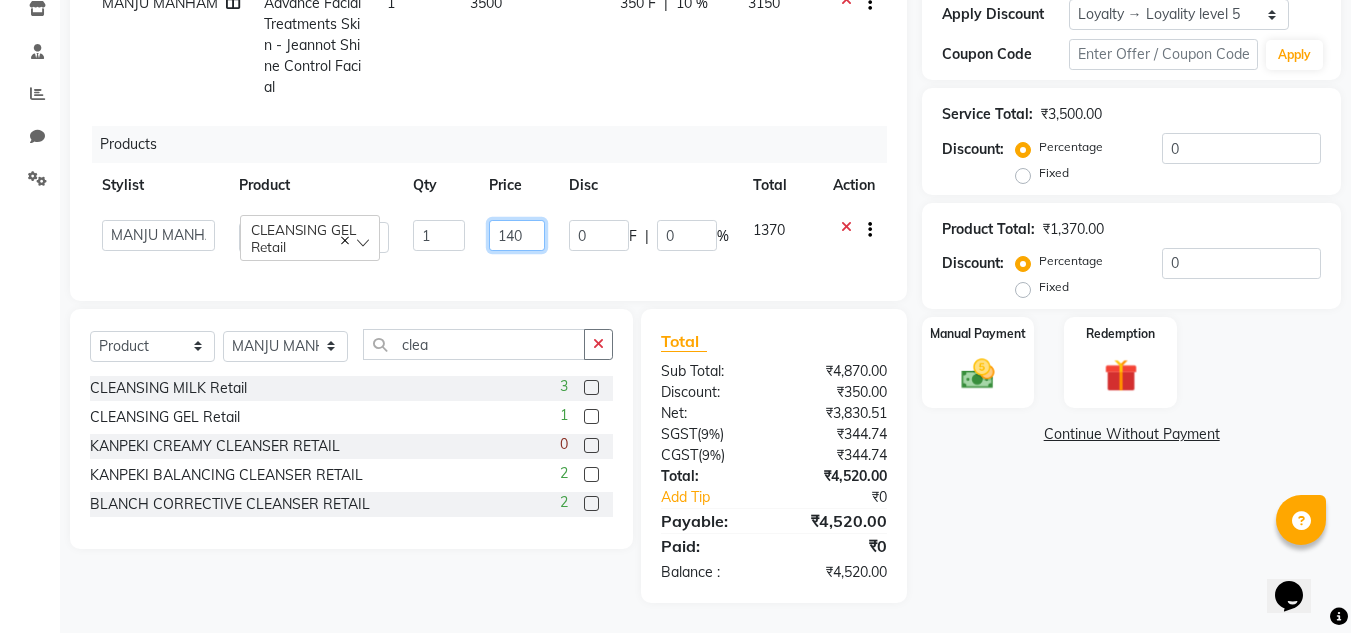 type on "1450" 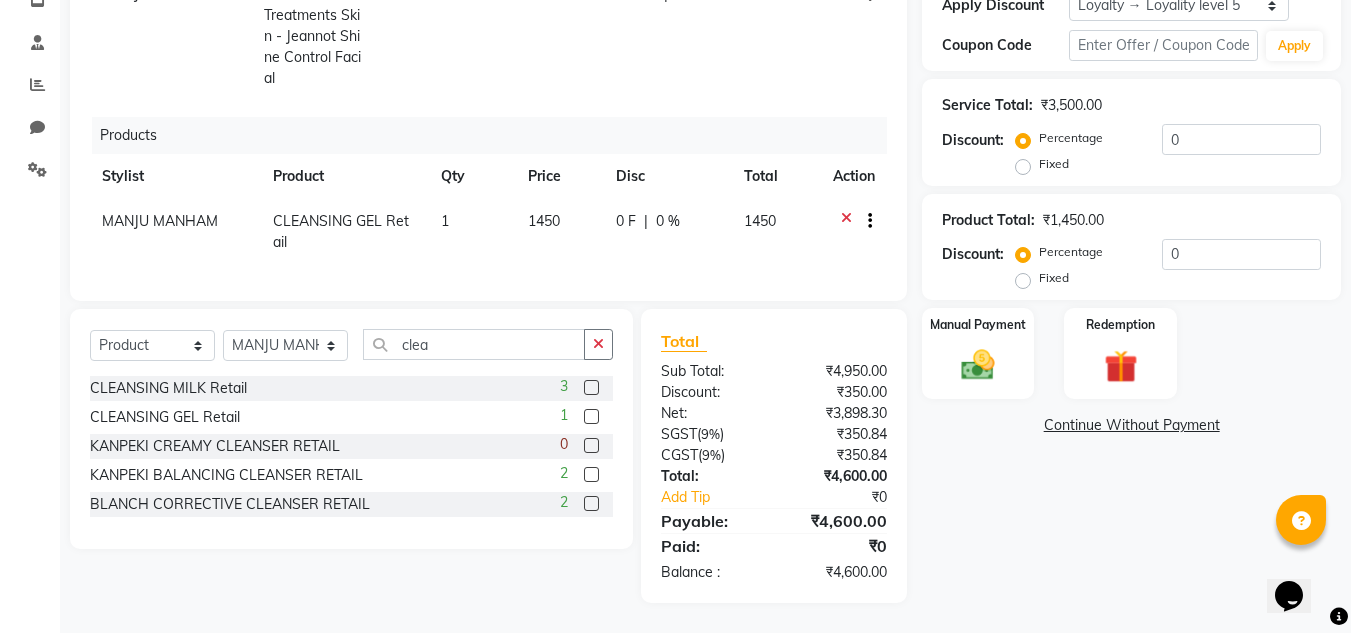 click on "Services Stylist Service Qty Price Disc Total Action [STYLIST] Advance Facial Treatments Skin - Jeannot Shine Control Facial 1 3500 350 F | 10 % 3150 Products Stylist Product Qty Price Disc Total Action [STYLIST] CLEANSING GEL Retail 1 1450 0 F | 0 % 1450" 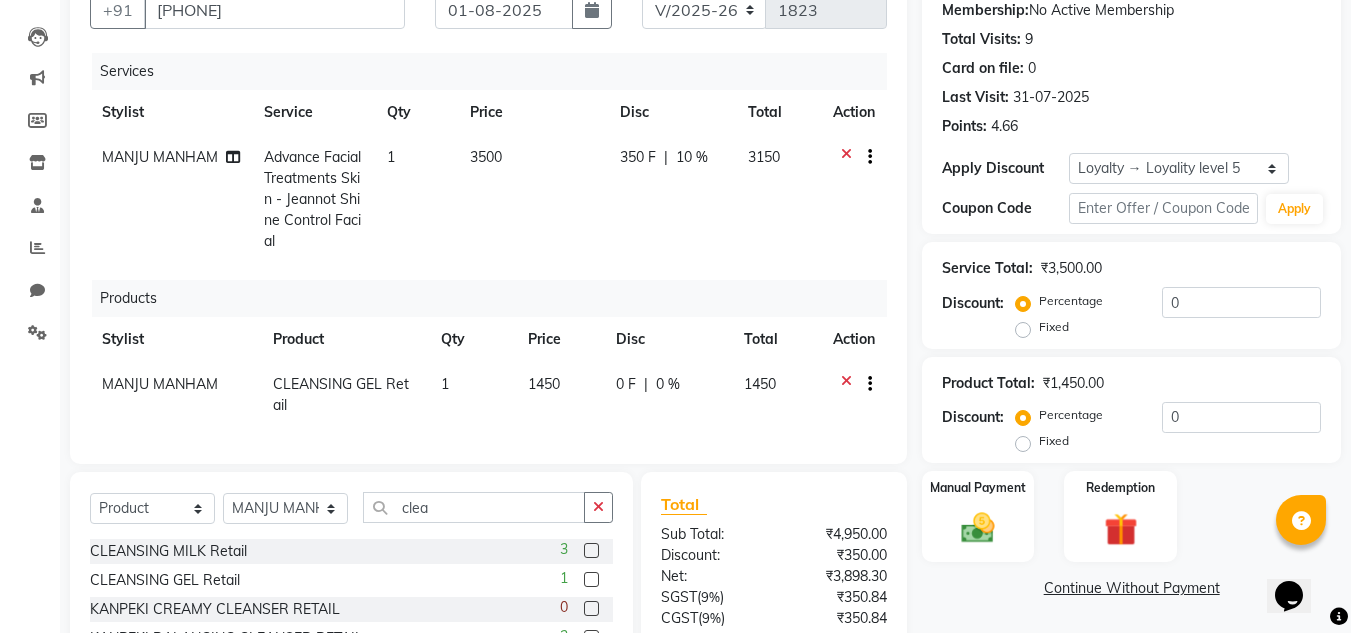 click on "3500" 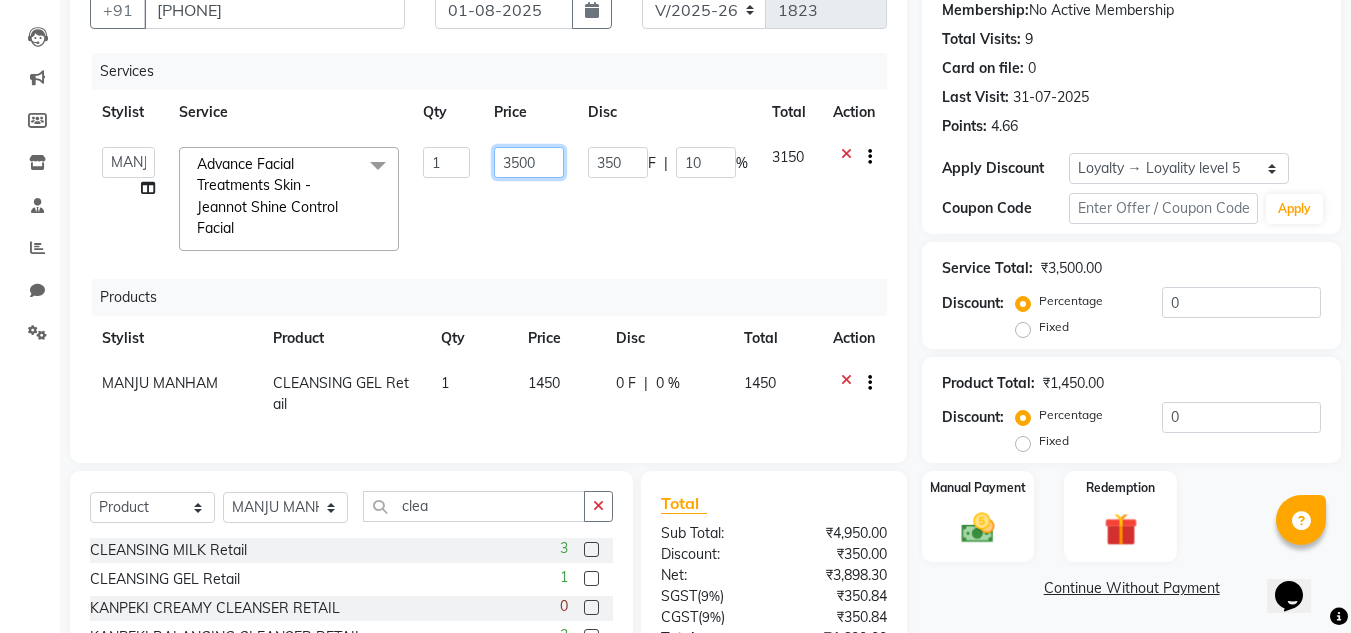 click on "3500" 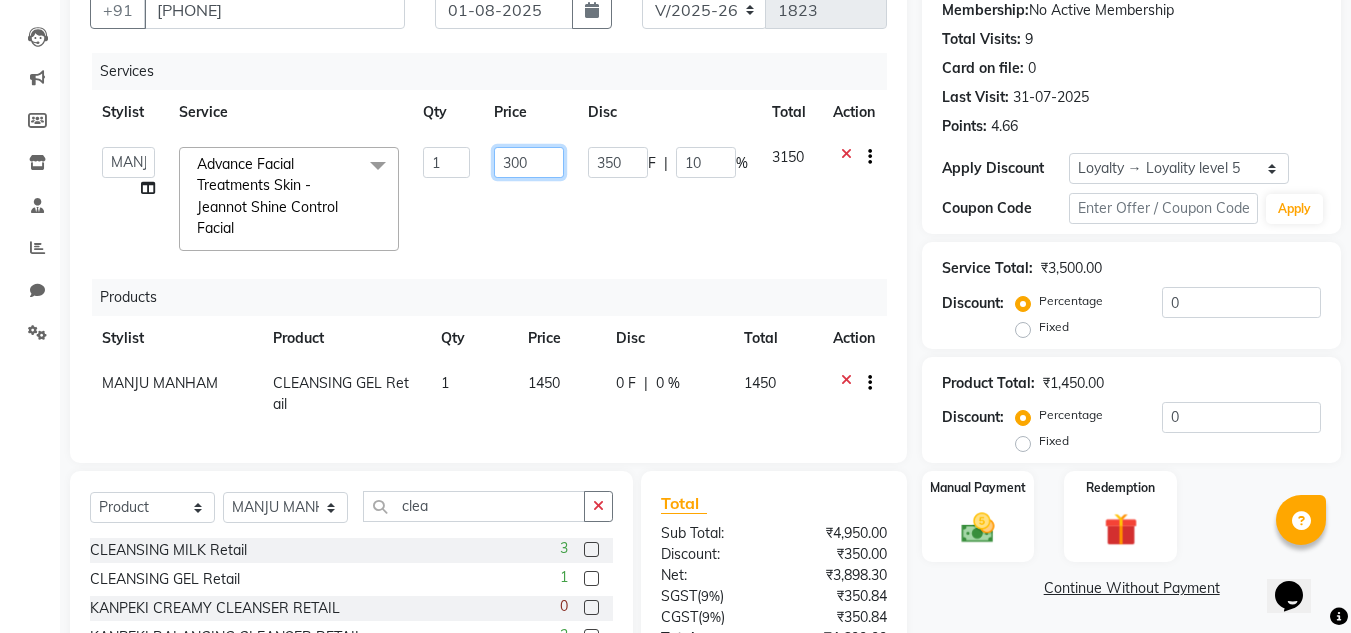 type on "3600" 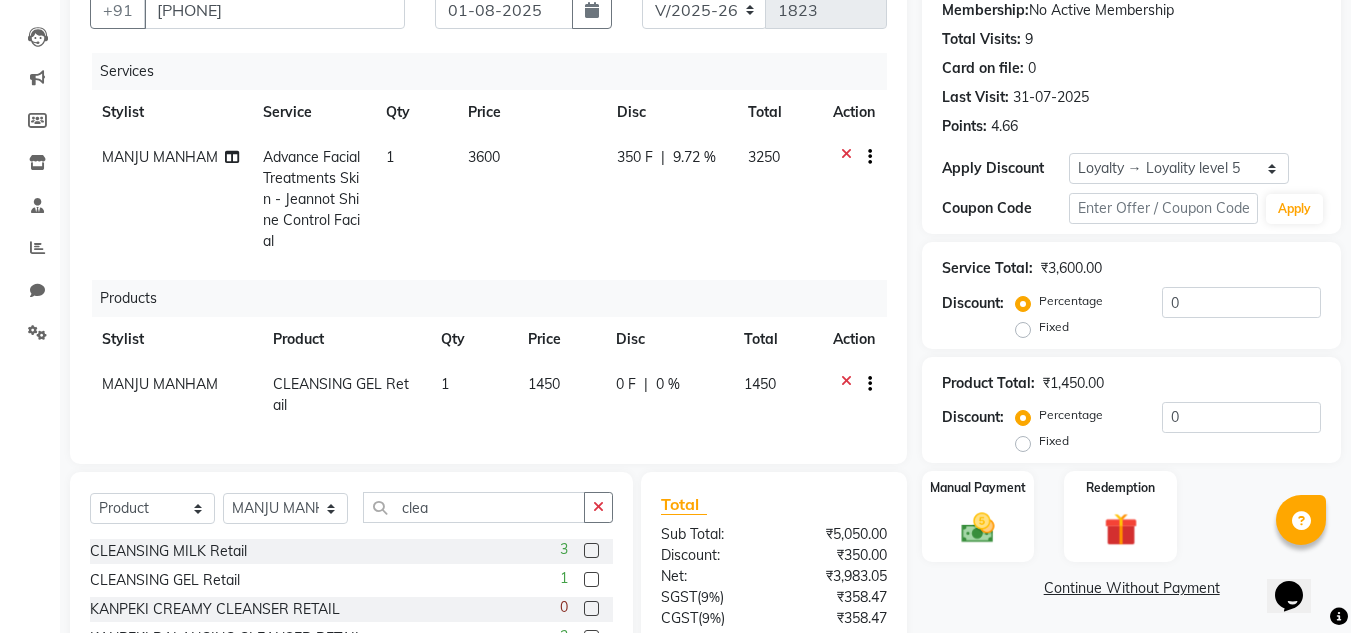click on "3600" 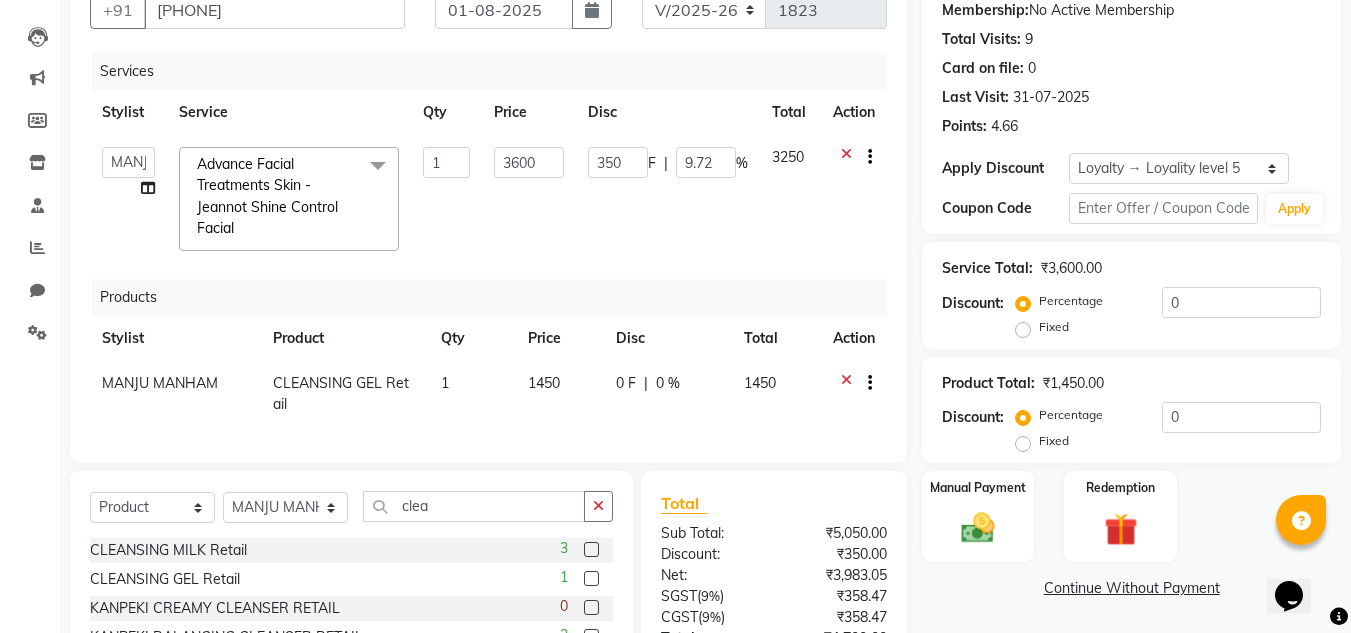 scroll, scrollTop: 134, scrollLeft: 0, axis: vertical 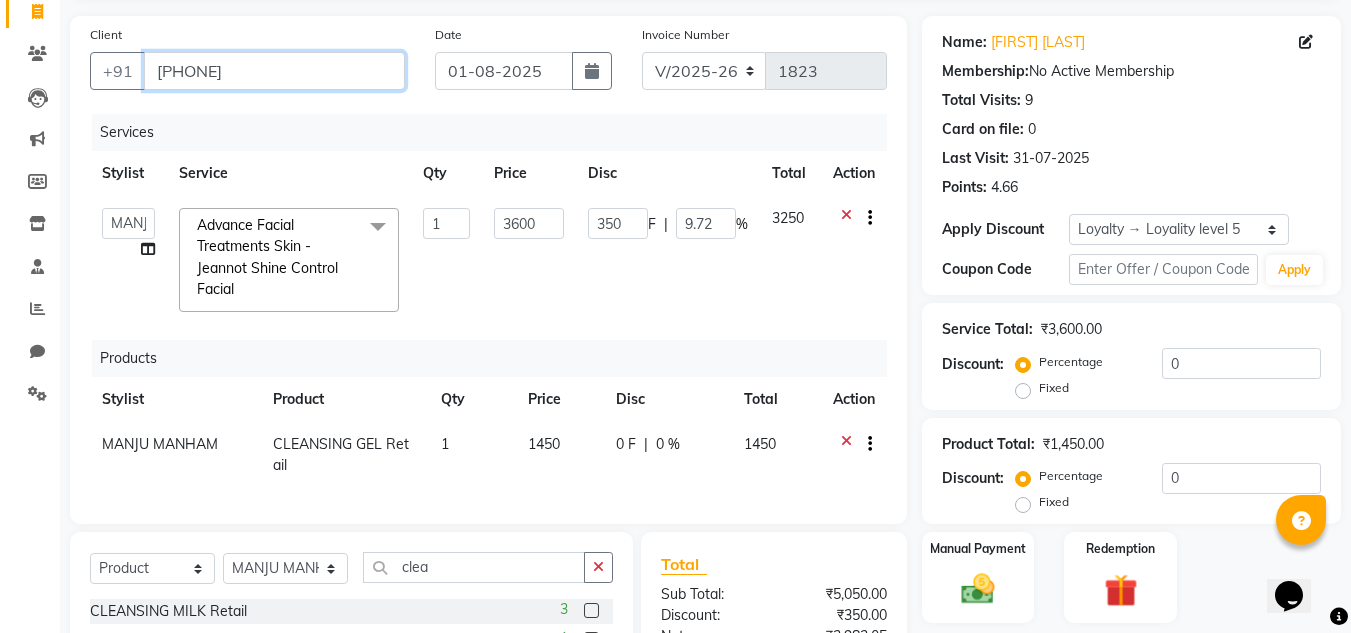 click on "[PHONE]" at bounding box center [274, 71] 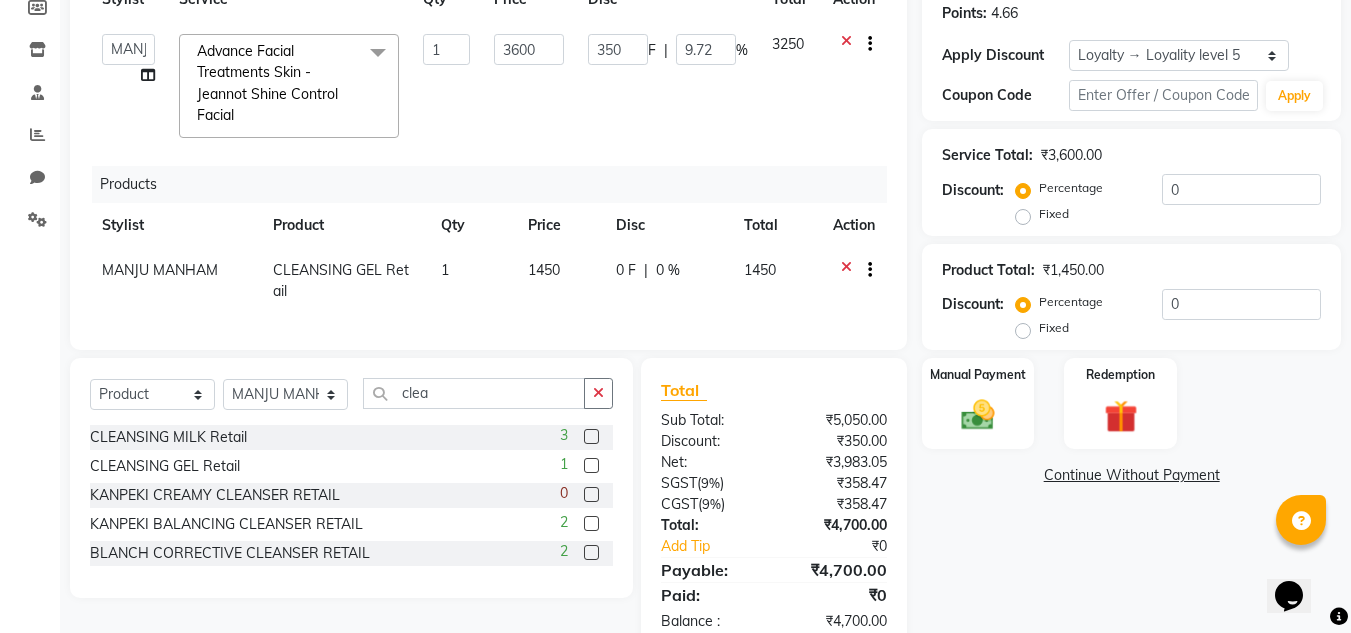 scroll, scrollTop: 316, scrollLeft: 0, axis: vertical 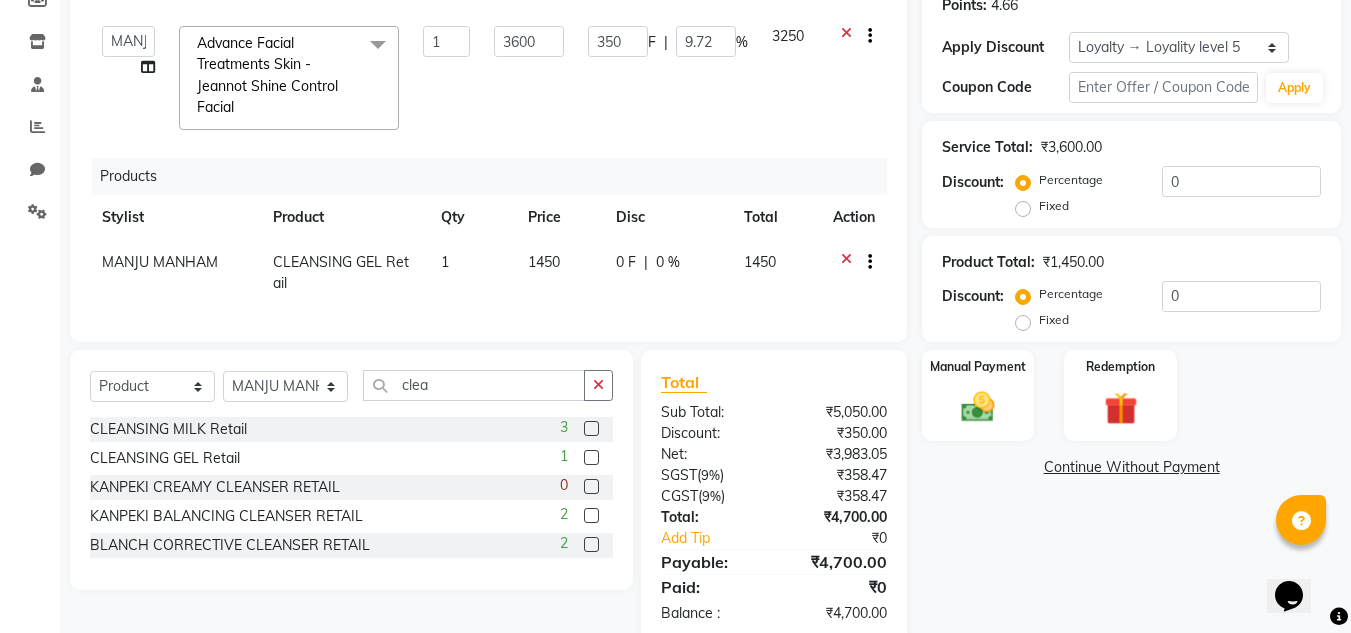 click on "Name: [FIRST] [LAST] Membership:  No Active Membership  Total Visits:  9 Points:   4.66  Apply Discount Select  Loyalty → Loyality level 5  Coupon → 25%discount Coupon Code Apply Service Total:  ₹3,600.00  Discount:  Percentage   Fixed  0 Product Total:  ₹1,450.00  Discount:  Percentage   Fixed  0 Manual Payment Redemption  Continue Without Payment" 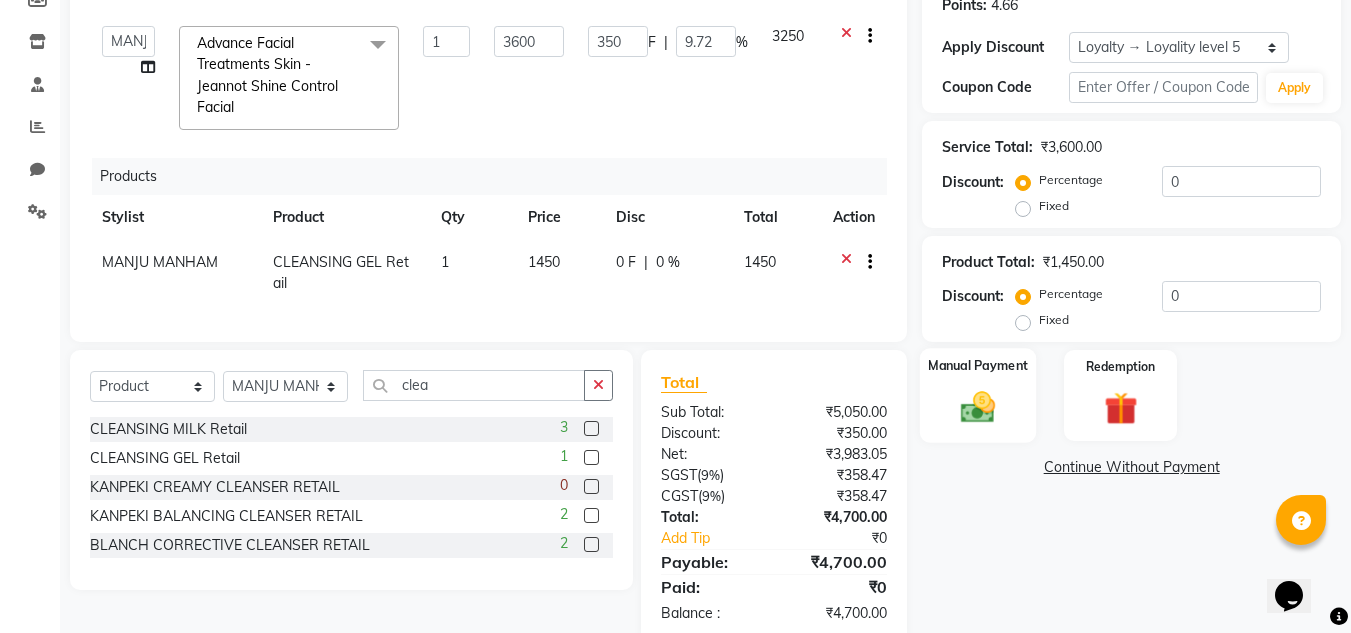 click on "Manual Payment" 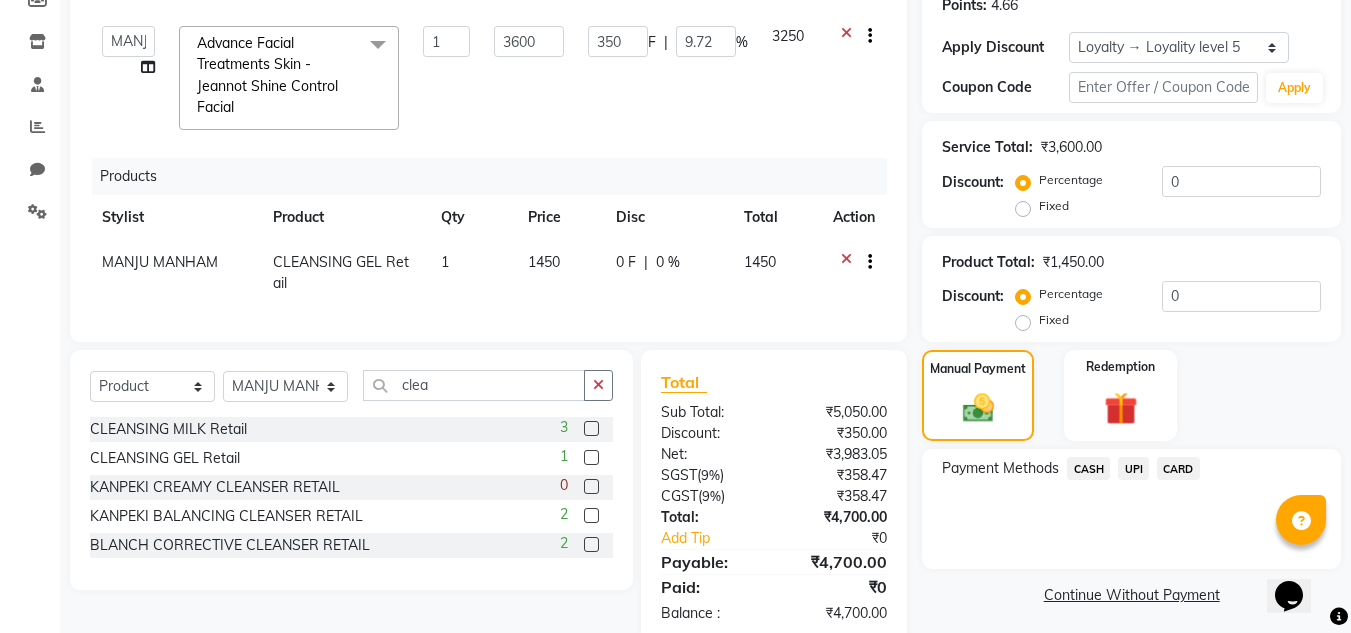 click on "UPI" 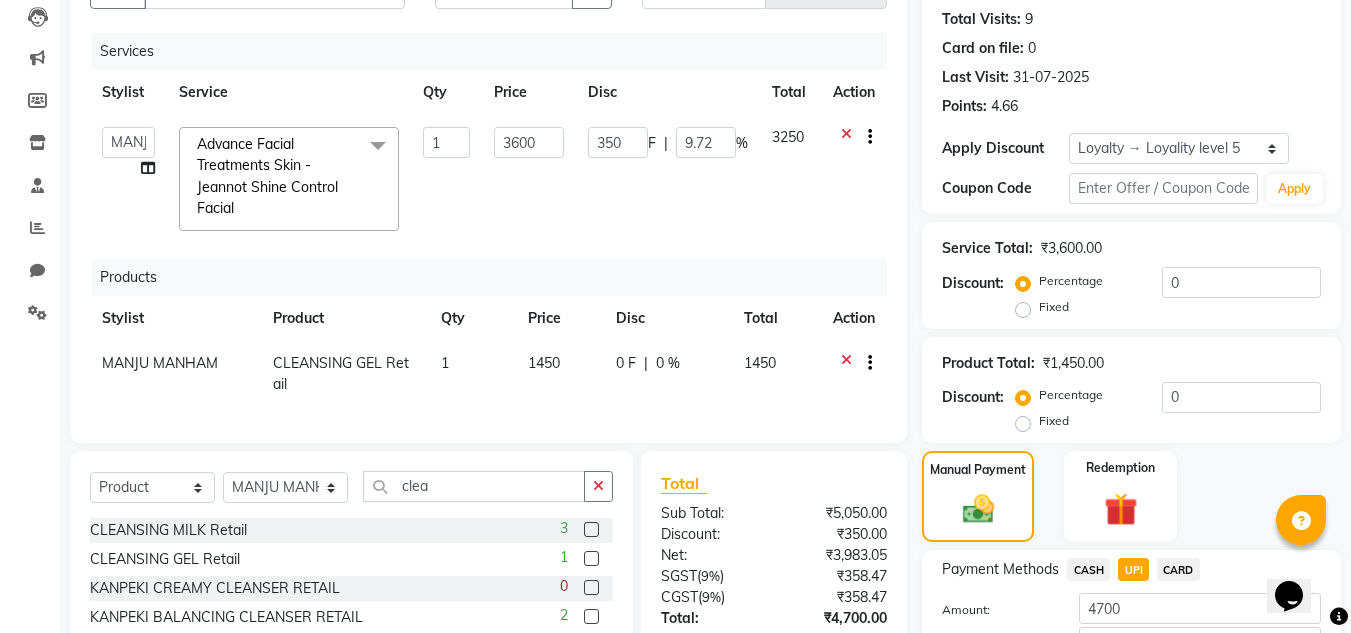scroll, scrollTop: 180, scrollLeft: 0, axis: vertical 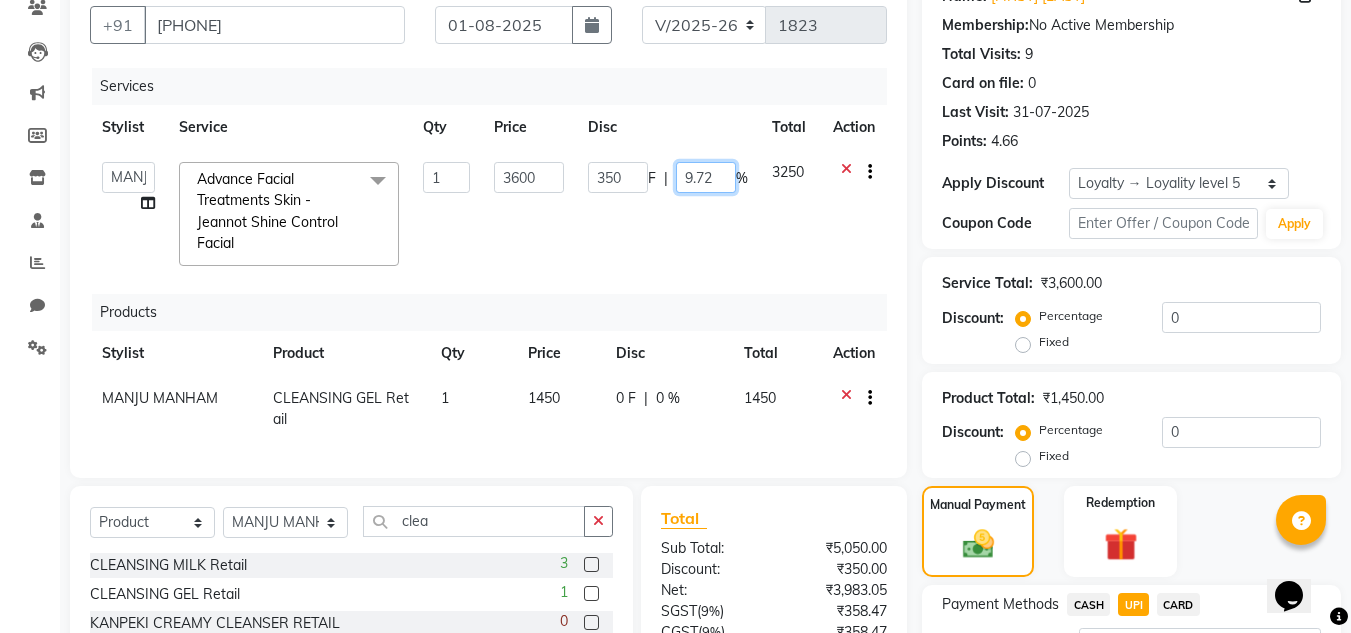 click on "9.72" 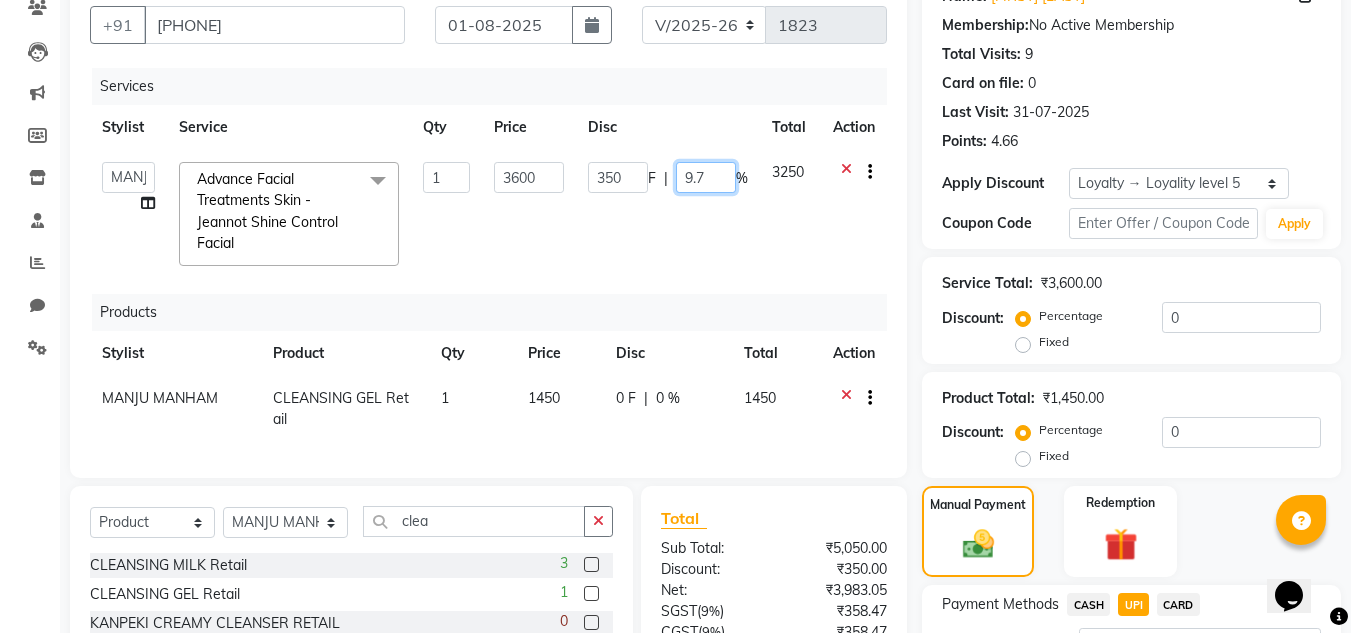 type on "9" 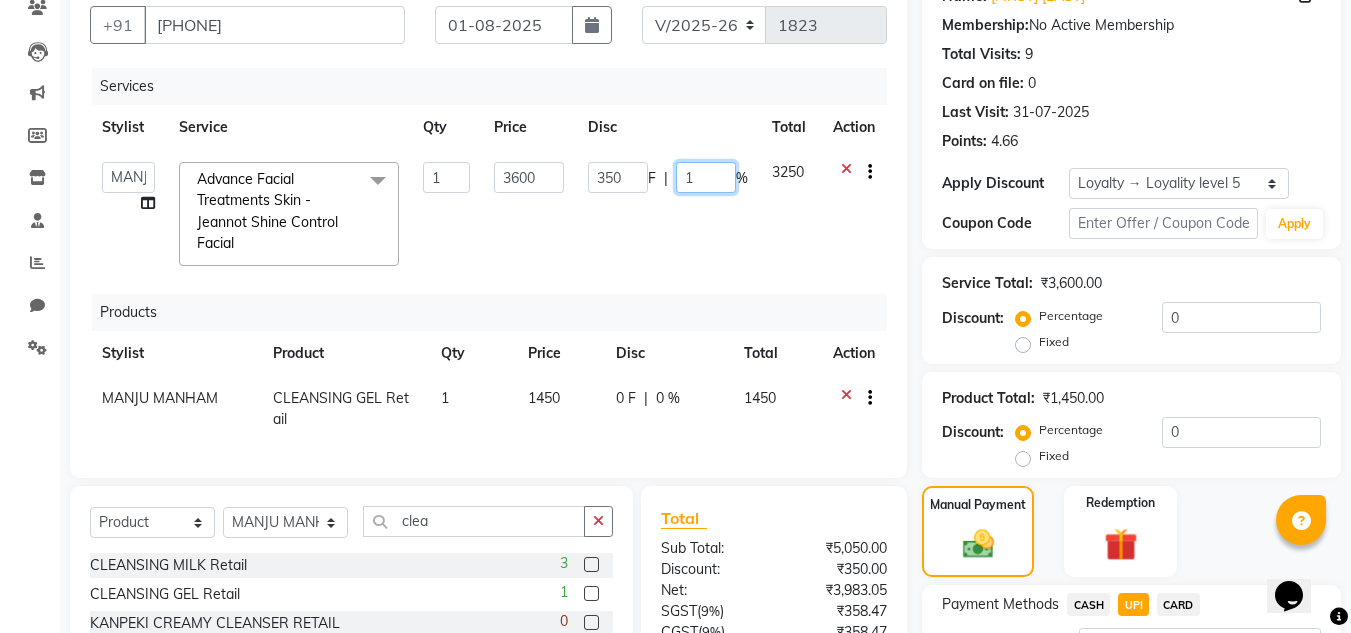 type on "10" 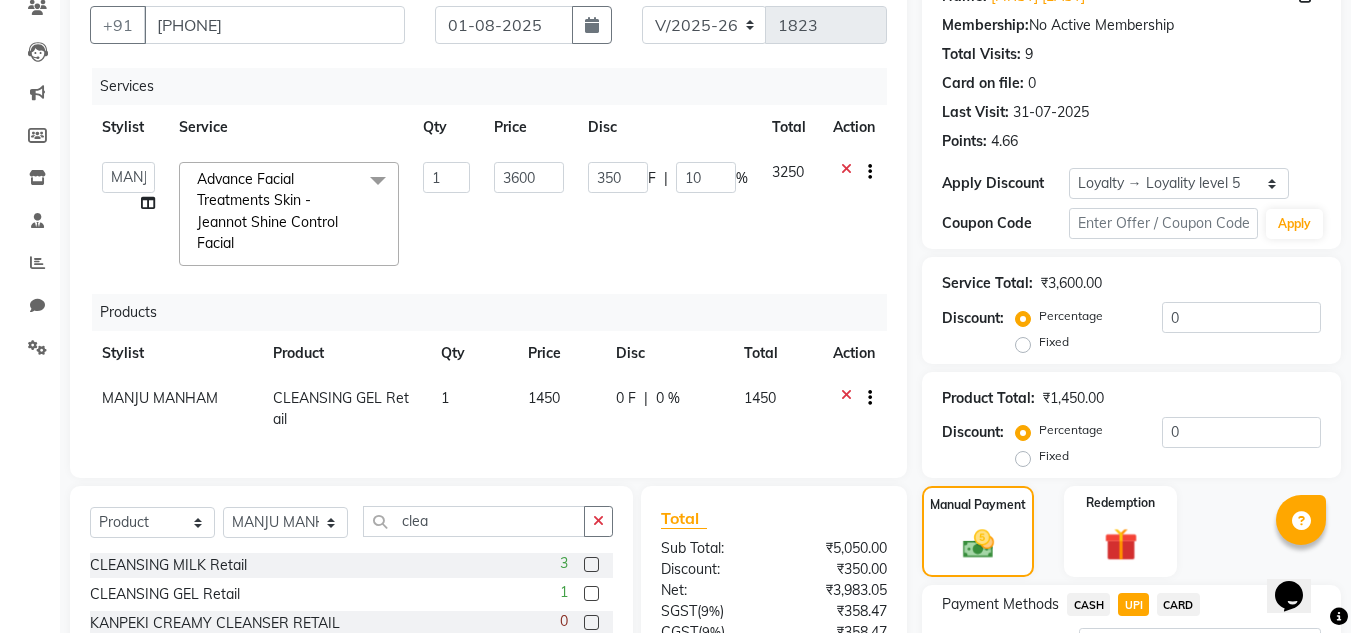 click on "3250" 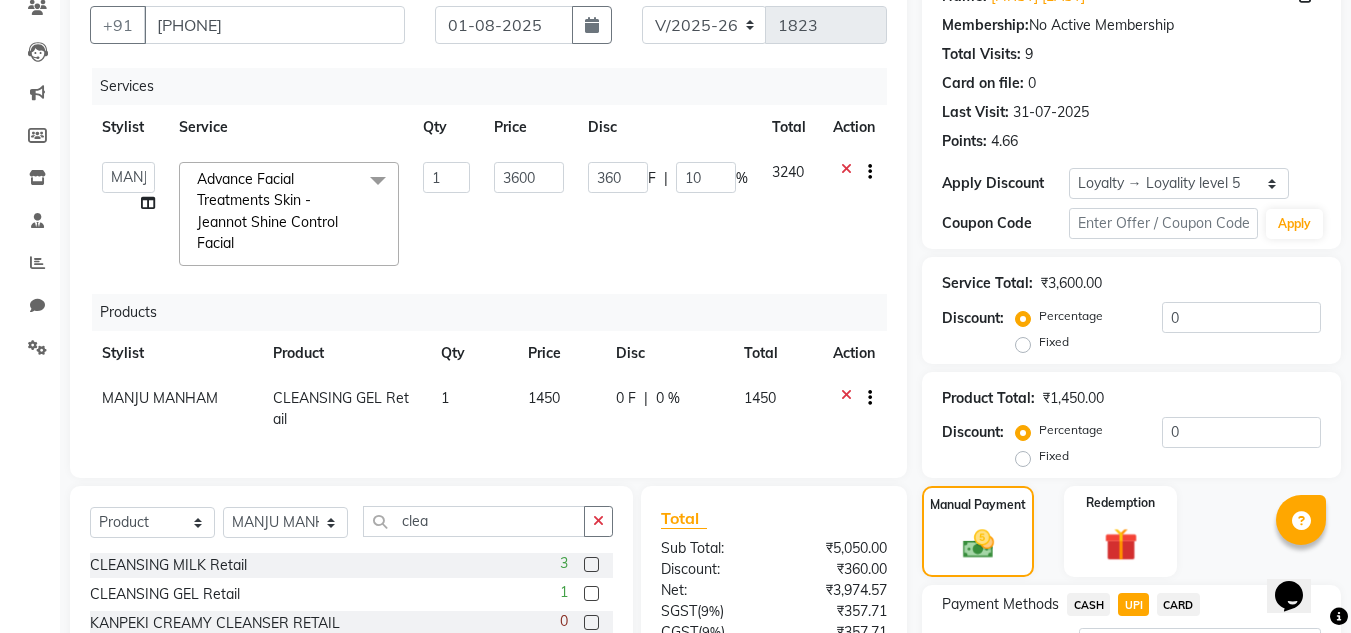 scroll, scrollTop: 285, scrollLeft: 0, axis: vertical 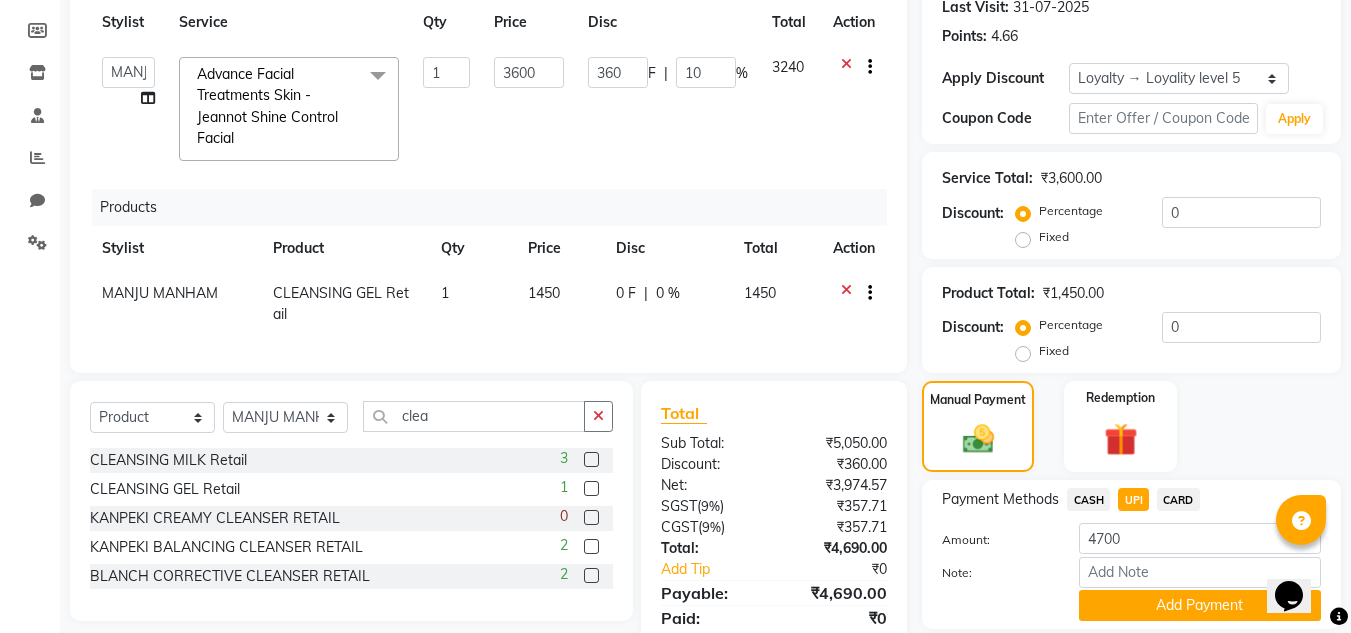 click on "CASH" 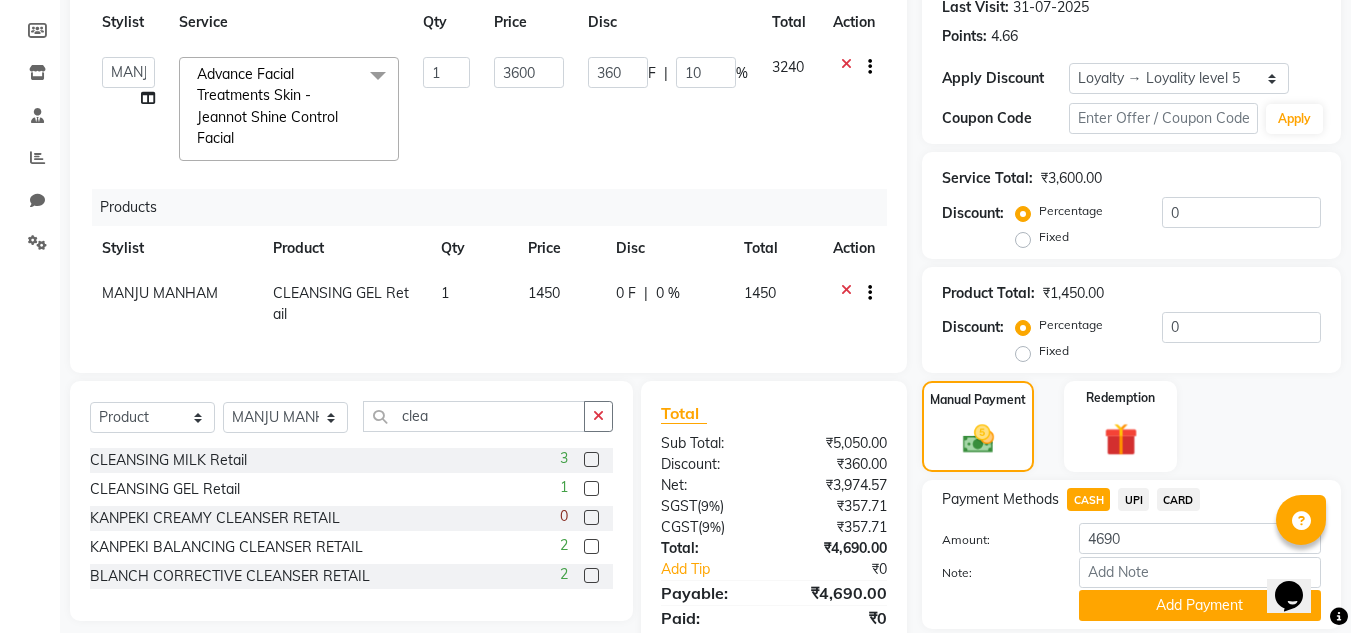 click on "UPI" 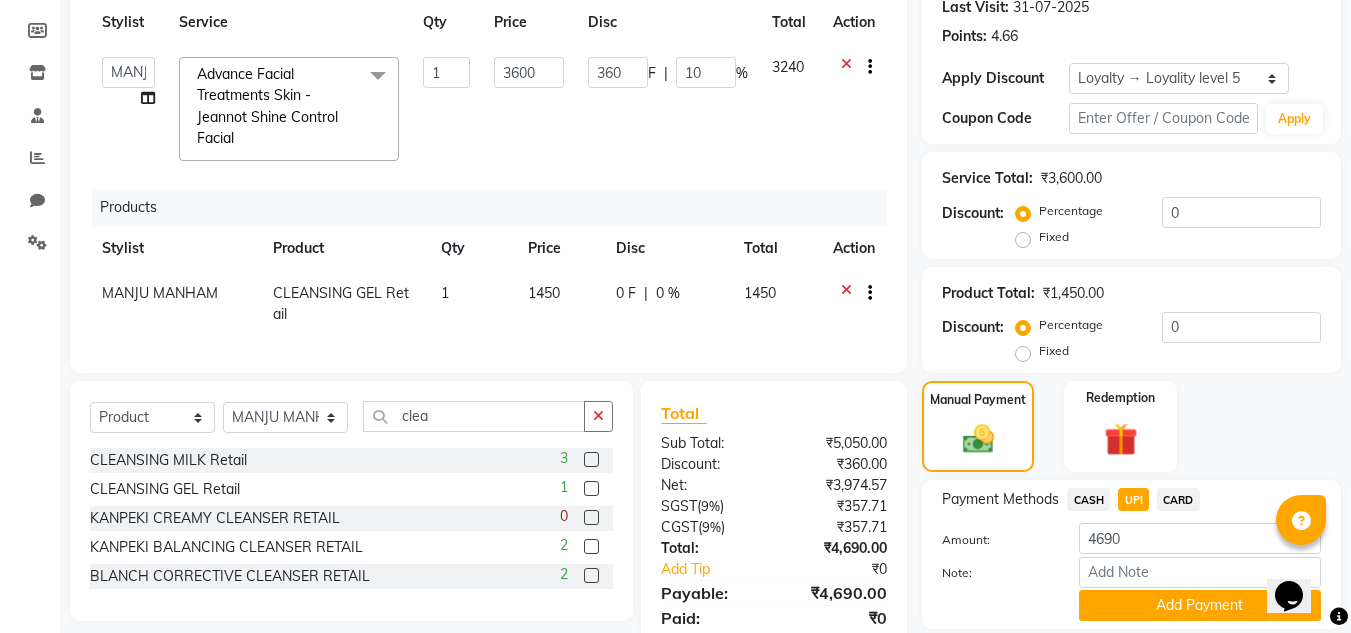 scroll, scrollTop: 372, scrollLeft: 0, axis: vertical 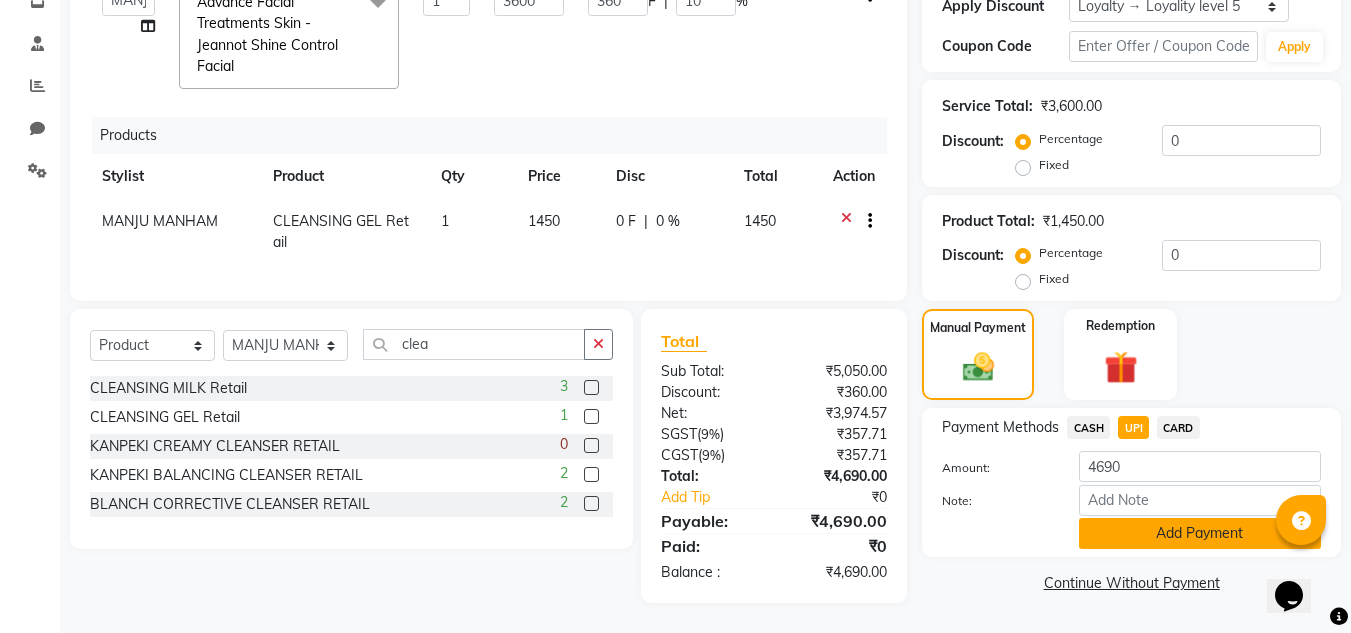 click on "Add Payment" 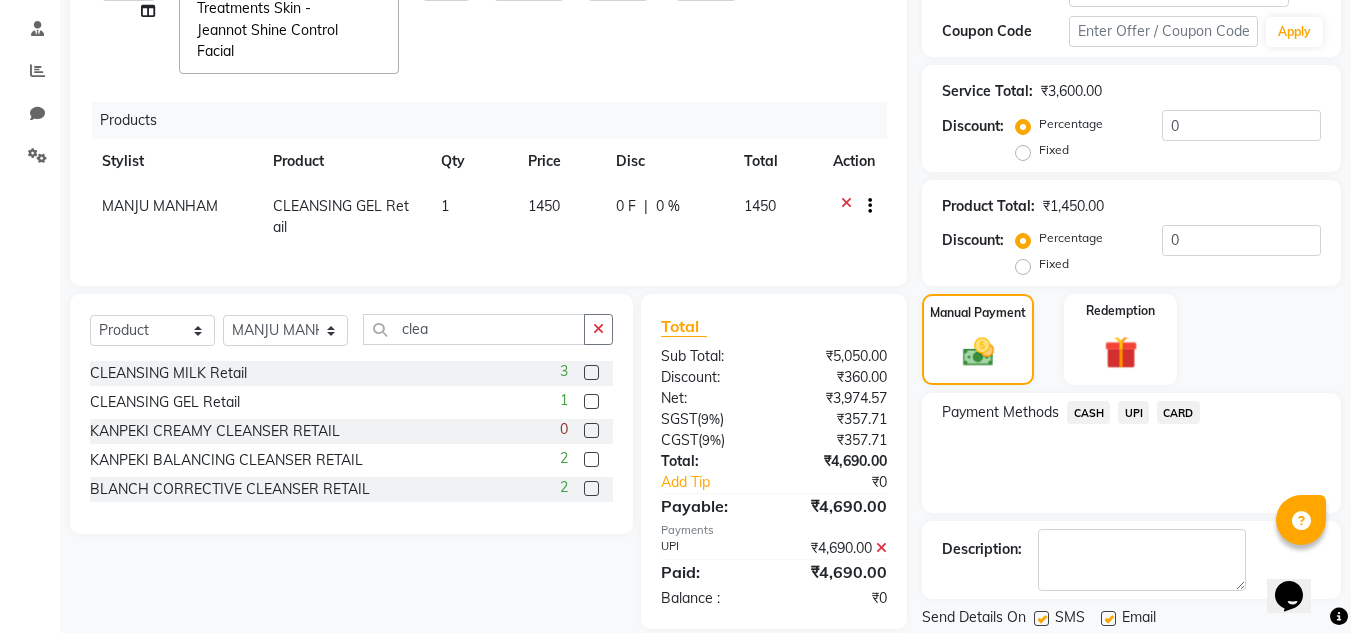 scroll, scrollTop: 533, scrollLeft: 0, axis: vertical 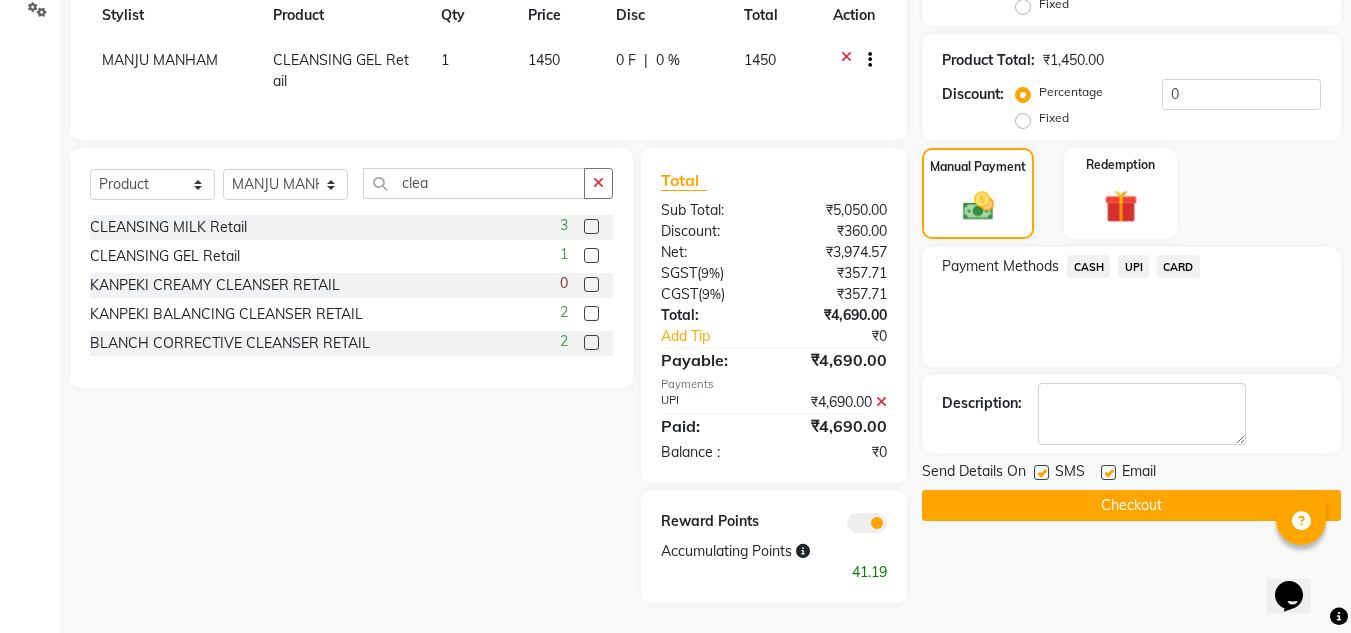 click on "Checkout" 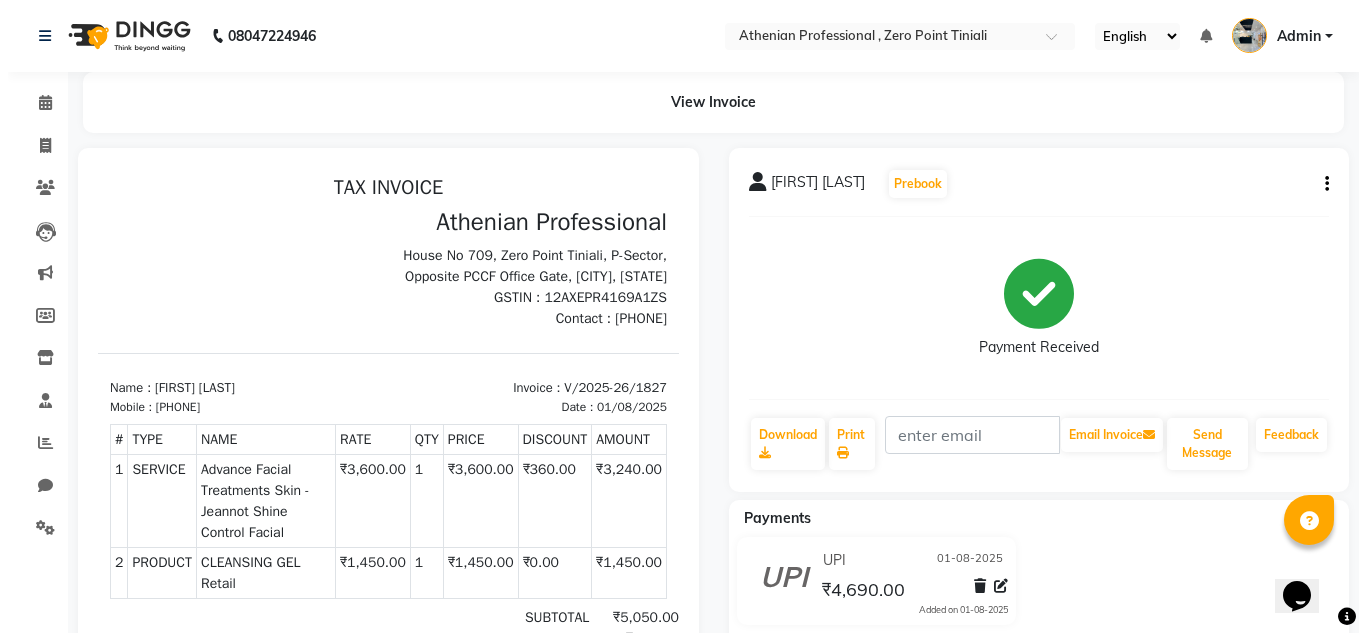 scroll, scrollTop: 0, scrollLeft: 0, axis: both 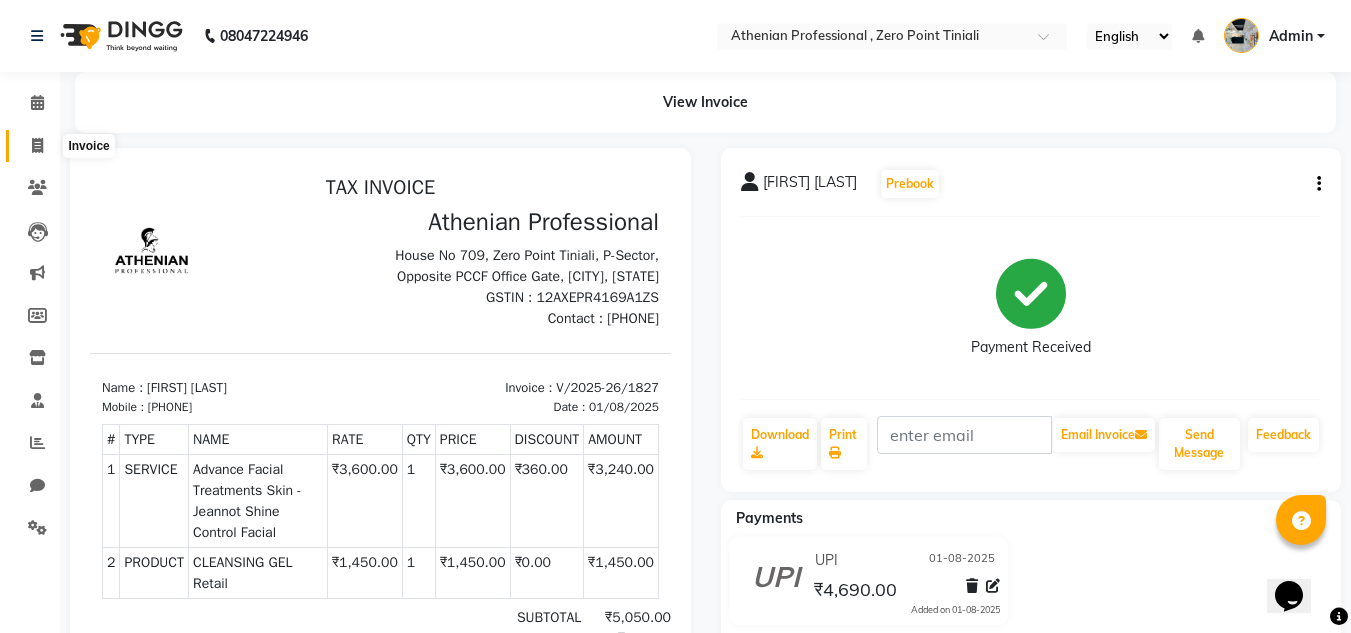 click 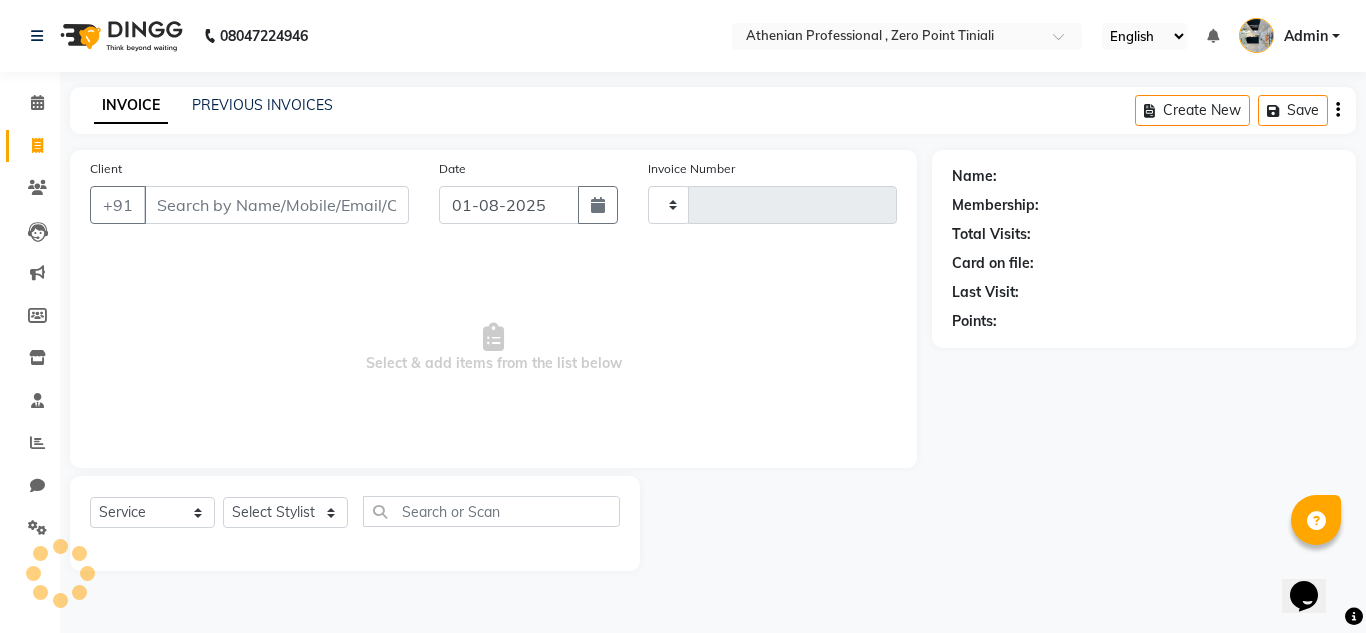 type on "1828" 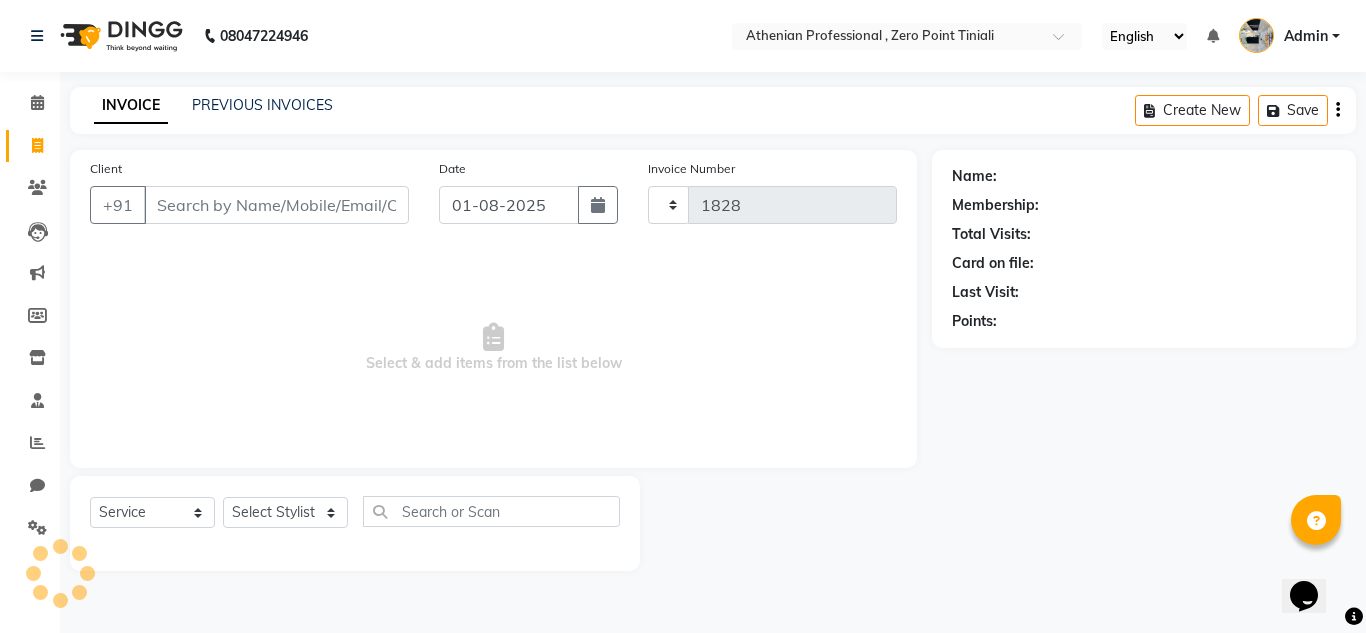 select on "8300" 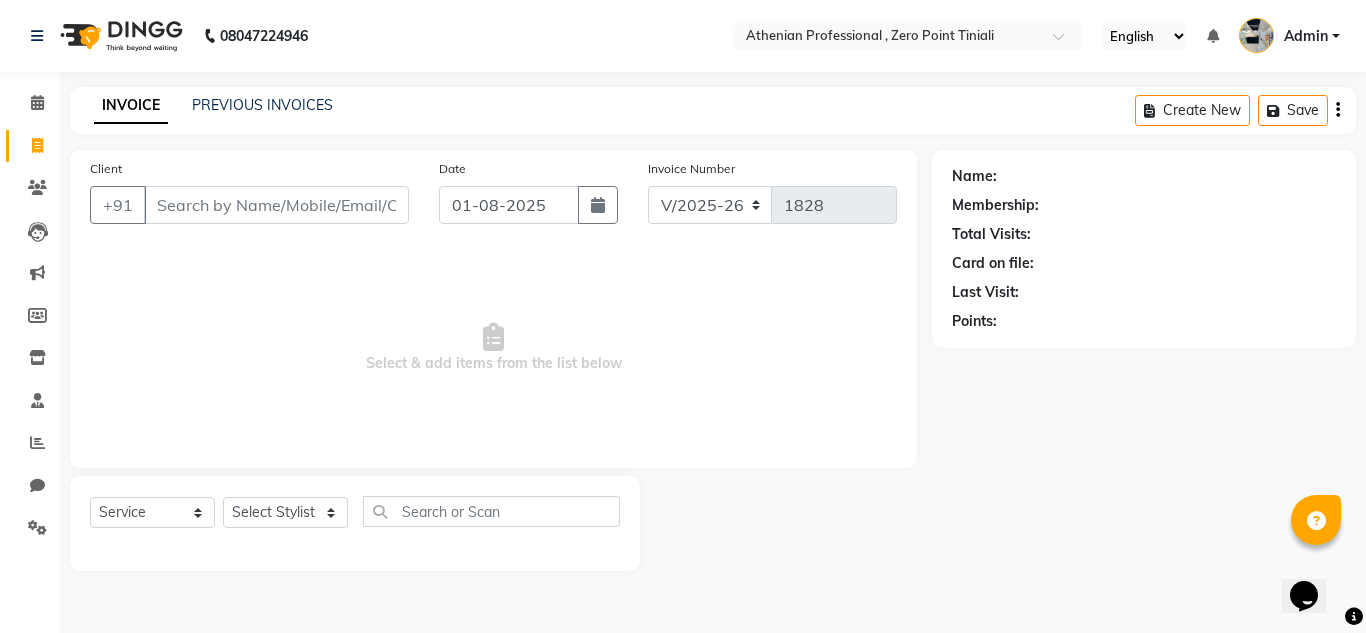 click on "Client" at bounding box center [276, 205] 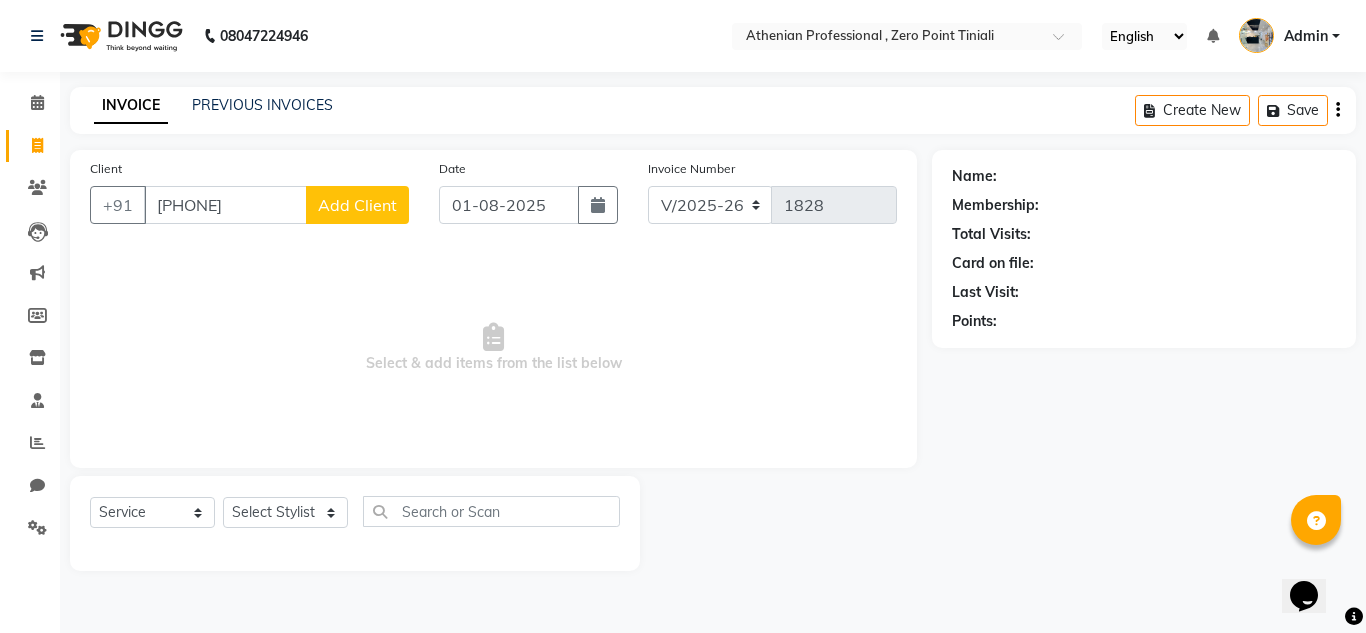 type on "[PHONE]" 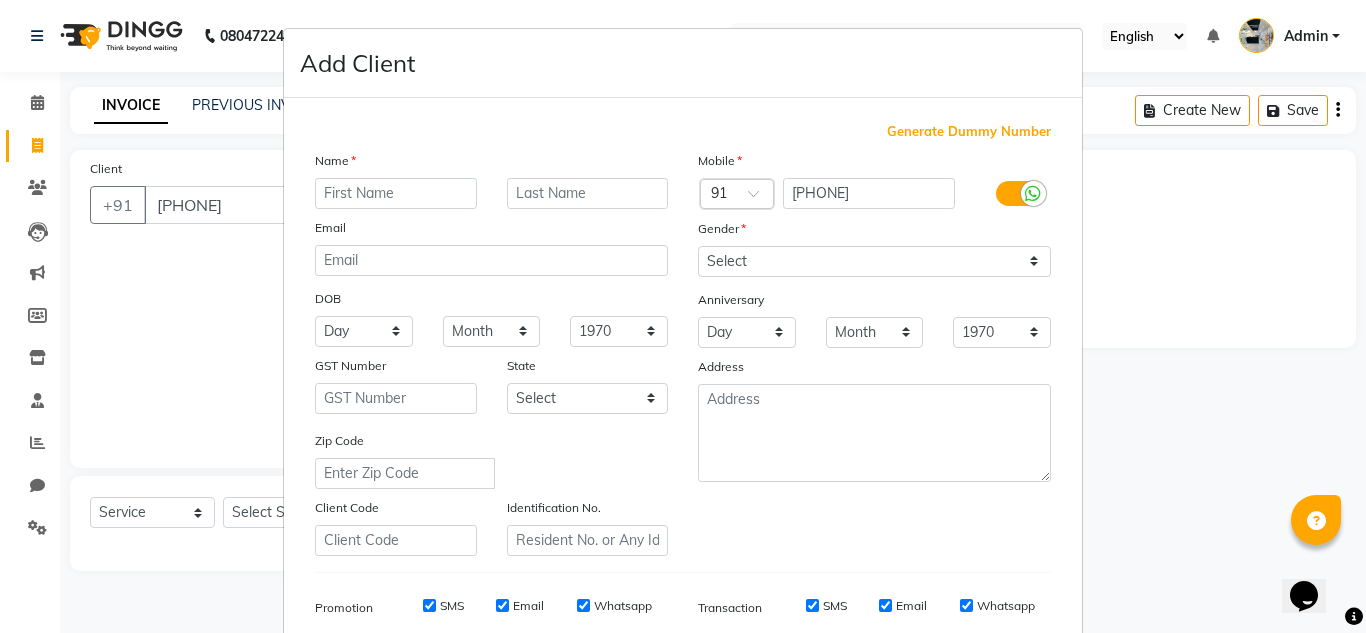 click at bounding box center (396, 193) 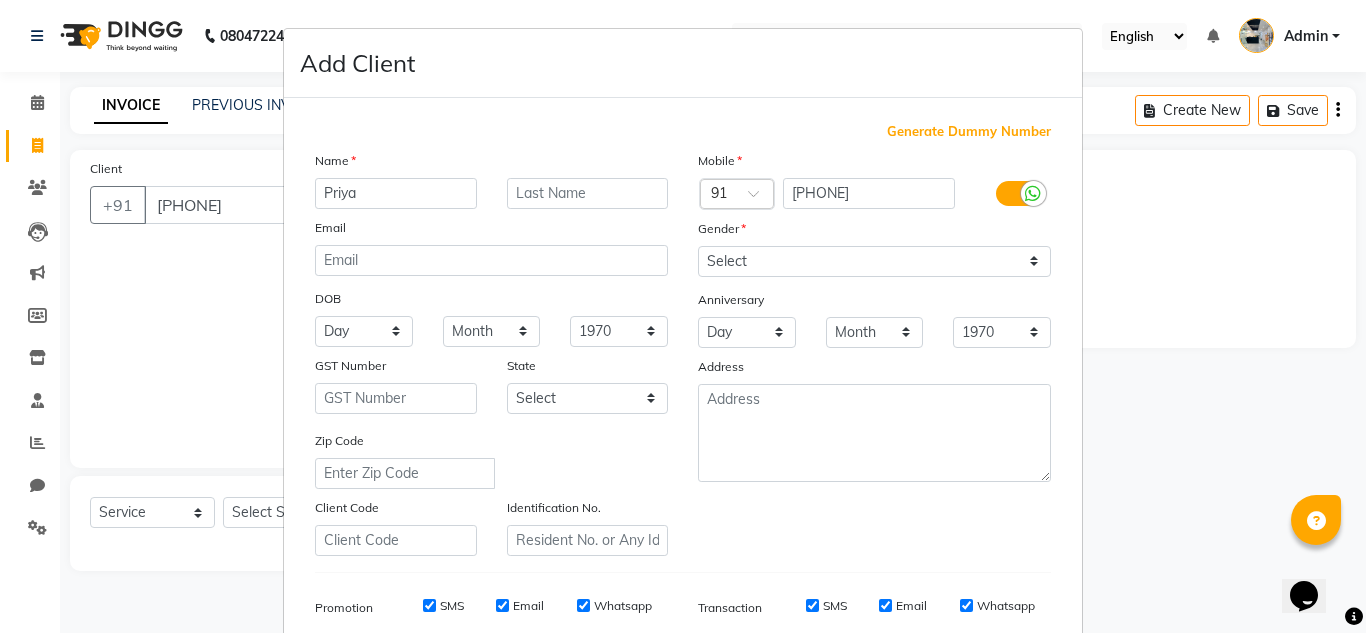 type on "Priya" 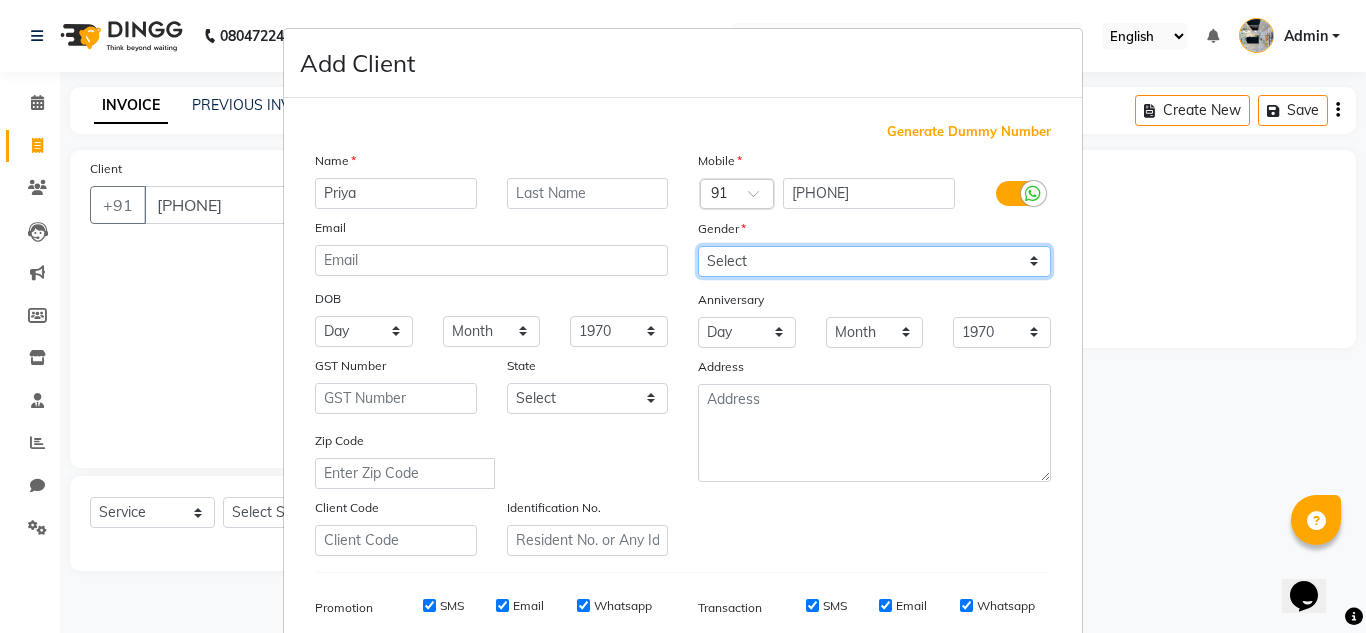 click on "Select Male Female Other Prefer Not To Say" at bounding box center (874, 261) 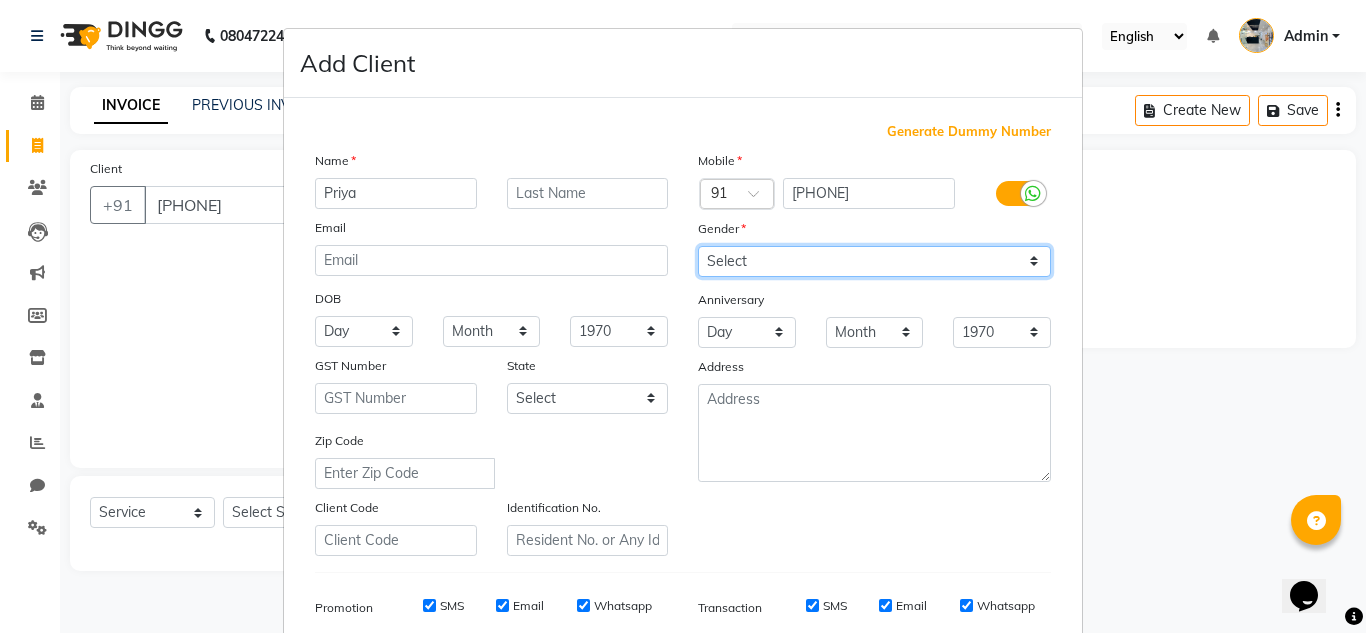 select on "female" 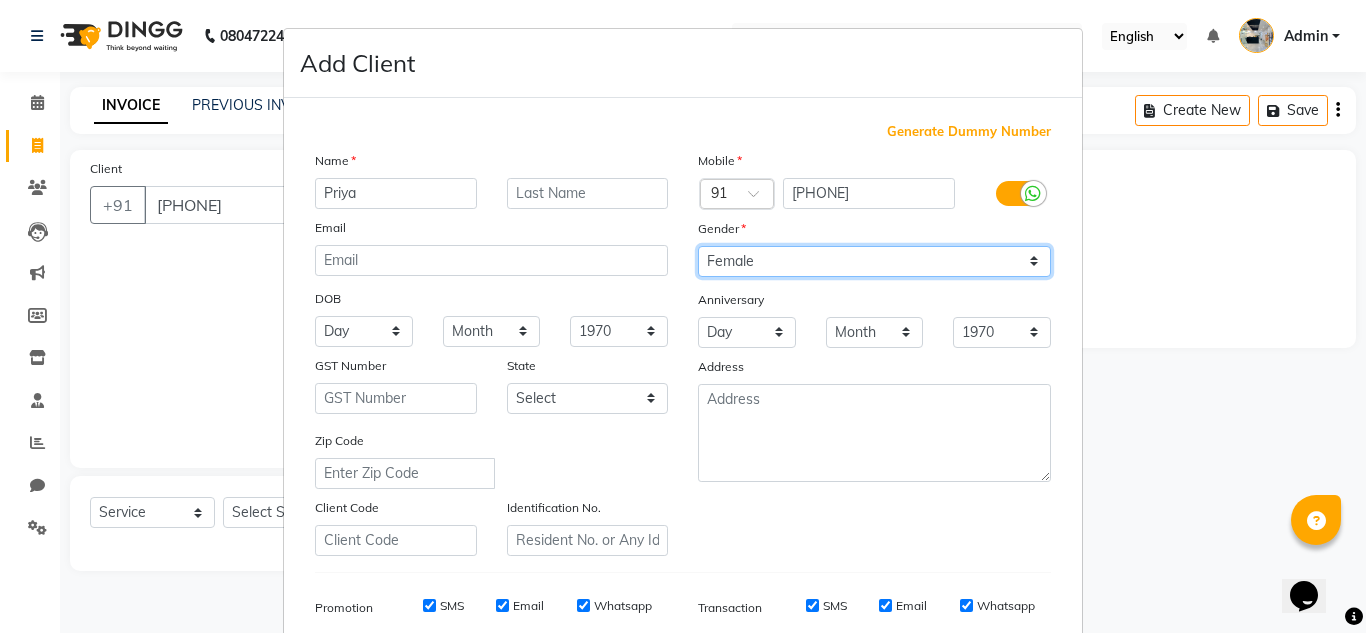 click on "Select Male Female Other Prefer Not To Say" at bounding box center (874, 261) 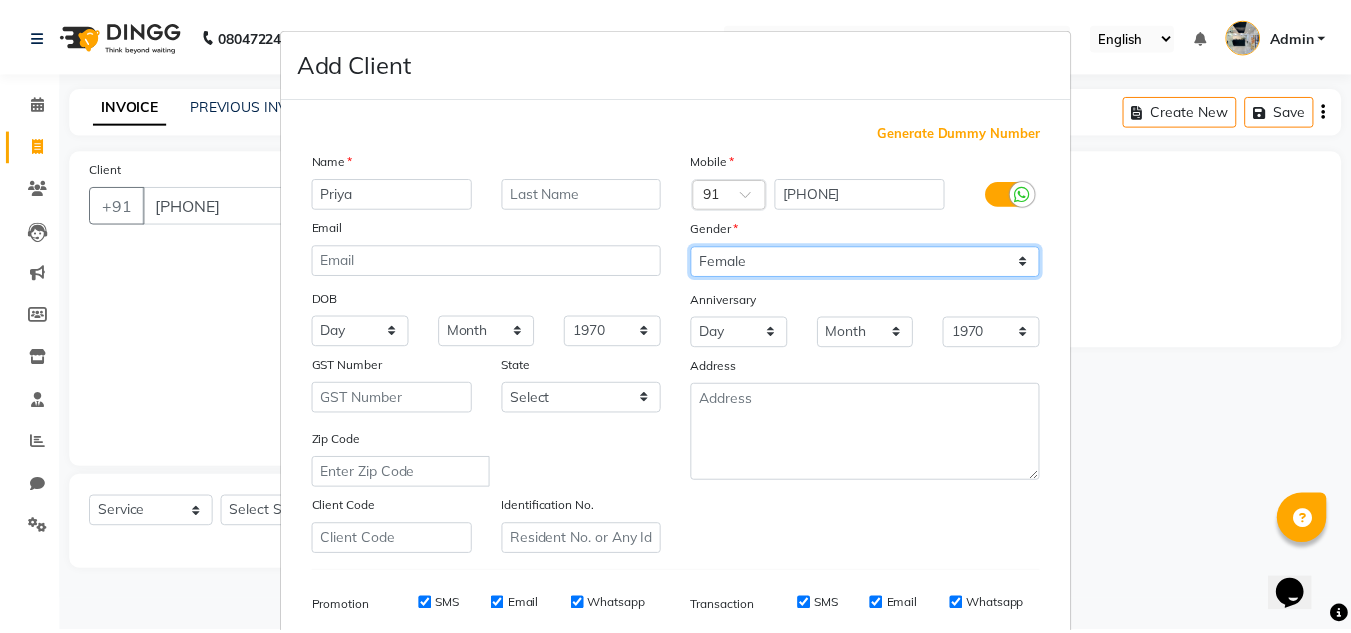 scroll, scrollTop: 290, scrollLeft: 0, axis: vertical 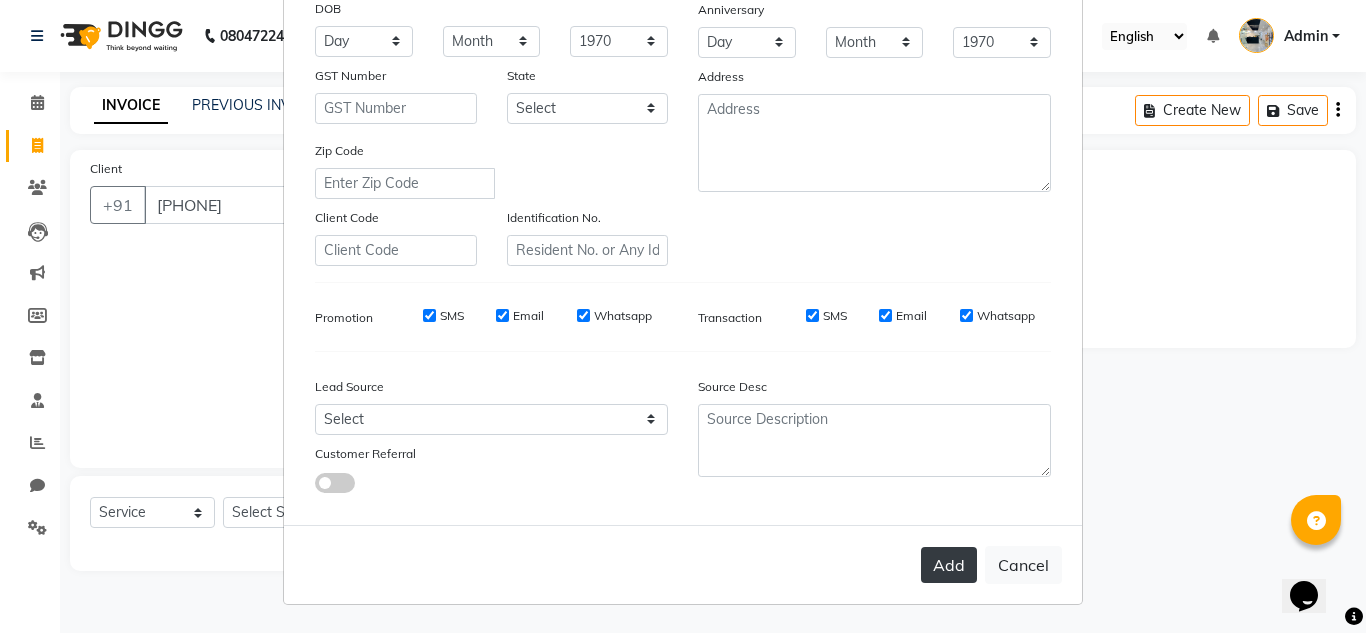 click on "Add" at bounding box center (949, 565) 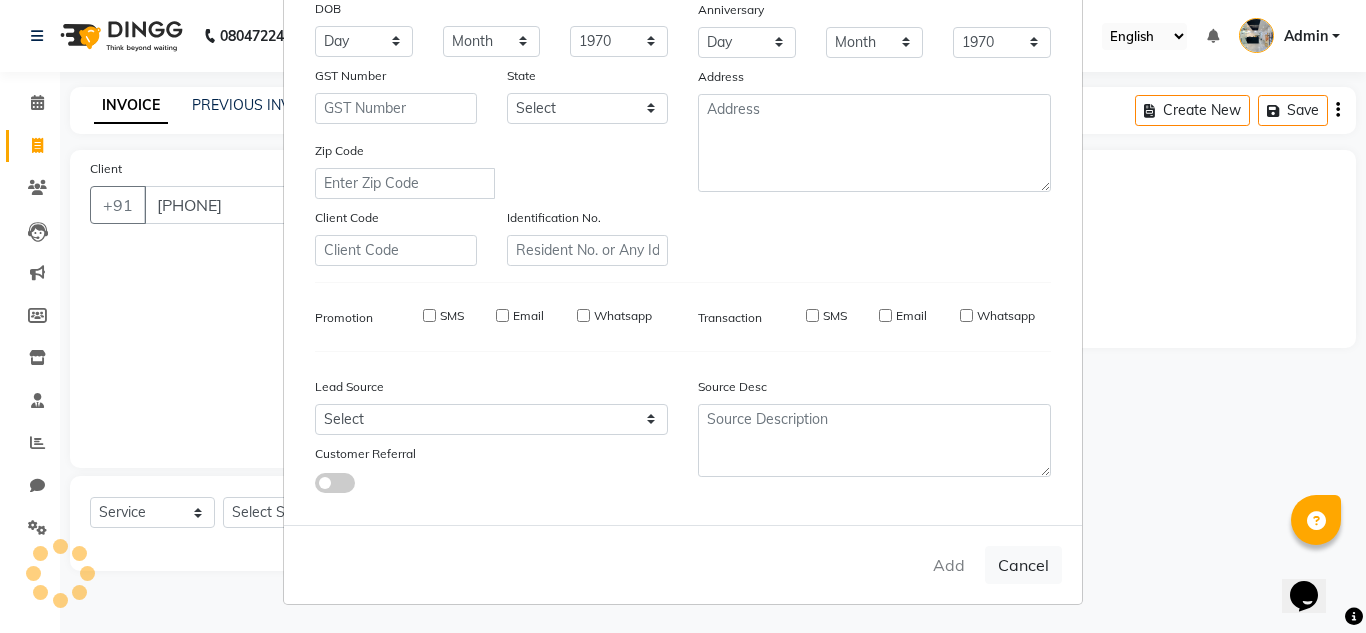 type 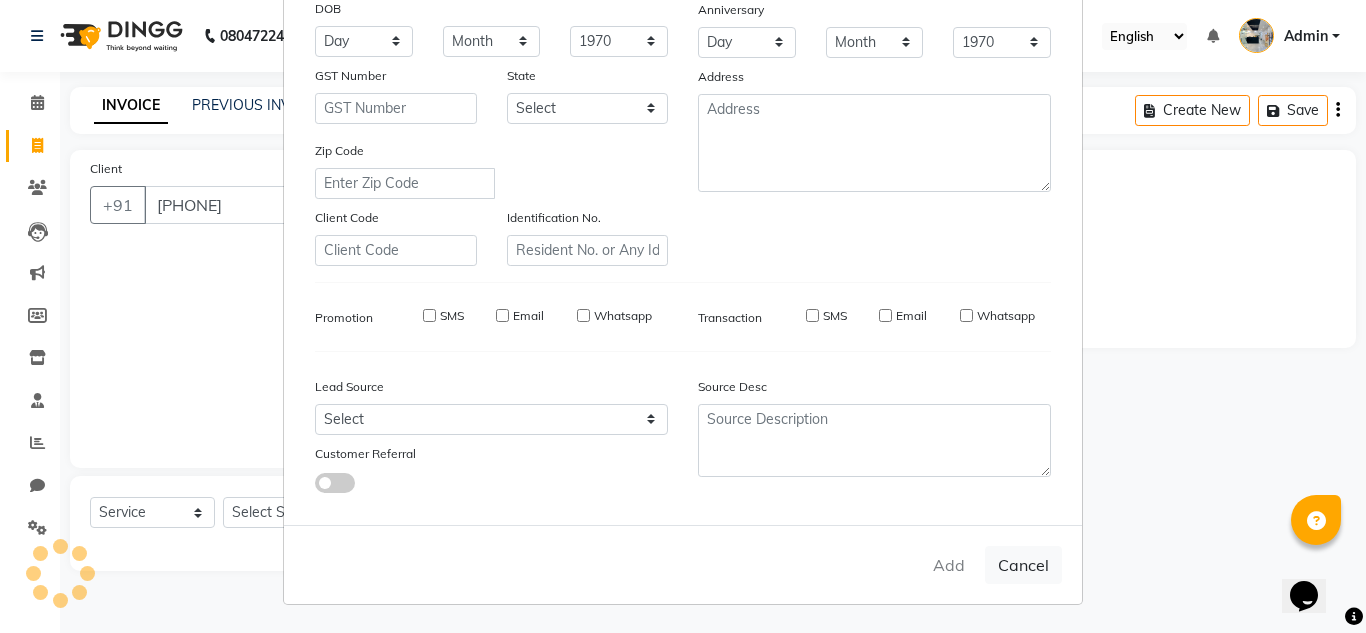 select 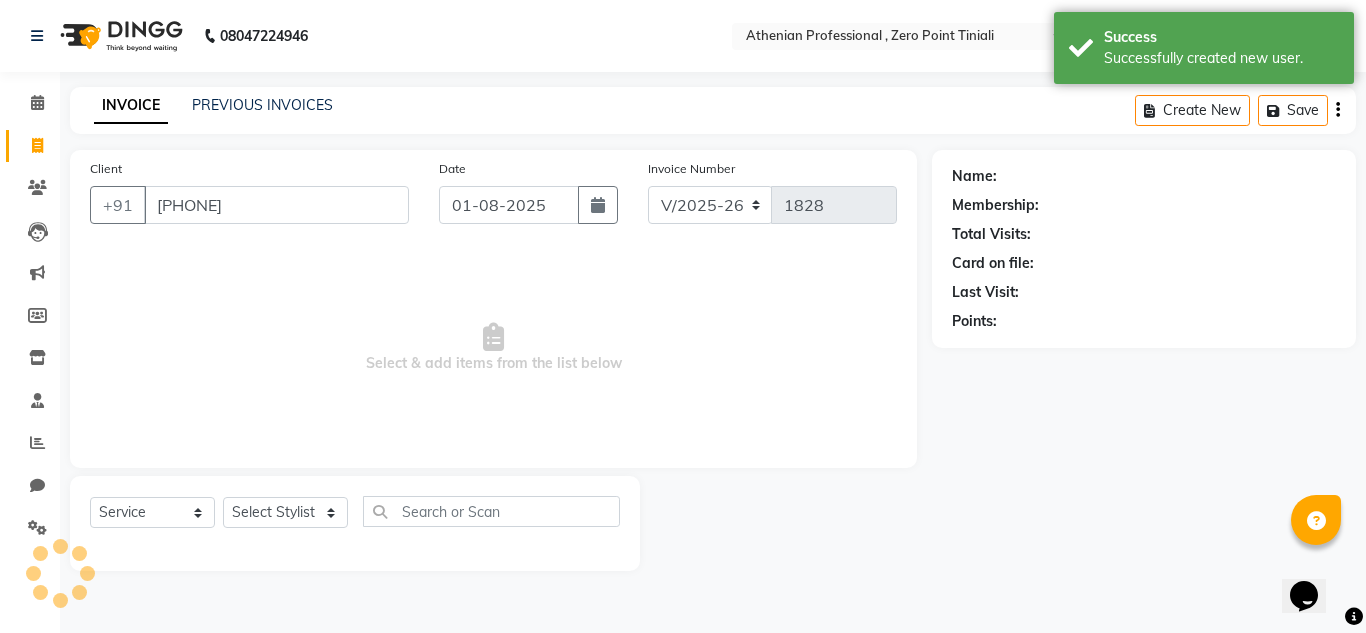 select on "1: Object" 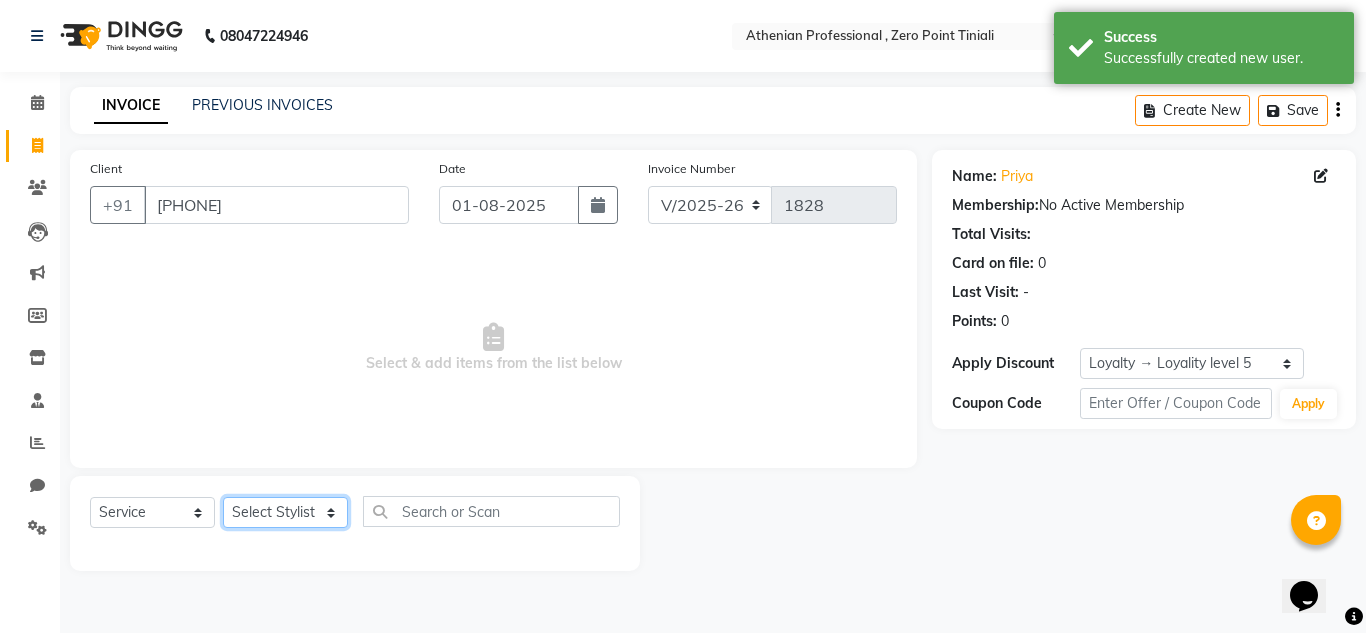 click on "Select Stylist [STYLIST] [STYLIST] [STYLIST] [STYLIST] [STYLIST] [STYLIST] [STYLIST] [STYLIST] [STYLIST] [STYLIST] [STYLIST] [STYLIST] [STYLIST] [STYLIST] [STYLIST] [STYLIST] [STYLIST]" 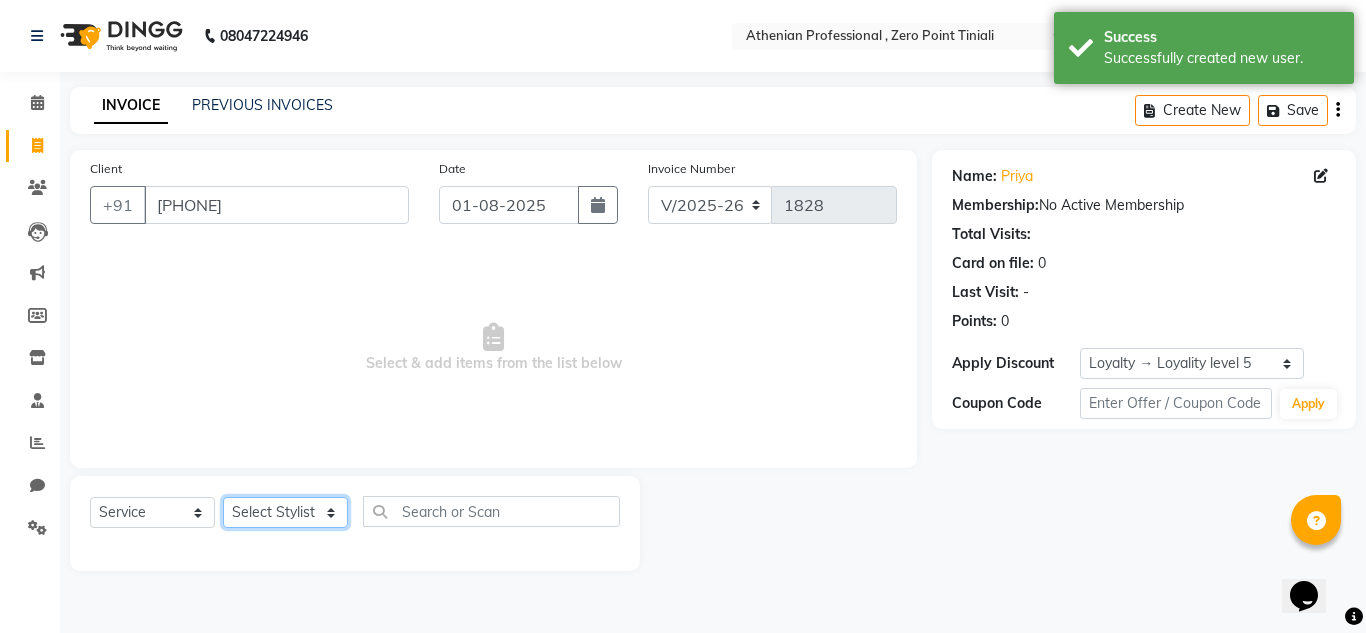 select on "80207" 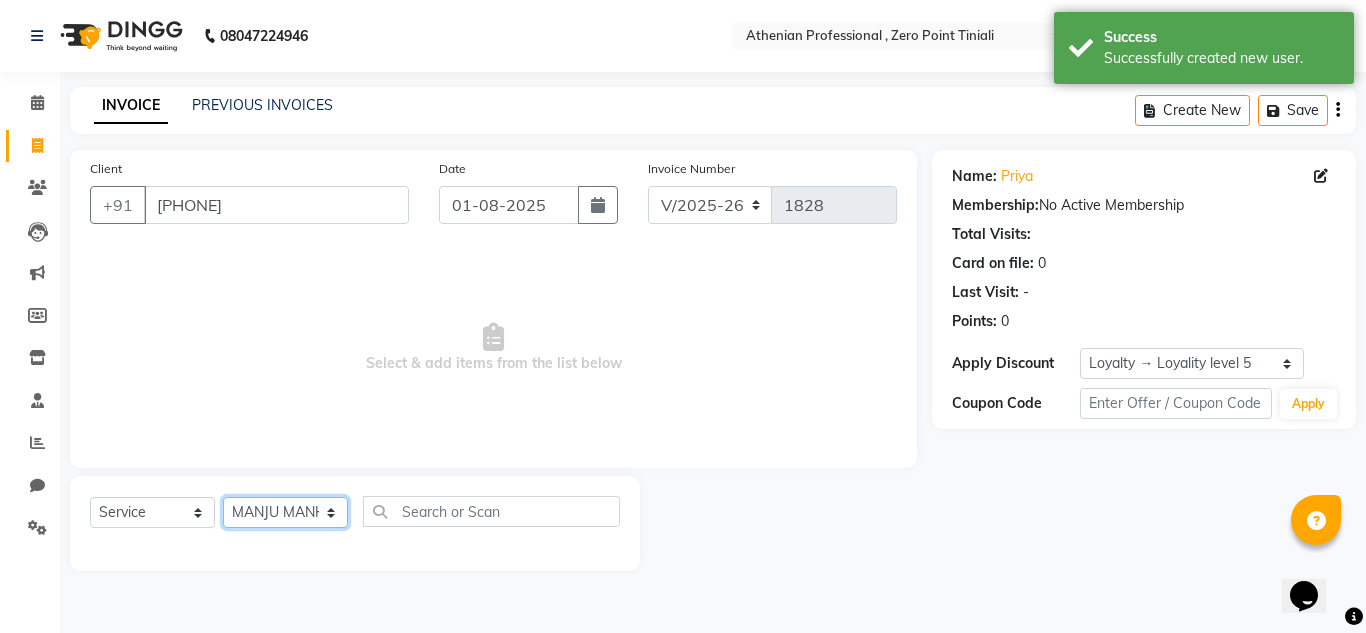 click on "Select Stylist [STYLIST] [STYLIST] [STYLIST] [STYLIST] [STYLIST] [STYLIST] [STYLIST] [STYLIST] [STYLIST] [STYLIST] [STYLIST] [STYLIST] [STYLIST] [STYLIST] [STYLIST] [STYLIST] [STYLIST]" 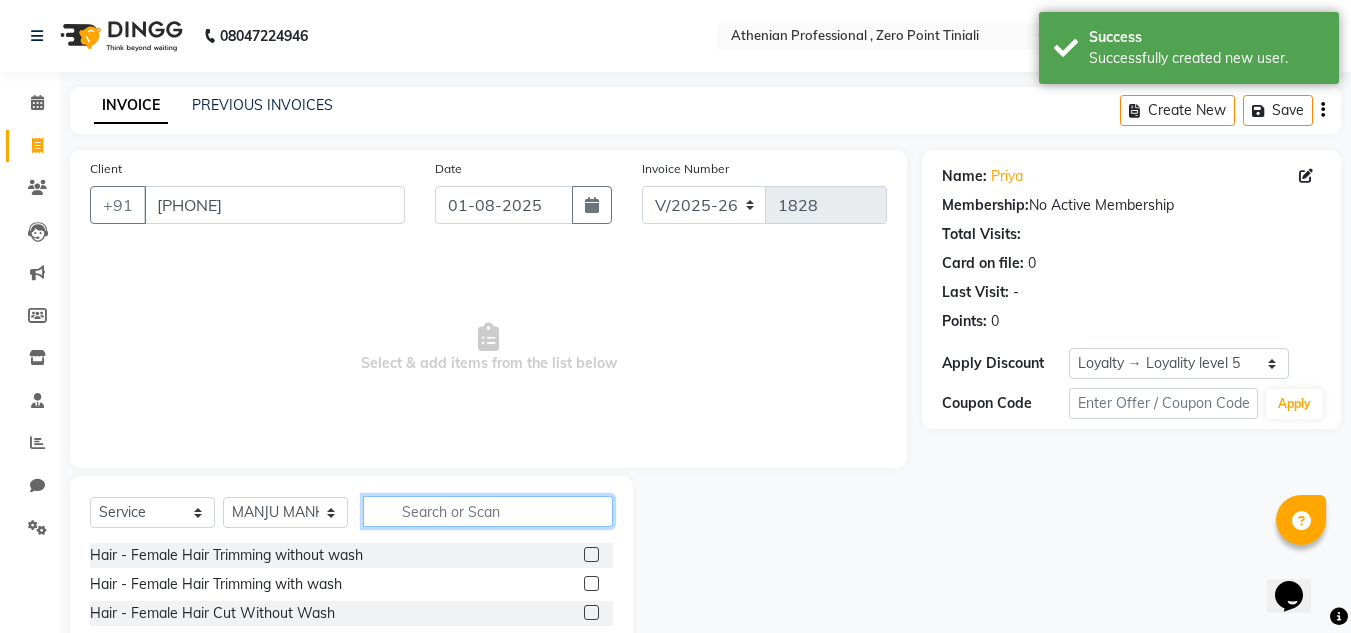 click 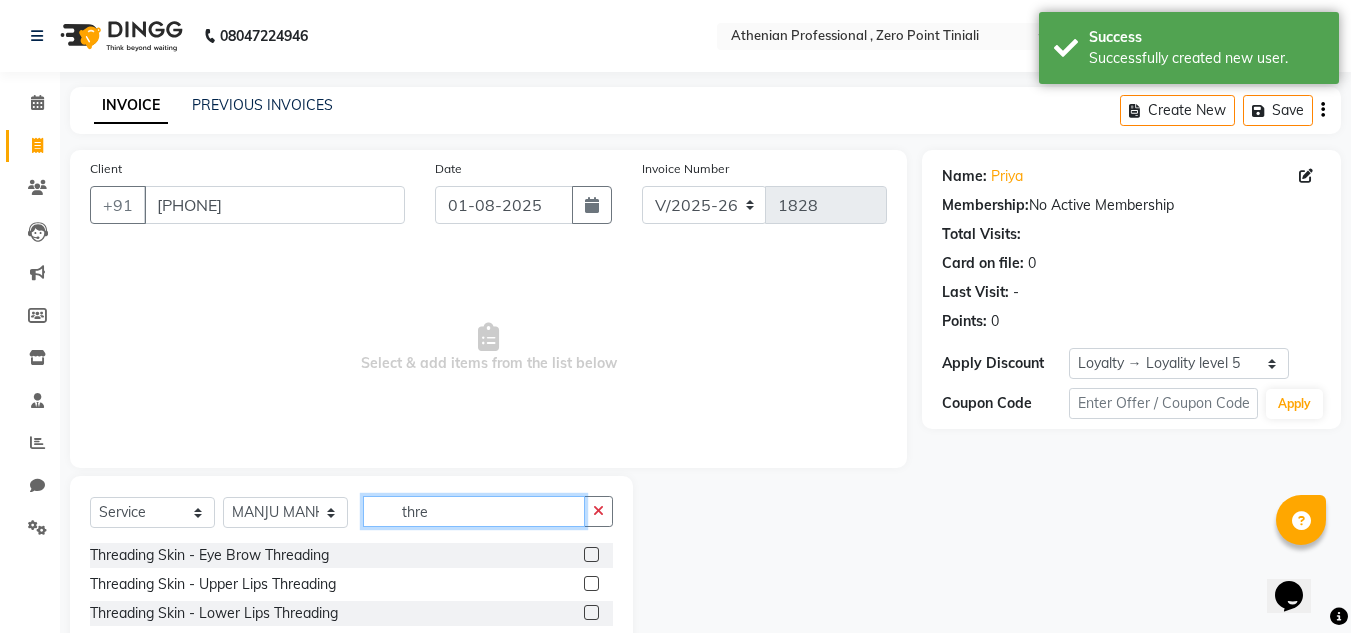 type on "thre" 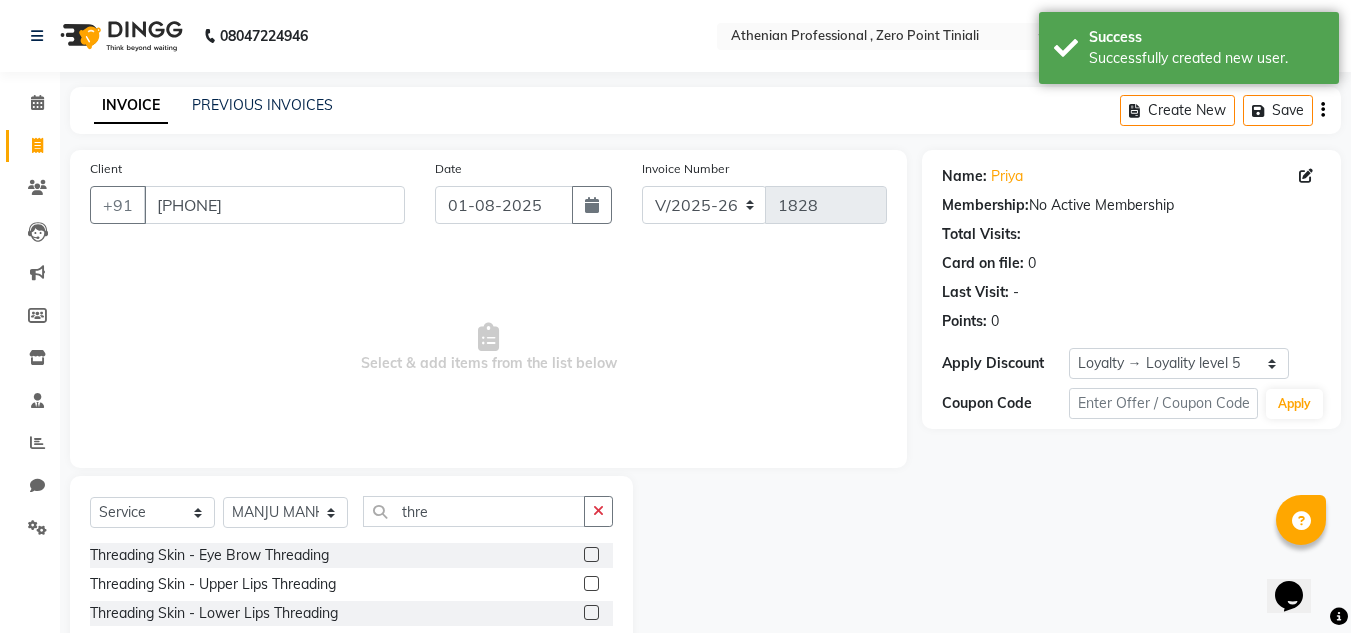 click 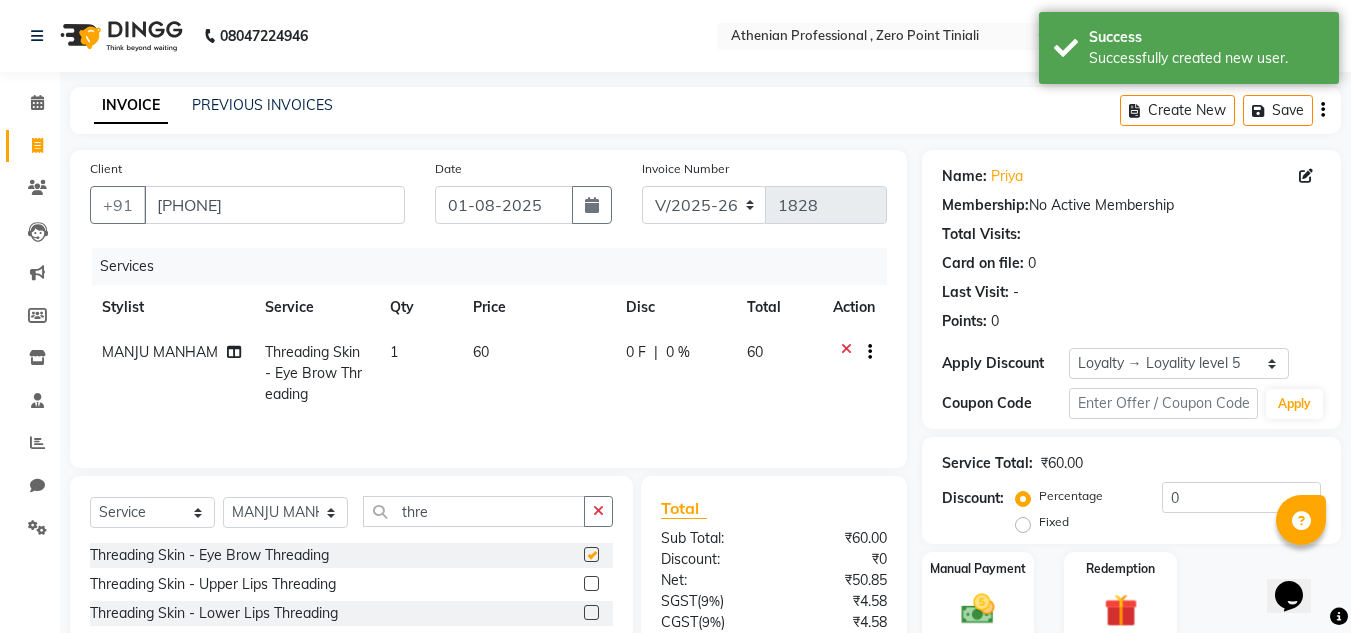 checkbox on "false" 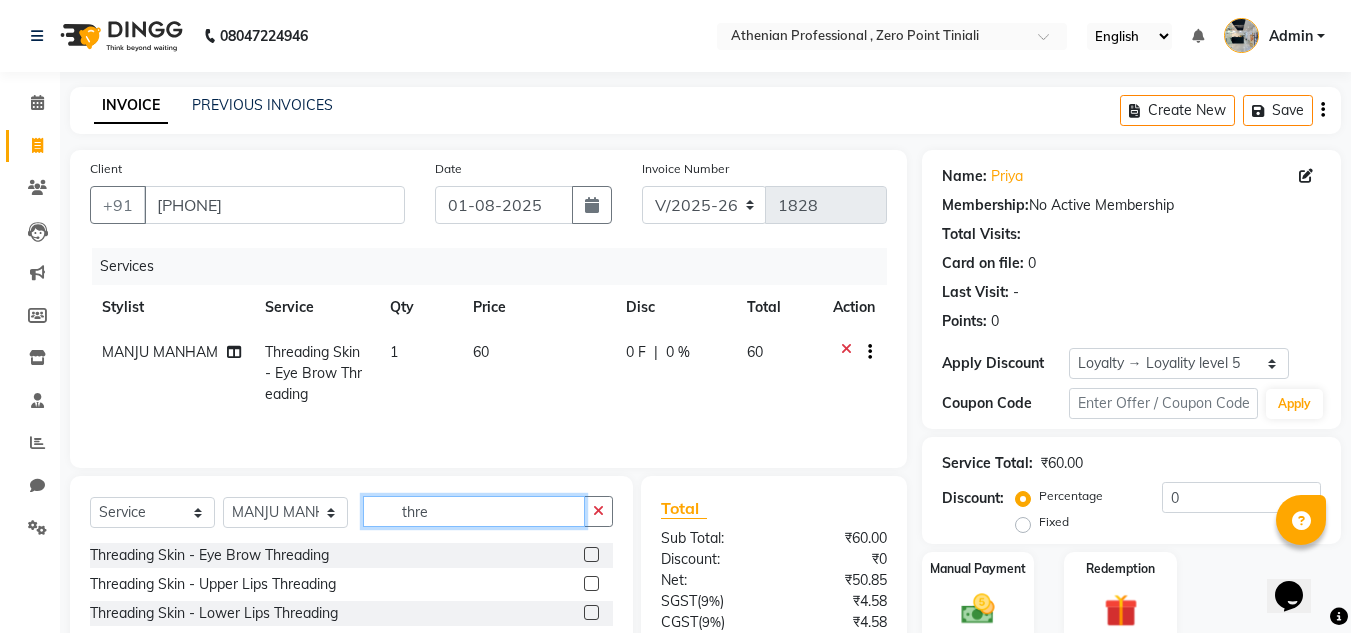 click on "thre" 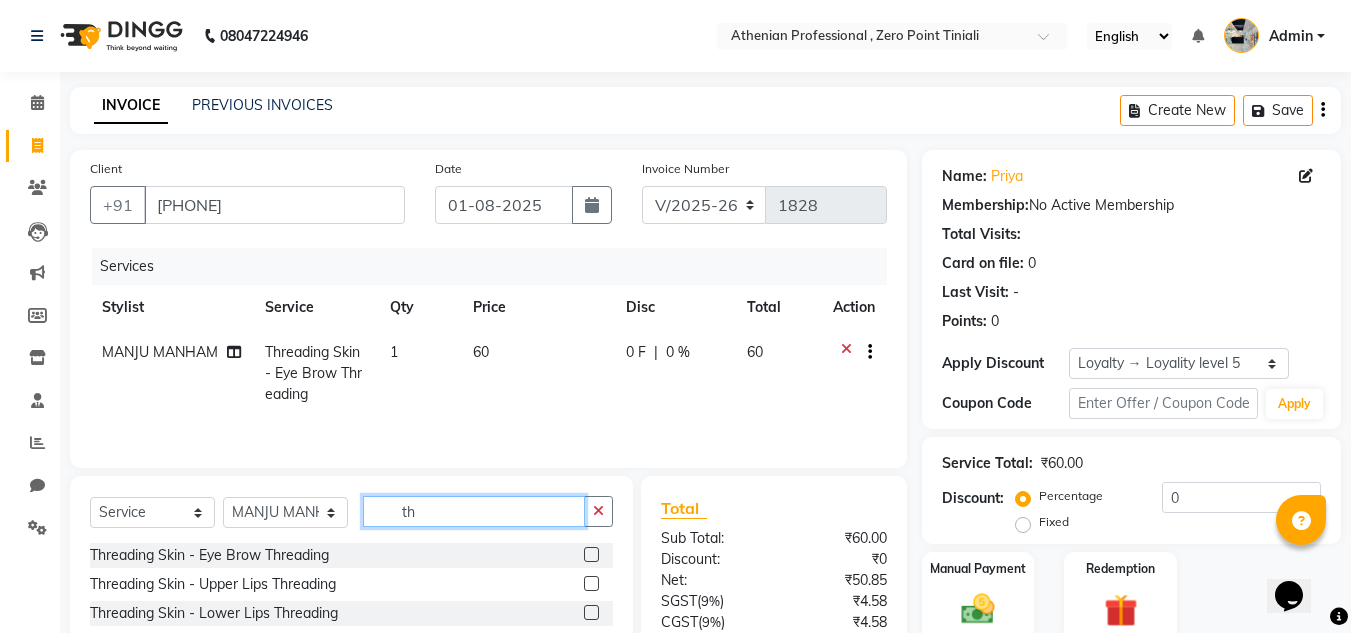 type on "t" 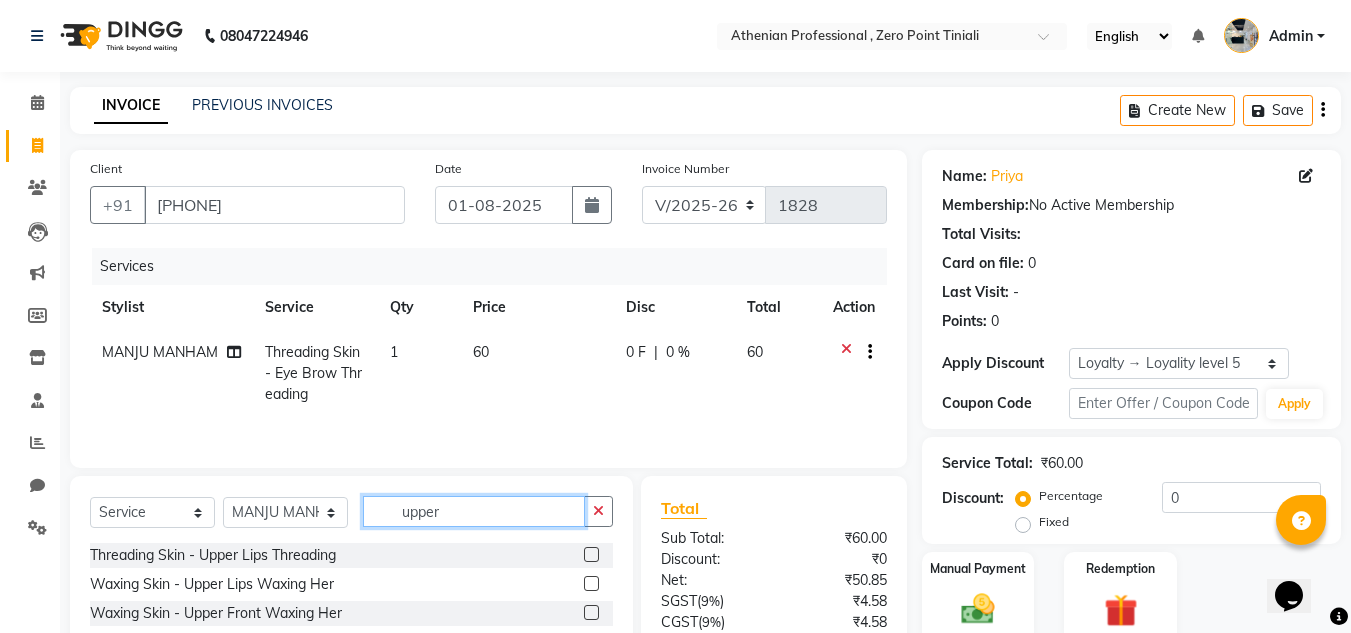 type on "upper" 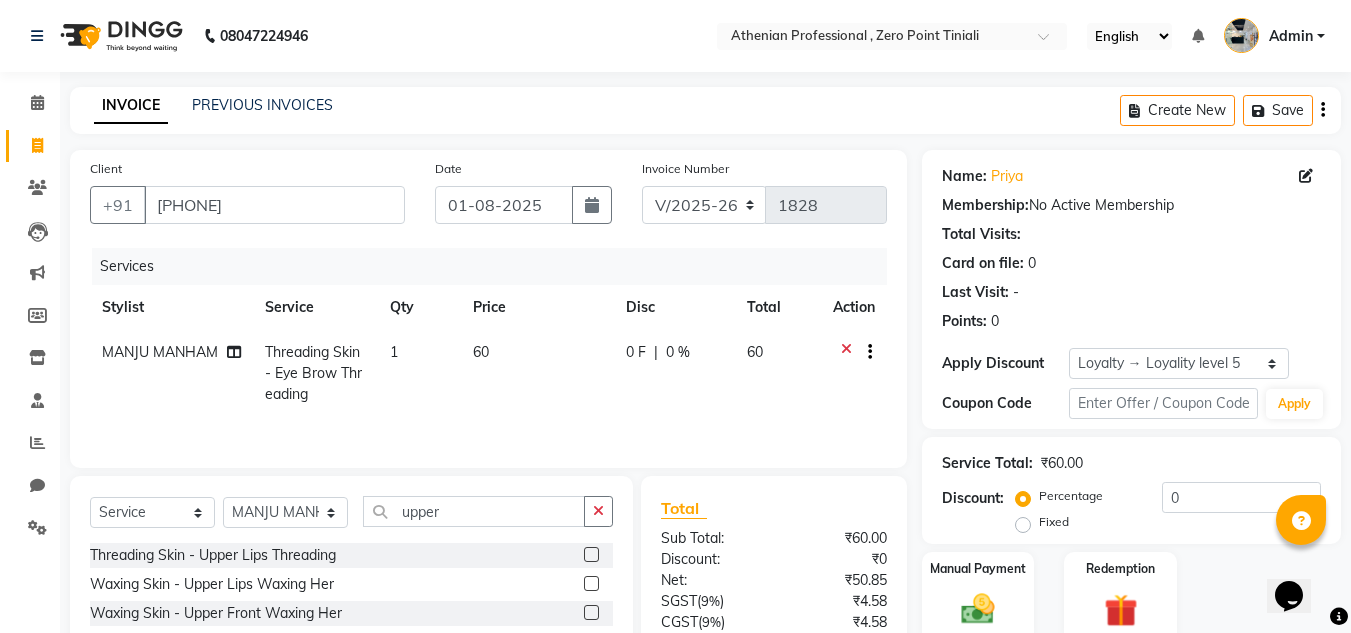 click 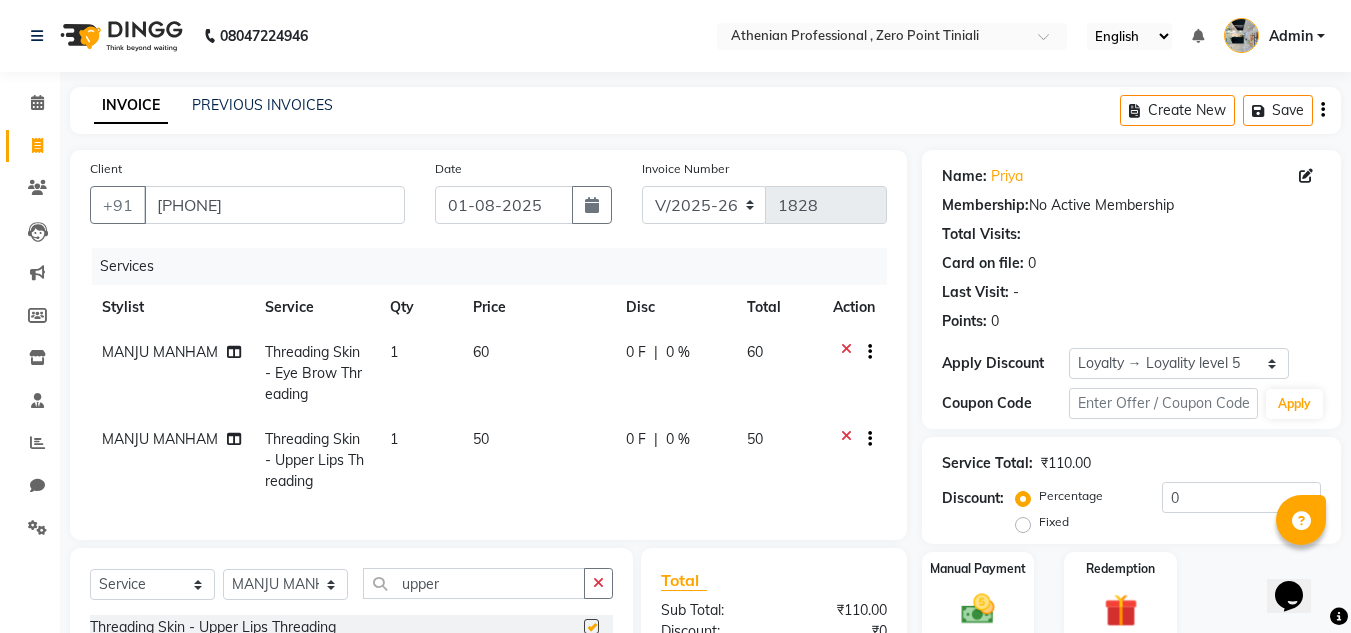 checkbox on "false" 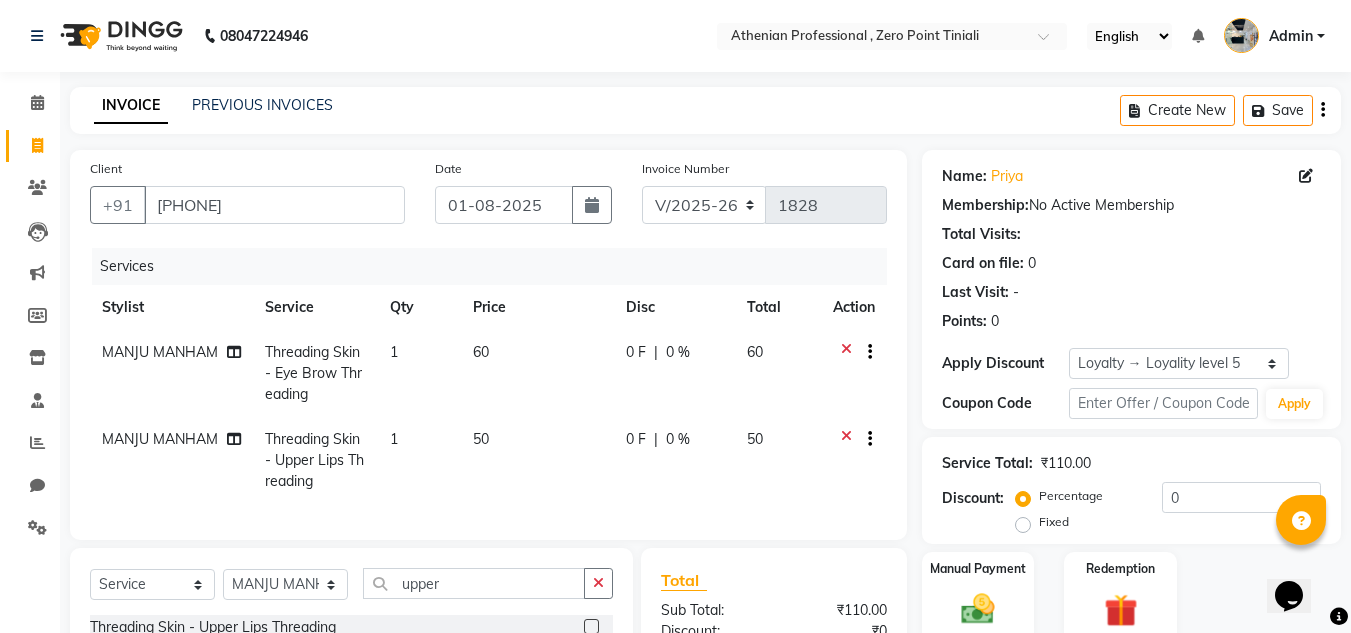 scroll, scrollTop: 255, scrollLeft: 0, axis: vertical 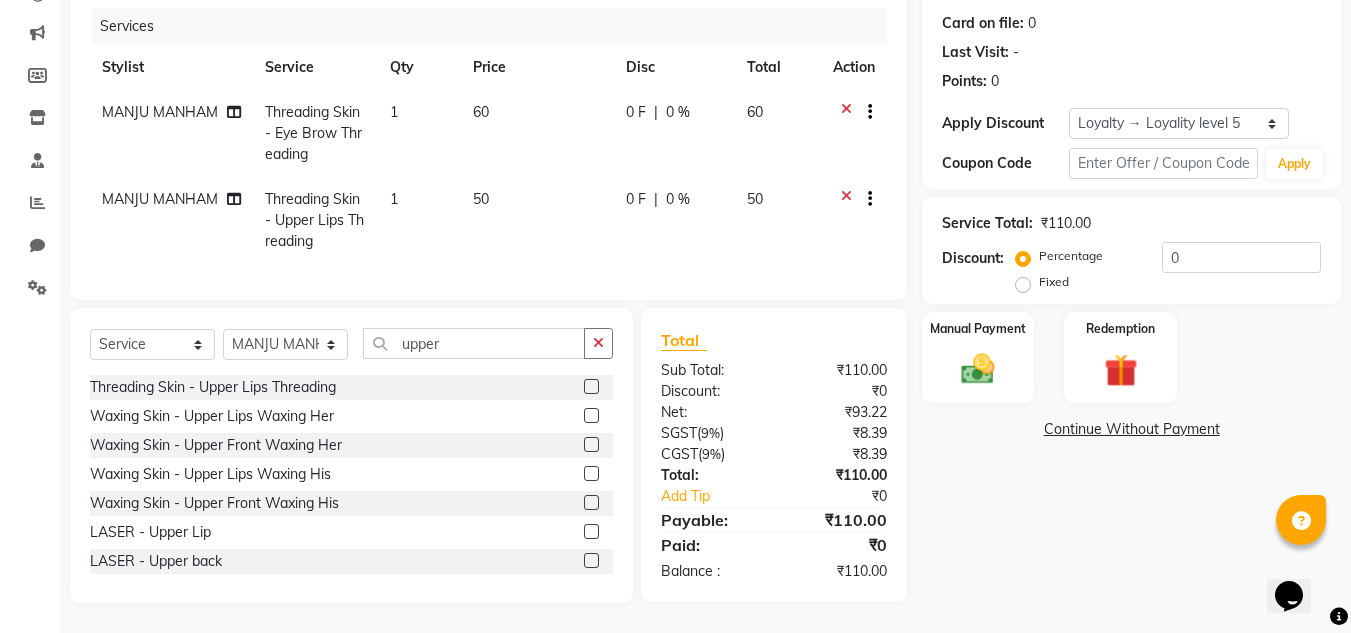click on "Select Stylist [STYLIST] [STYLIST] [STYLIST] [STYLIST] [STYLIST] [STYLIST] [STYLIST] [STYLIST] [STYLIST] [STYLIST] [STYLIST] [STYLIST] [STYLIST] [STYLIST] [STYLIST] [STYLIST] [STYLIST] Hair - Female Hair Trimming without wash Hair - Female Hair Trimming with wash Hair - Female Hair Cut Without Wash Hair - Female Hair Cut With Wash Hair - Female Hair Wash Hair - Male Hair Cut Without Wash Hair - Male Hair Cut With Wash Hair - Male Hair Wash Hair - Beard Trimming Hair - Stylish Beard Hair - Shaving Hair - Kid's Hair cut Hair - Global Colour With Amonia Shoulder length Hair - Global Colour With Amonia Mid length Hair - Global Colour With Amonia Waist length Hair - Global Colour Without Amonia Shoulder length Hair - Global Colour Without Amonia Mid length Hair - Global Colour Without Amonia Waist length Hair - Ash/Funky Colour for Male  Hair - Ash/Funky Colour Mid length O3+ MANI/PEDI SHAVING" 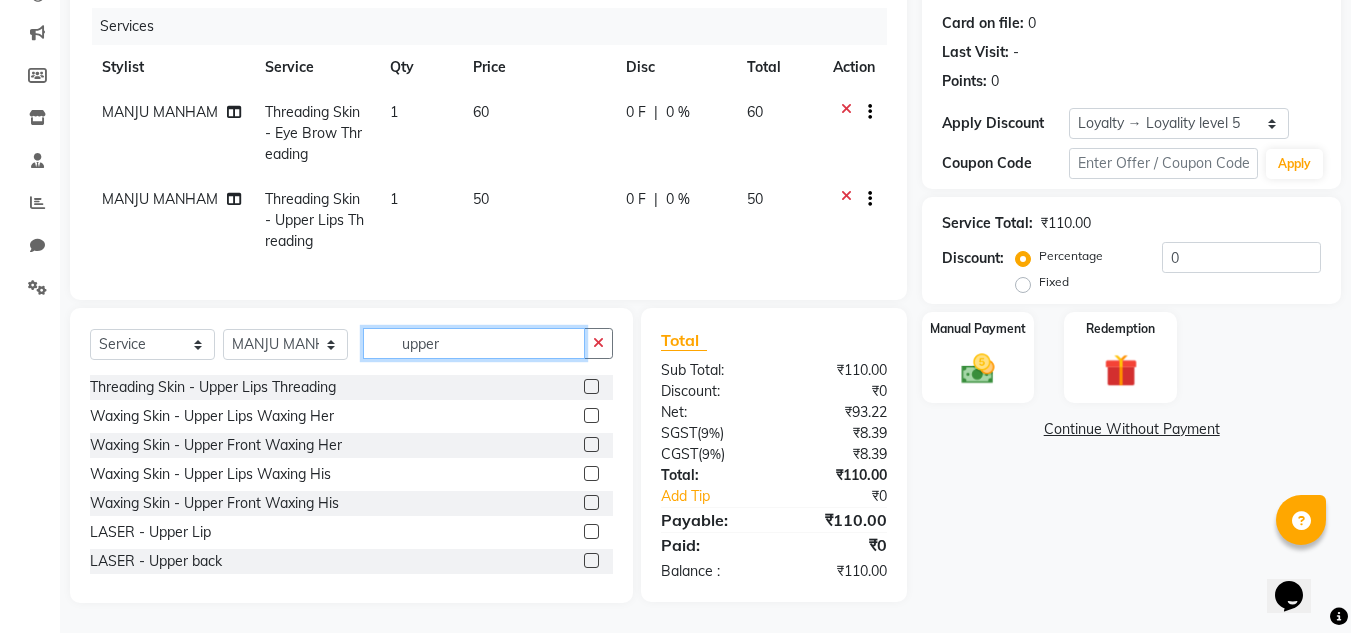 click on "upper" 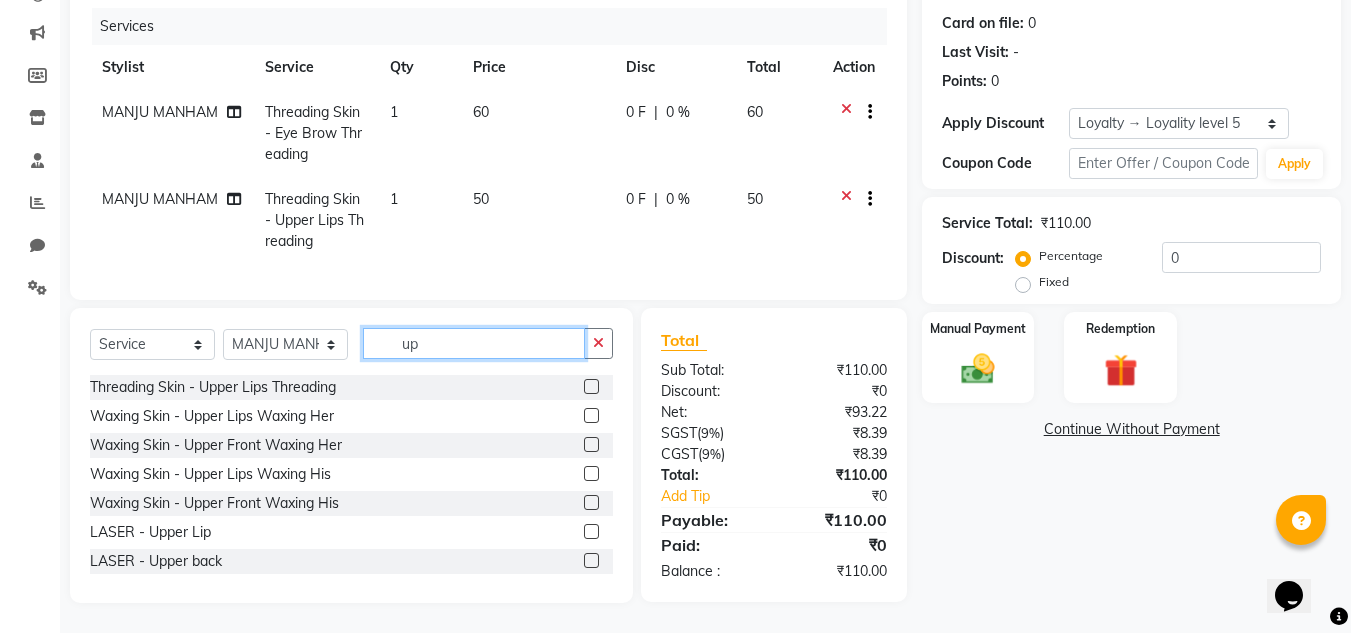 type on "u" 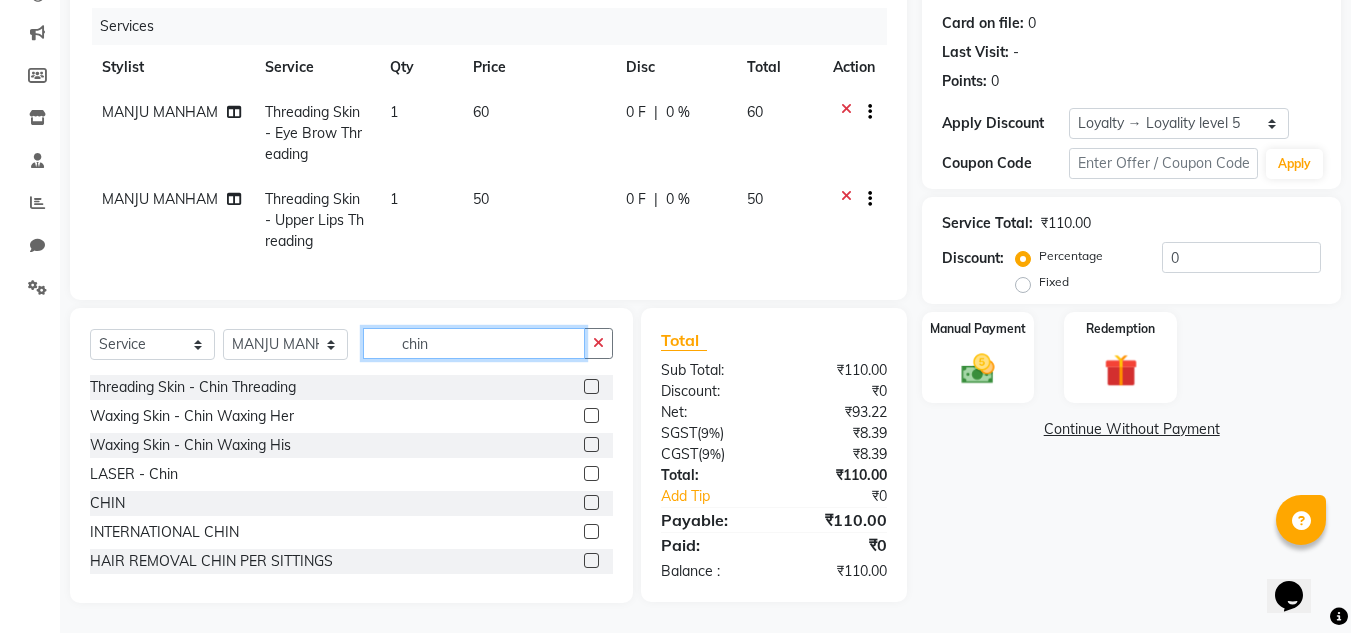 type on "chin" 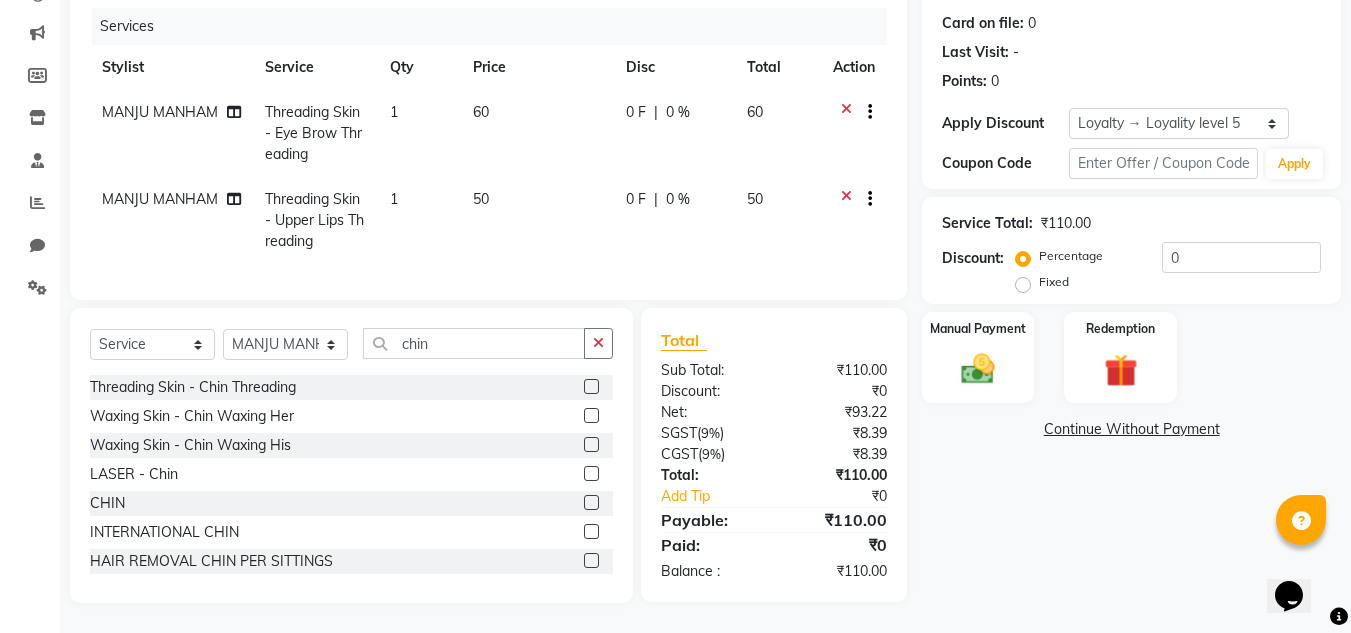click 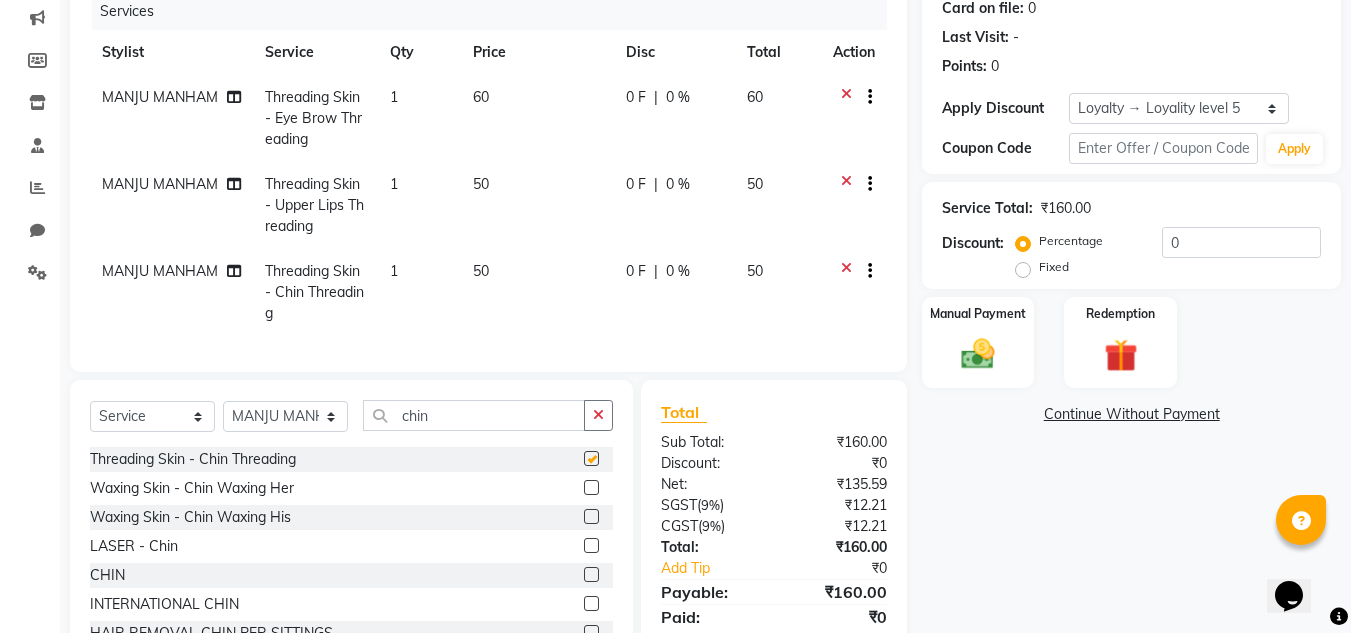 checkbox on "false" 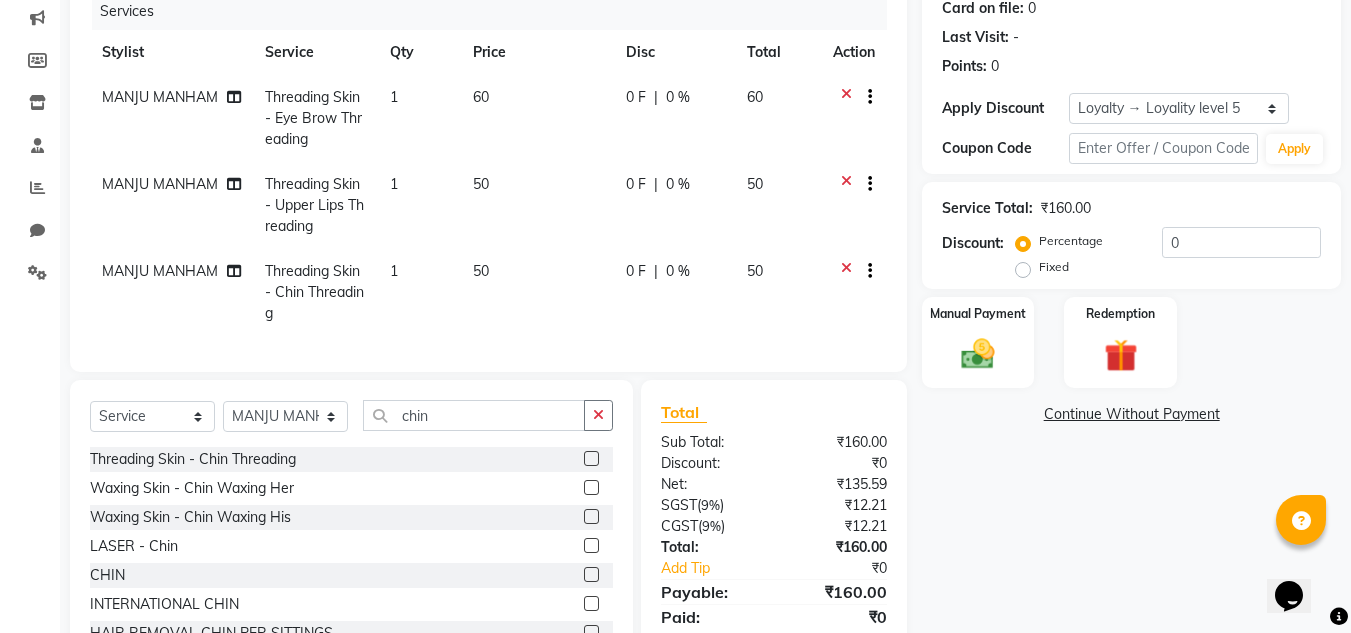 scroll, scrollTop: 342, scrollLeft: 0, axis: vertical 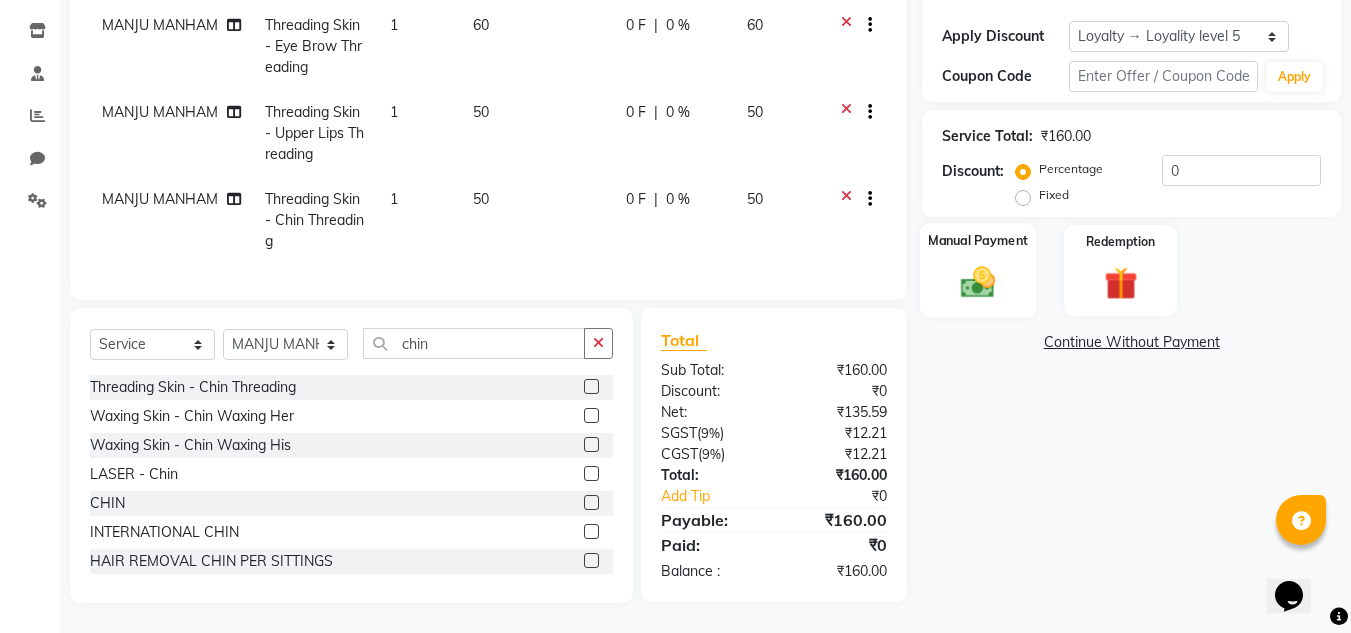 click on "Manual Payment" 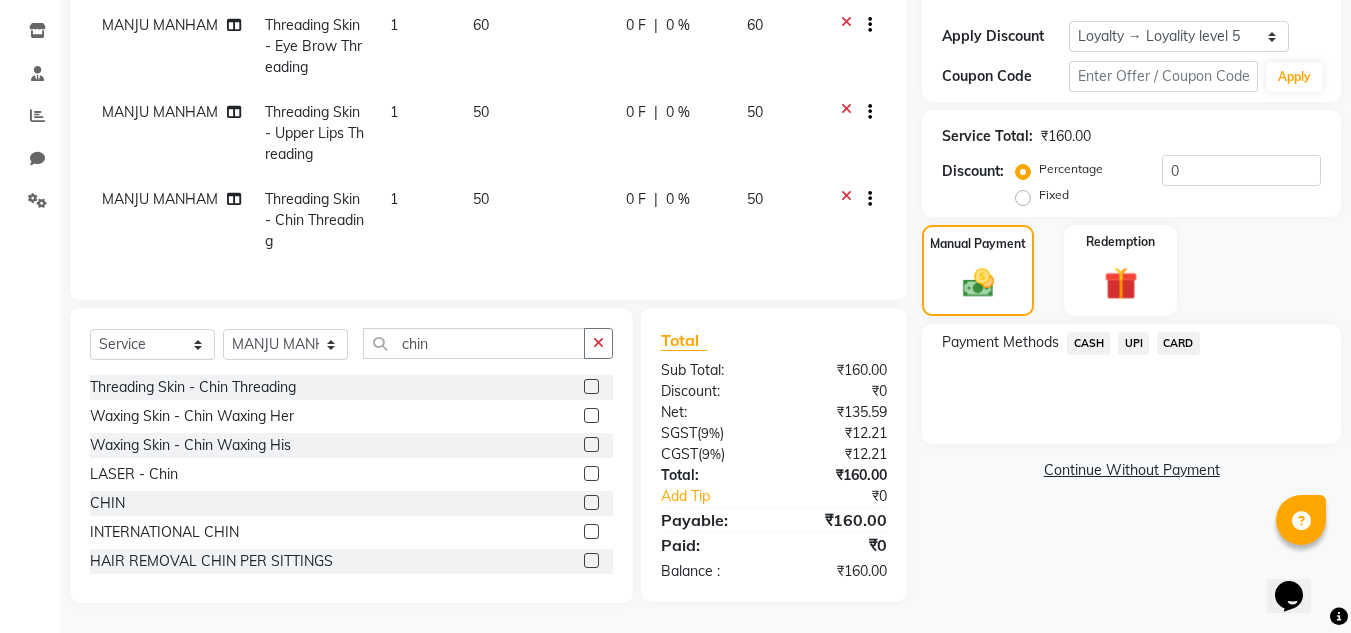 click on "UPI" 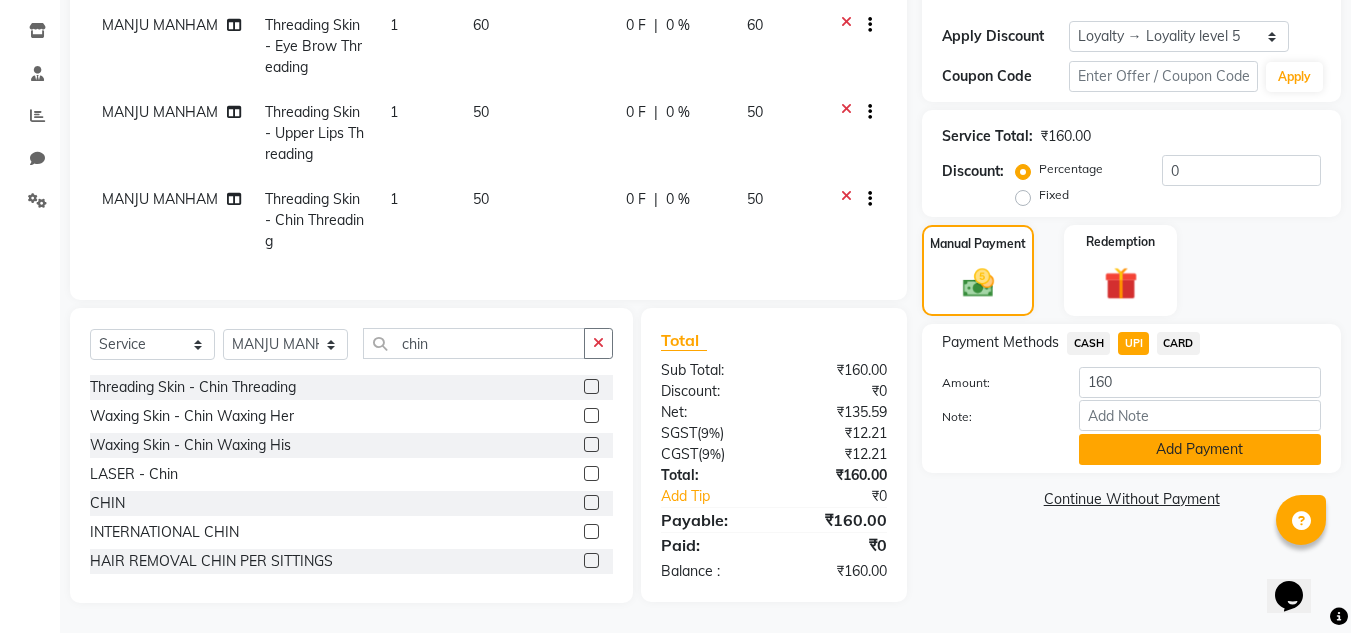 click on "Add Payment" 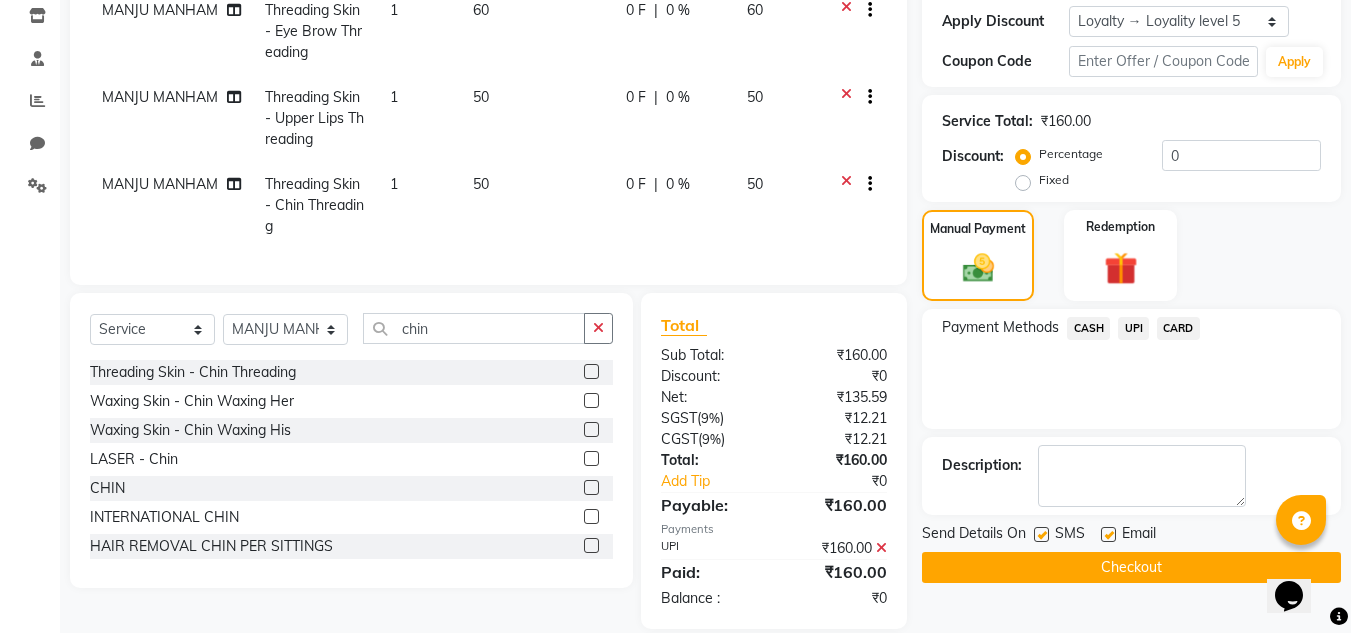 scroll, scrollTop: 482, scrollLeft: 0, axis: vertical 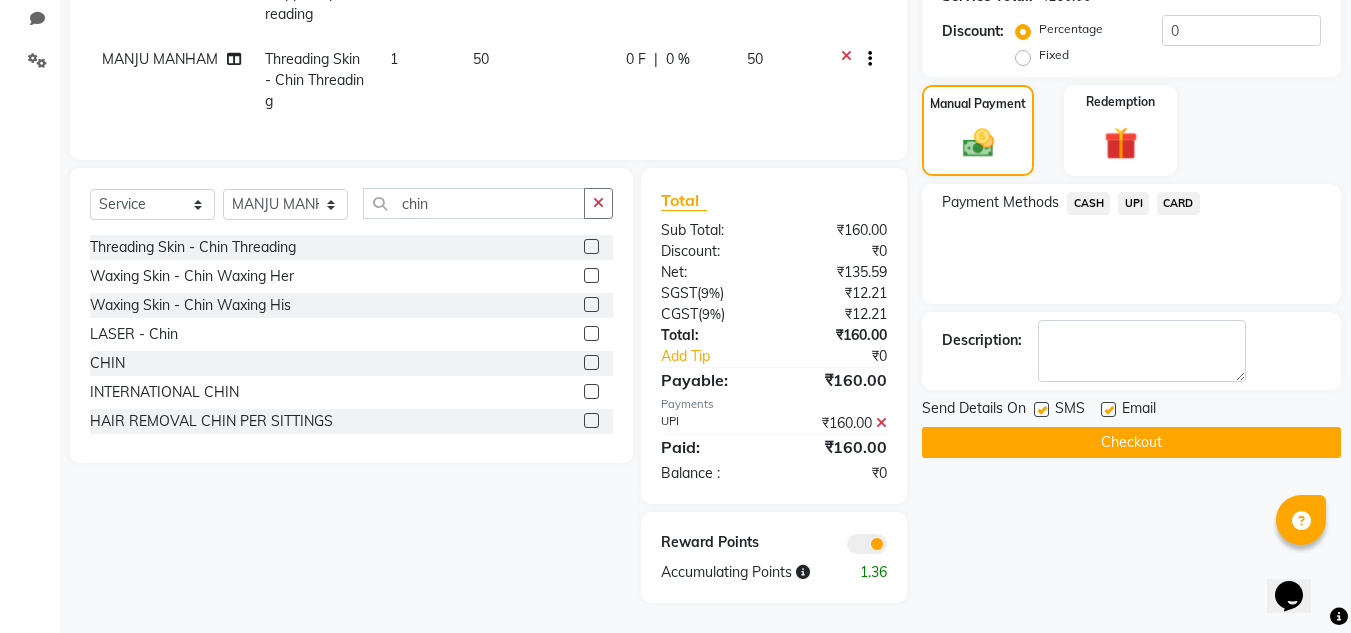 click on "Checkout" 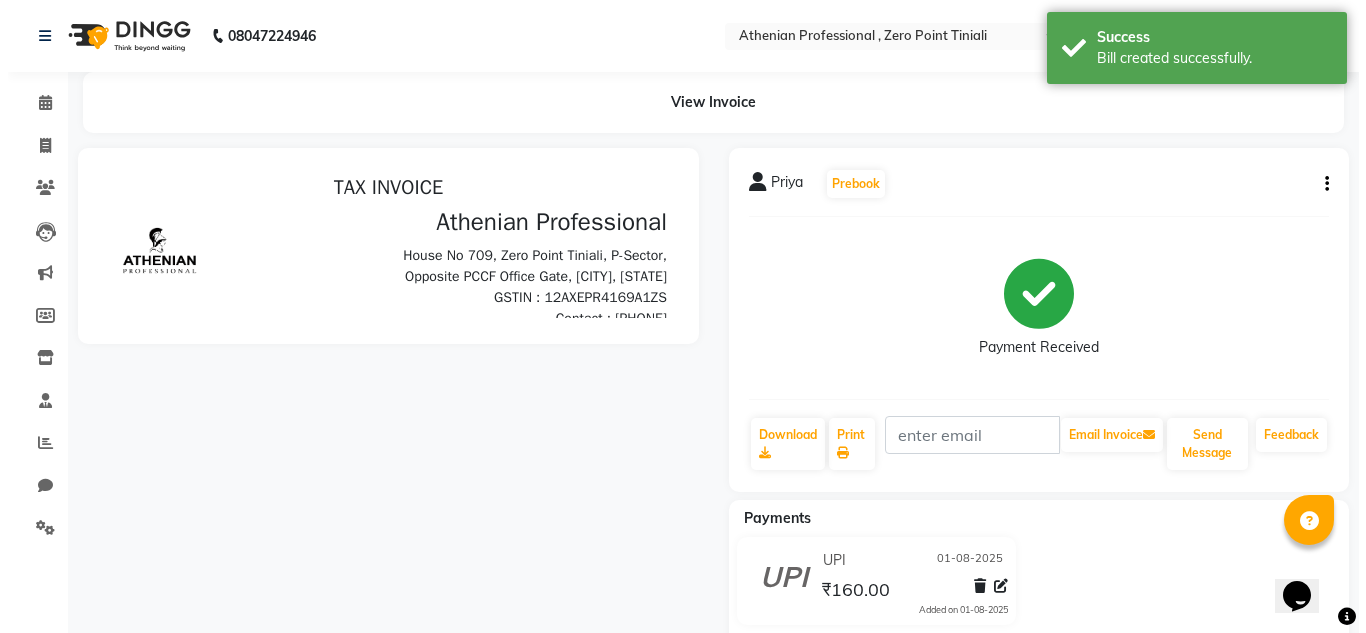 scroll, scrollTop: 0, scrollLeft: 0, axis: both 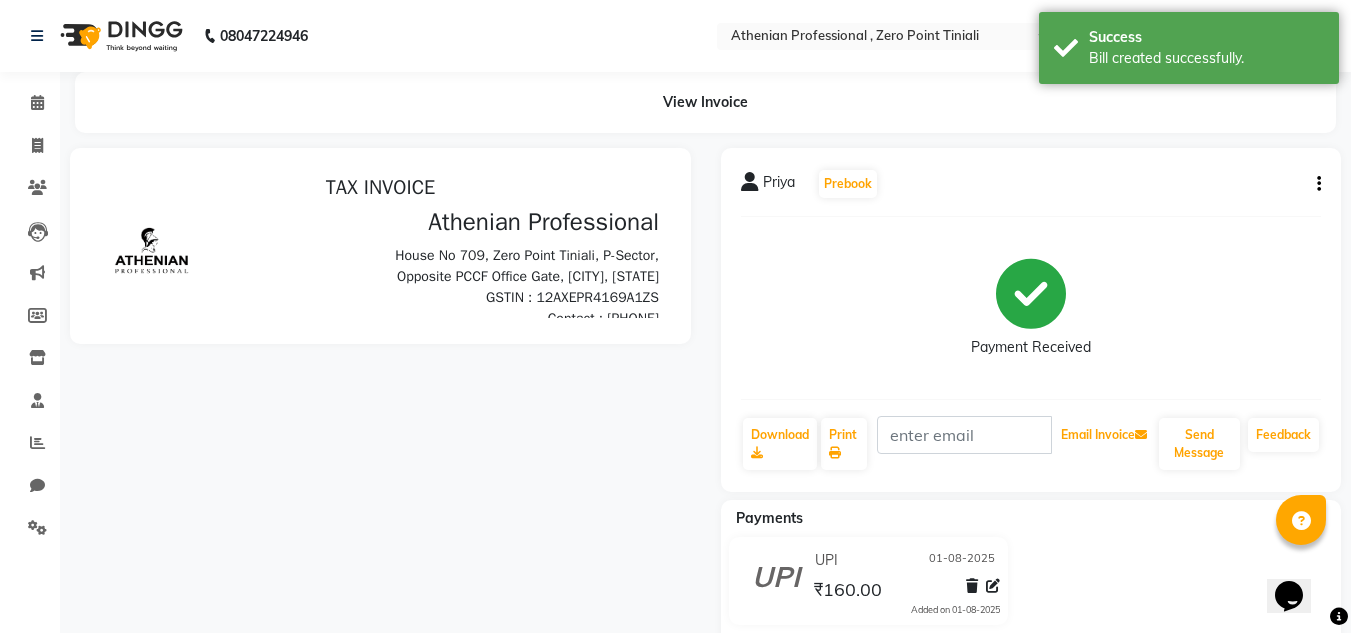 click on "Email Invoice" 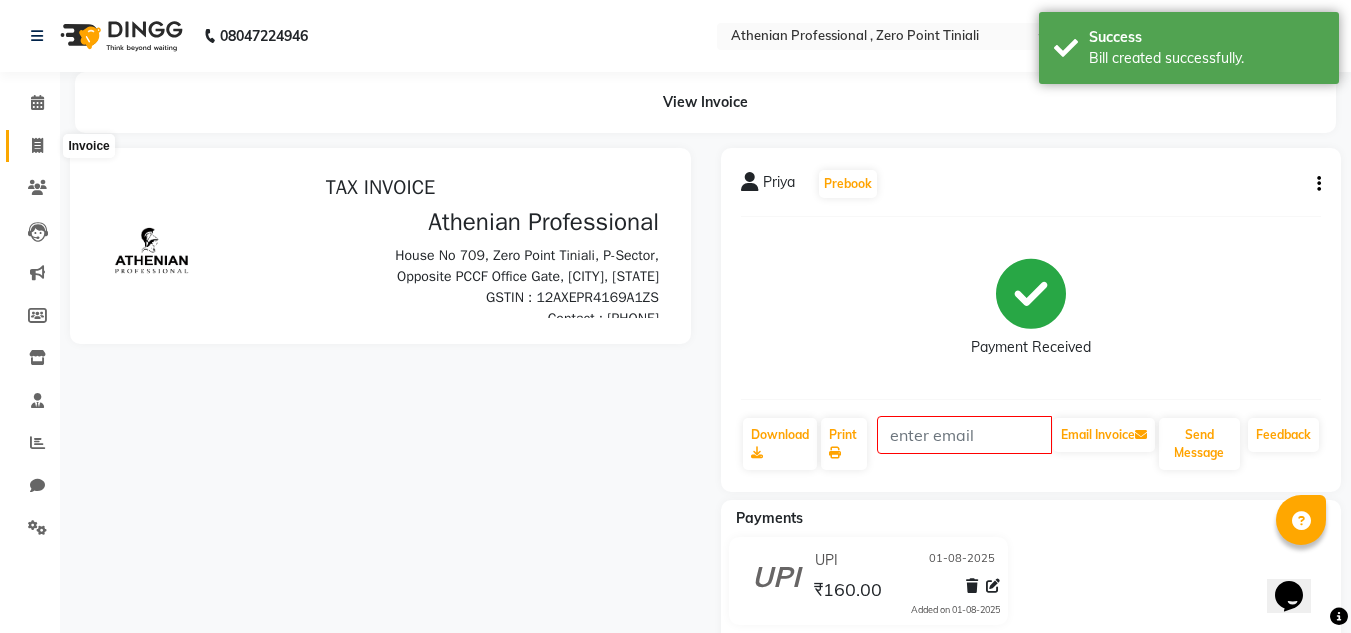 click 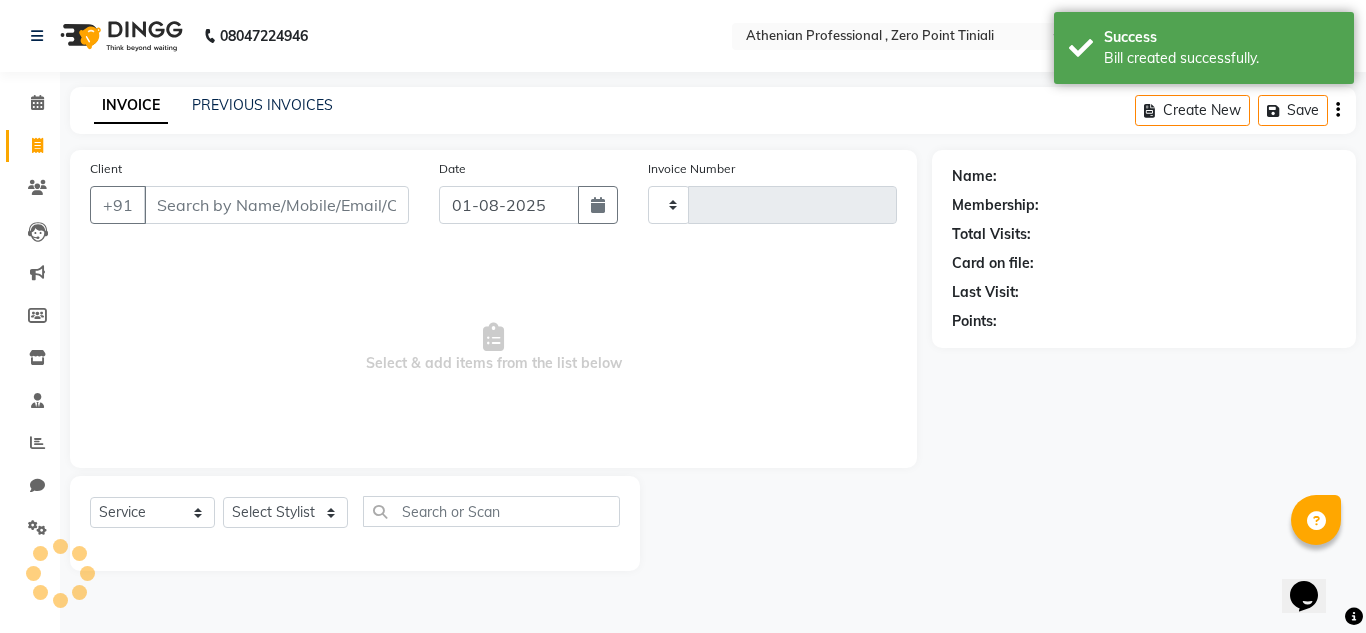 type on "1829" 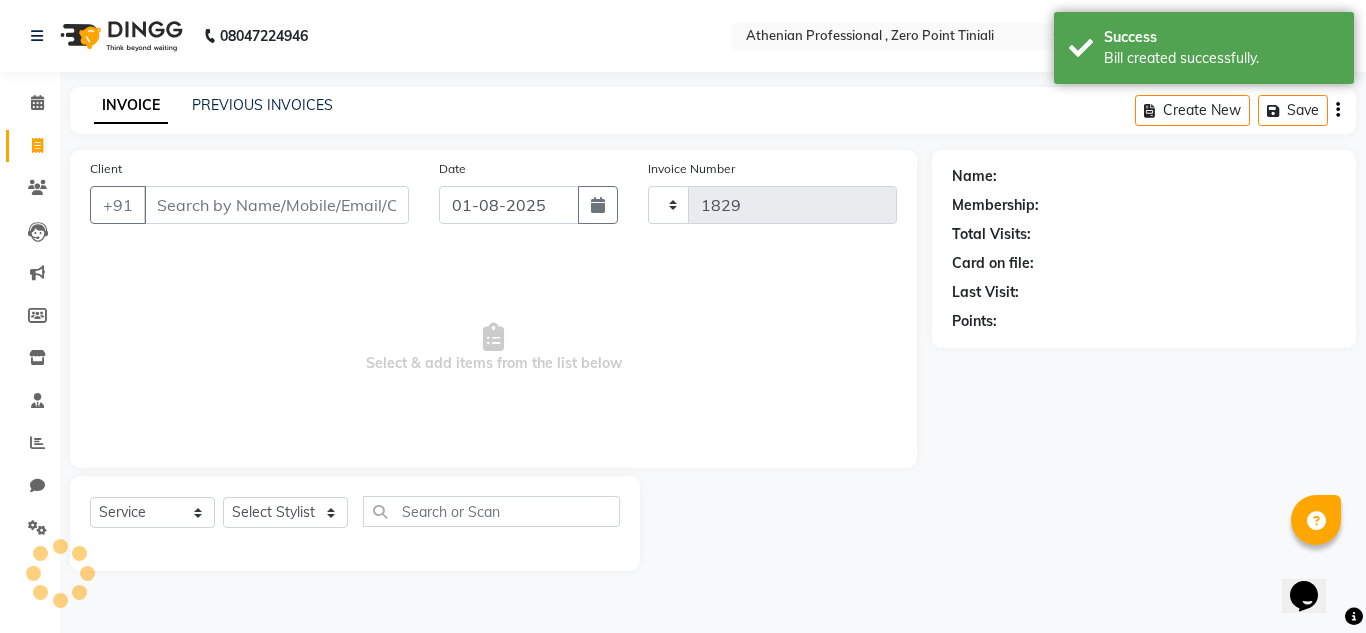 select on "8300" 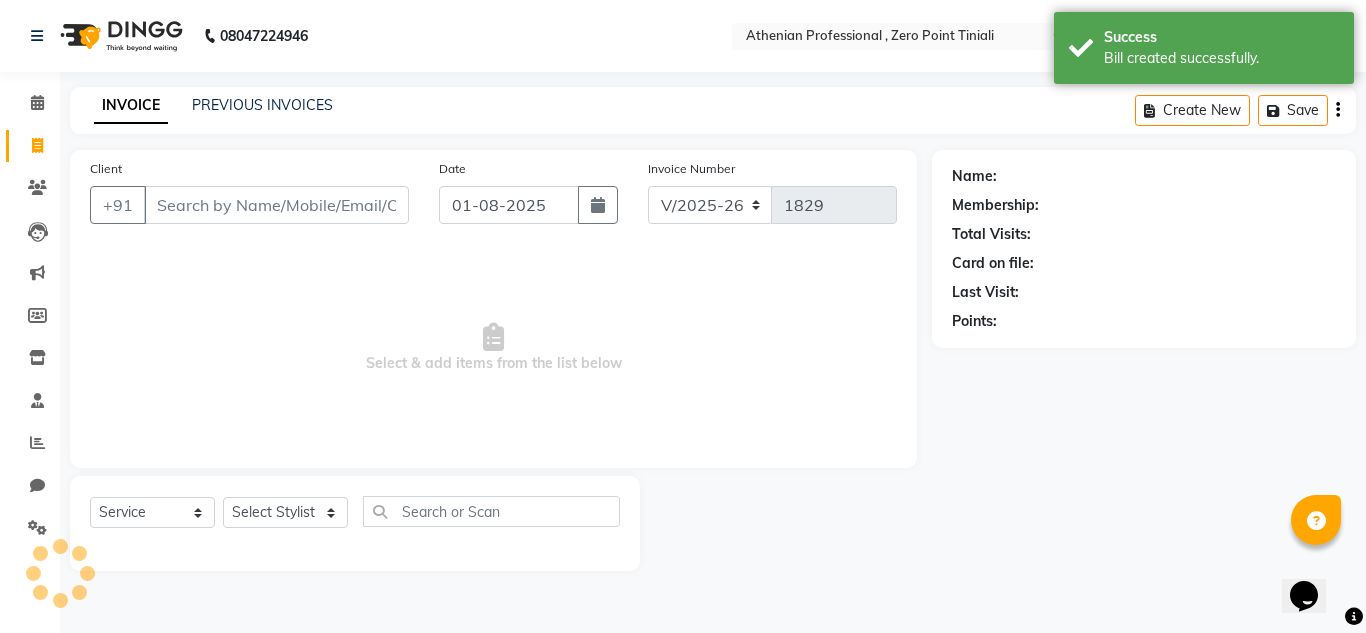 click on "Client" at bounding box center (276, 205) 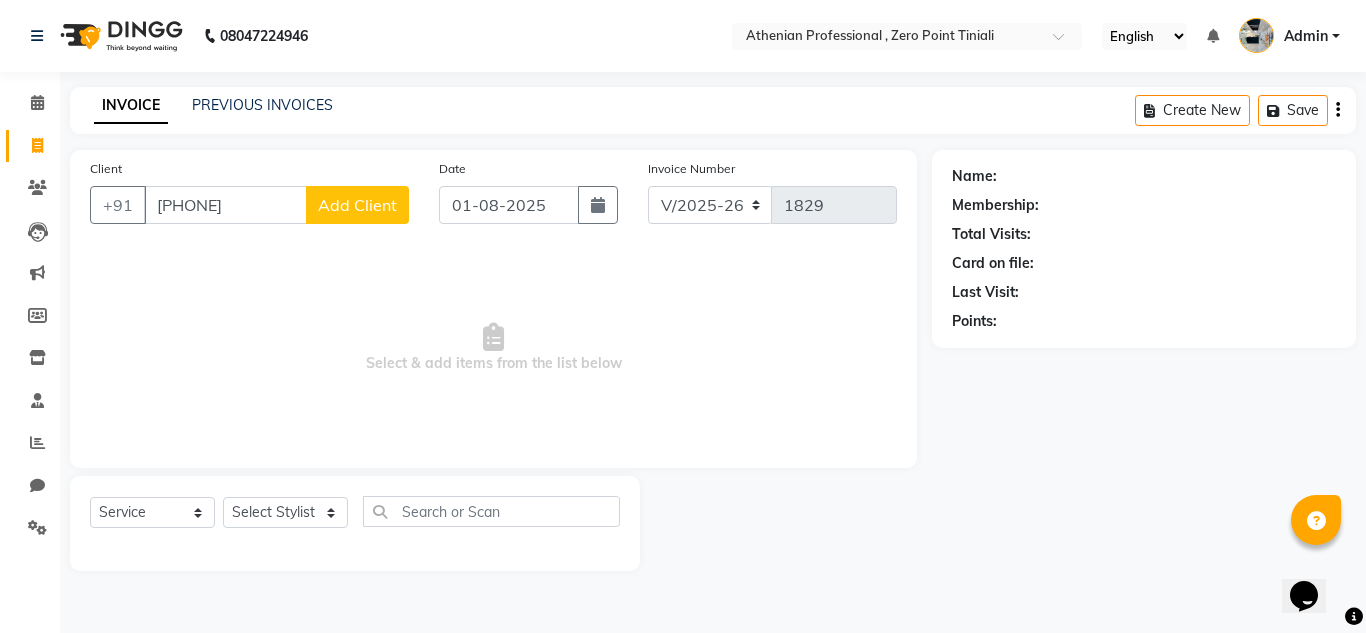 type on "[PHONE]" 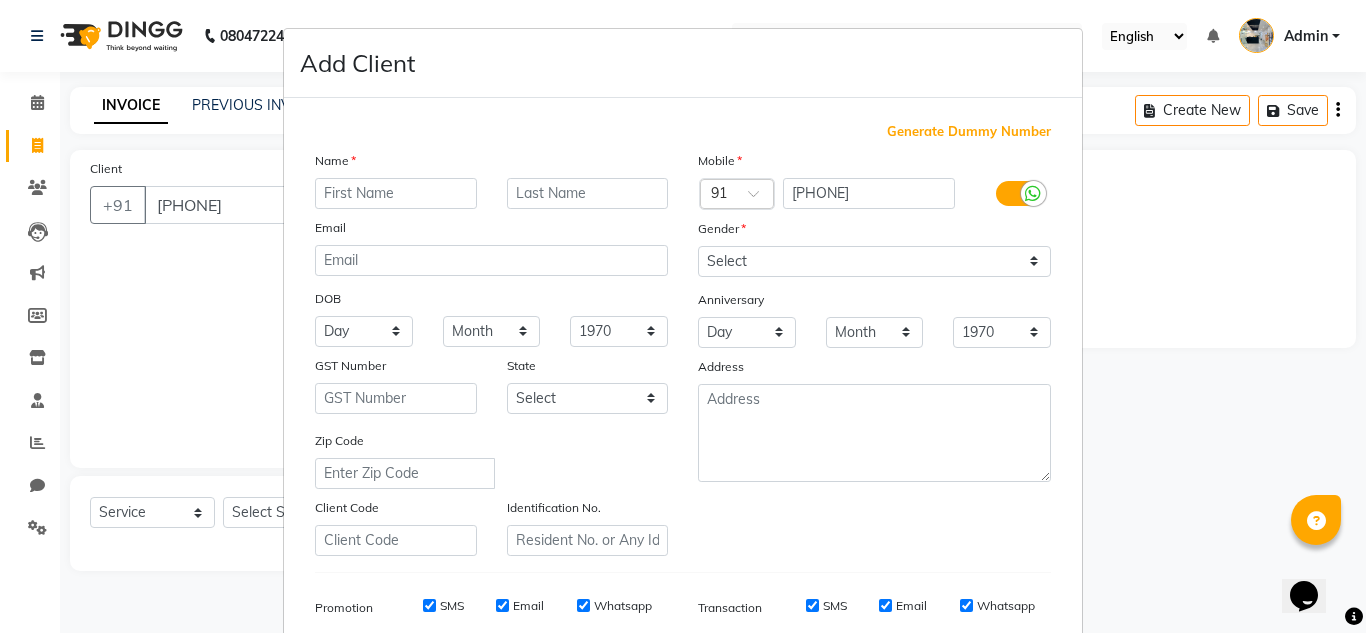 click at bounding box center [396, 193] 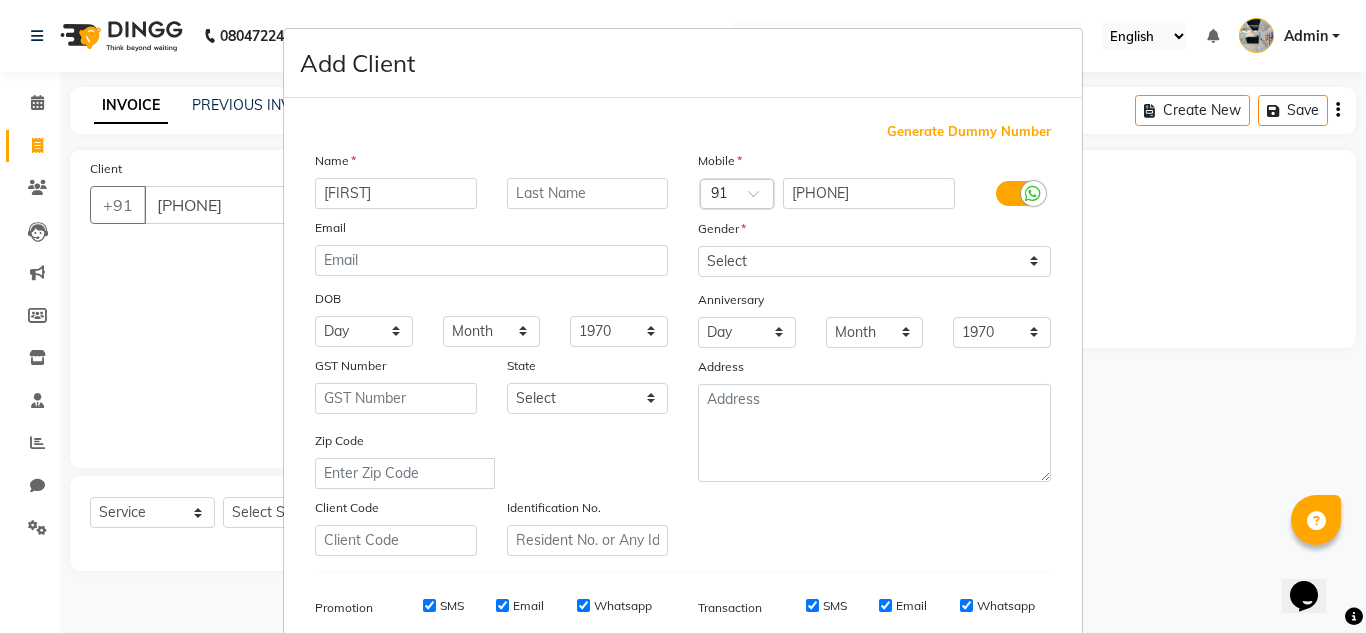 scroll, scrollTop: 3, scrollLeft: 0, axis: vertical 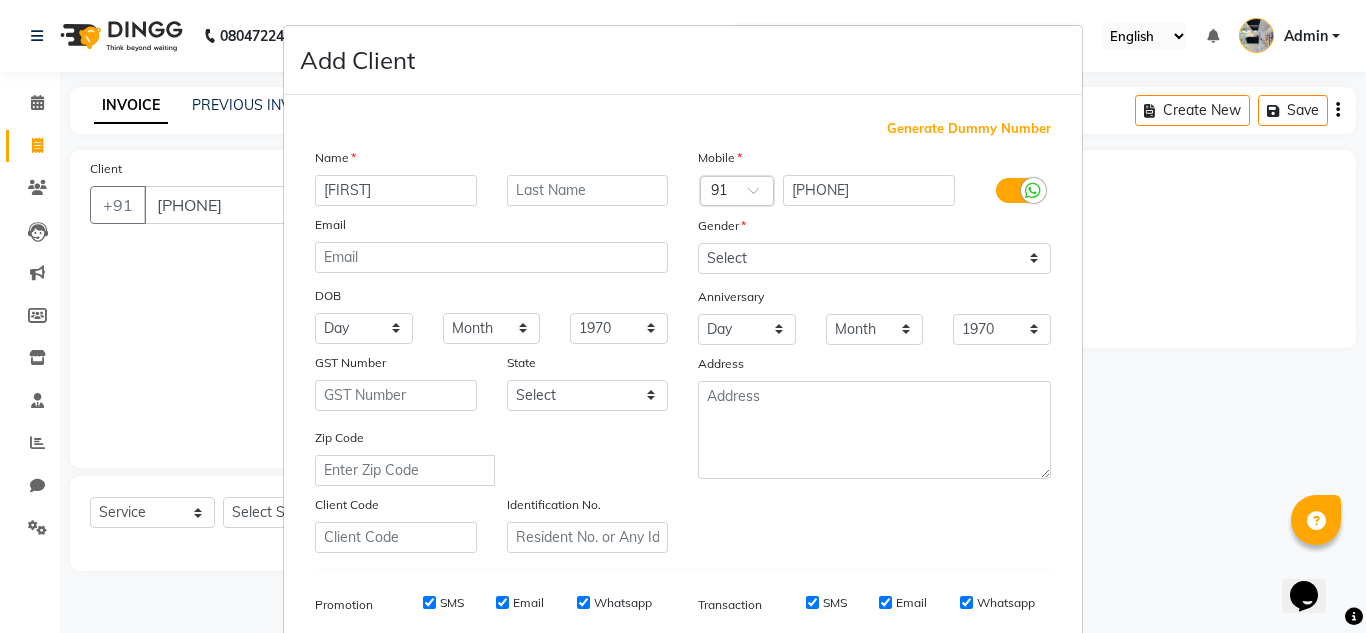 type on "[FIRST]" 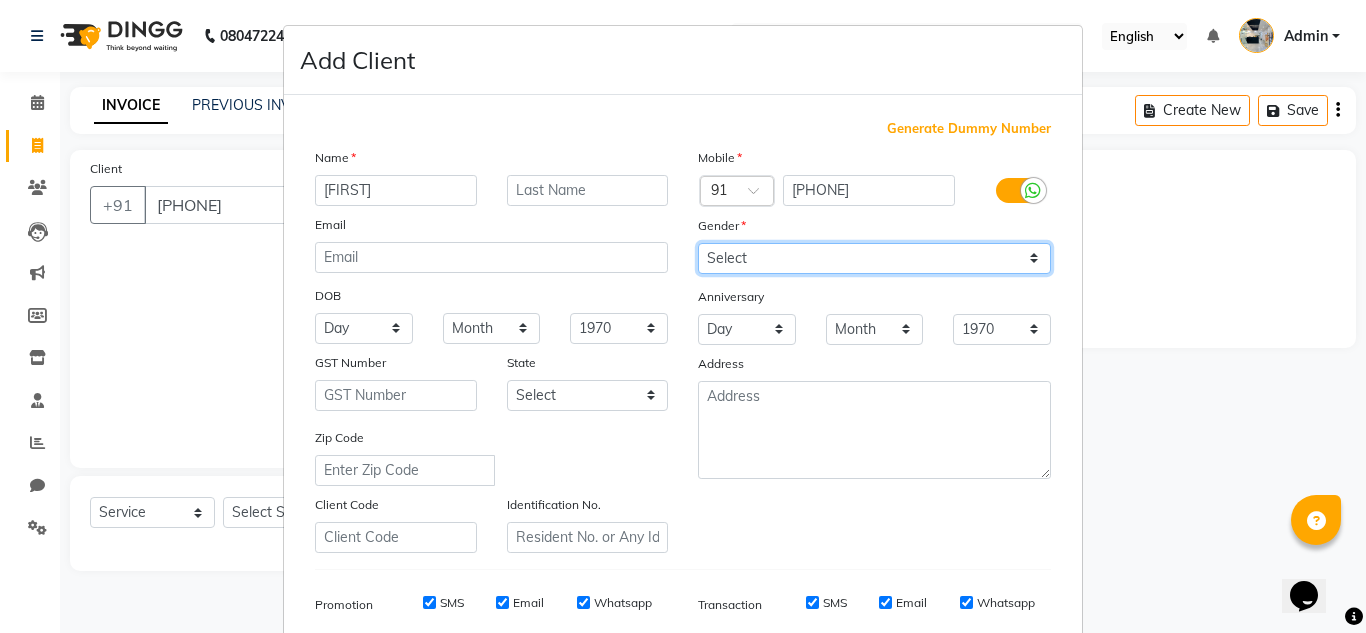 click on "Select Male Female Other Prefer Not To Say" at bounding box center (874, 258) 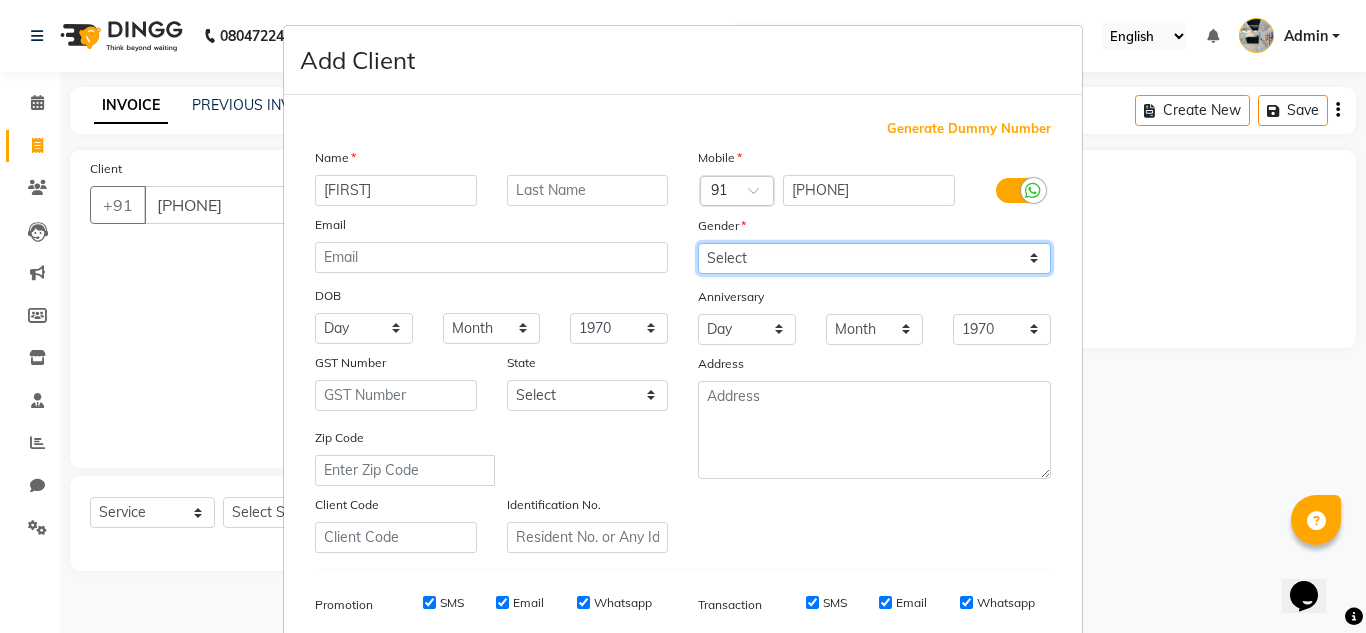 select on "female" 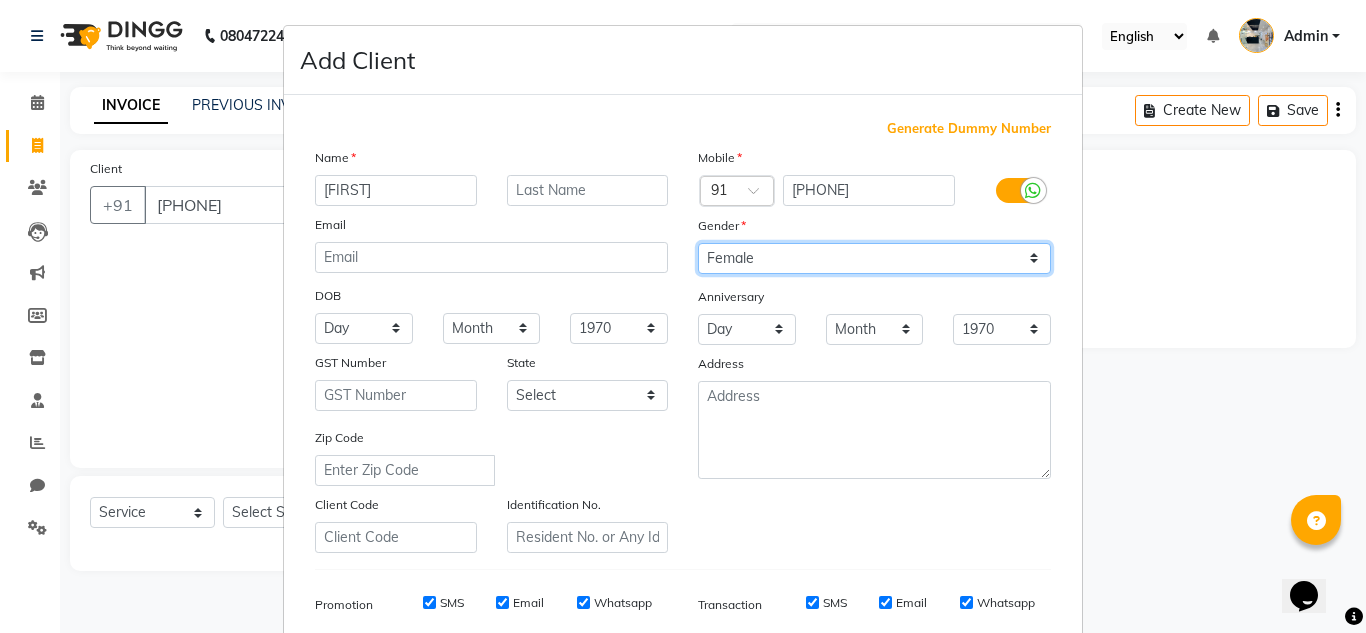 click on "Select Male Female Other Prefer Not To Say" at bounding box center [874, 258] 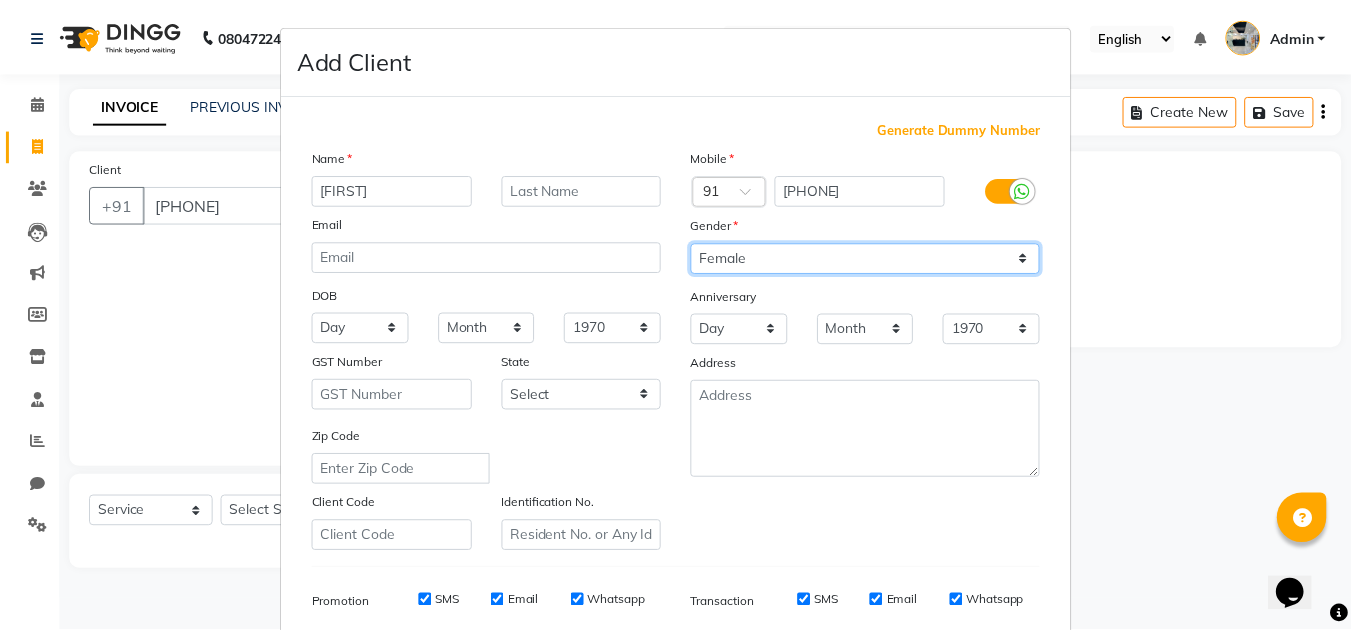 scroll, scrollTop: 290, scrollLeft: 0, axis: vertical 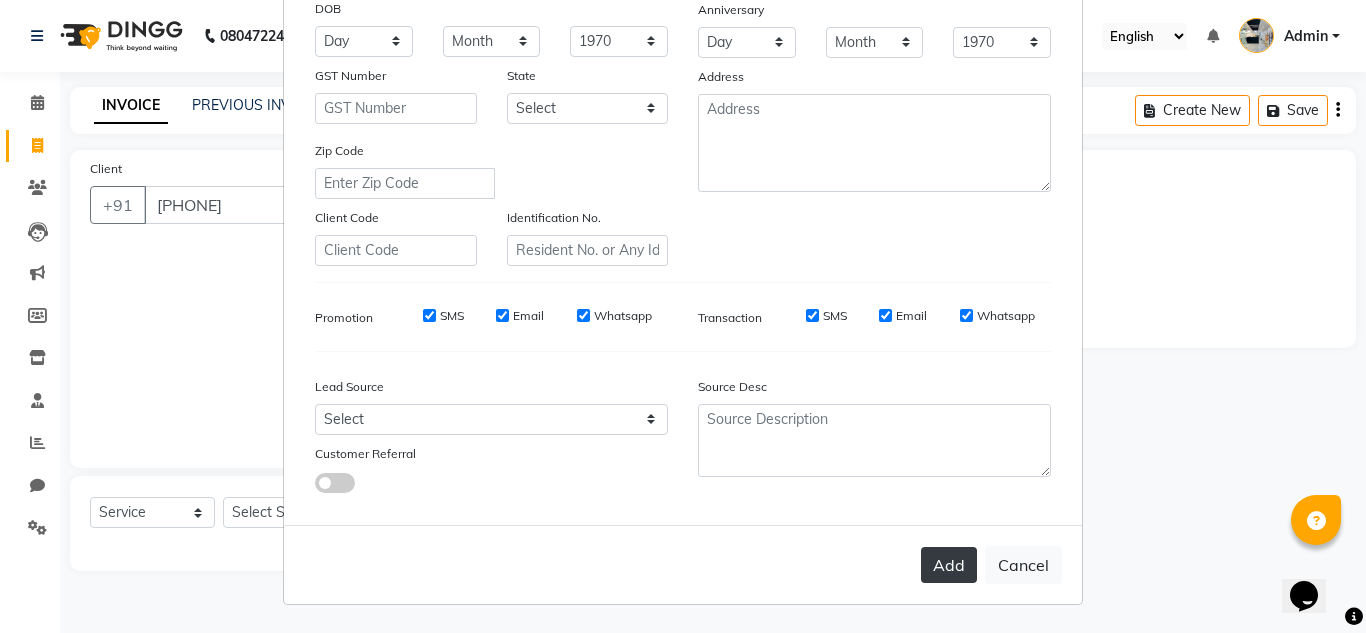 click on "Add" at bounding box center [949, 565] 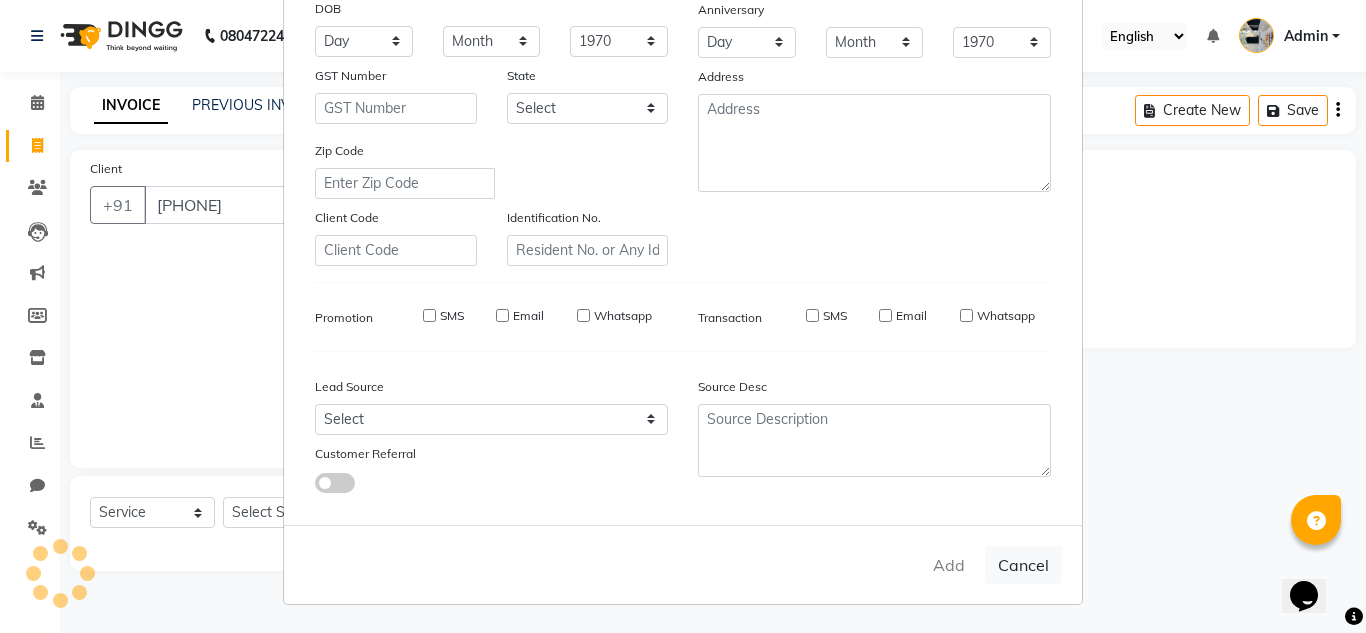 type 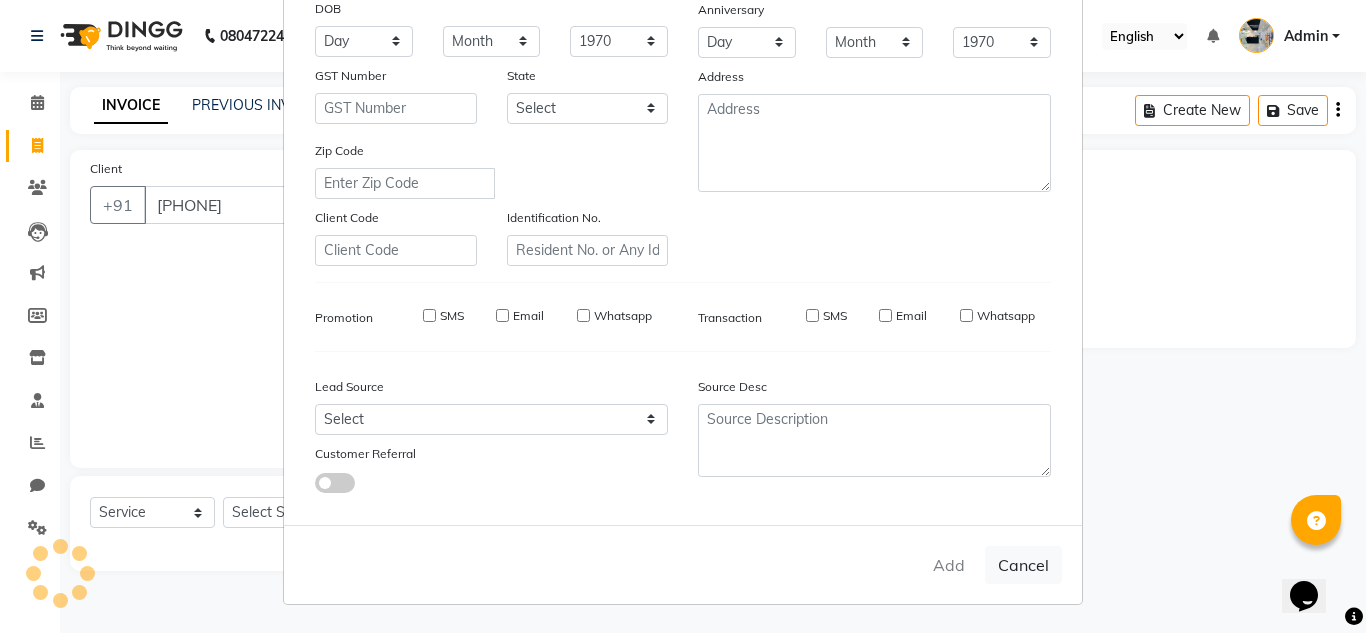 select 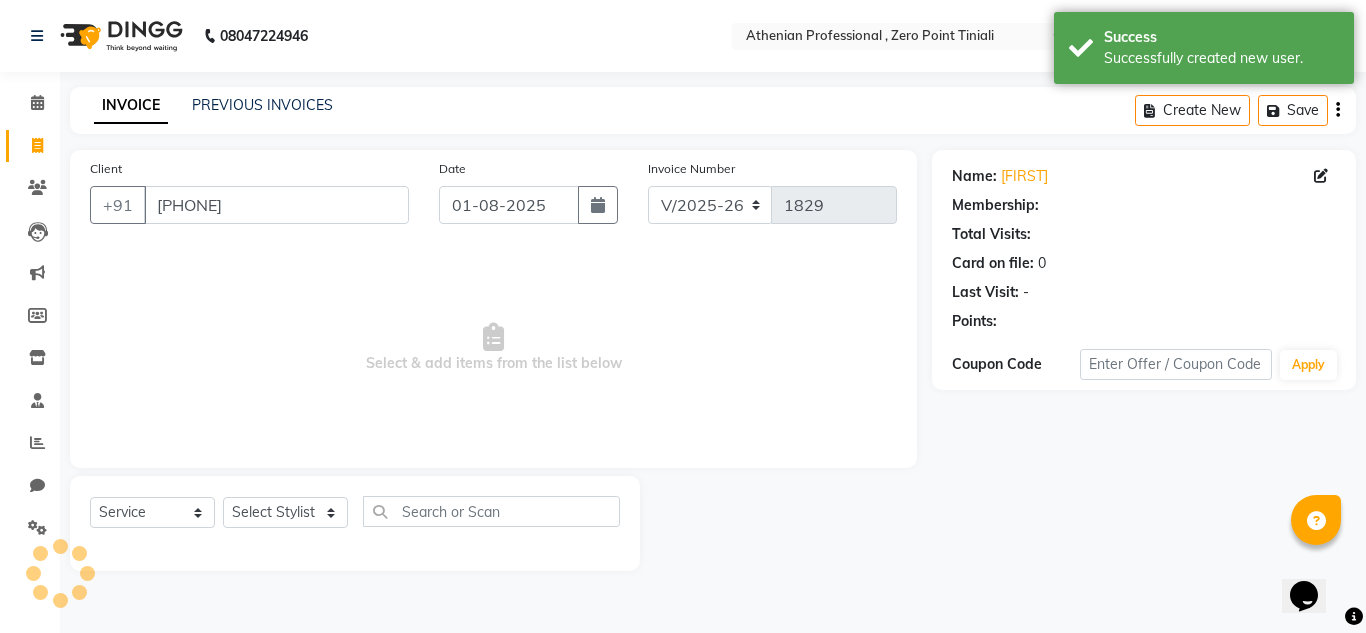 select on "1: Object" 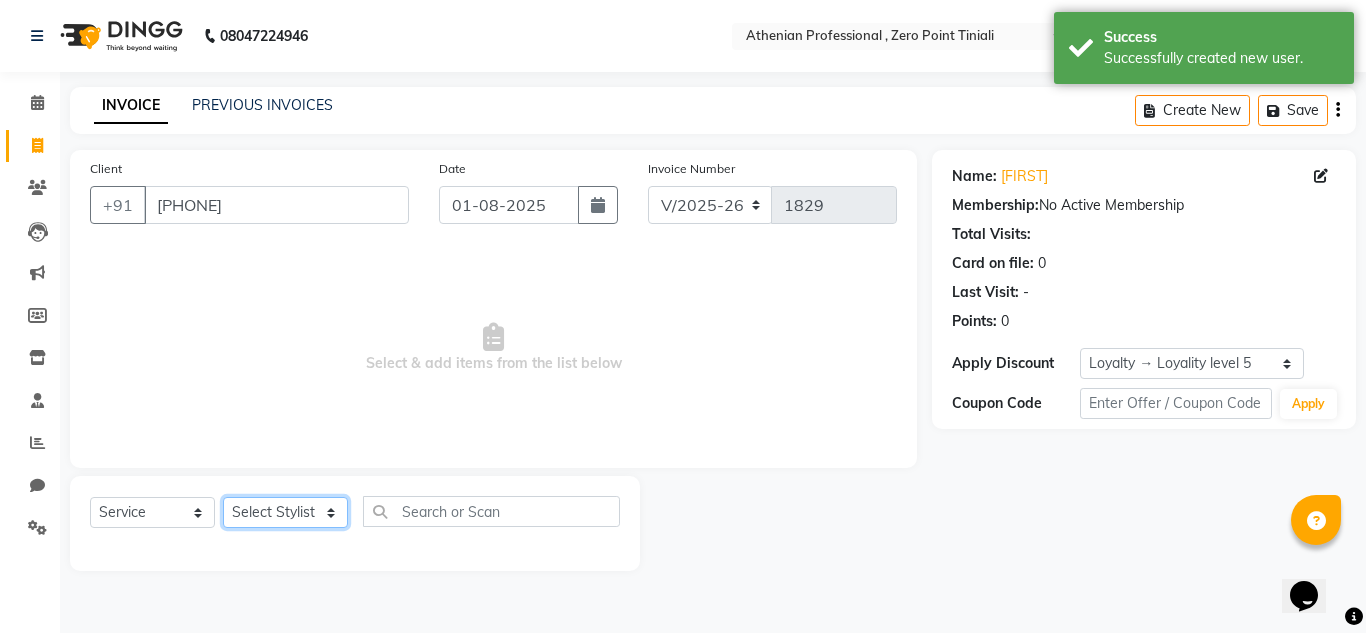 click on "Select Stylist [STYLIST] [STYLIST] [STYLIST] [STYLIST] [STYLIST] [STYLIST] [STYLIST] [STYLIST] [STYLIST] [STYLIST] [STYLIST] [STYLIST] [STYLIST] [STYLIST] [STYLIST] [STYLIST] [STYLIST]" 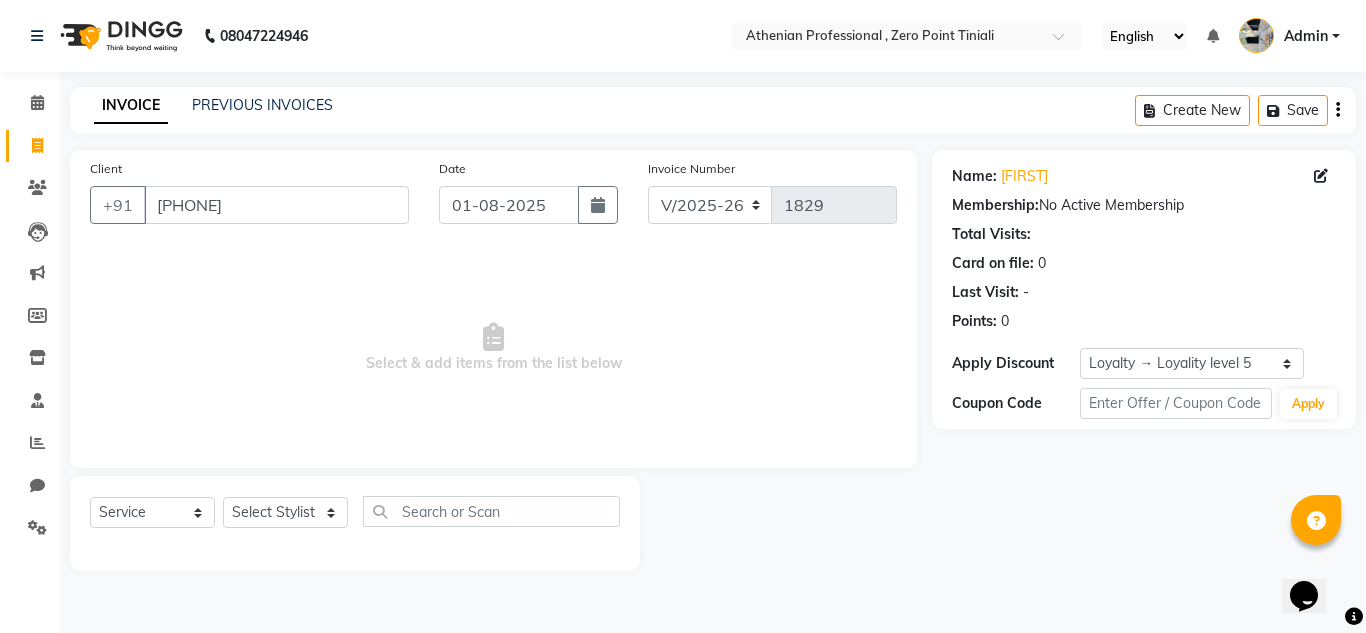 click on "Select & add items from the list below" at bounding box center [493, 348] 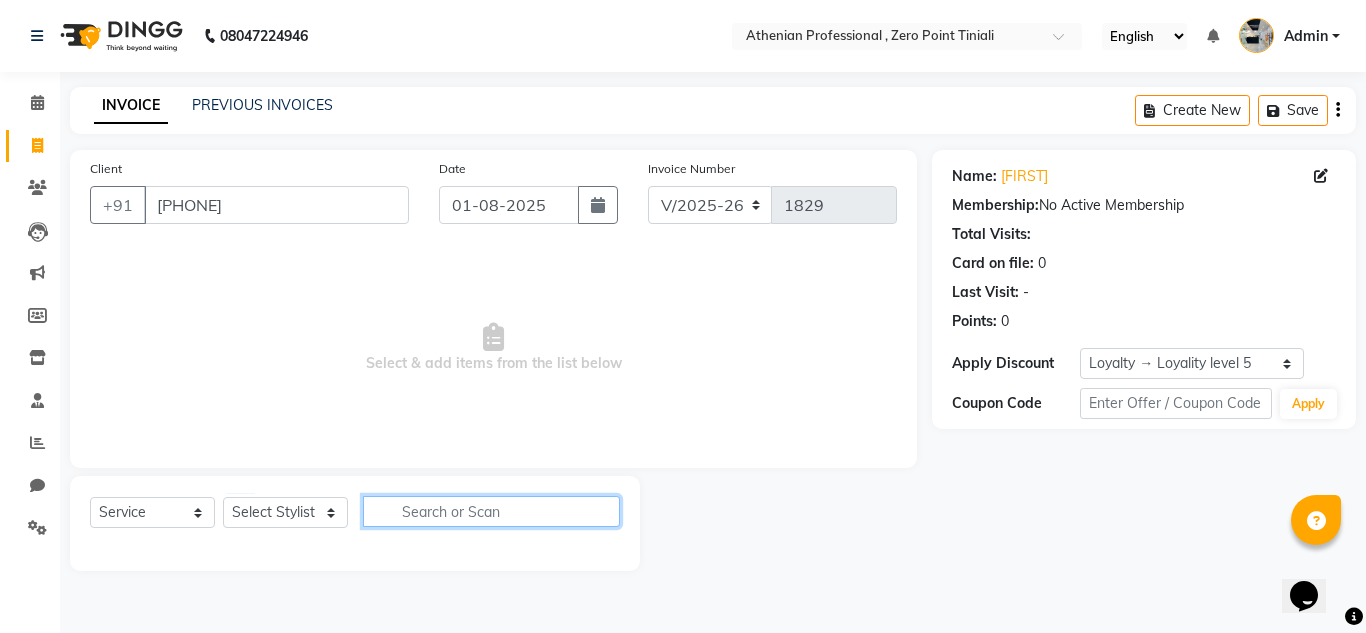 click 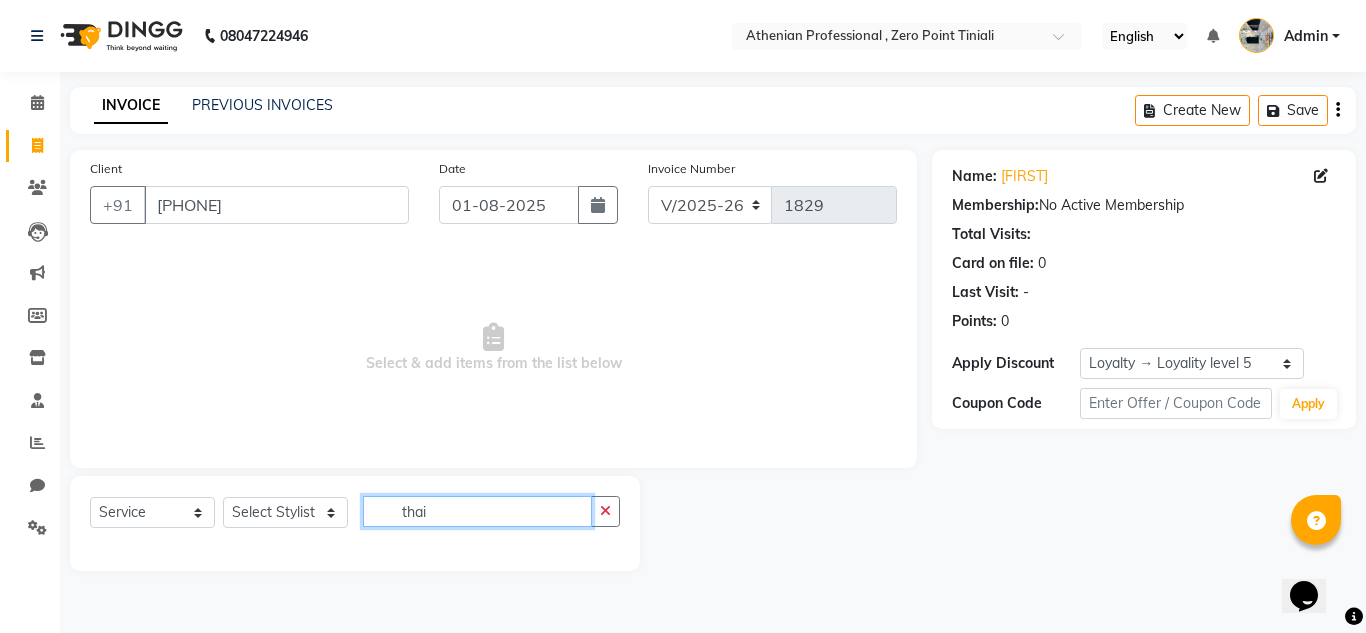 type on "thai" 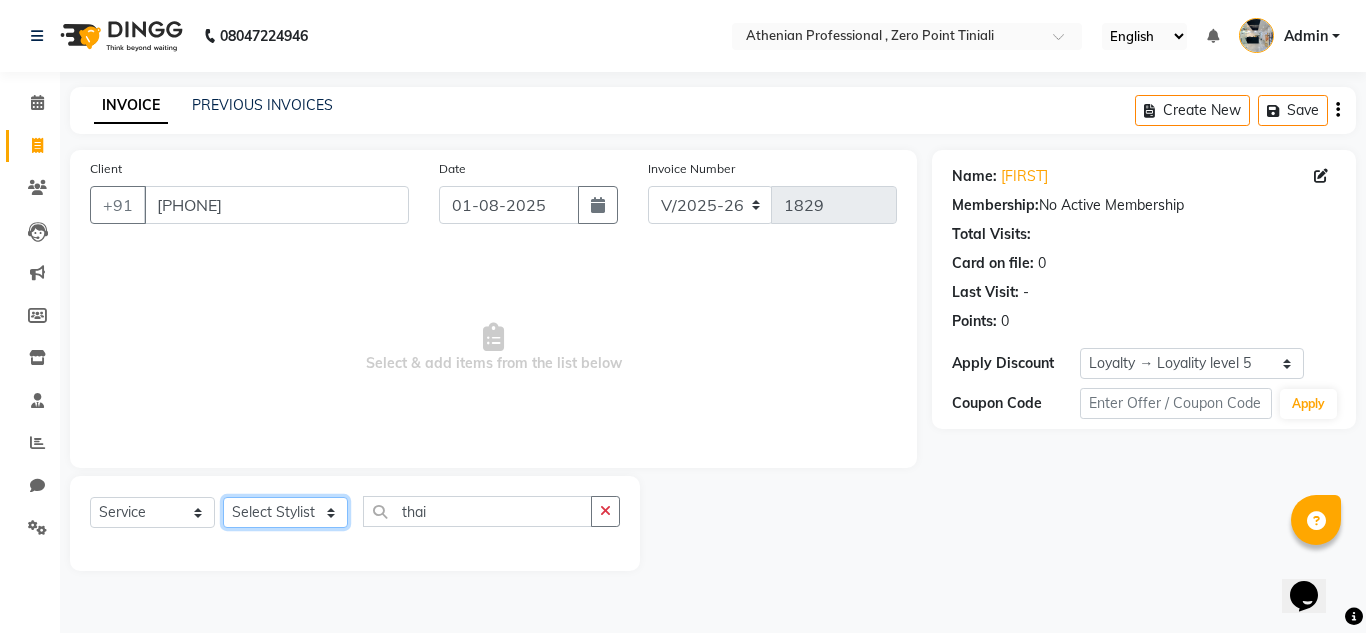 click on "Select Stylist [STYLIST] [STYLIST] [STYLIST] [STYLIST] [STYLIST] [STYLIST] [STYLIST] [STYLIST] [STYLIST] [STYLIST] [STYLIST] [STYLIST] [STYLIST] [STYLIST] [STYLIST] [STYLIST] [STYLIST]" 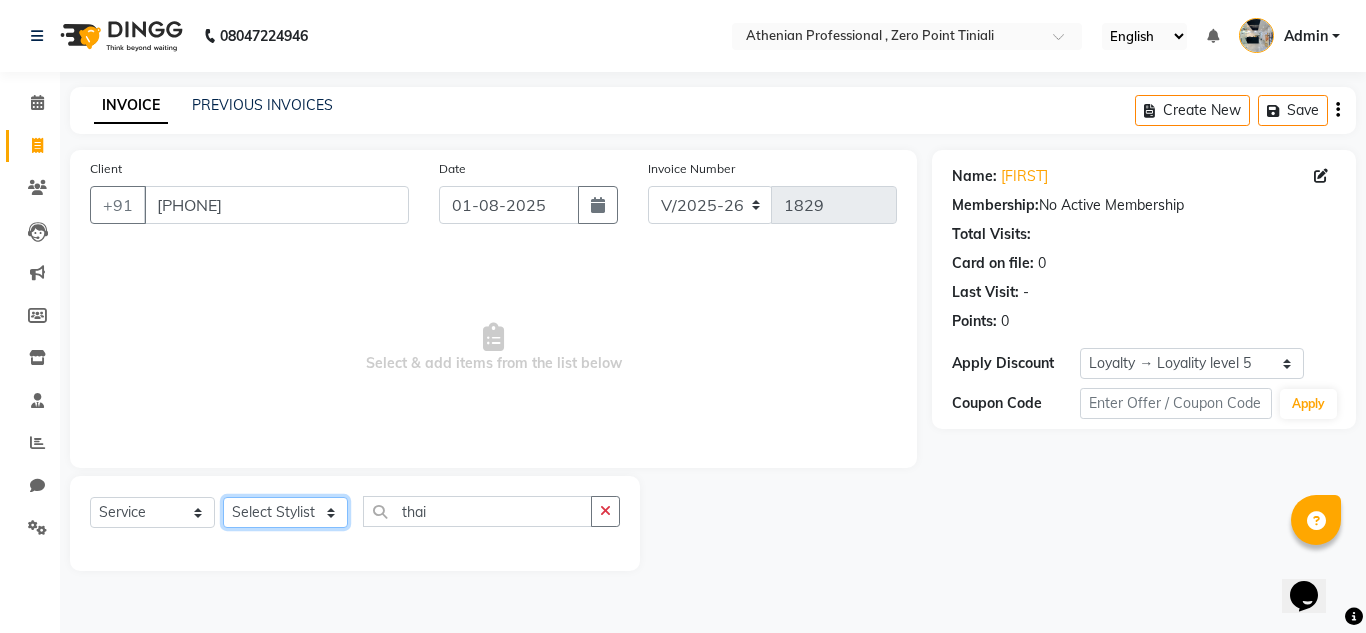 select on "80210" 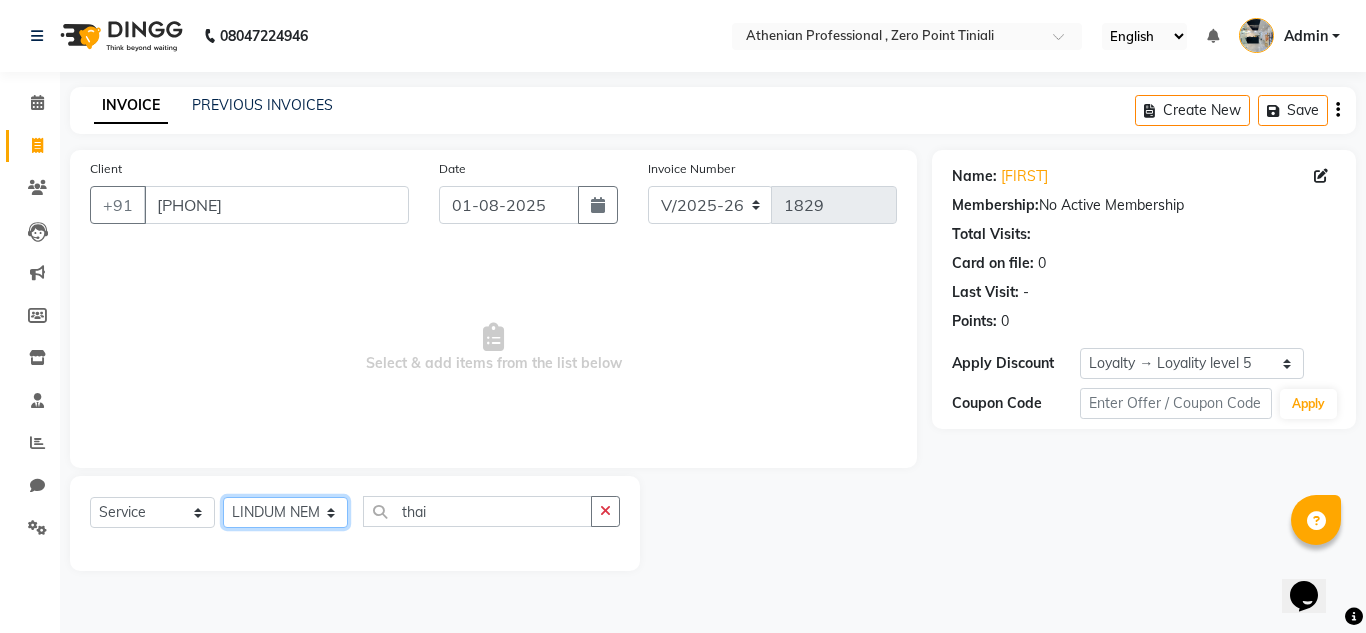 click on "Select Stylist [STYLIST] [STYLIST] [STYLIST] [STYLIST] [STYLIST] [STYLIST] [STYLIST] [STYLIST] [STYLIST] [STYLIST] [STYLIST] [STYLIST] [STYLIST] [STYLIST] [STYLIST] [STYLIST] [STYLIST]" 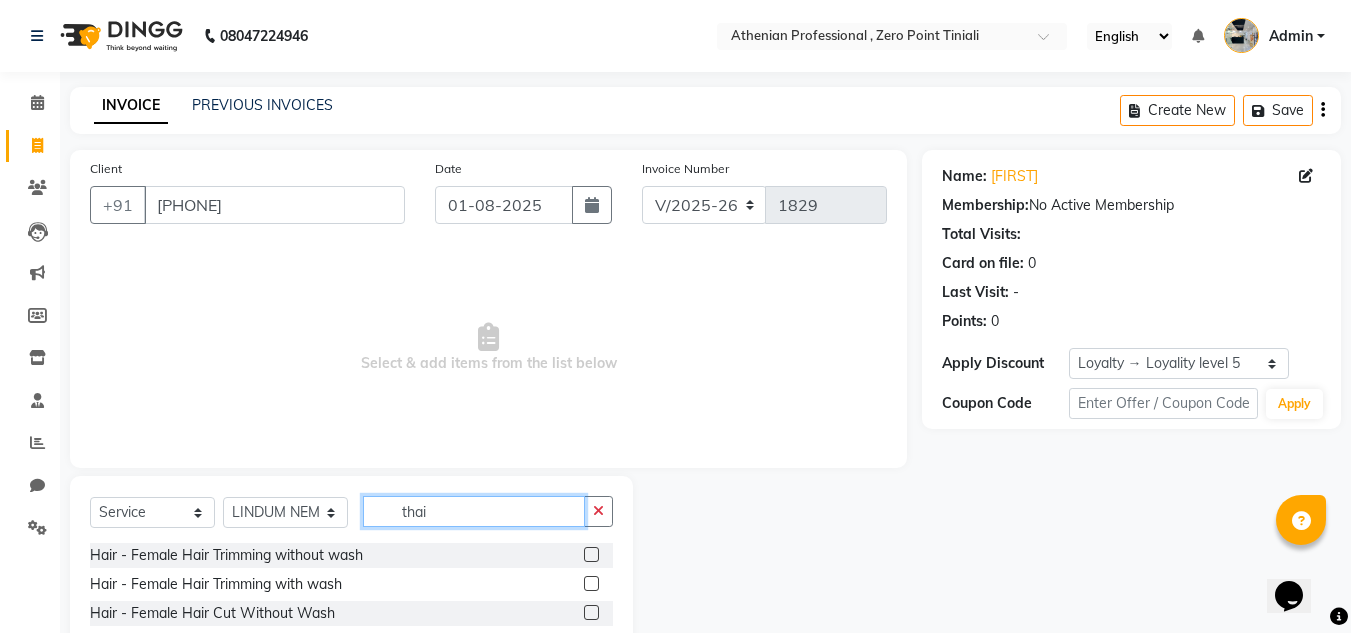click on "thai" 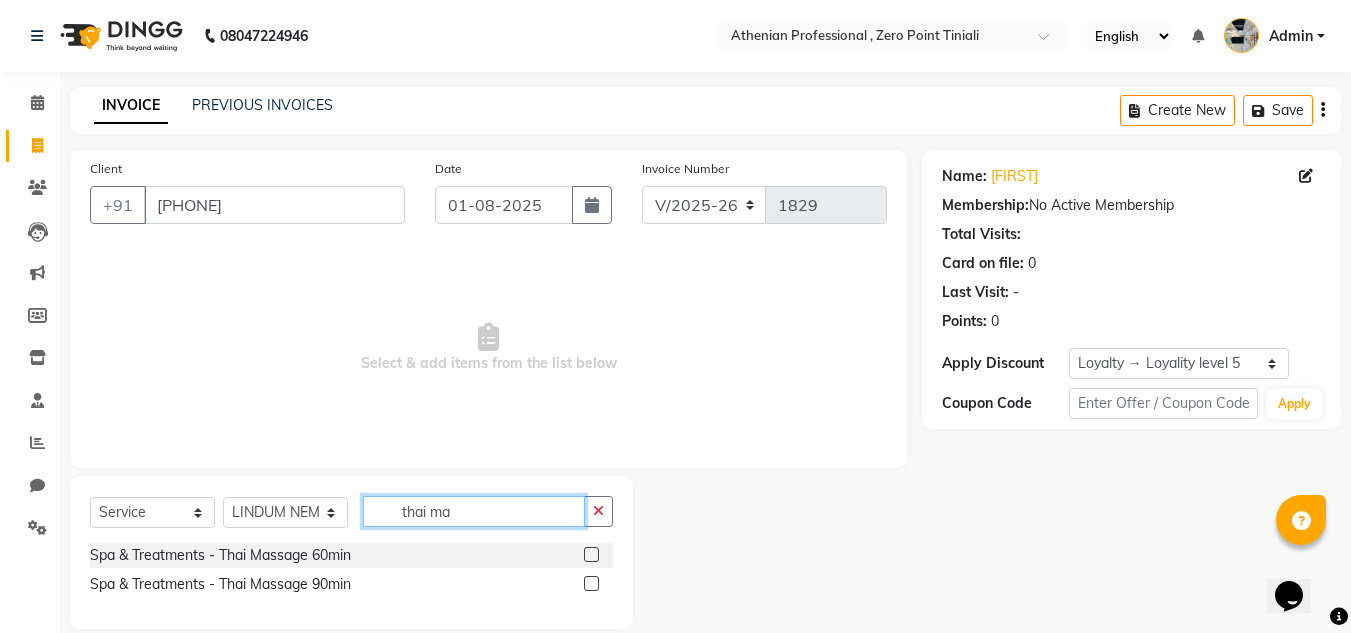 type on "thai ma" 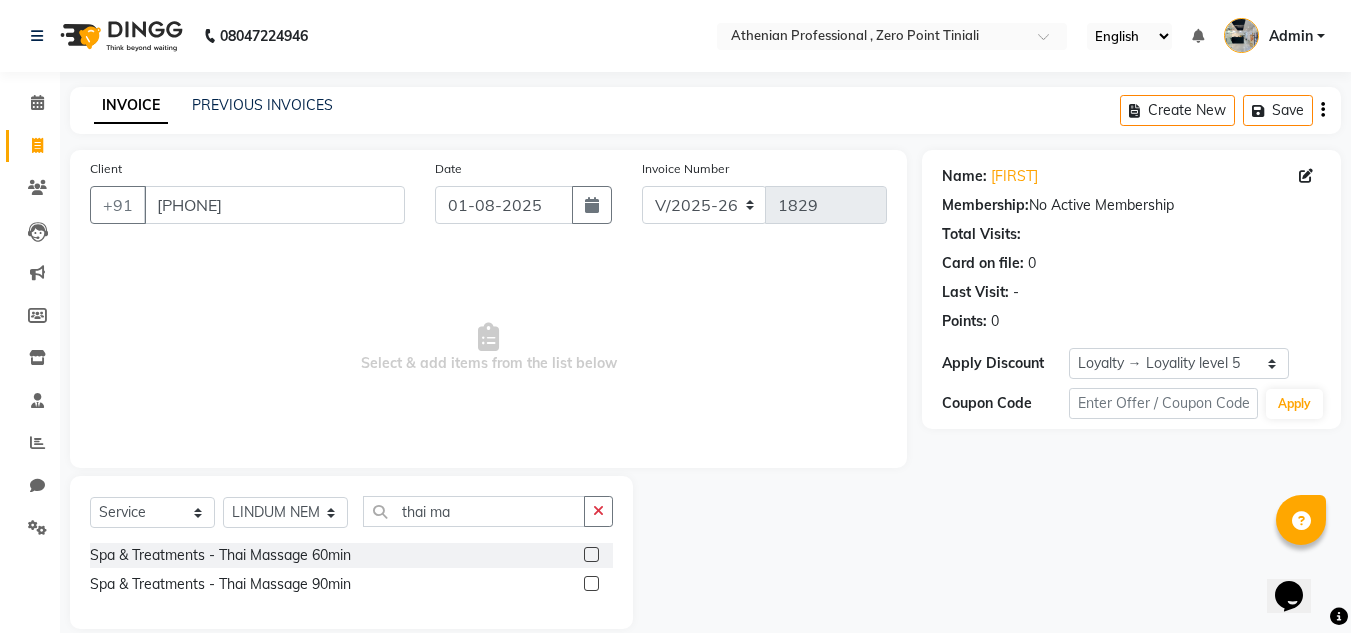 click 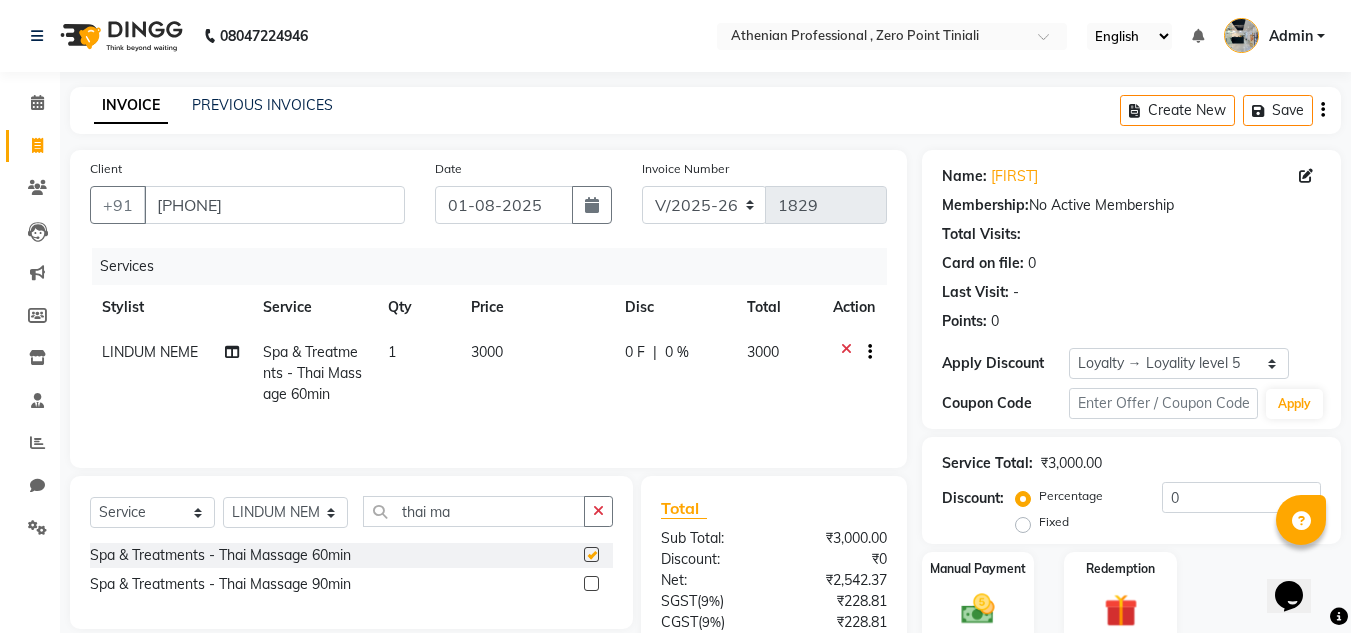 checkbox on "false" 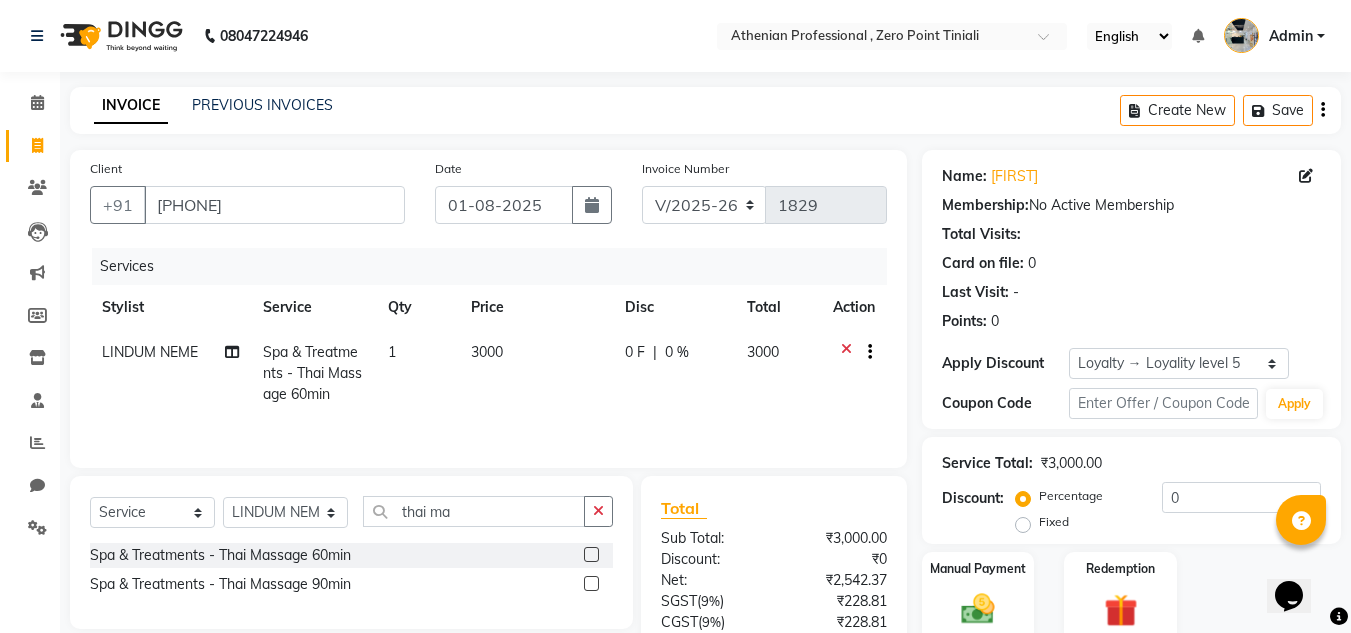 scroll, scrollTop: 167, scrollLeft: 0, axis: vertical 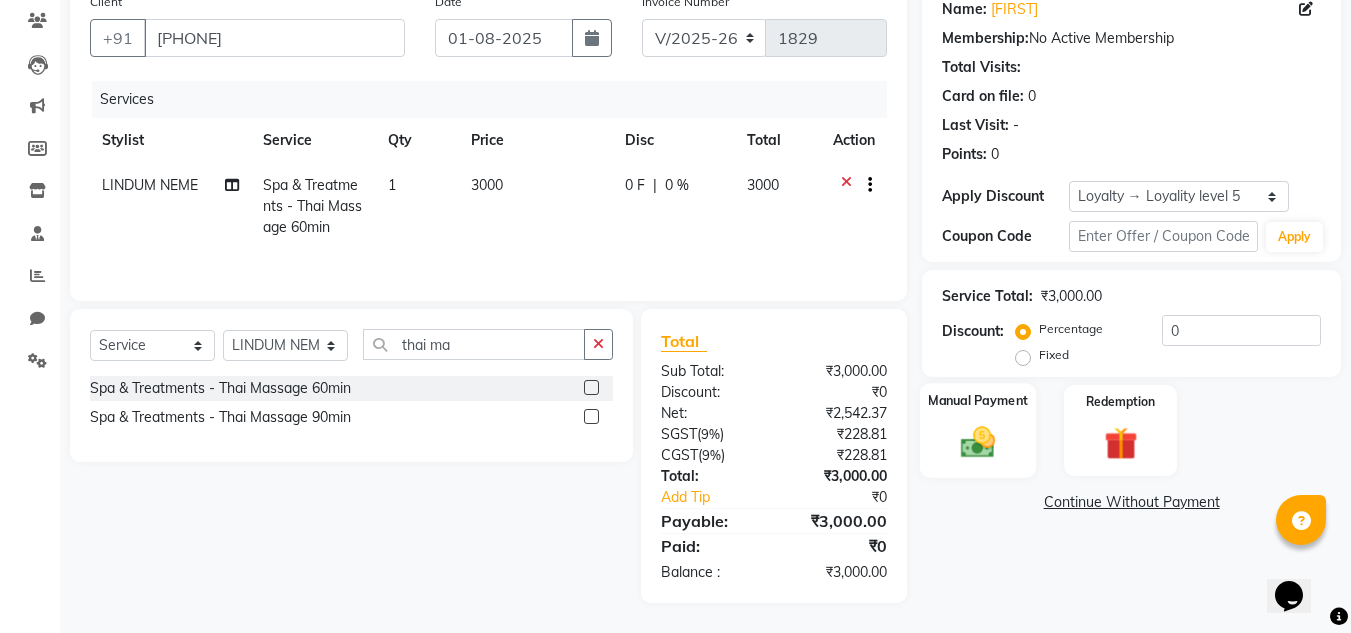 click on "Manual Payment" 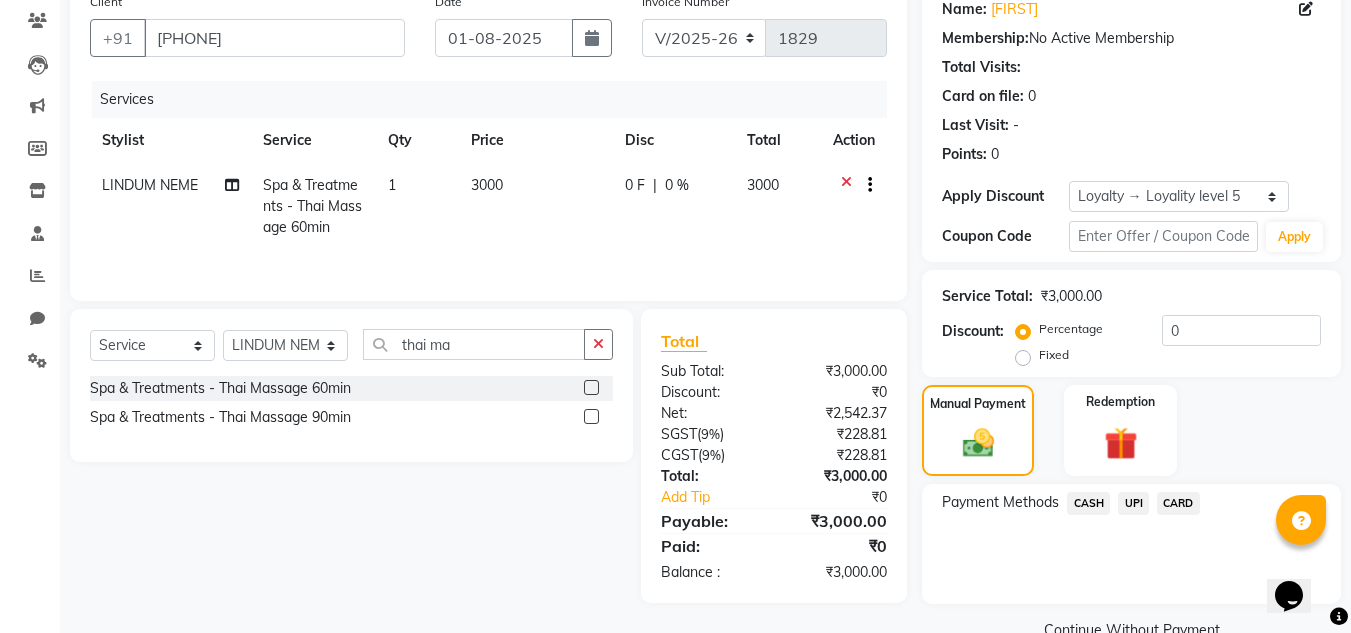 click on "UPI" 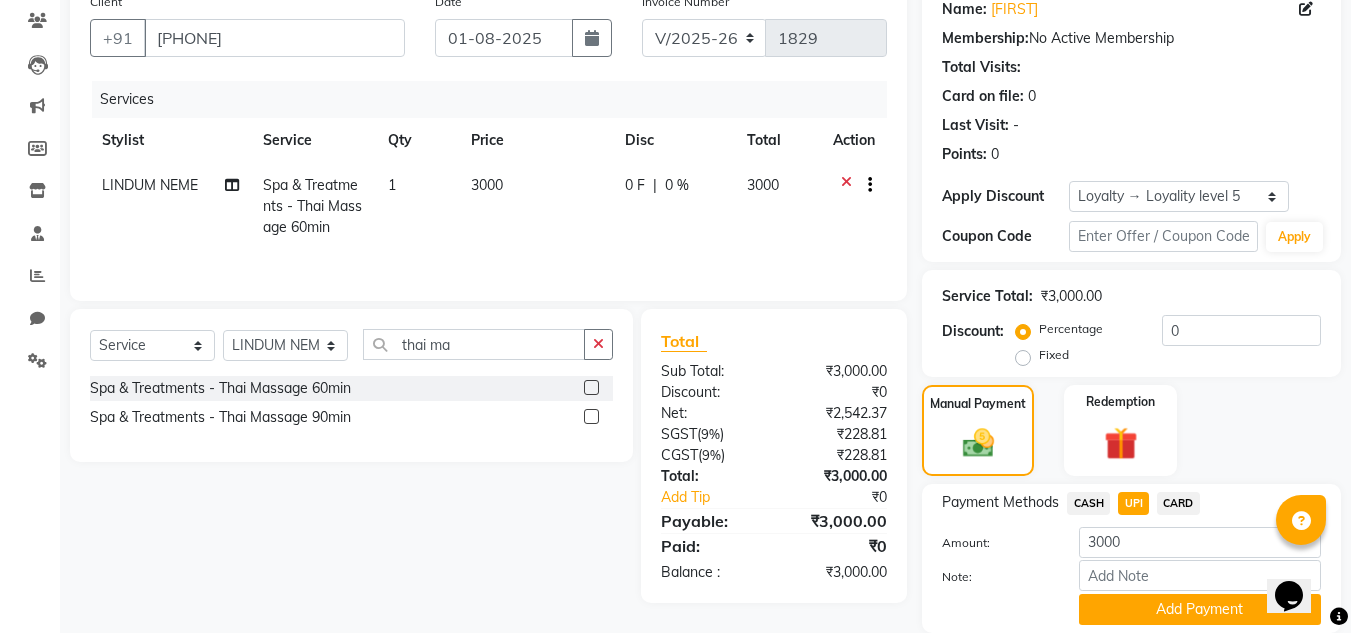 scroll, scrollTop: 238, scrollLeft: 0, axis: vertical 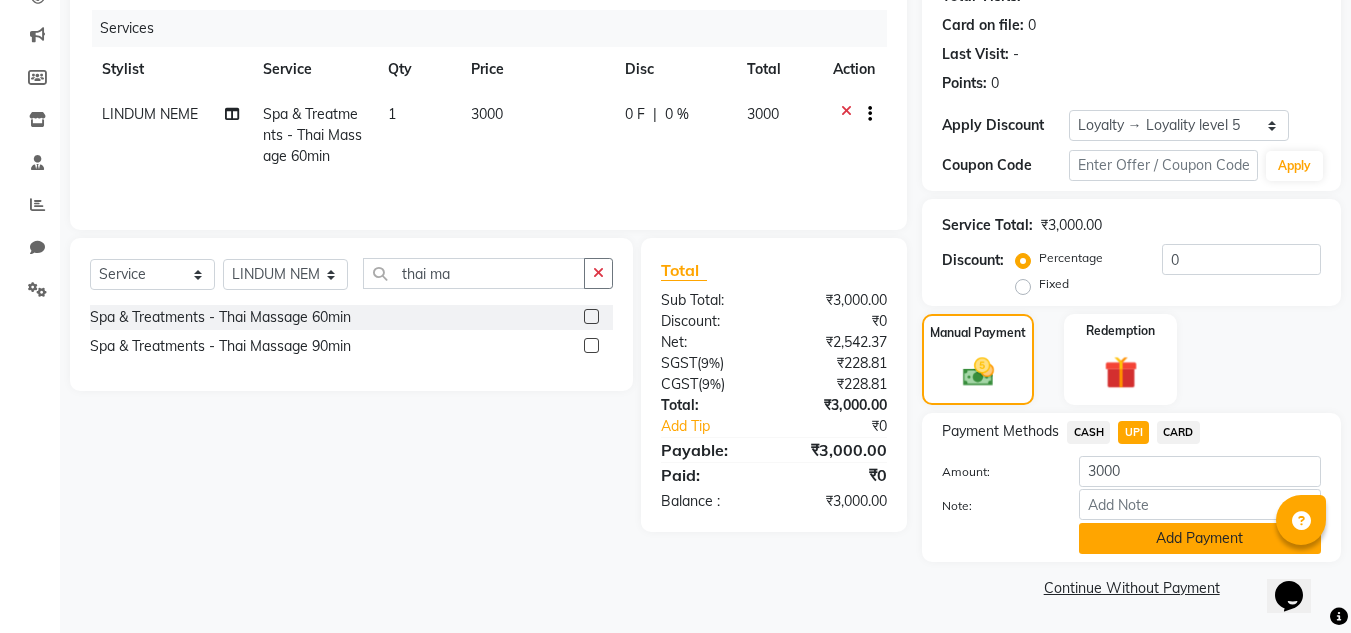 click on "Add Payment" 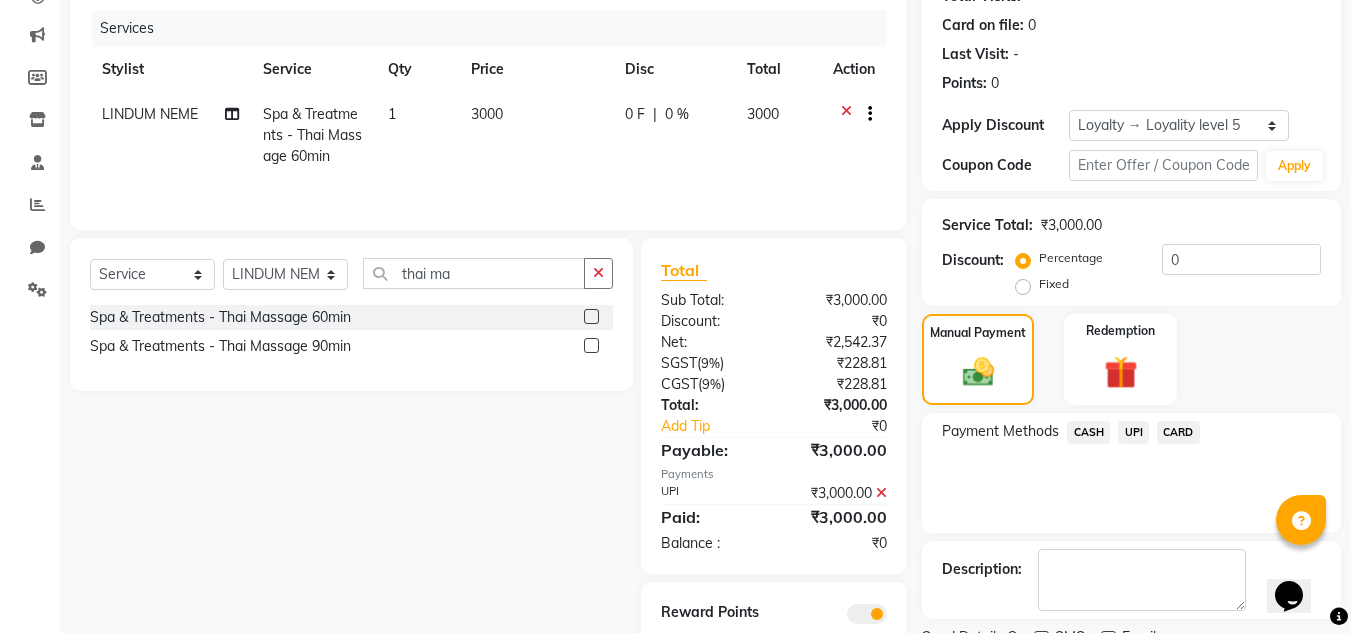 scroll, scrollTop: 329, scrollLeft: 0, axis: vertical 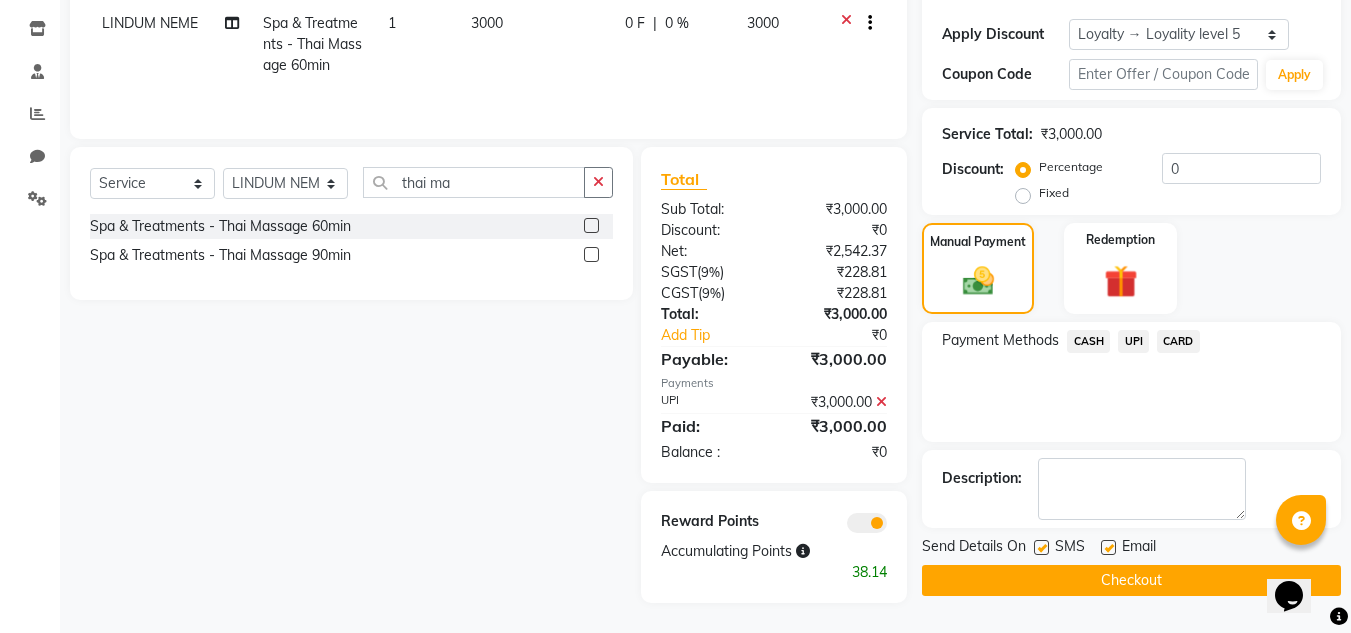 click on "Checkout" 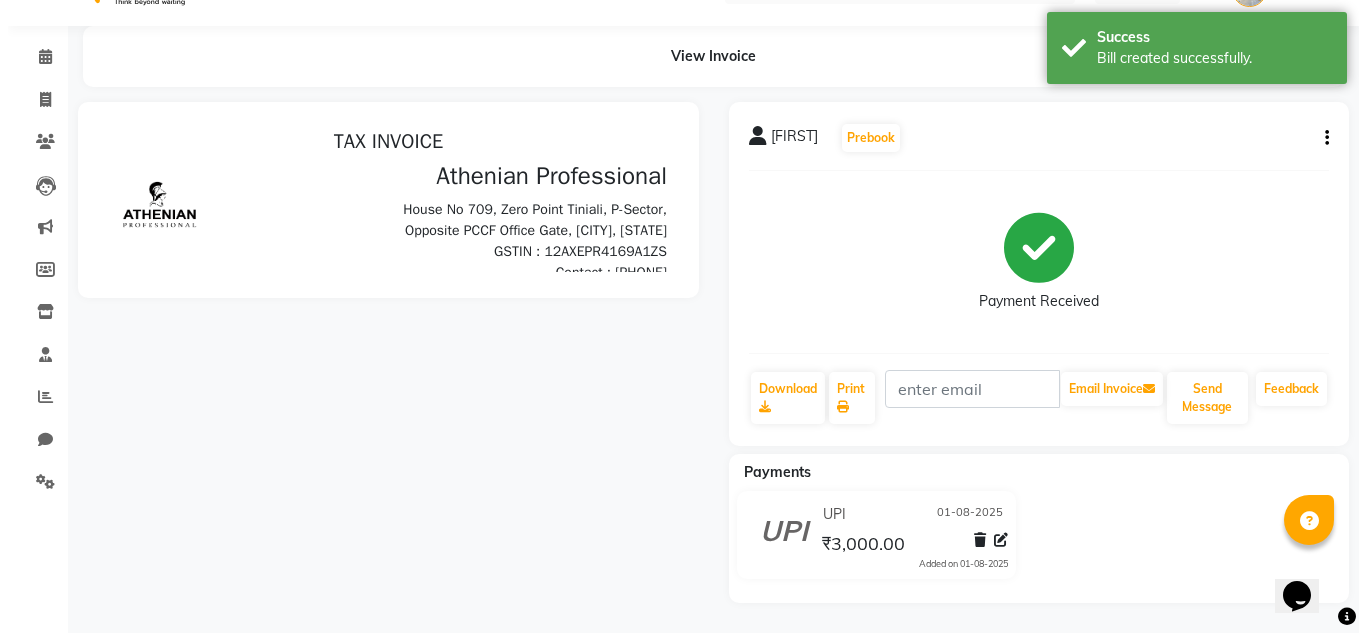 scroll, scrollTop: 0, scrollLeft: 0, axis: both 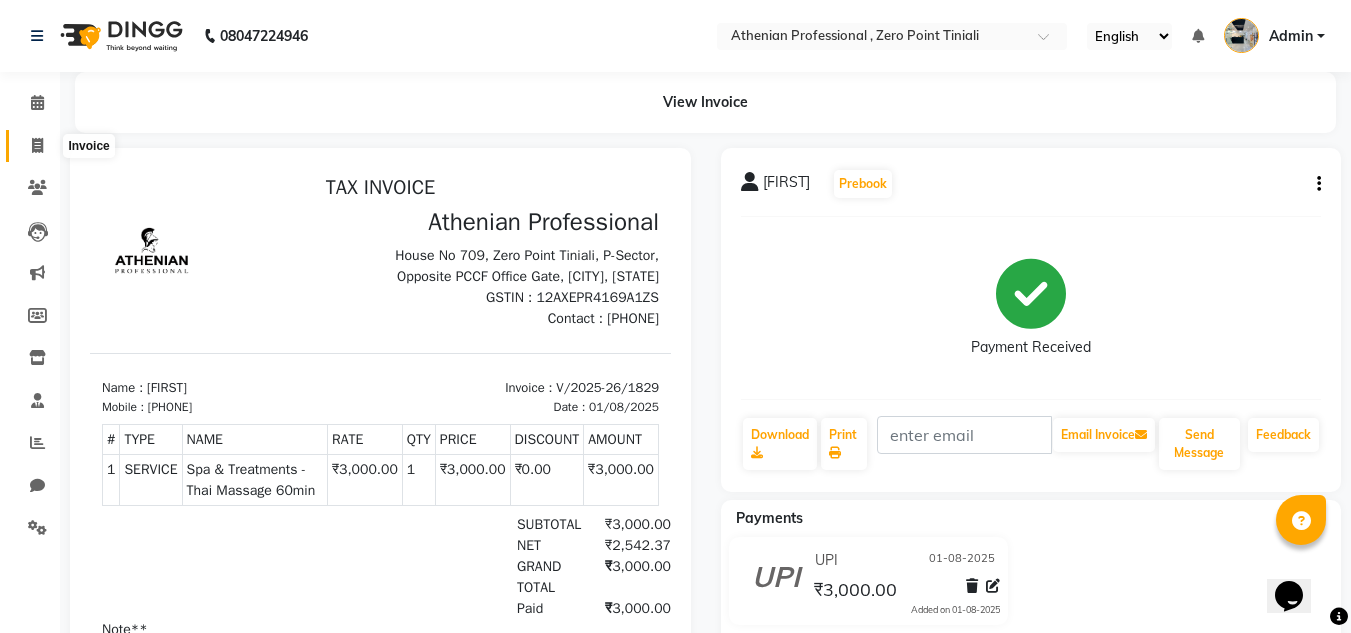 click 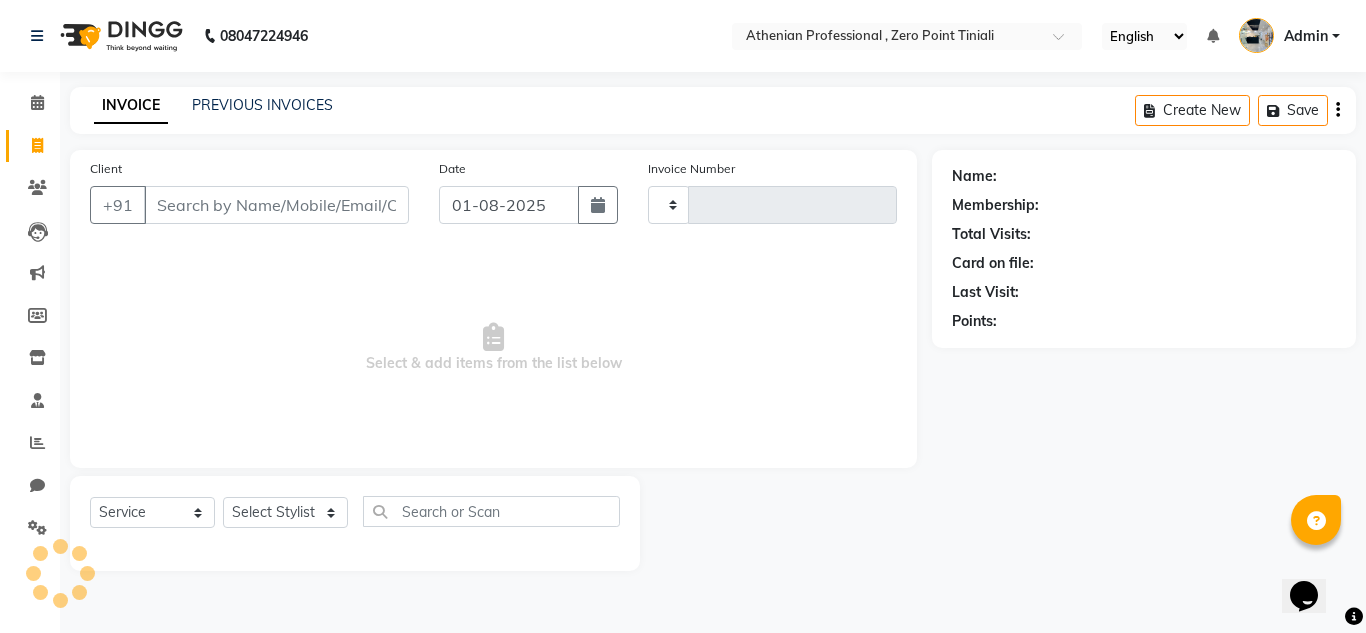 type on "1830" 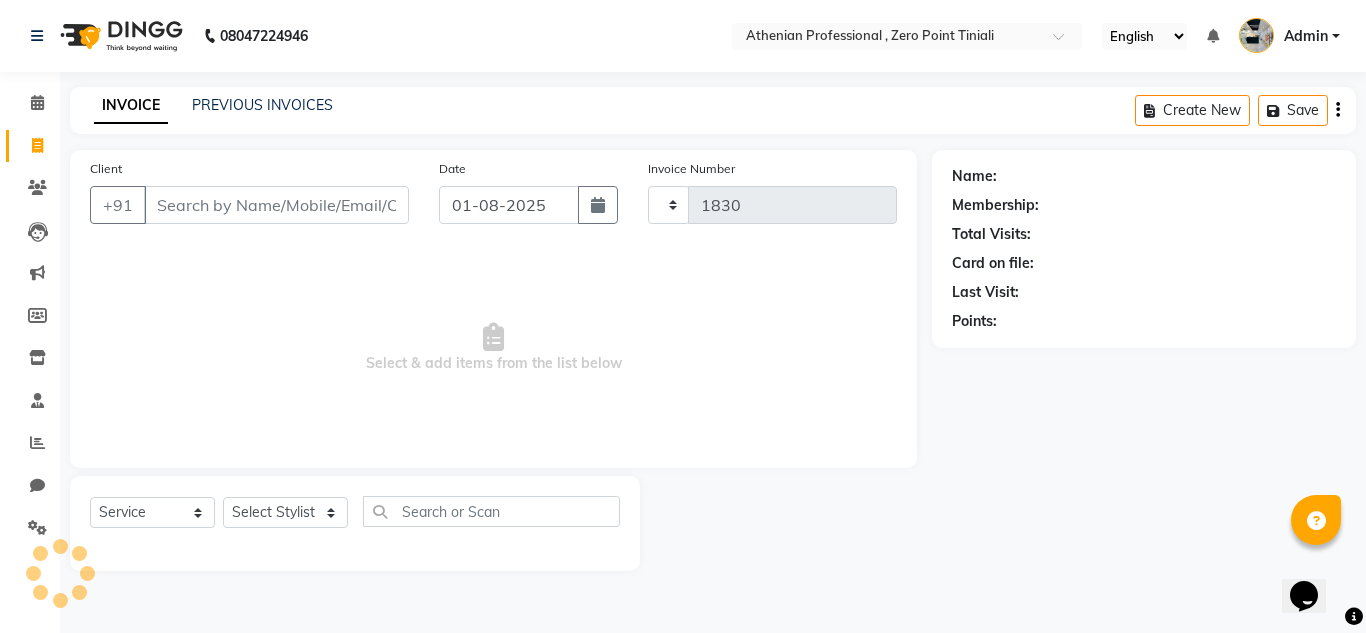 select on "8300" 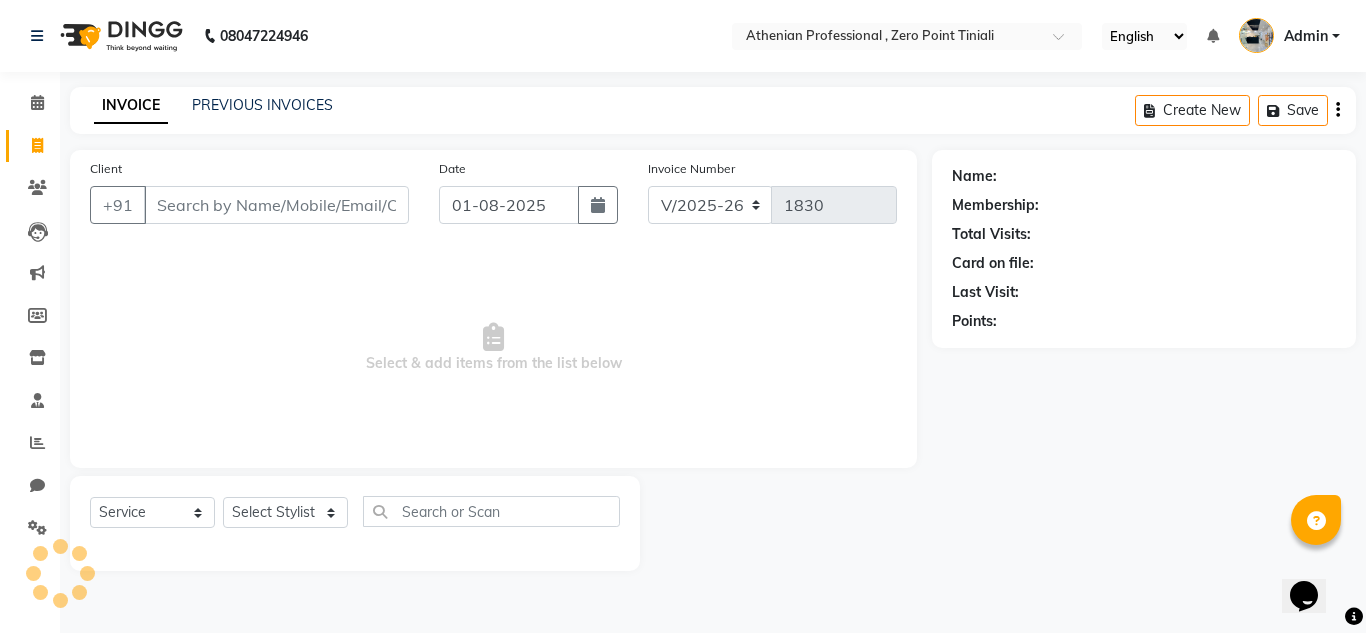 click on "Client" at bounding box center [276, 205] 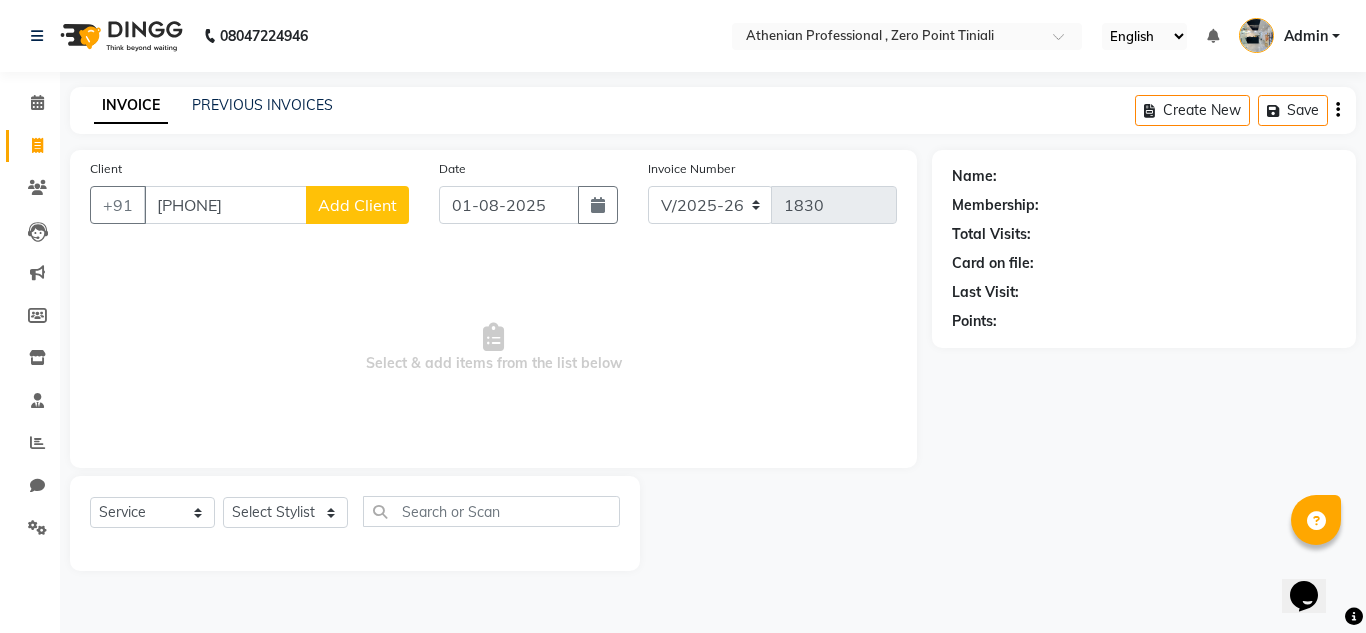 type on "[PHONE]" 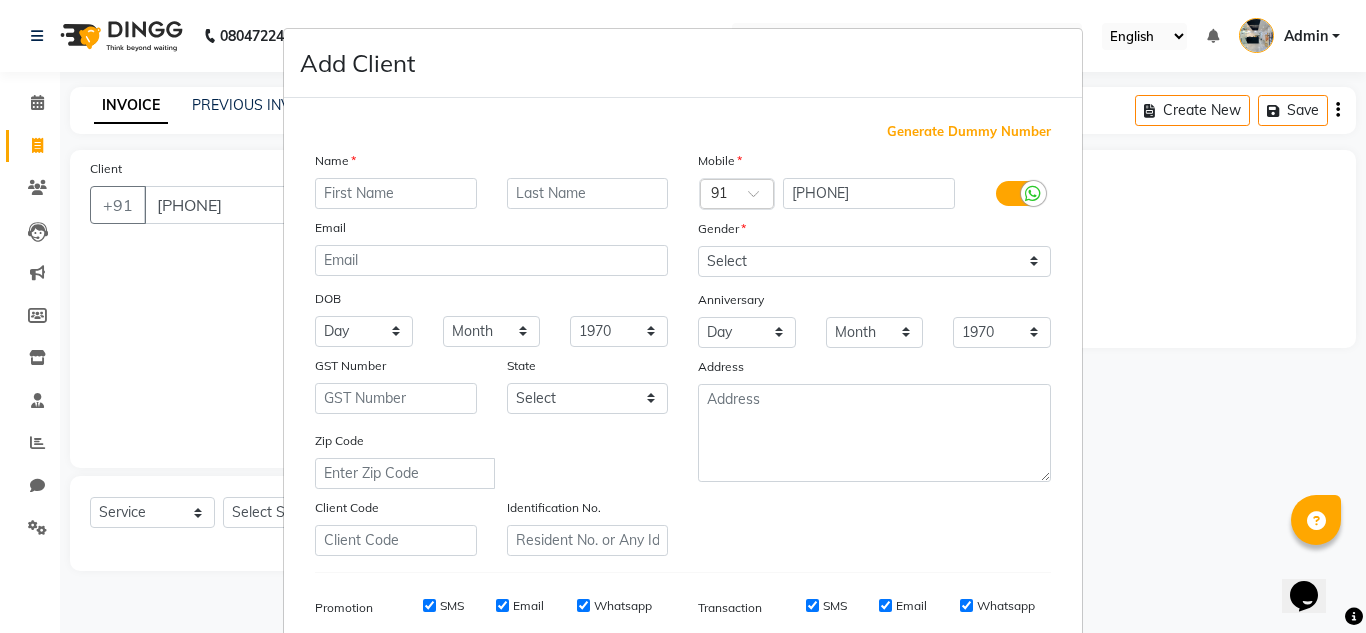 click at bounding box center [396, 193] 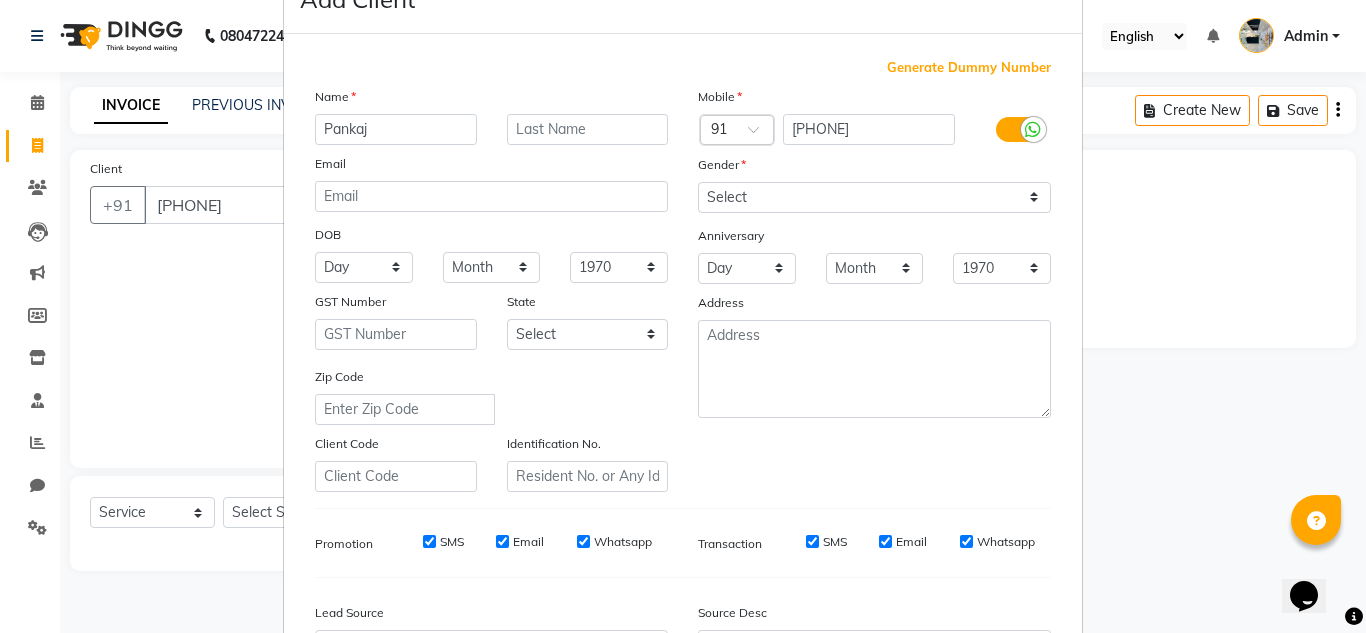 scroll, scrollTop: 65, scrollLeft: 0, axis: vertical 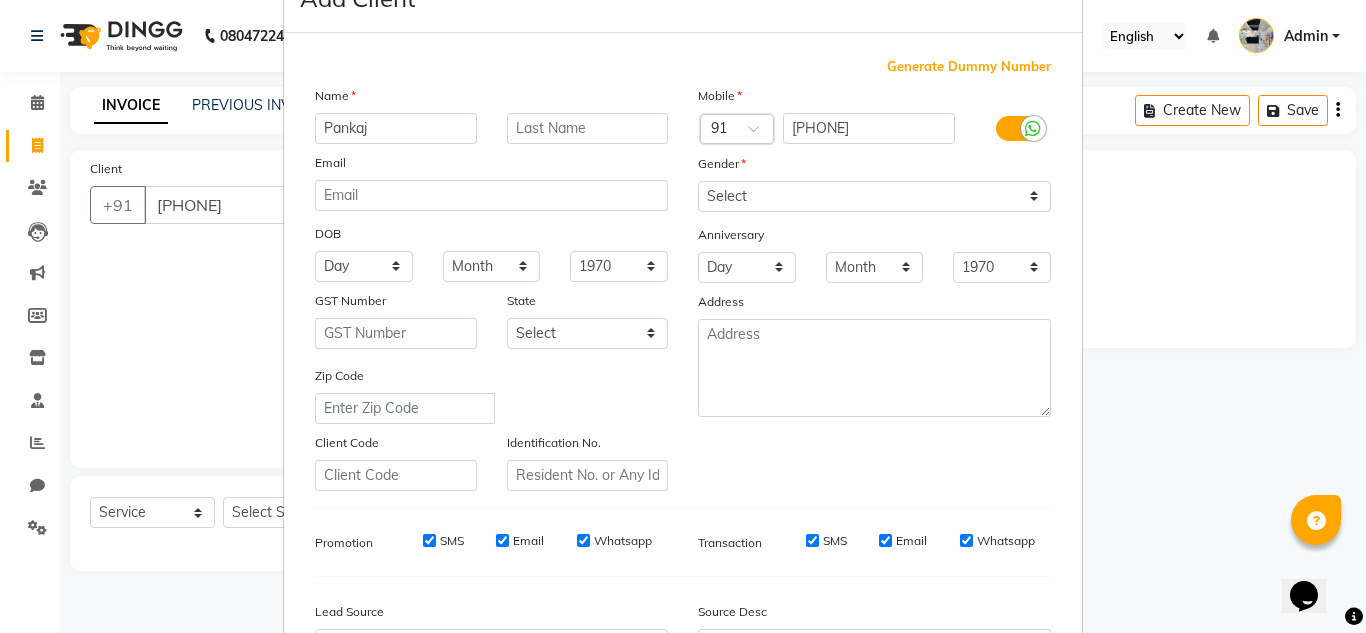 type on "Pankaj" 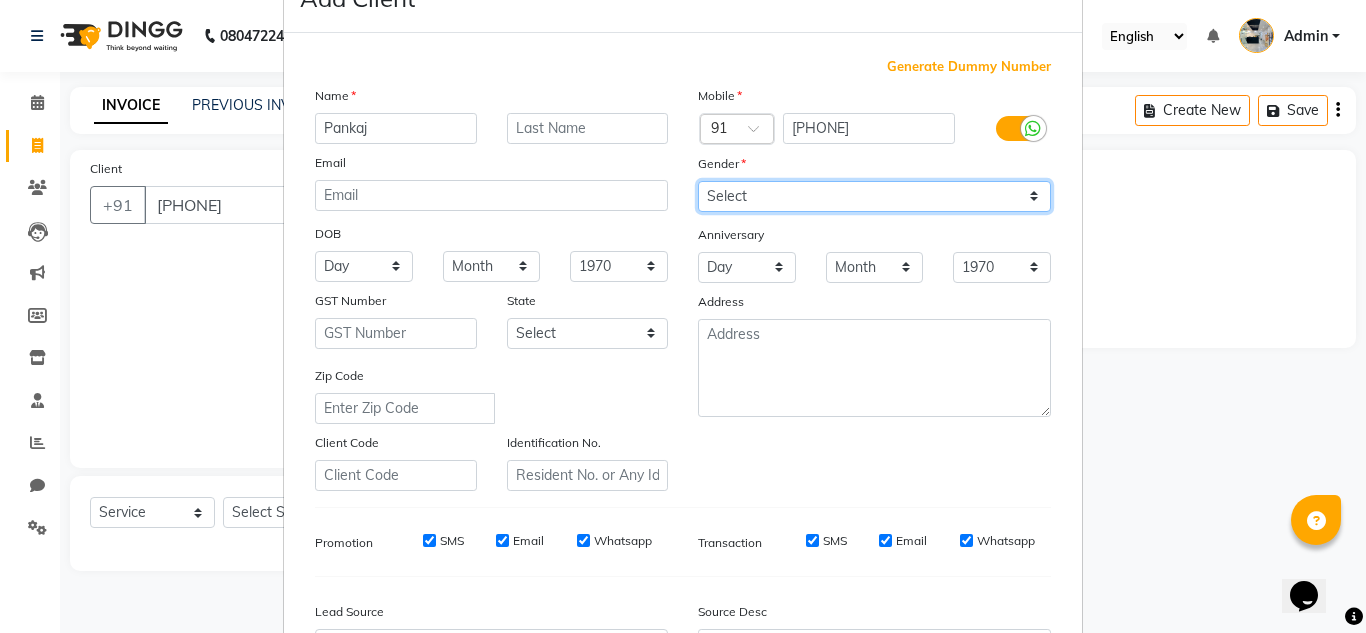 click on "Select Male Female Other Prefer Not To Say" at bounding box center [874, 196] 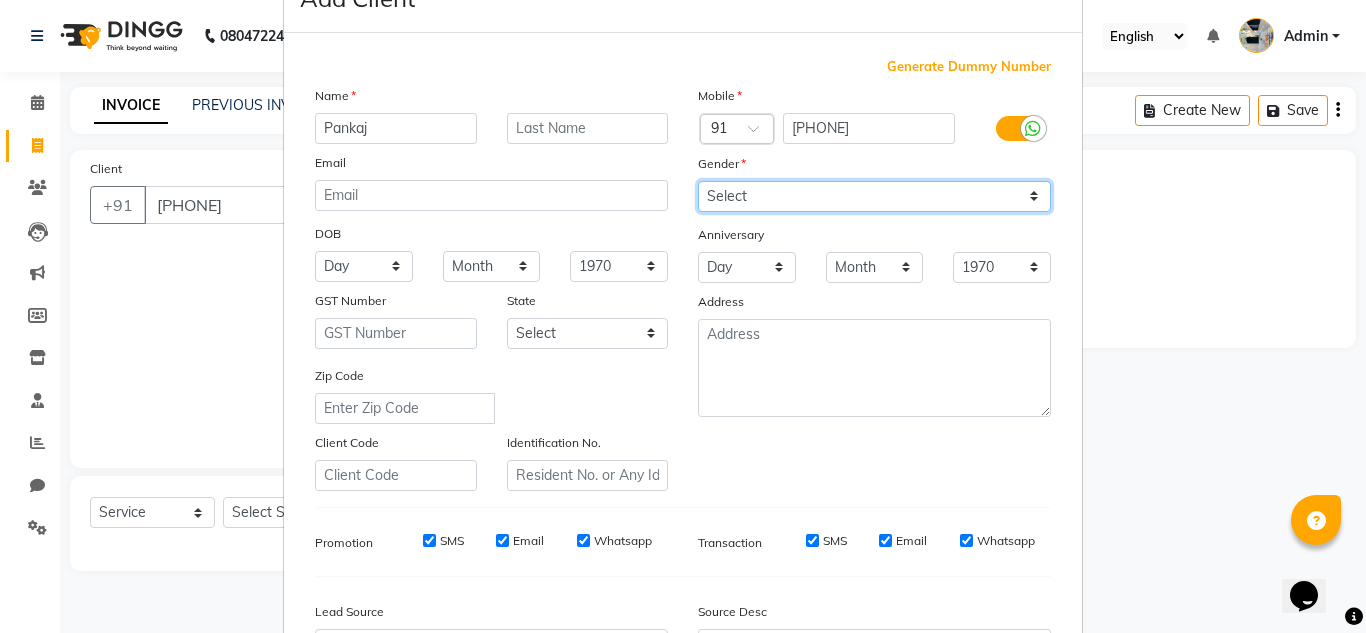 select on "female" 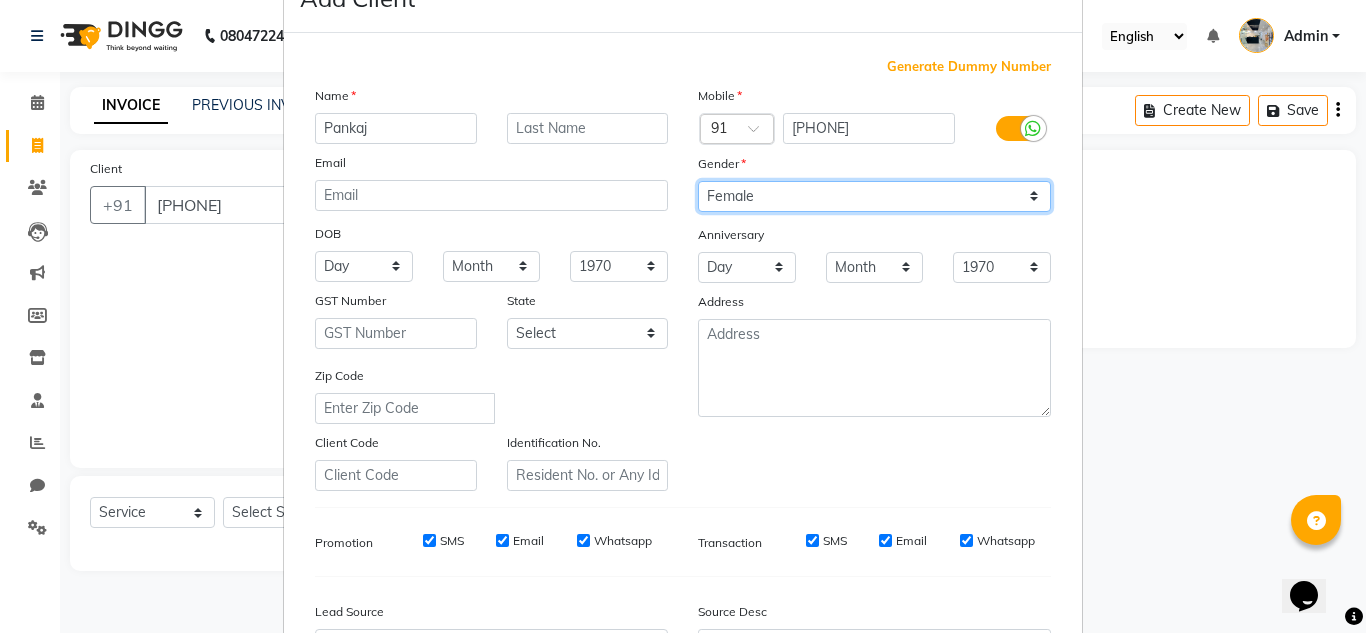 click on "Select Male Female Other Prefer Not To Say" at bounding box center [874, 196] 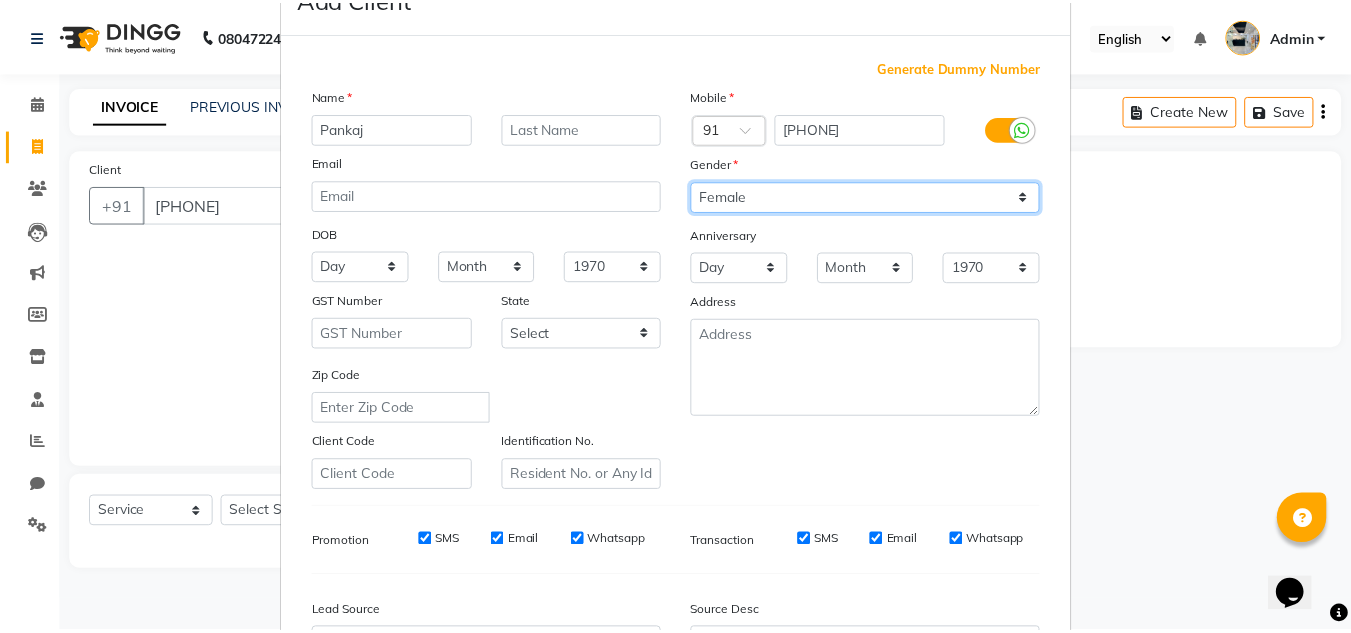 scroll, scrollTop: 290, scrollLeft: 0, axis: vertical 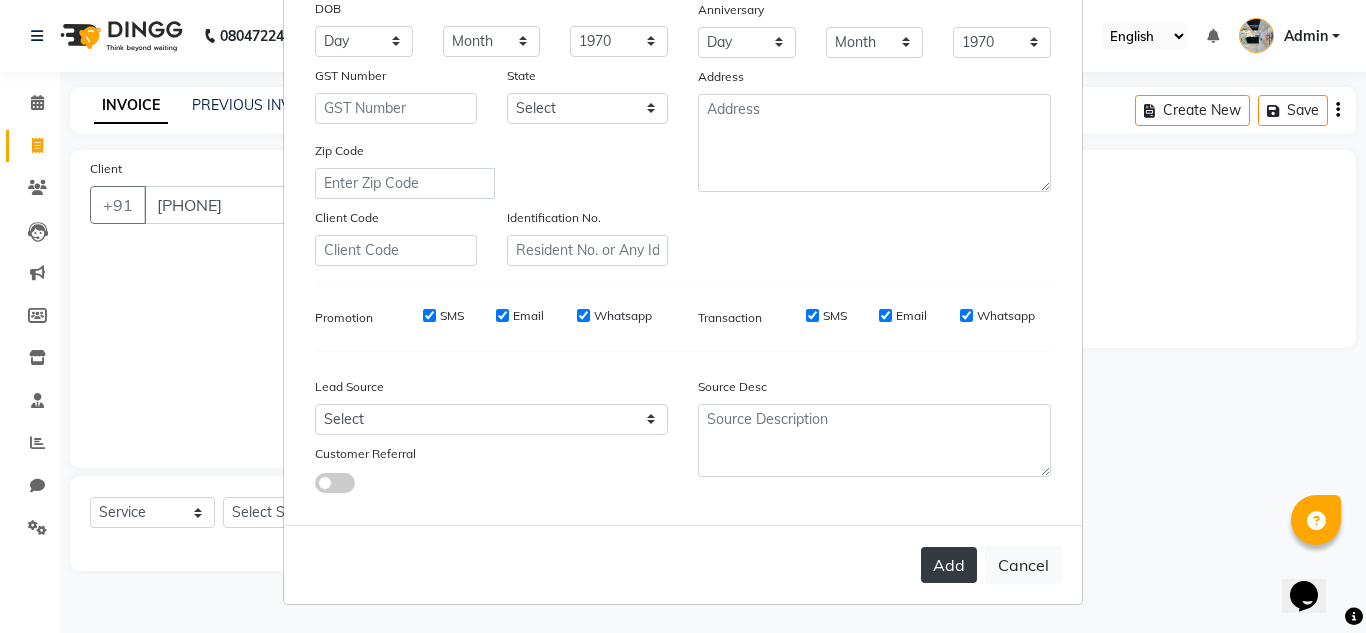 click on "Add" at bounding box center (949, 565) 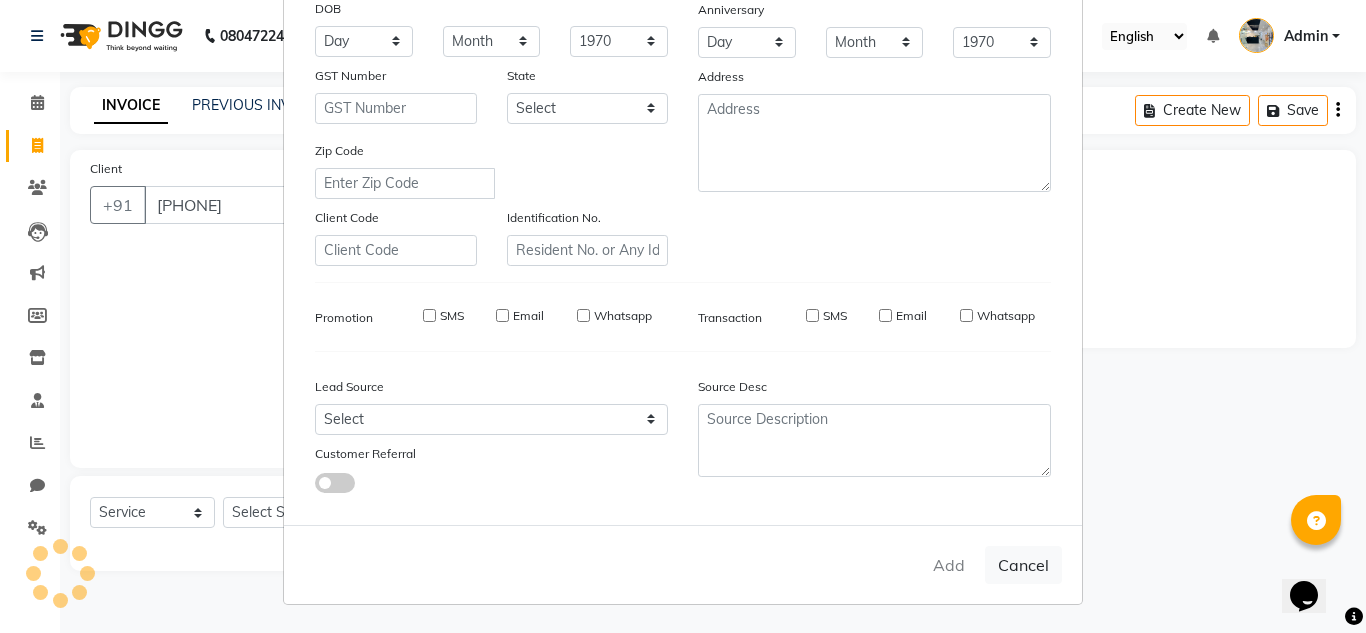 type 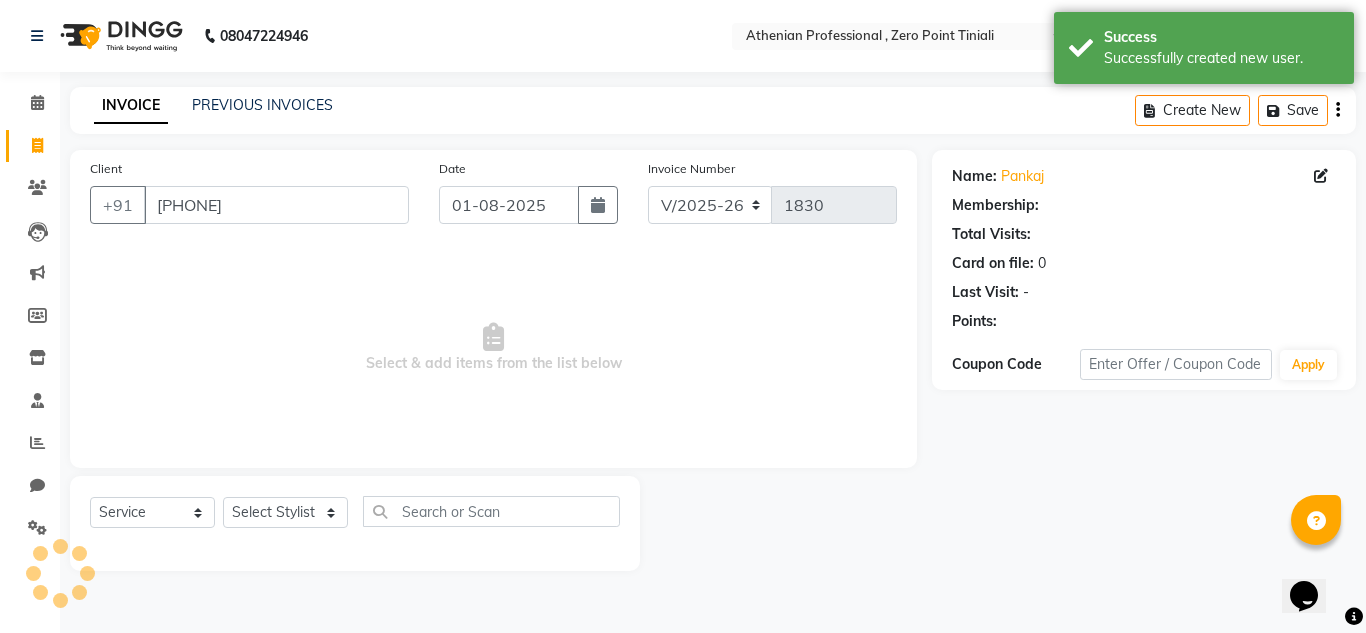 select on "1: Object" 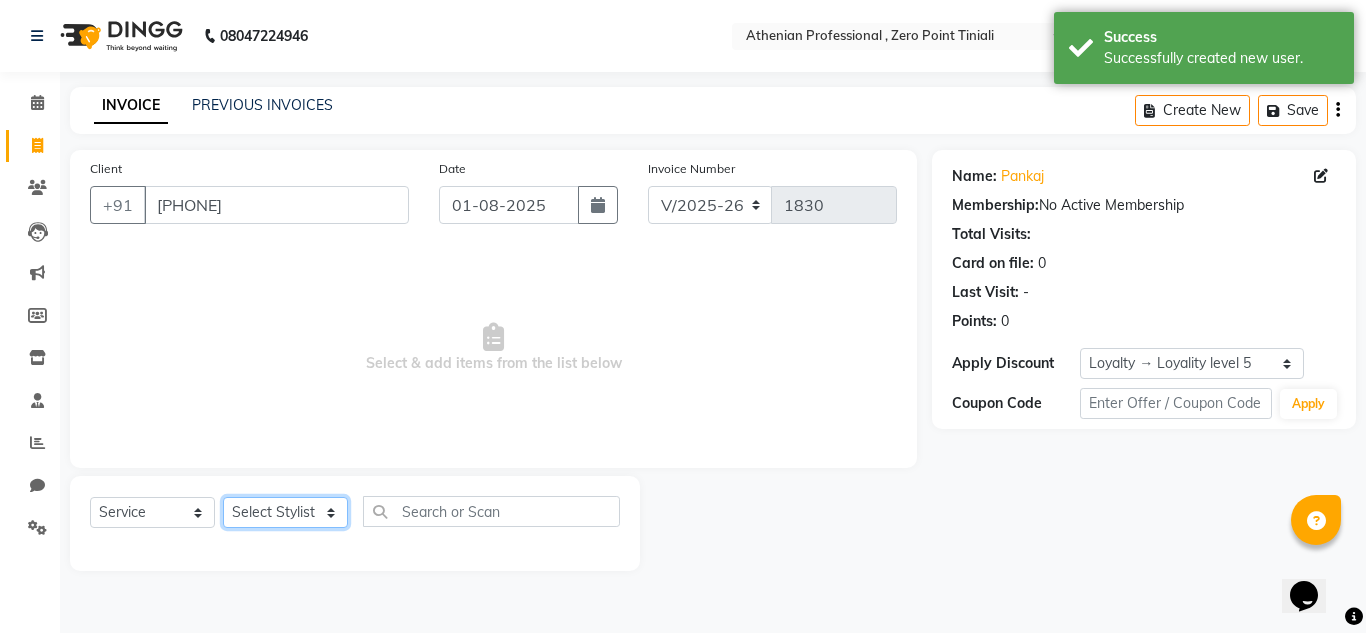 click on "Select Stylist [STYLIST] [STYLIST] [STYLIST] [STYLIST] [STYLIST] [STYLIST] [STYLIST] [STYLIST] [STYLIST] [STYLIST] [STYLIST] [STYLIST] [STYLIST] [STYLIST] [STYLIST] [STYLIST] [STYLIST]" 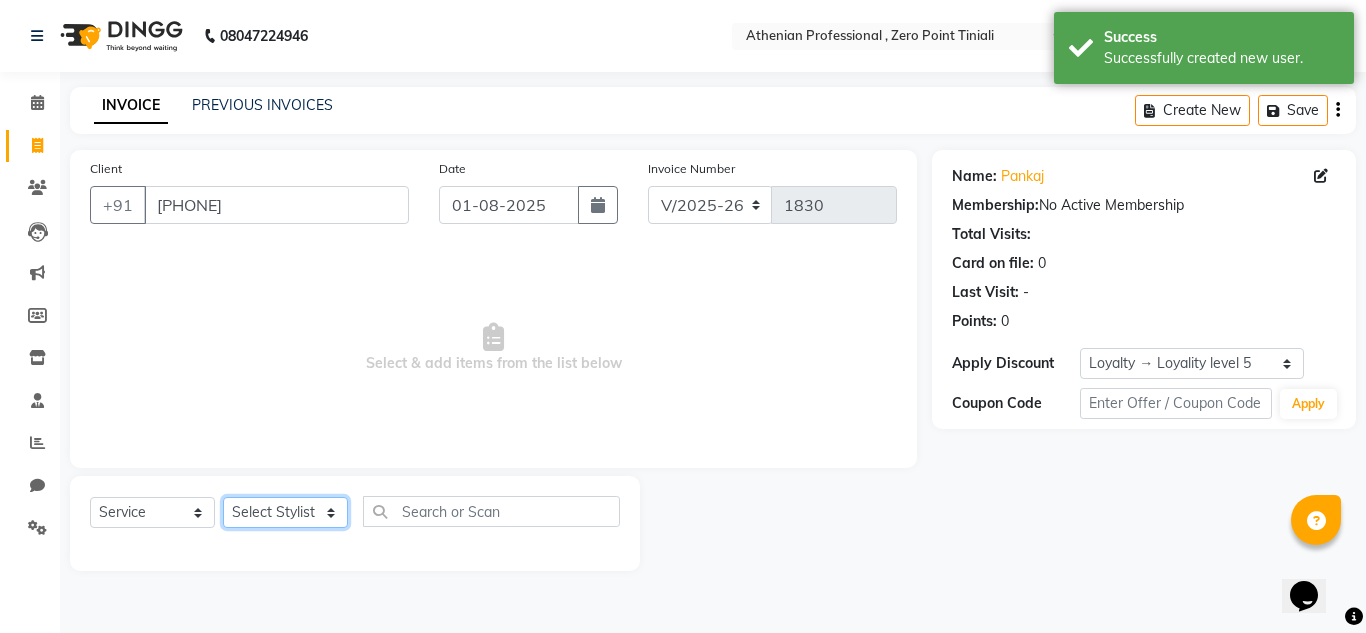 select on "80204" 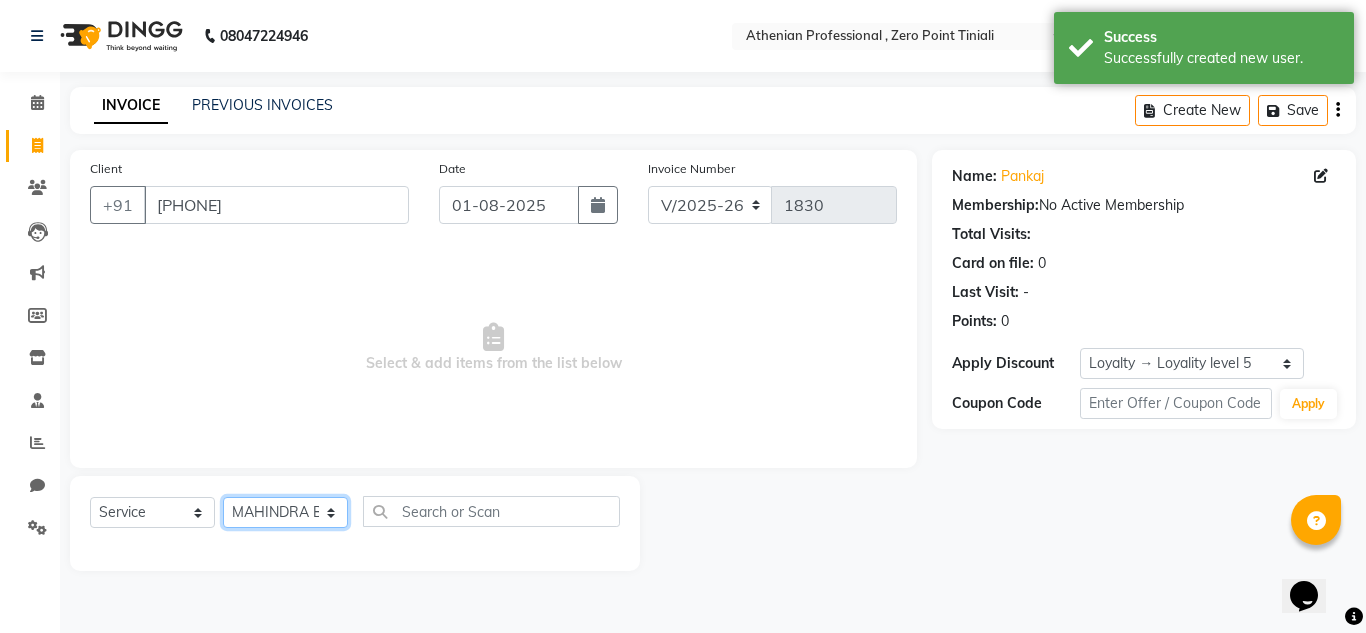 click on "Select Stylist [STYLIST] [STYLIST] [STYLIST] [STYLIST] [STYLIST] [STYLIST] [STYLIST] [STYLIST] [STYLIST] [STYLIST] [STYLIST] [STYLIST] [STYLIST] [STYLIST] [STYLIST] [STYLIST] [STYLIST]" 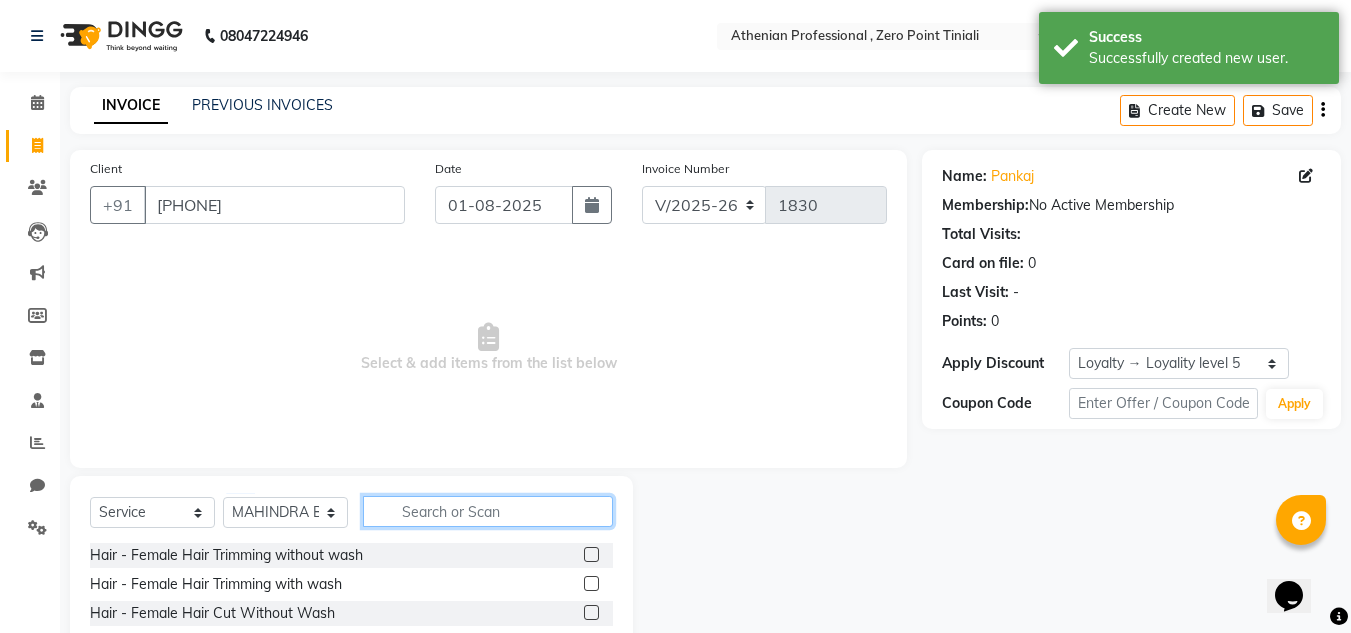 click 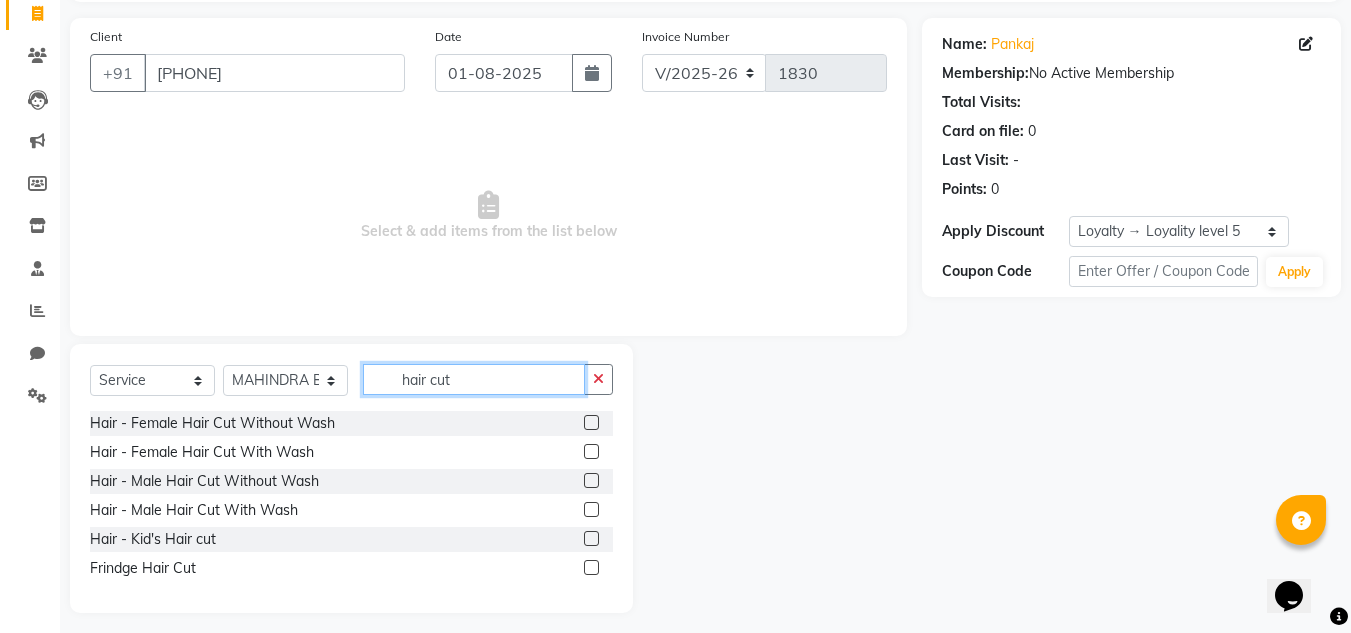 scroll, scrollTop: 133, scrollLeft: 0, axis: vertical 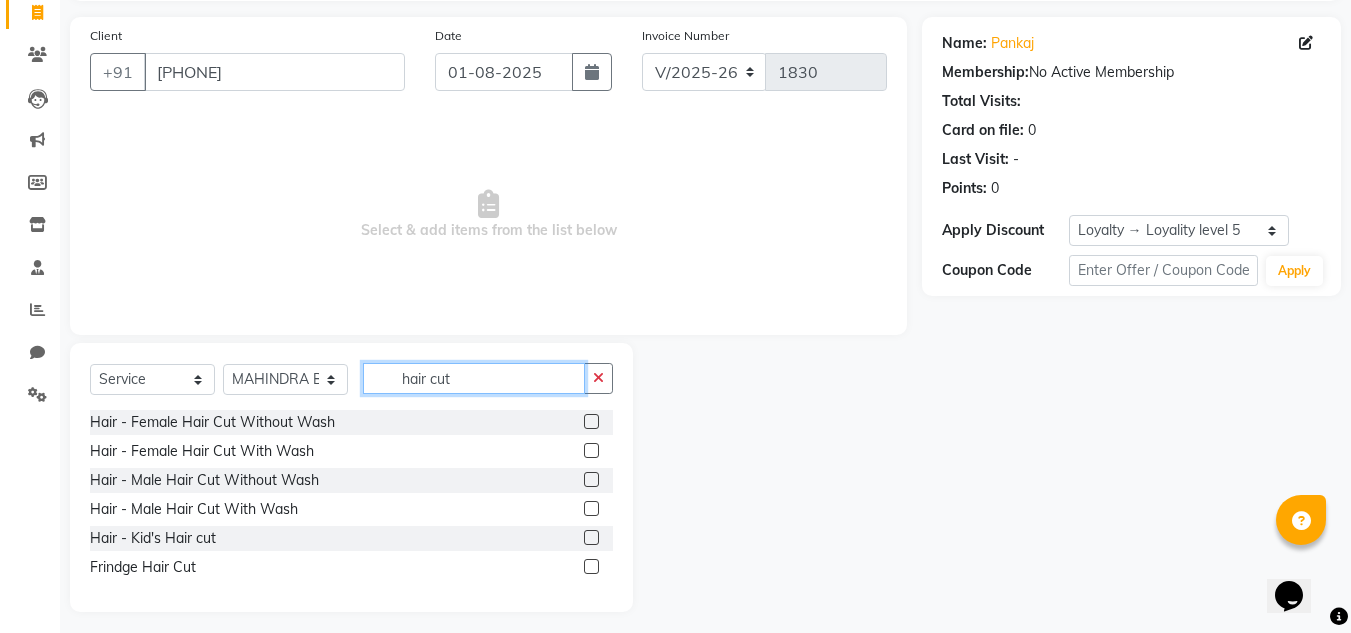 type on "hair cut" 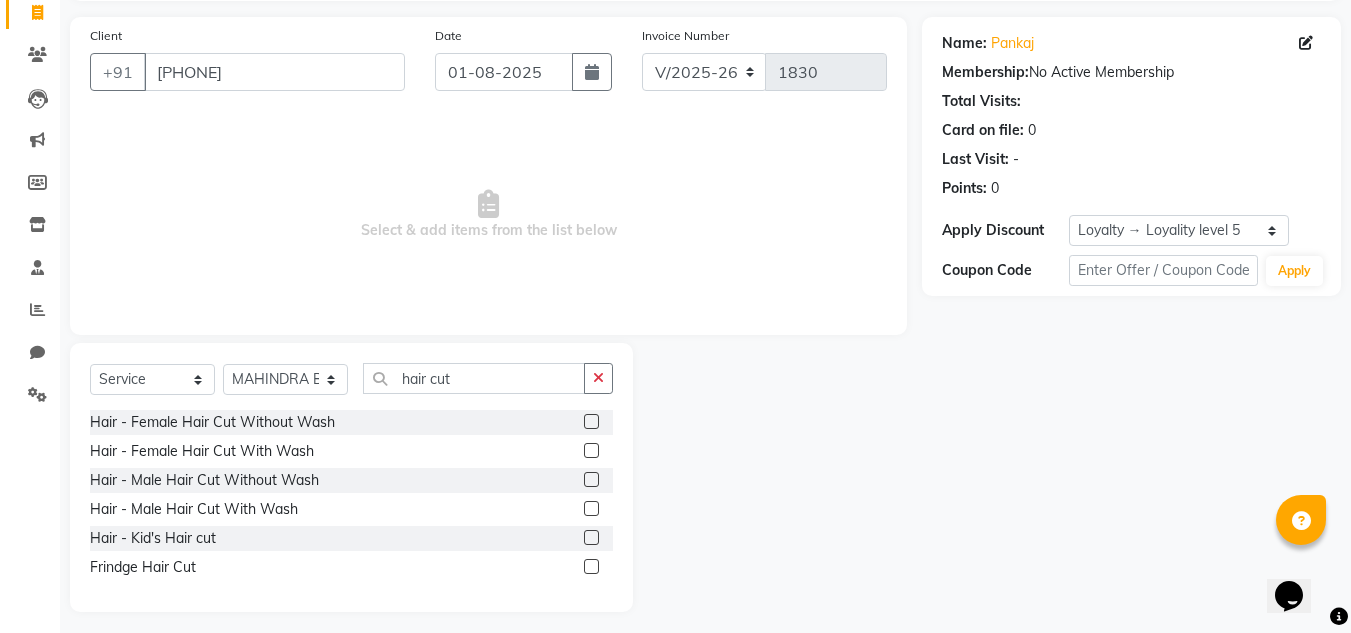 click 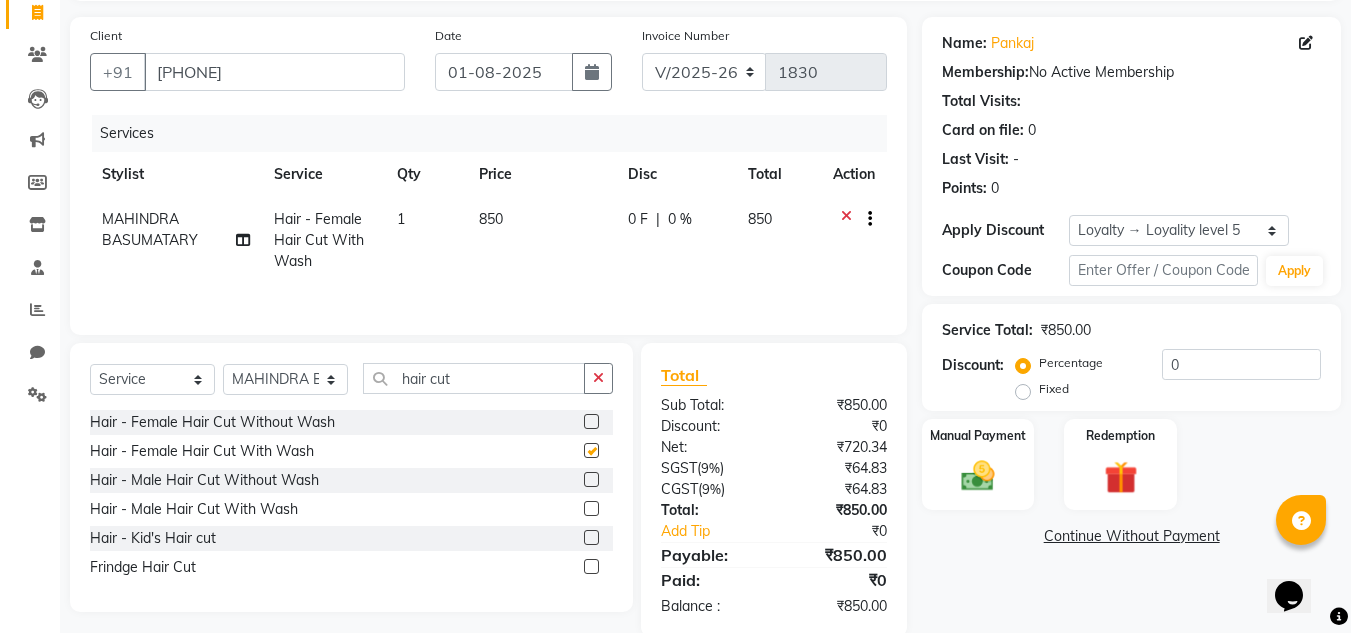 checkbox on "false" 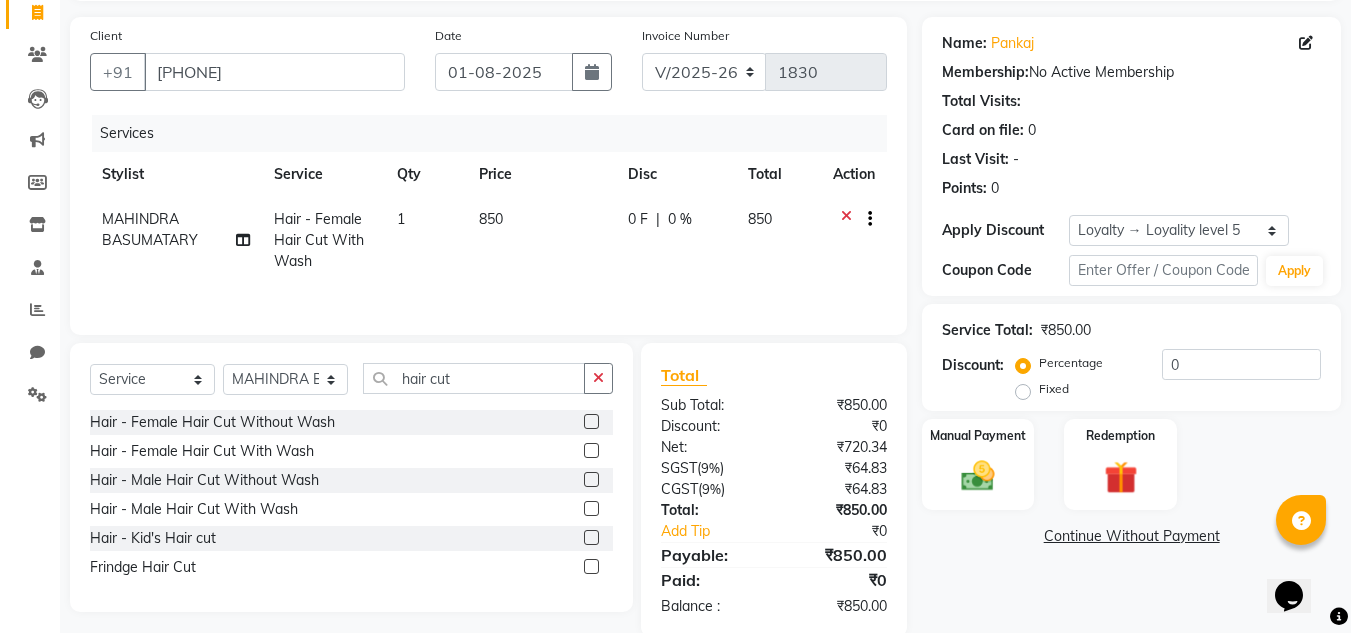 click 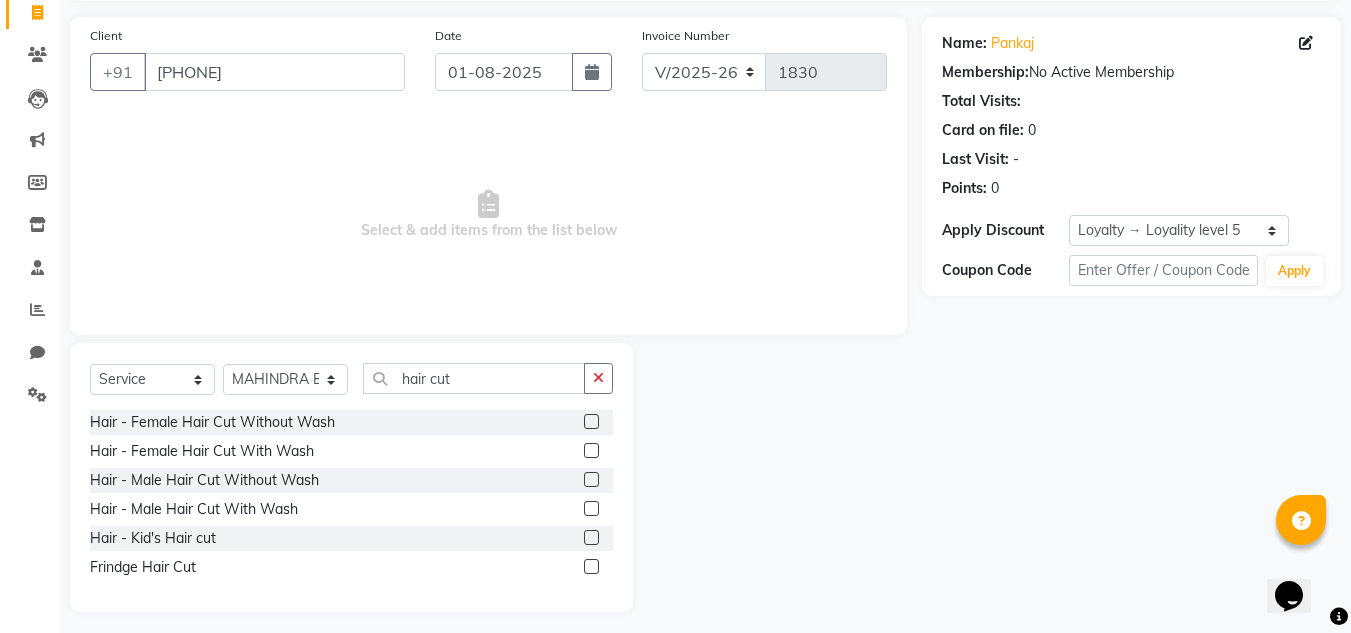 scroll, scrollTop: 142, scrollLeft: 0, axis: vertical 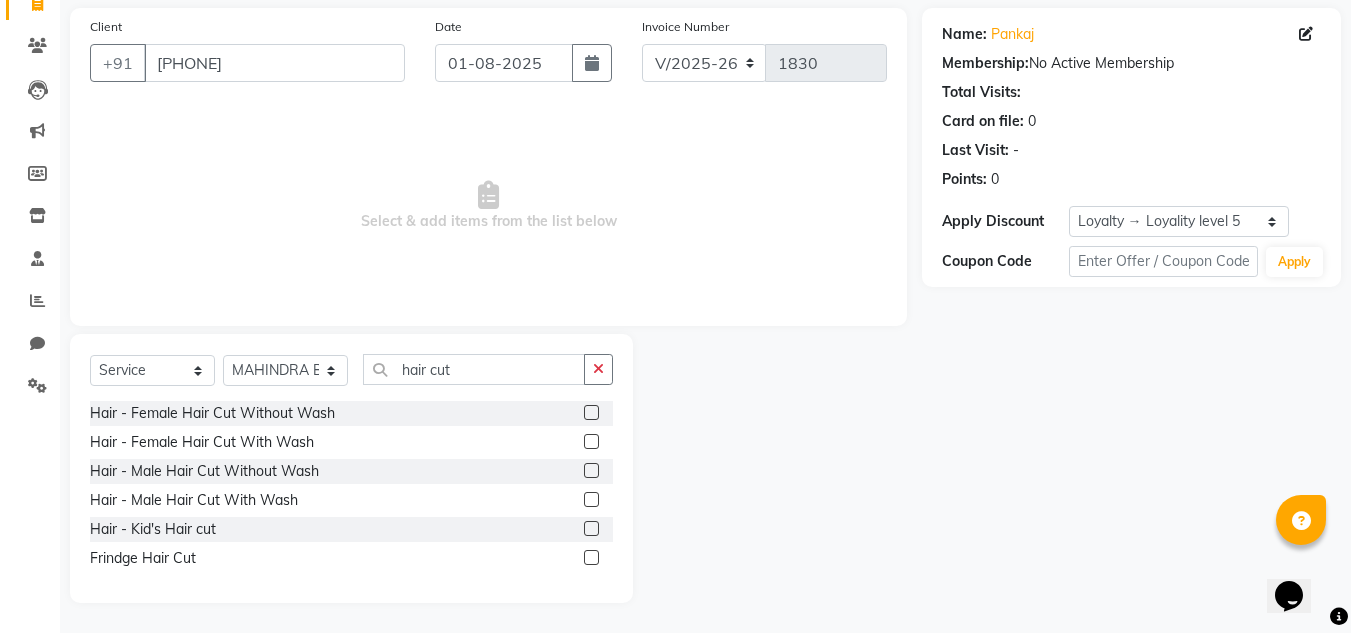 click 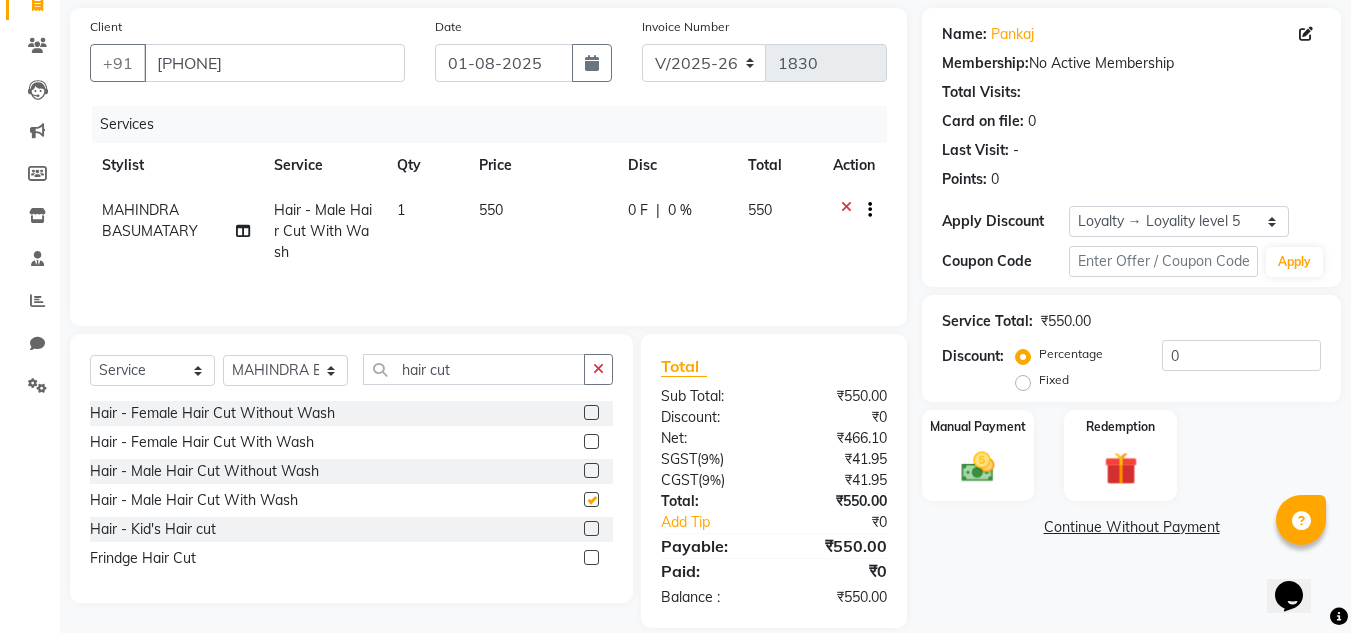 checkbox on "false" 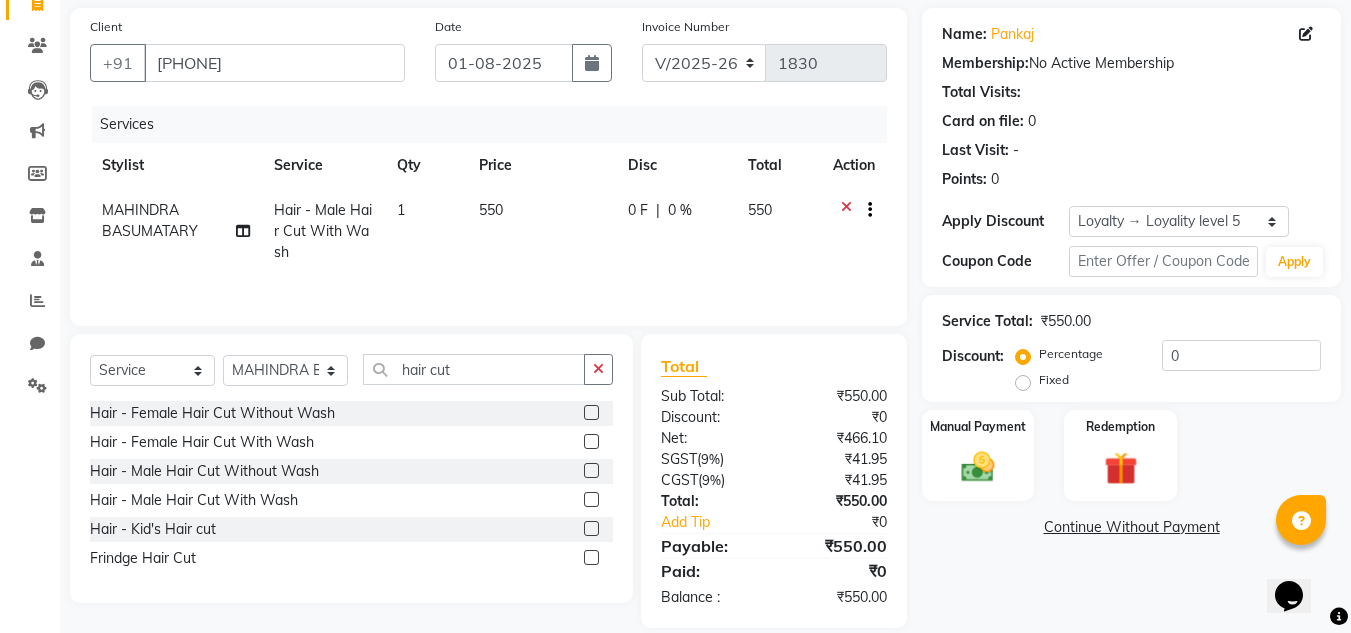 scroll, scrollTop: 167, scrollLeft: 0, axis: vertical 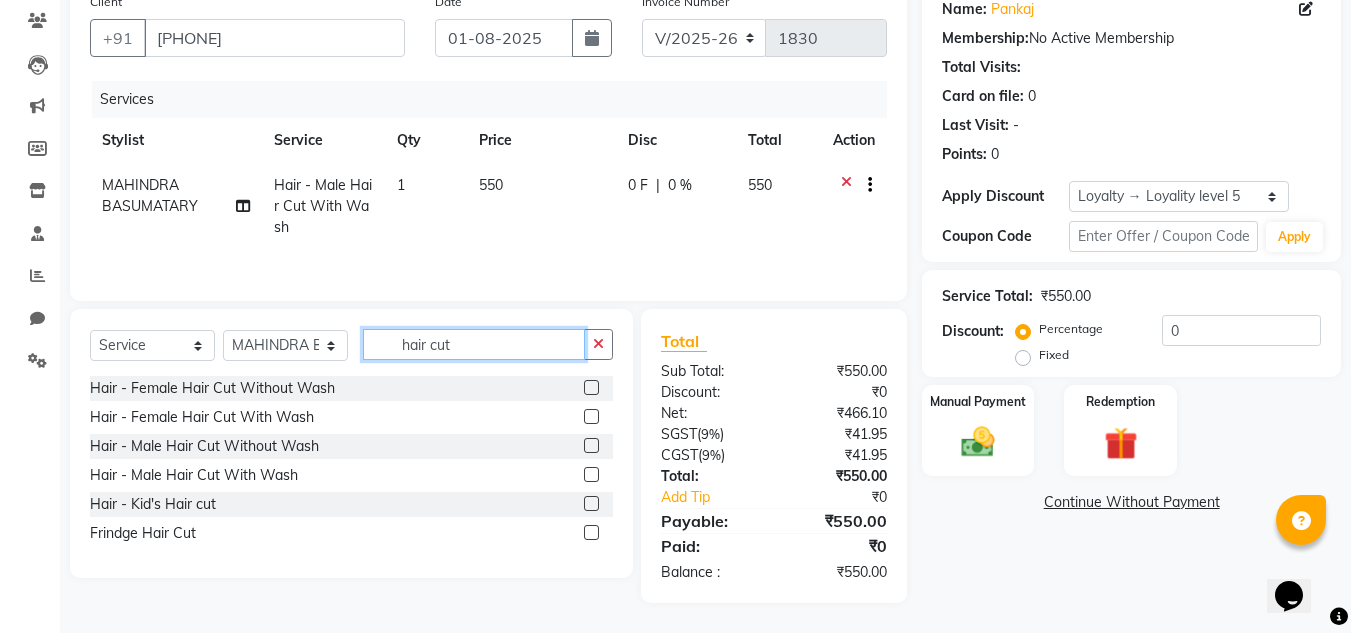 click on "hair cut" 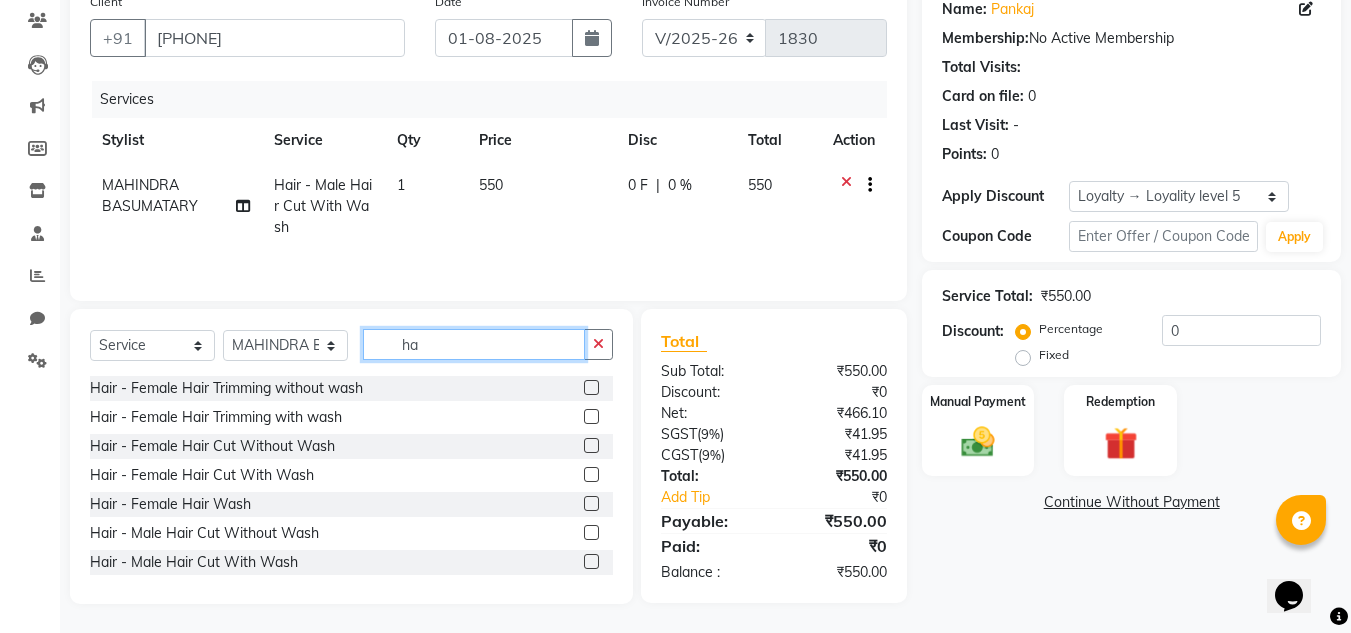 type on "h" 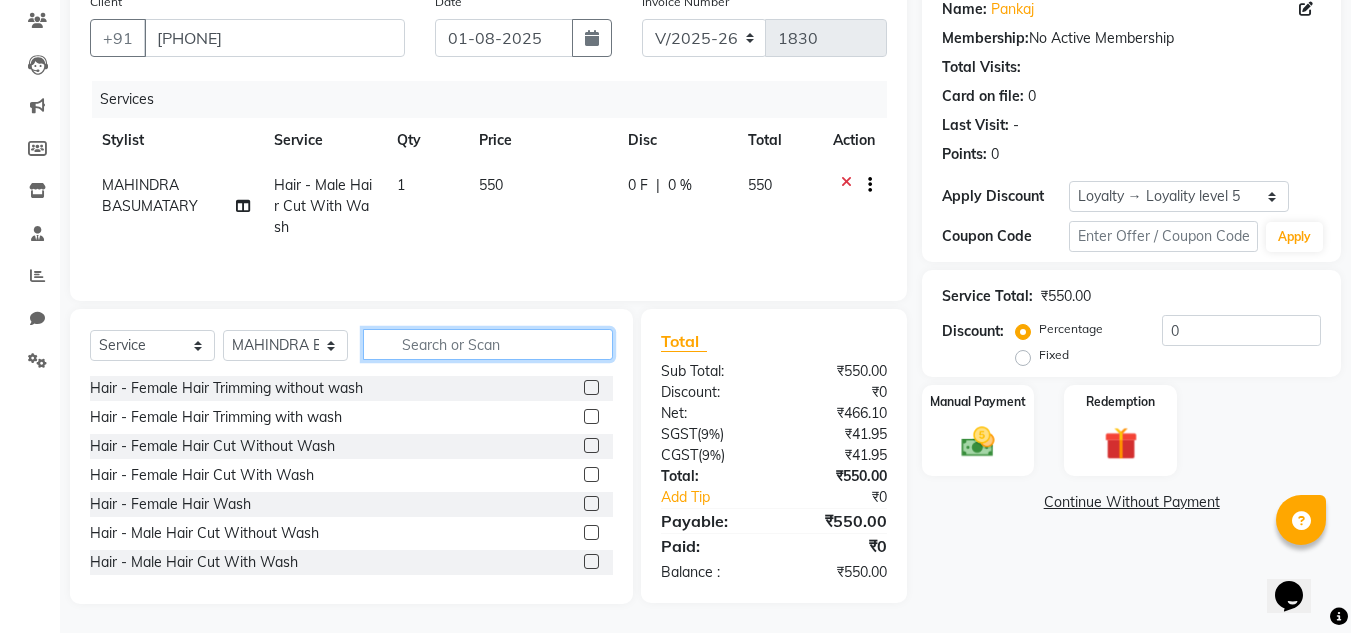 type 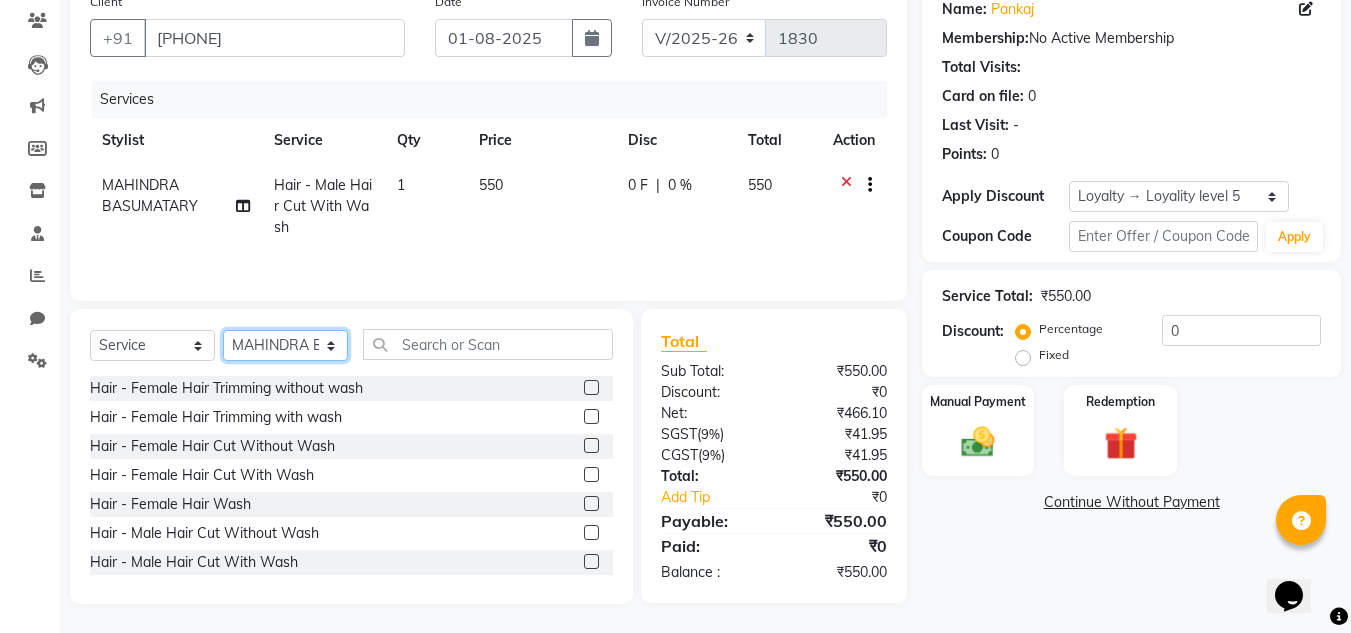 click on "Select Stylist [STYLIST] [STYLIST] [STYLIST] [STYLIST] [STYLIST] [STYLIST] [STYLIST] [STYLIST] [STYLIST] [STYLIST] [STYLIST] [STYLIST] [STYLIST] [STYLIST] [STYLIST] [STYLIST] [STYLIST]" 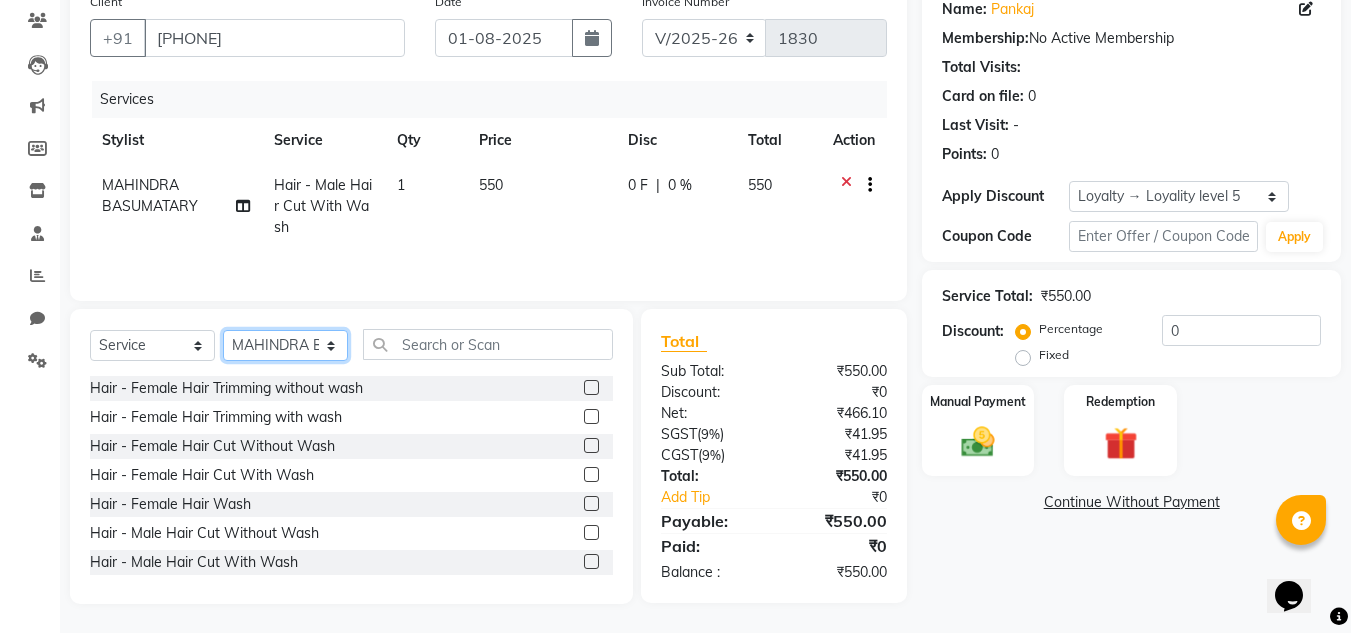select on "80201" 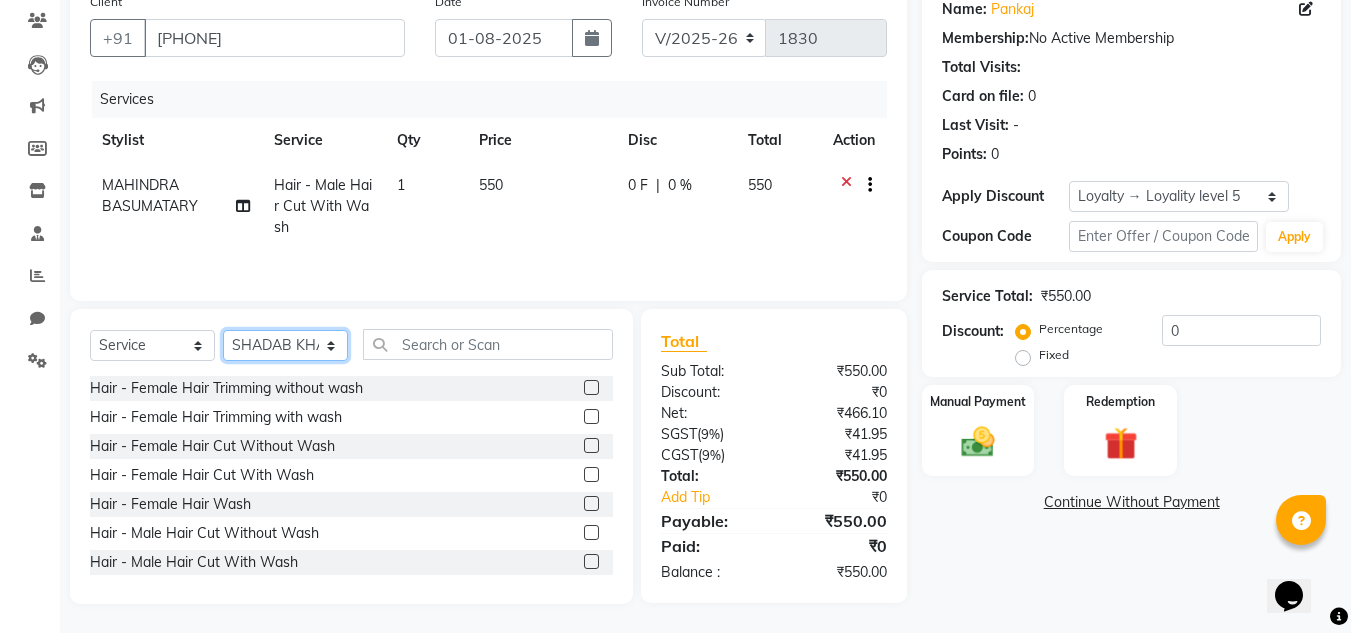 click on "Select Stylist [STYLIST] [STYLIST] [STYLIST] [STYLIST] [STYLIST] [STYLIST] [STYLIST] [STYLIST] [STYLIST] [STYLIST] [STYLIST] [STYLIST] [STYLIST] [STYLIST] [STYLIST] [STYLIST] [STYLIST]" 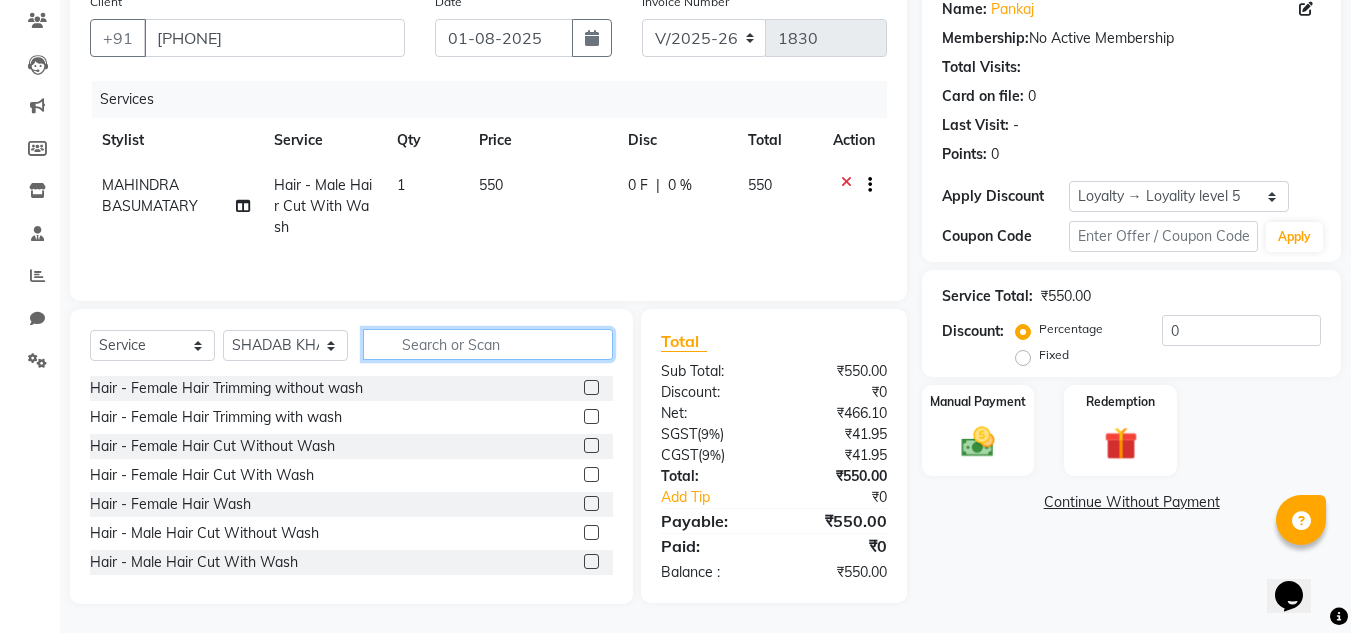click 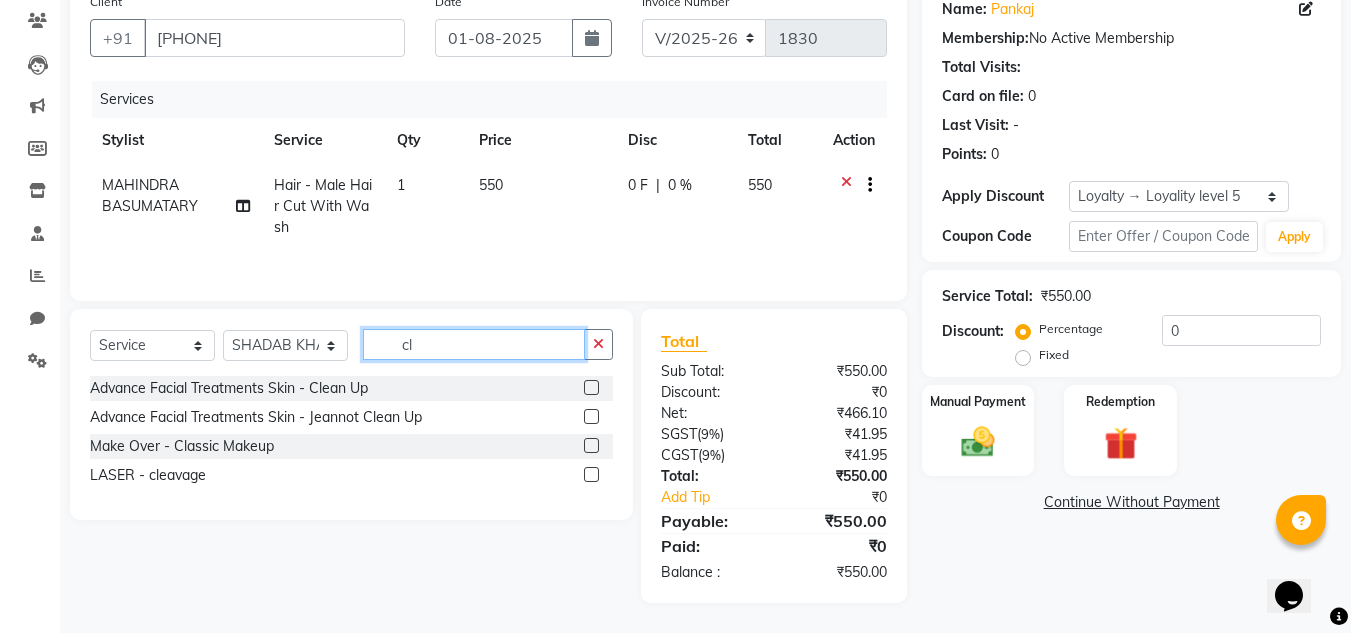 type on "c" 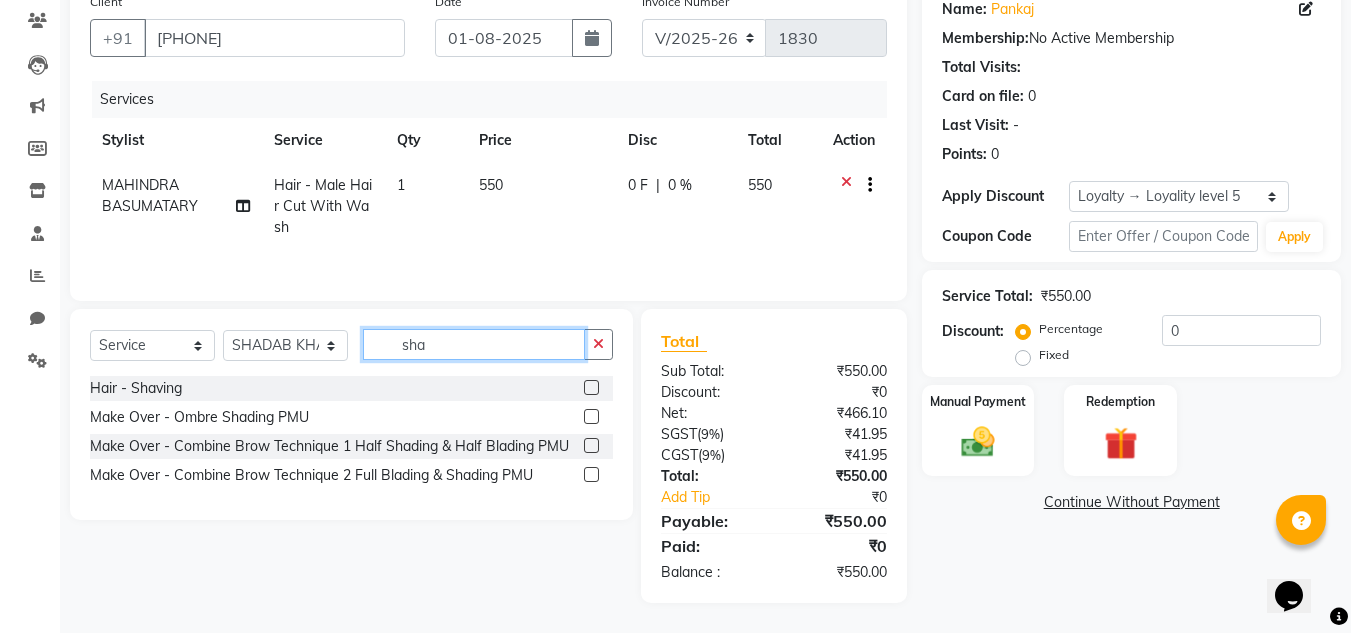 type on "sha" 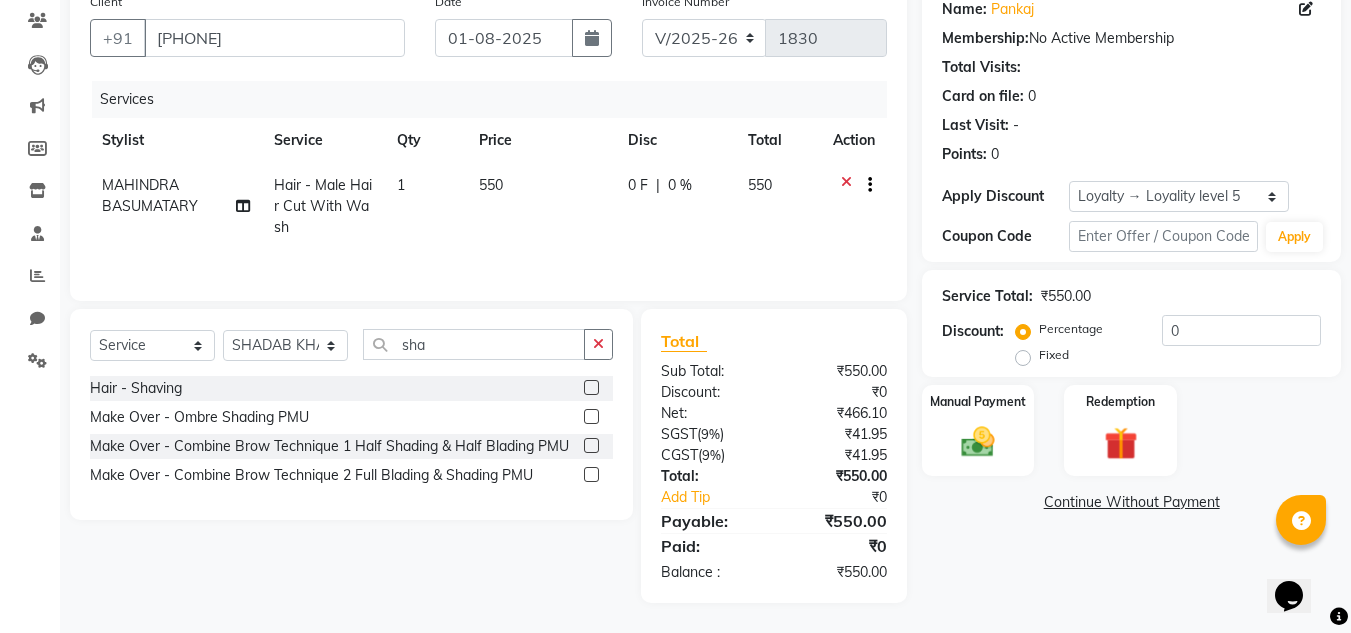 click 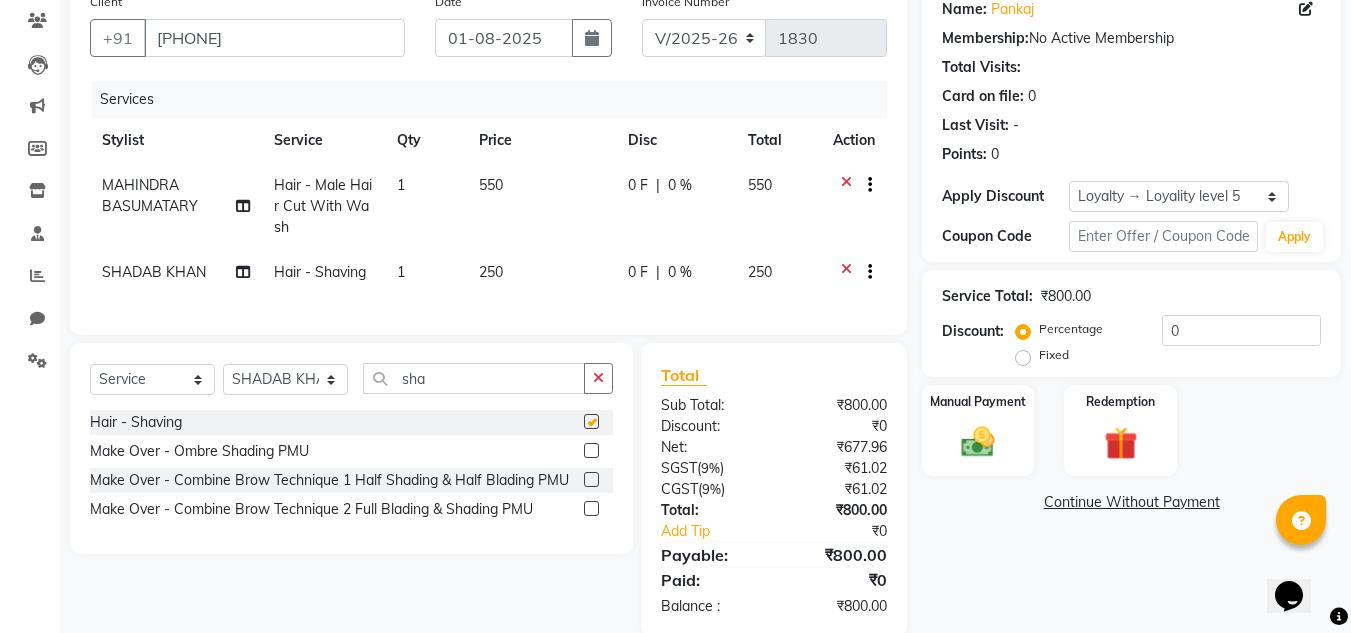 checkbox on "false" 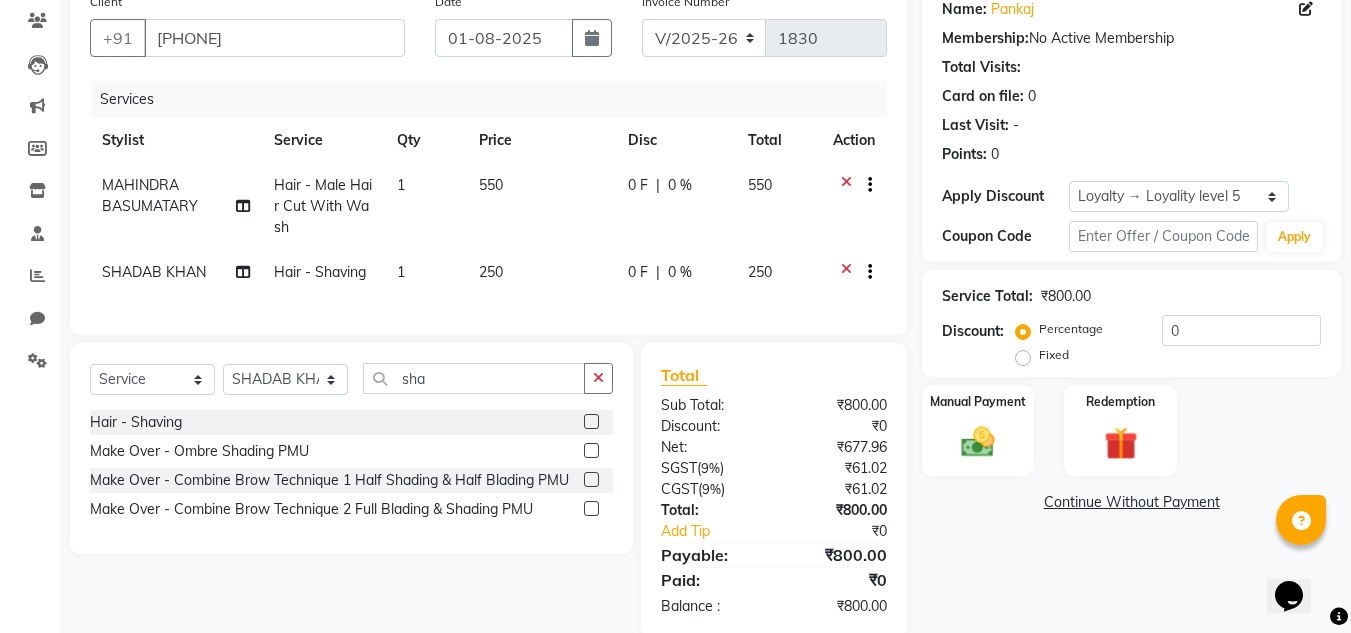 click 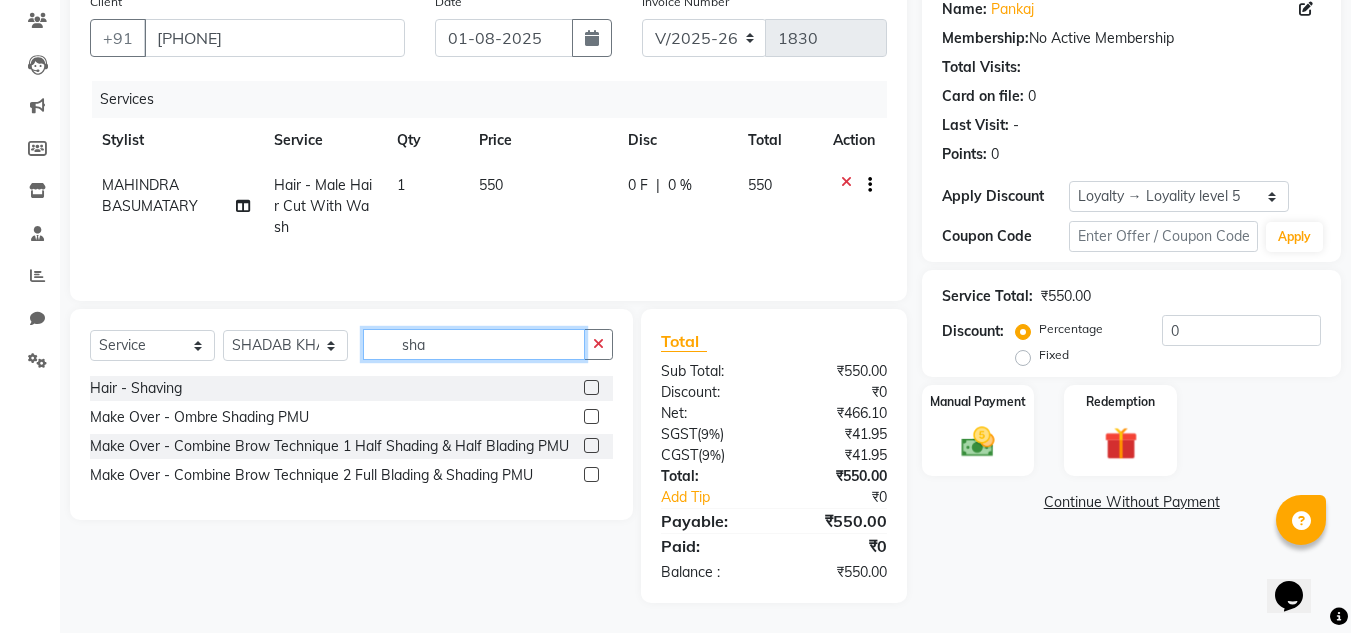click on "sha" 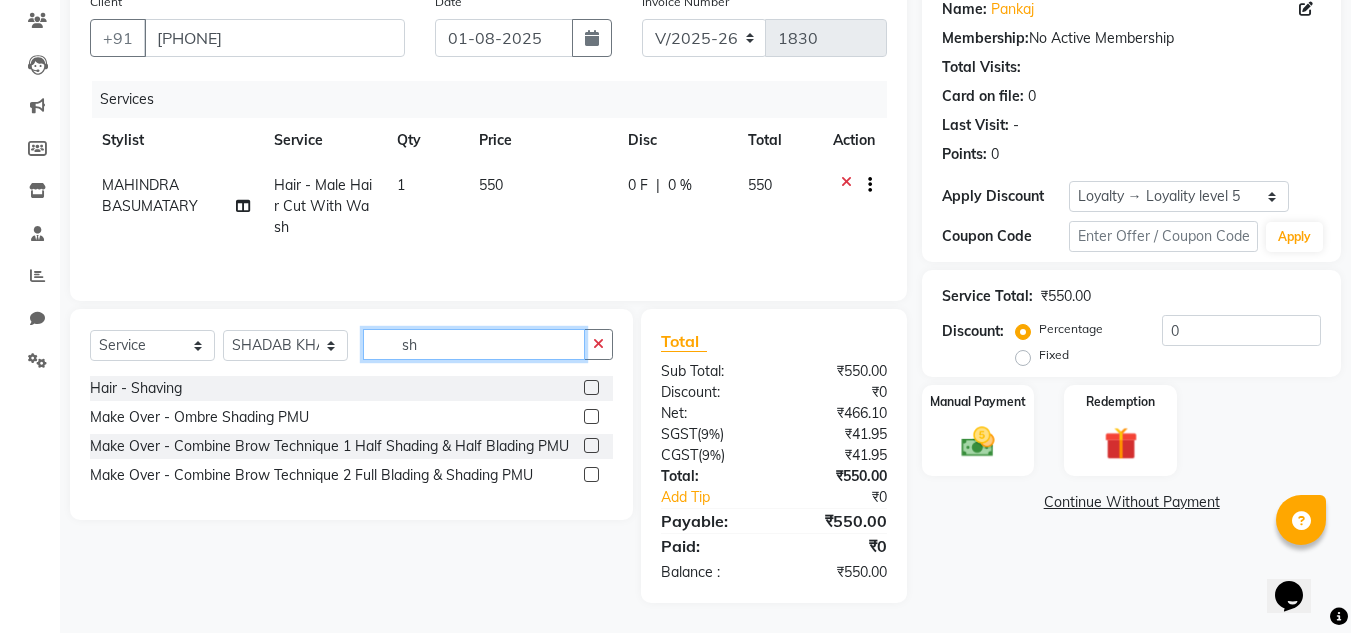 type on "s" 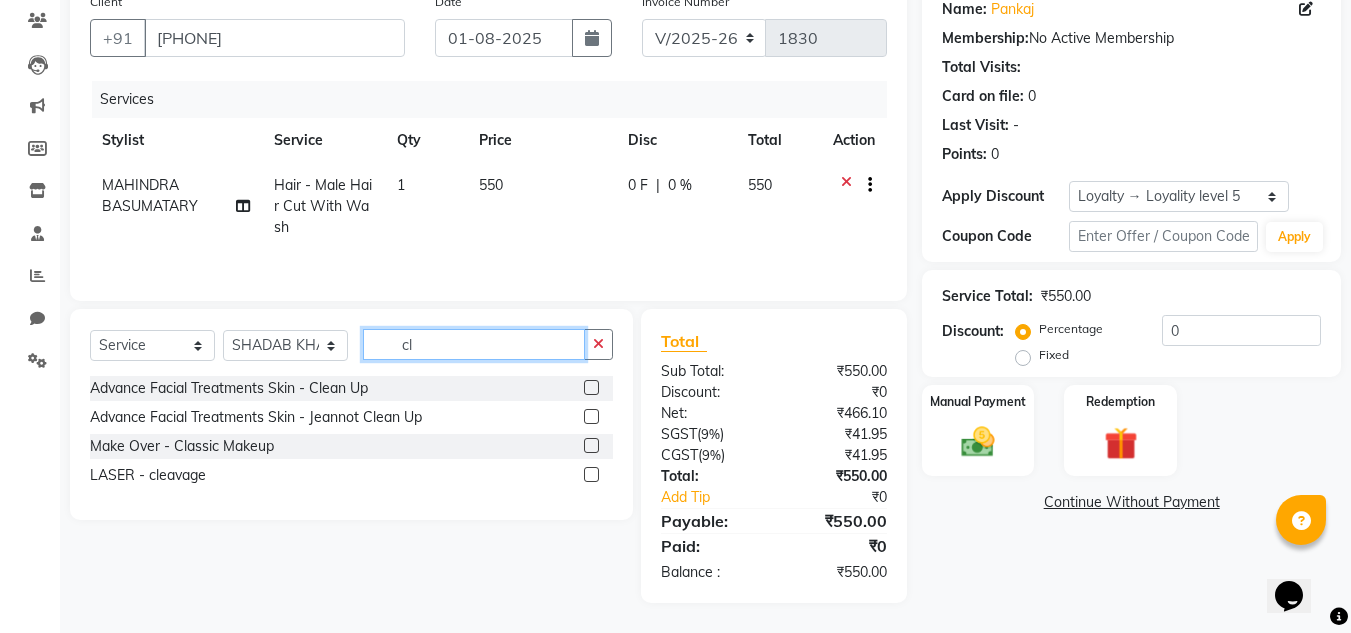 type on "c" 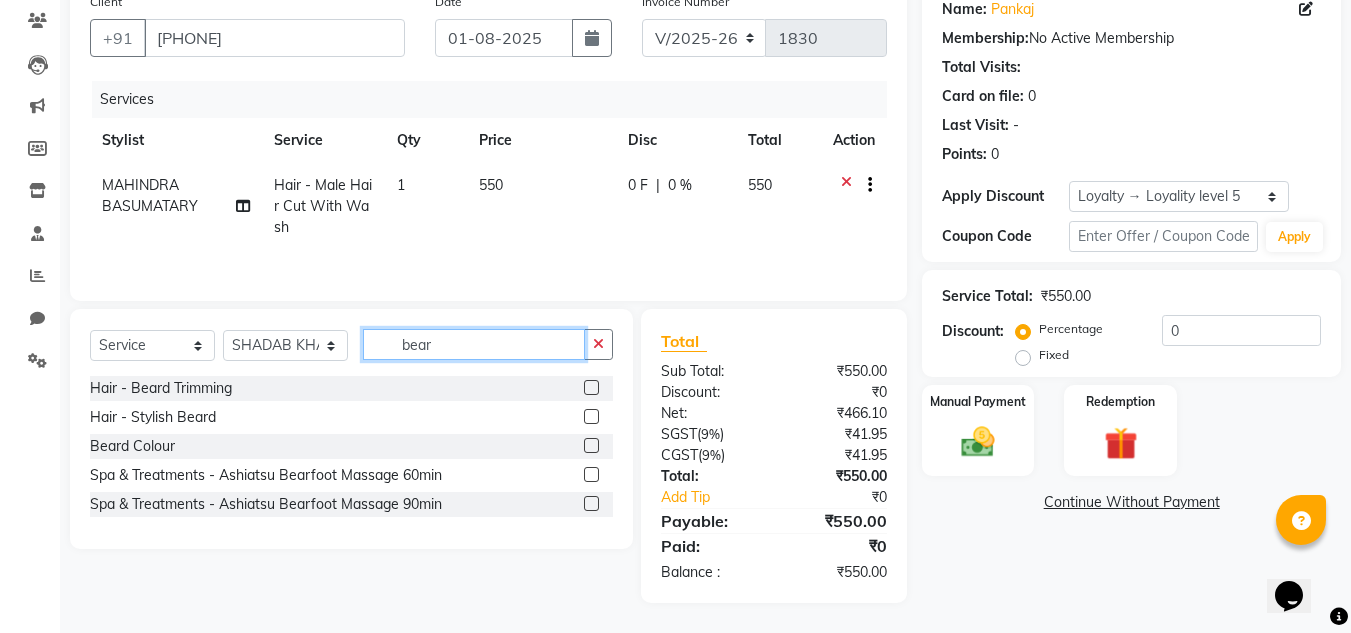 type on "bear" 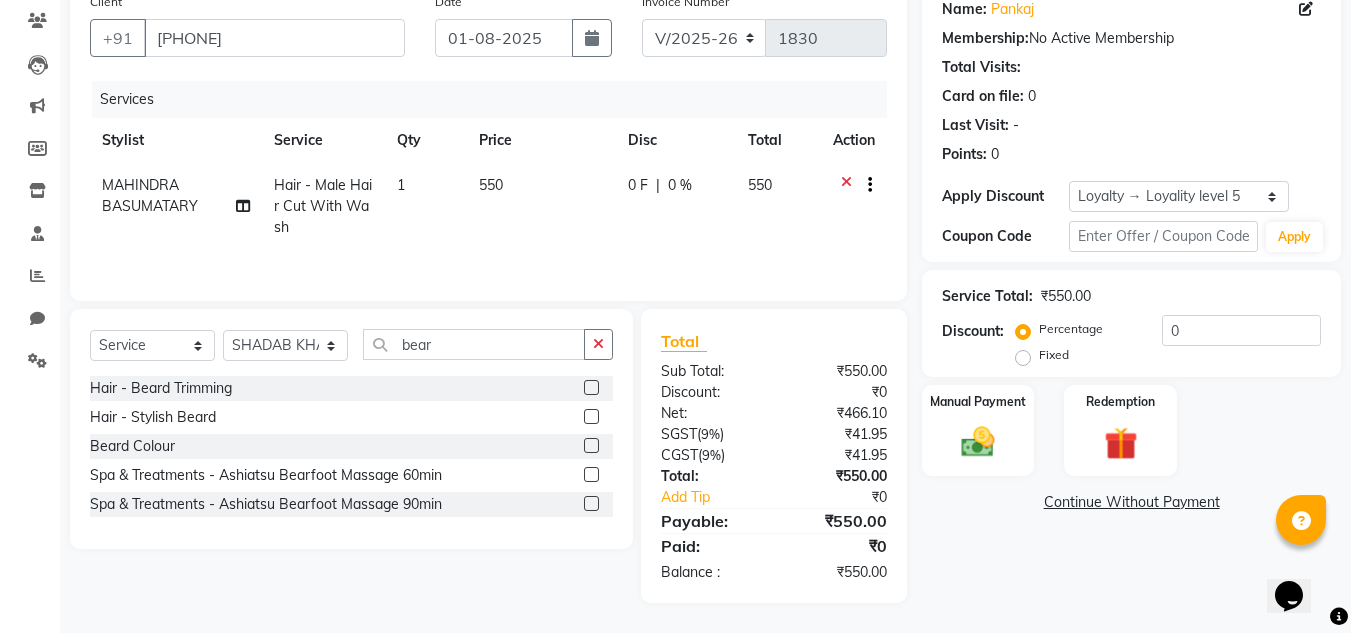 click 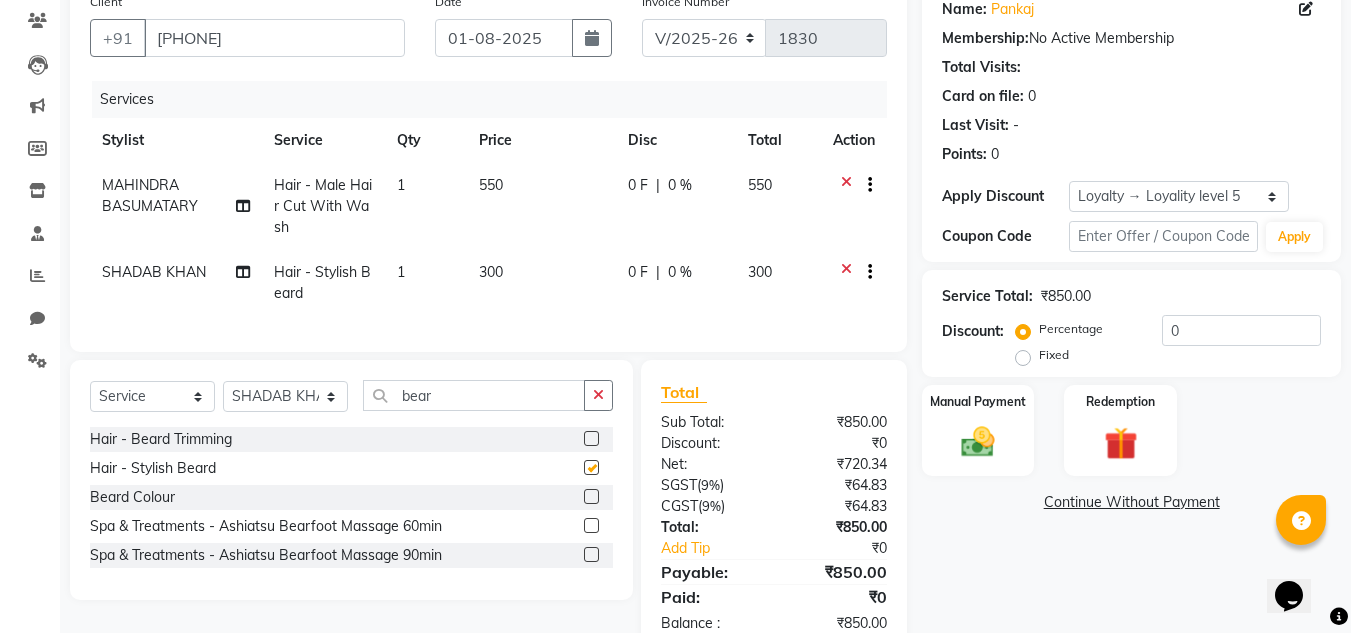 checkbox on "false" 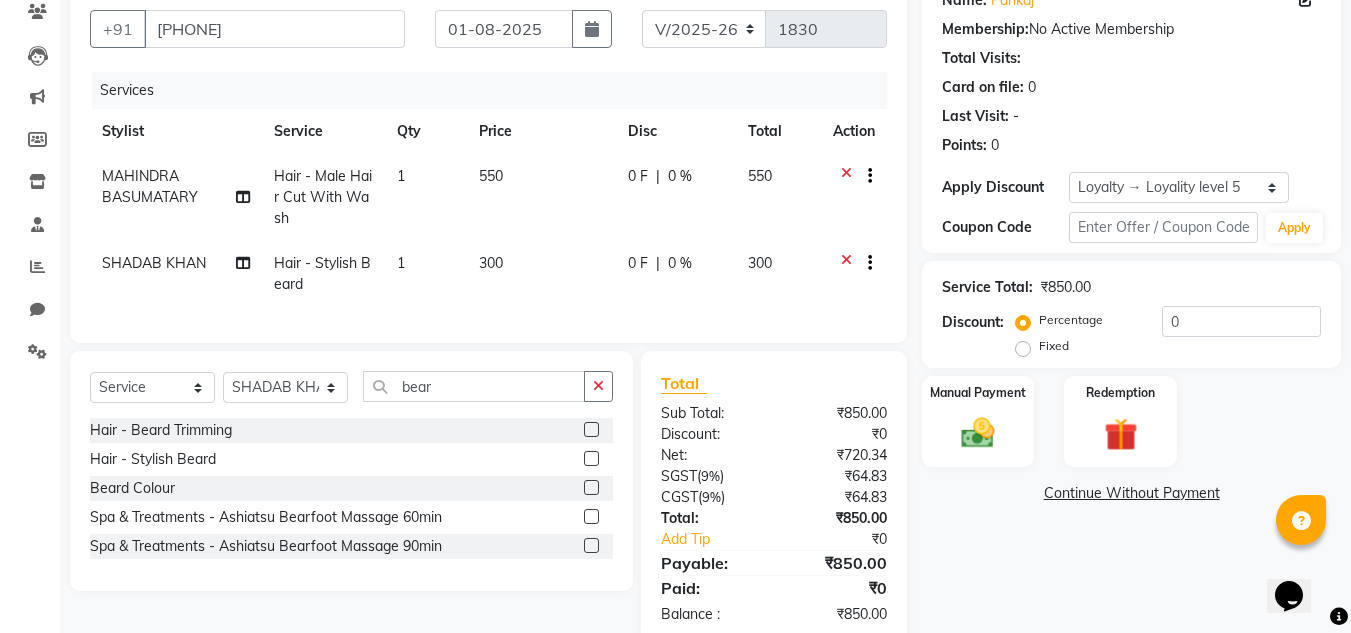 scroll, scrollTop: 202, scrollLeft: 0, axis: vertical 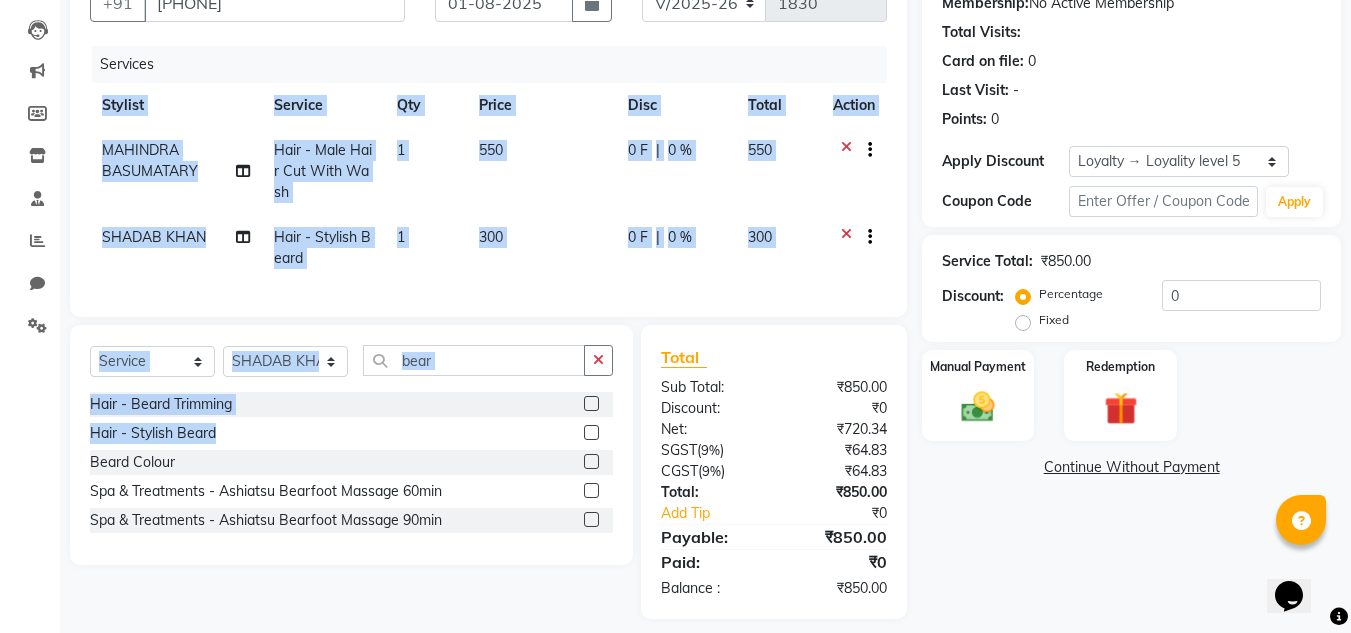drag, startPoint x: 539, startPoint y: 458, endPoint x: 666, endPoint y: 318, distance: 189.02116 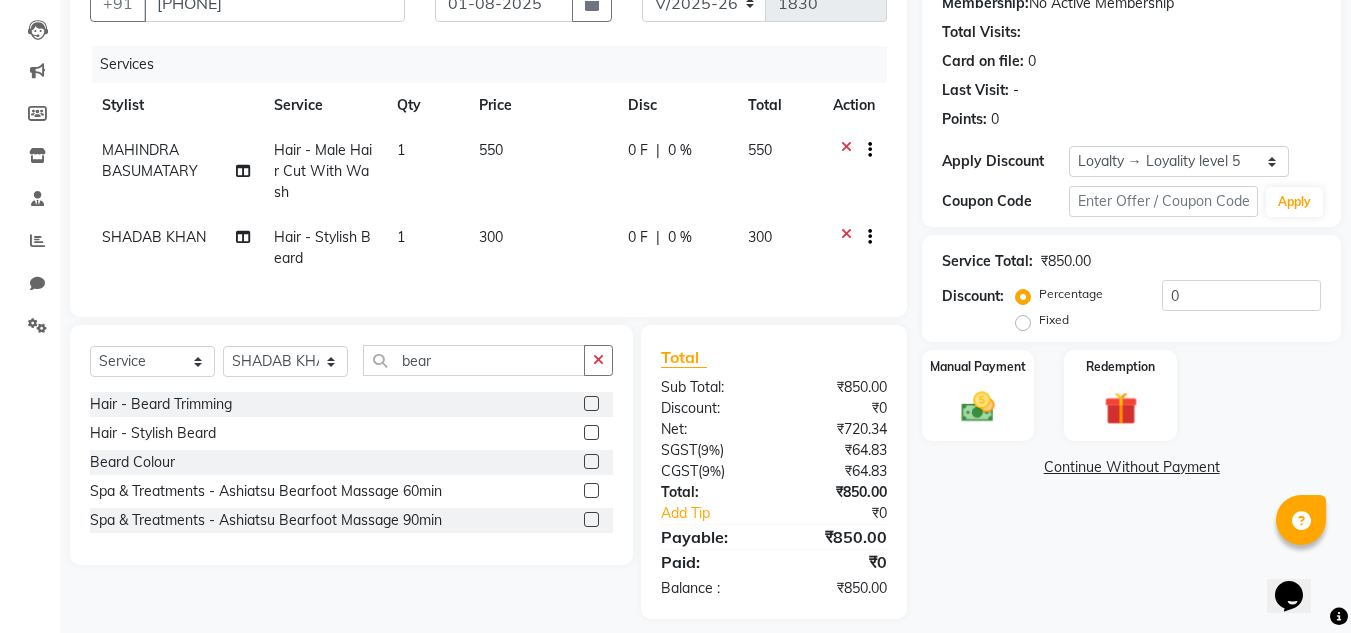 click on "Services Stylist Service Qty Price Disc Total Action [STYLIST] Hair - Male Hair Cut With Wash 1 550 0 F | 0 % 550 [STYLIST] Hair - Stylish Beard 1 300 0 F | 0 % 300" 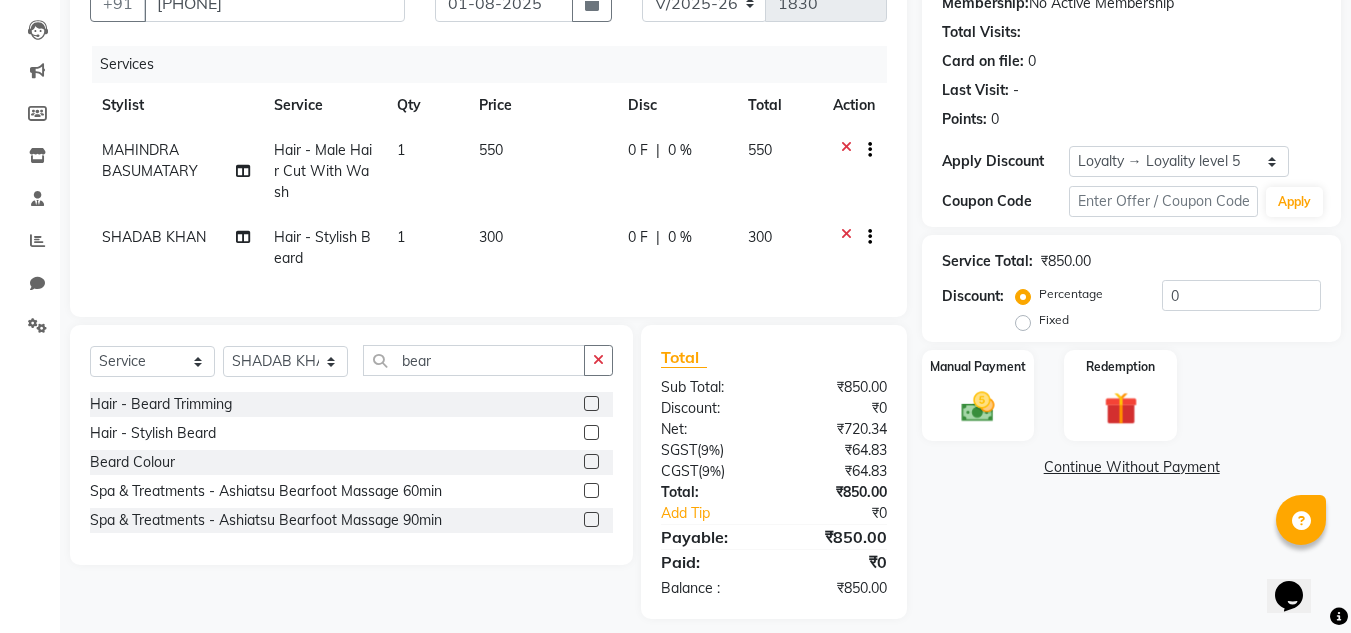 click on "300" 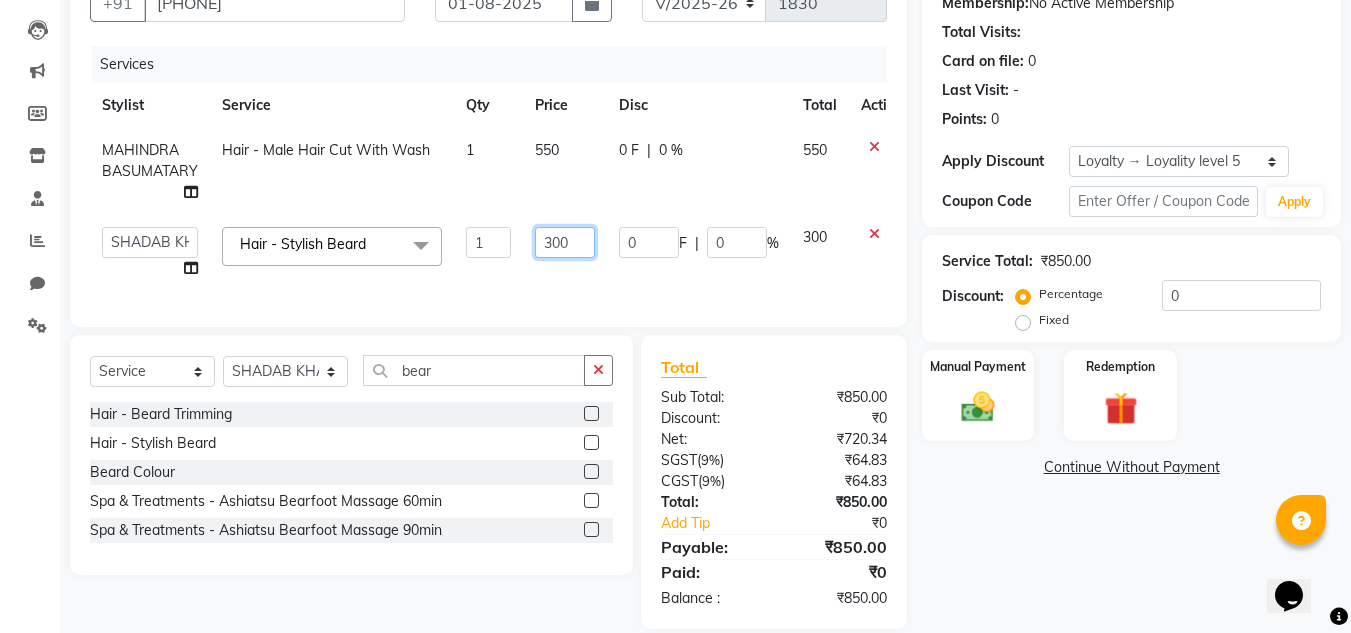 click on "300" 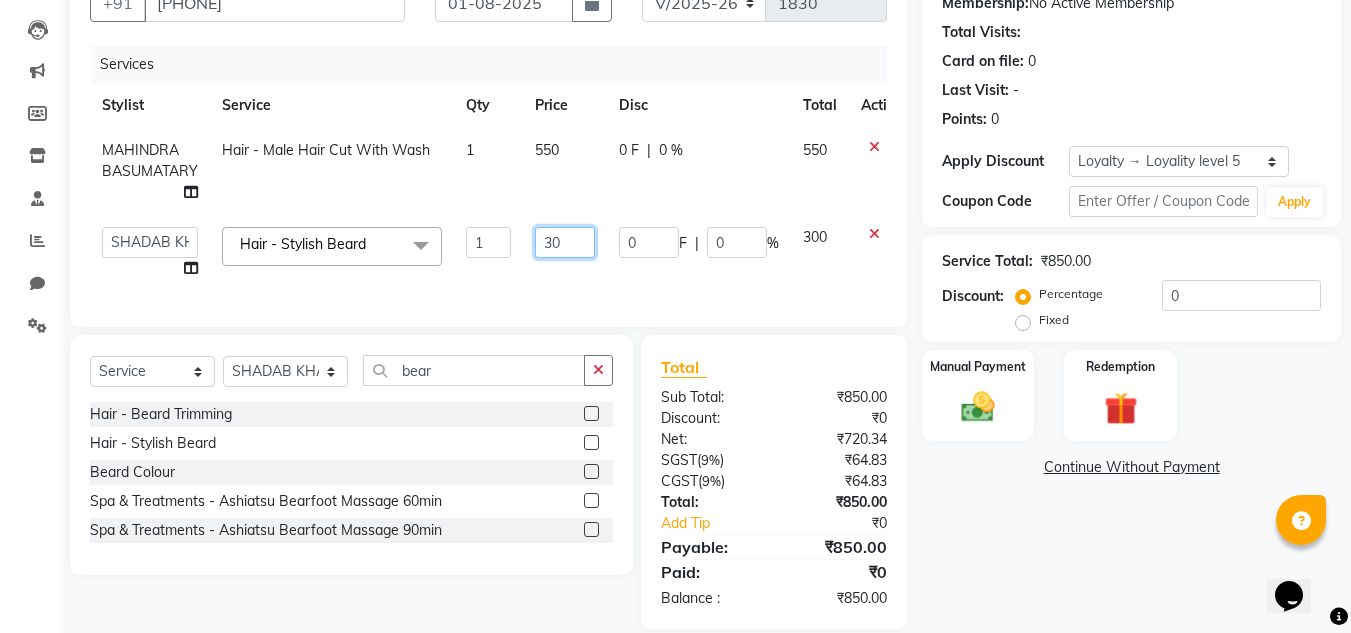 type on "3" 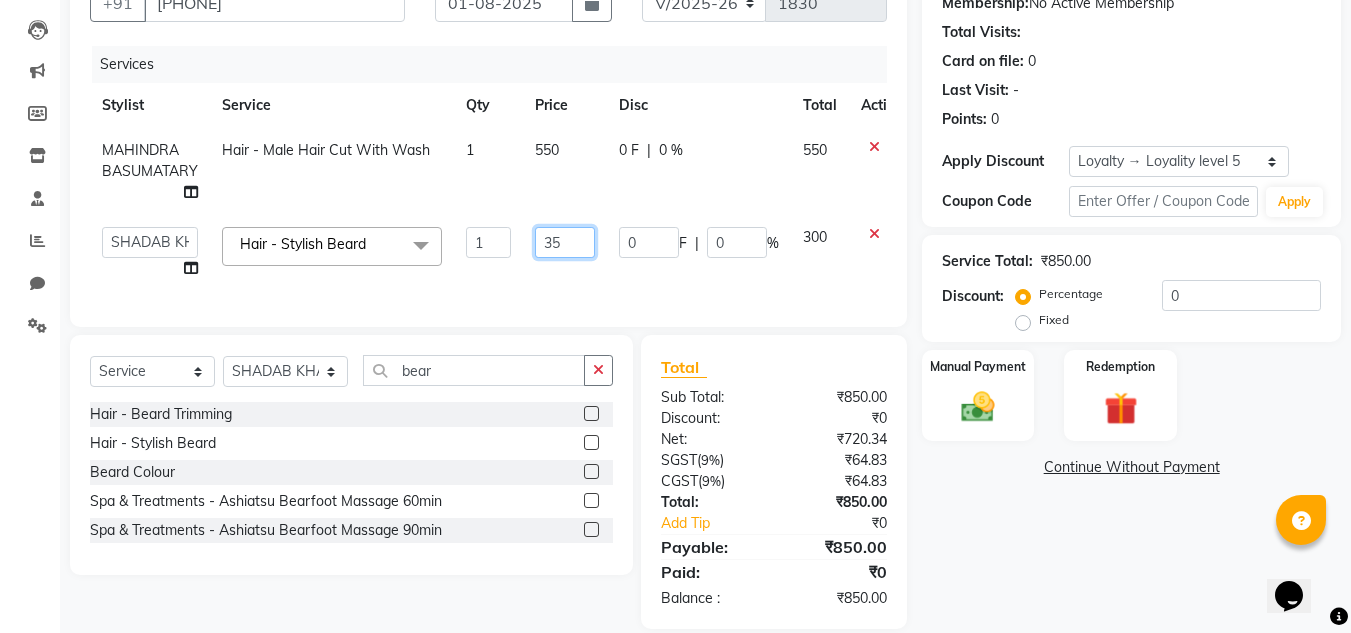 type on "350" 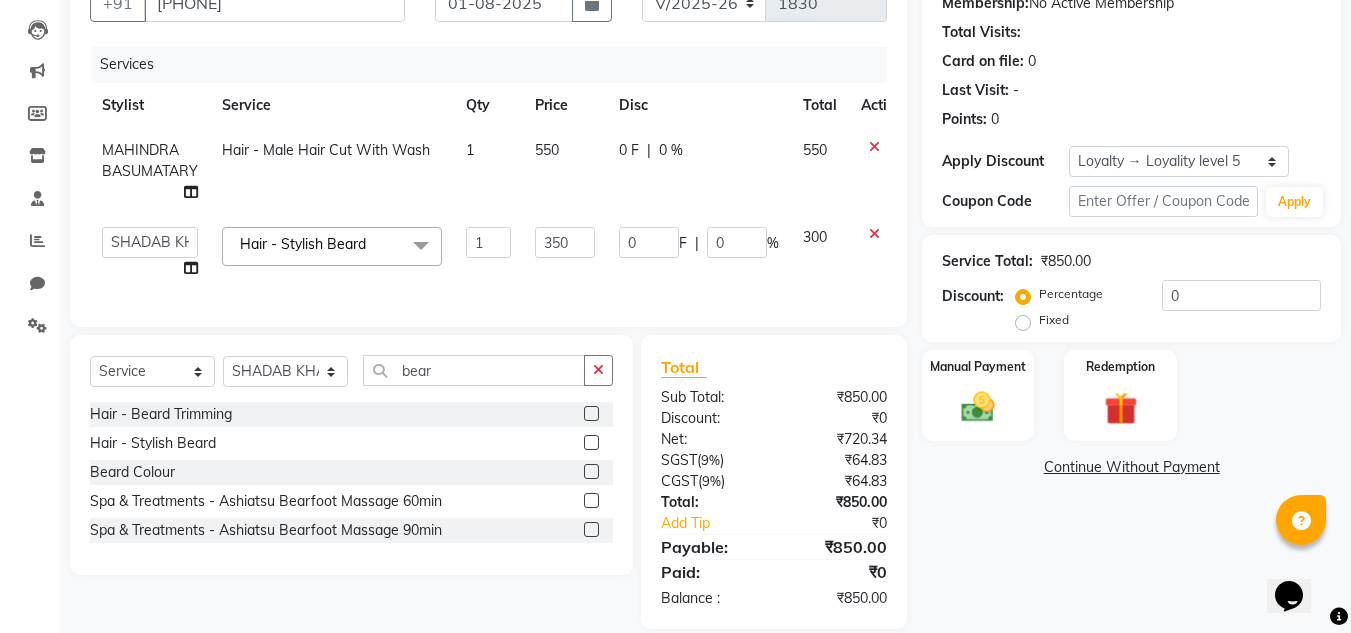 click on "0 F | 0 %" 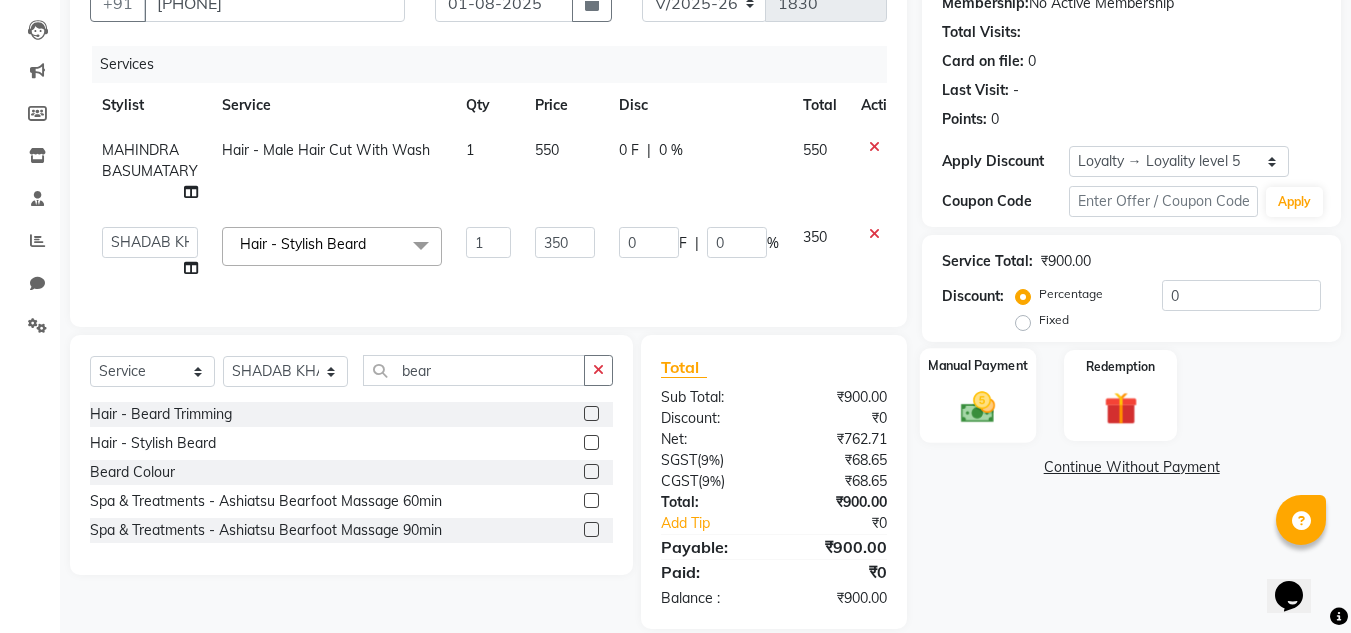 click 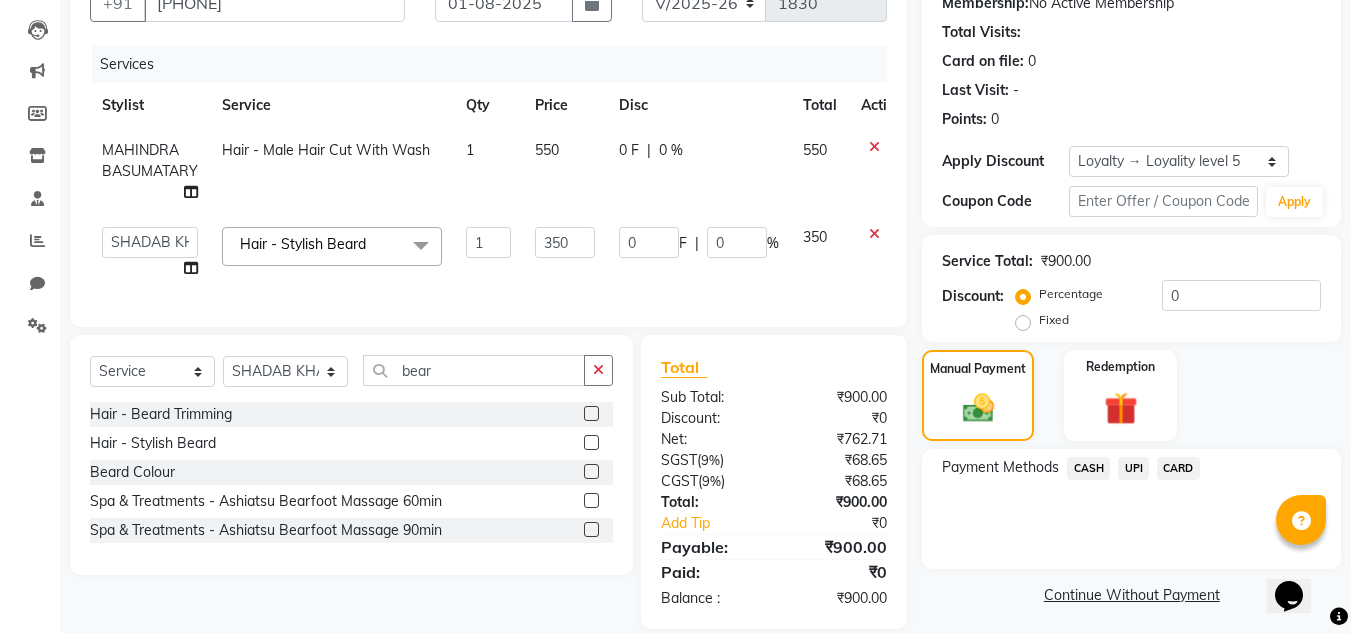 scroll, scrollTop: 242, scrollLeft: 0, axis: vertical 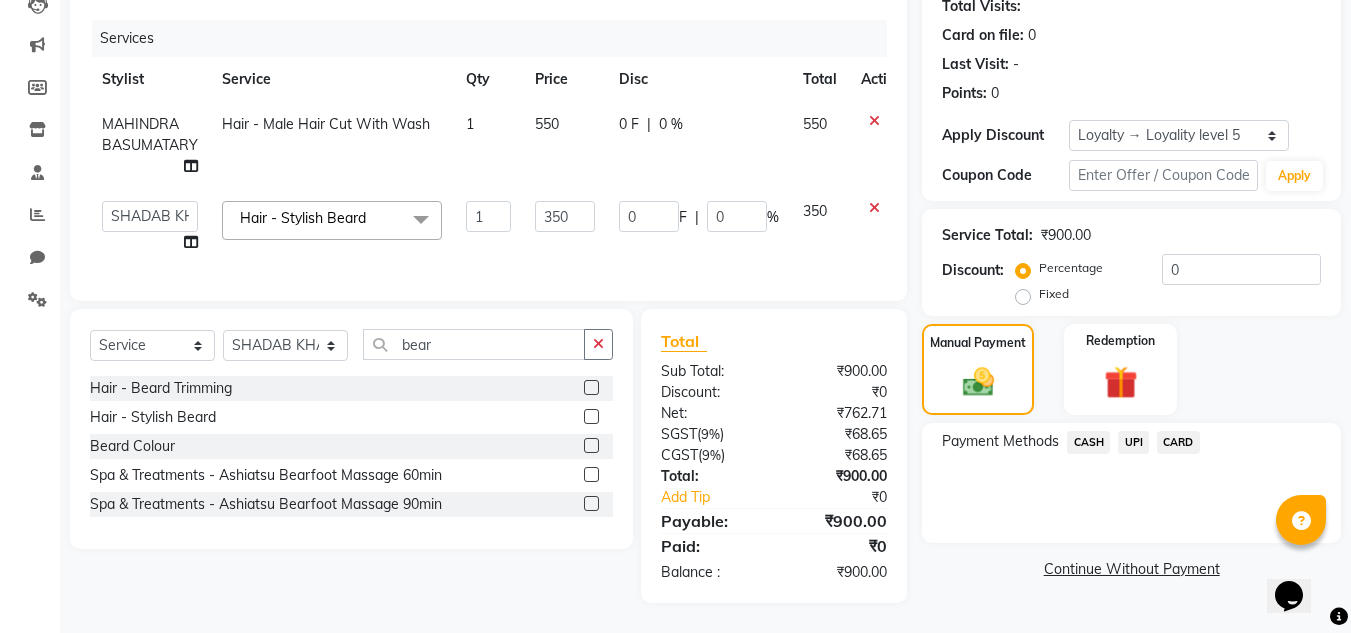click on "UPI" 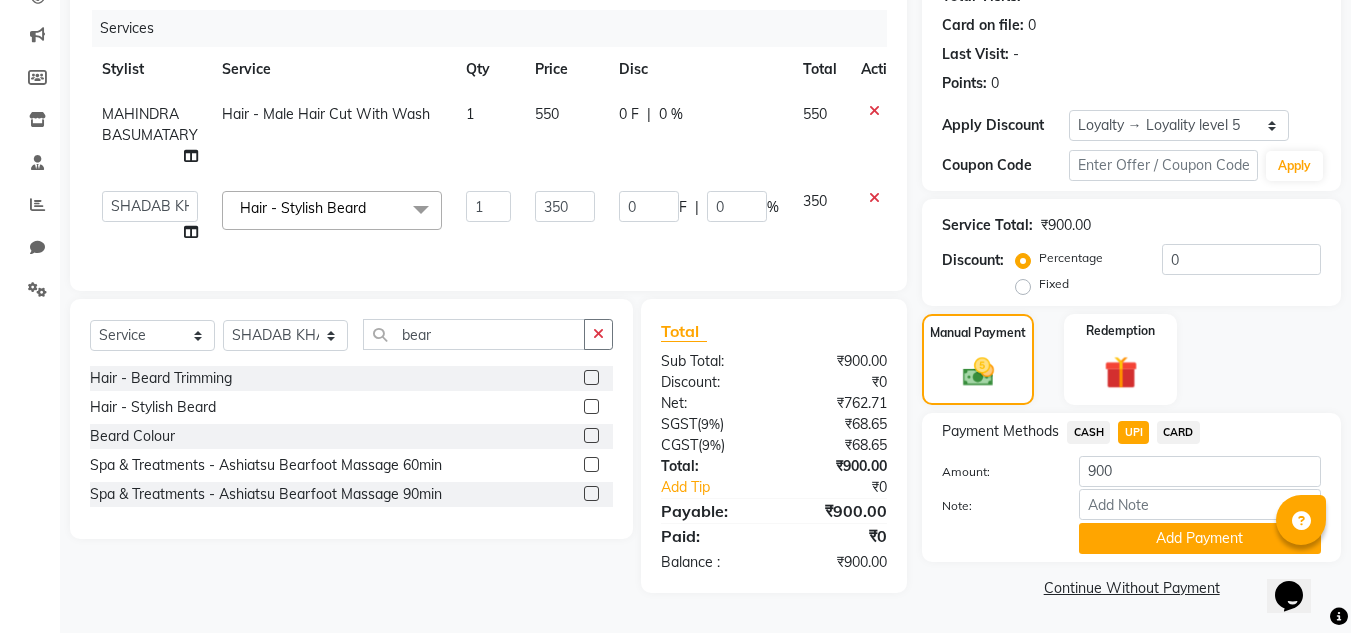 scroll, scrollTop: 243, scrollLeft: 0, axis: vertical 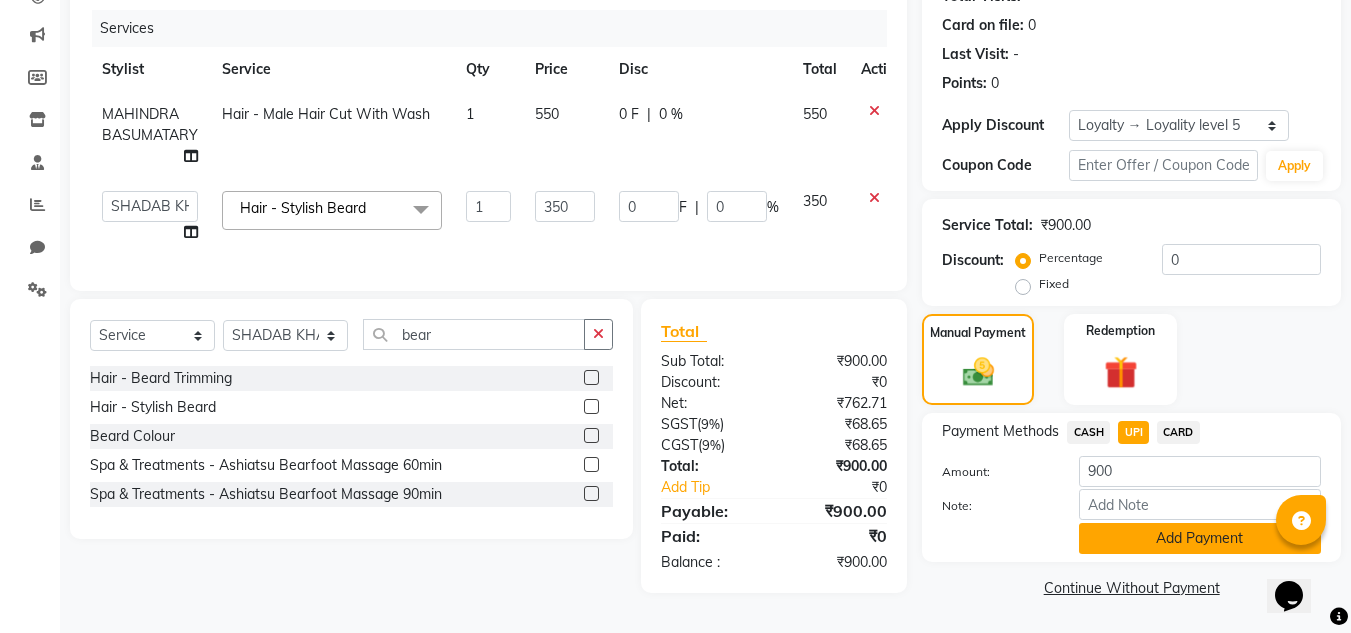 click on "Add Payment" 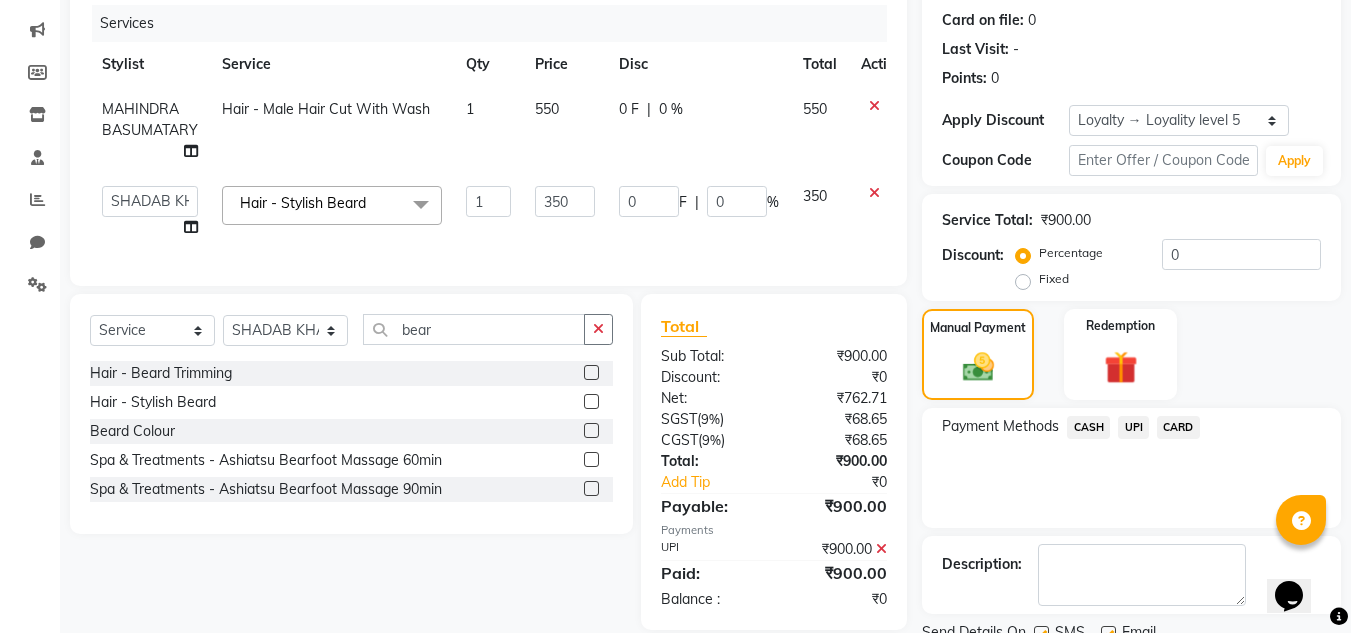 scroll, scrollTop: 384, scrollLeft: 0, axis: vertical 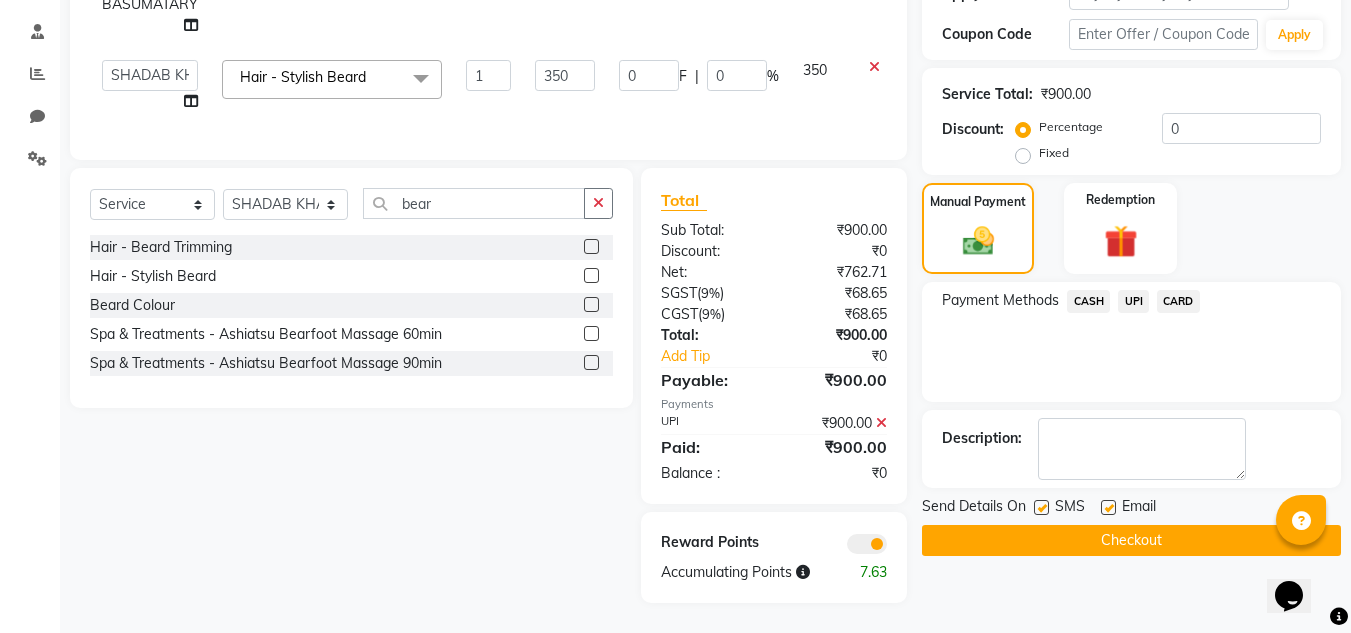 click on "Checkout" 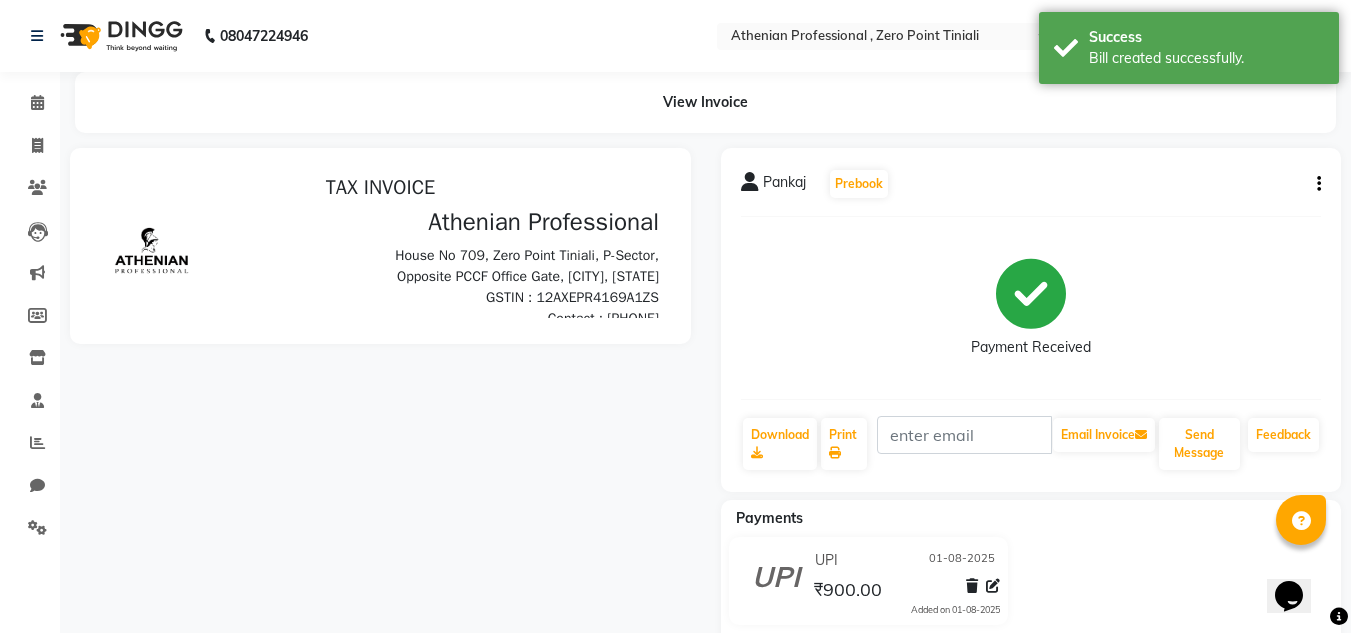 scroll, scrollTop: 0, scrollLeft: 0, axis: both 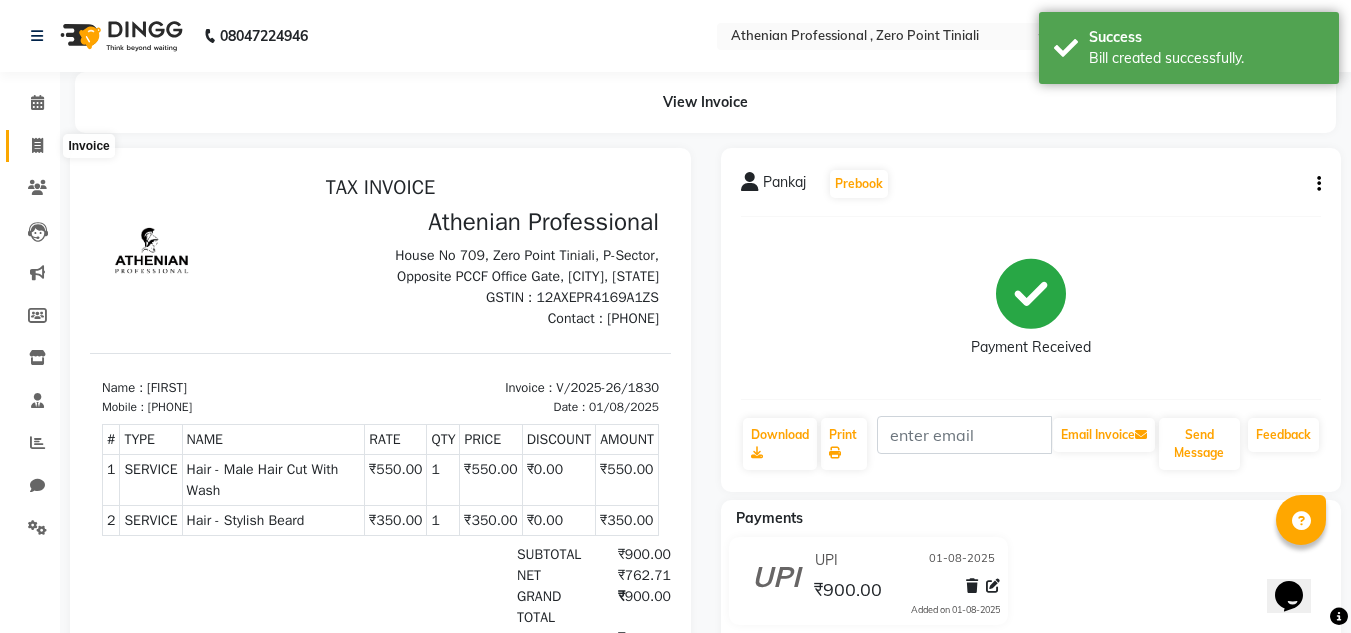 click 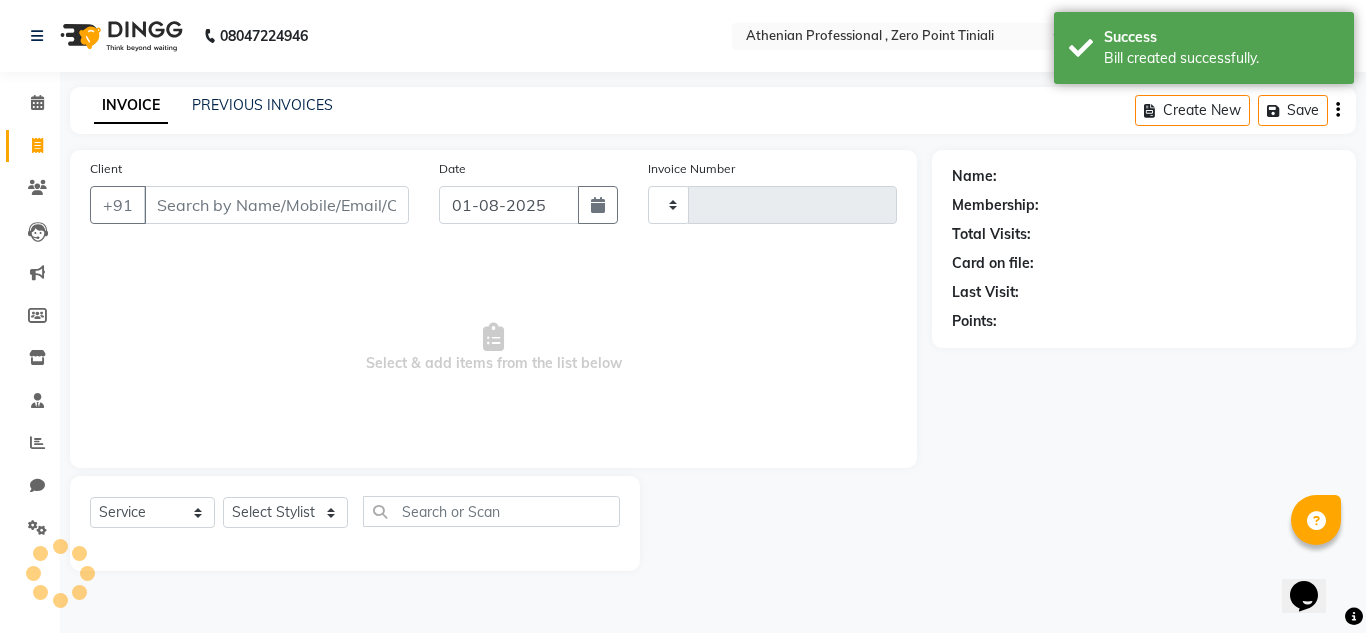 type on "1831" 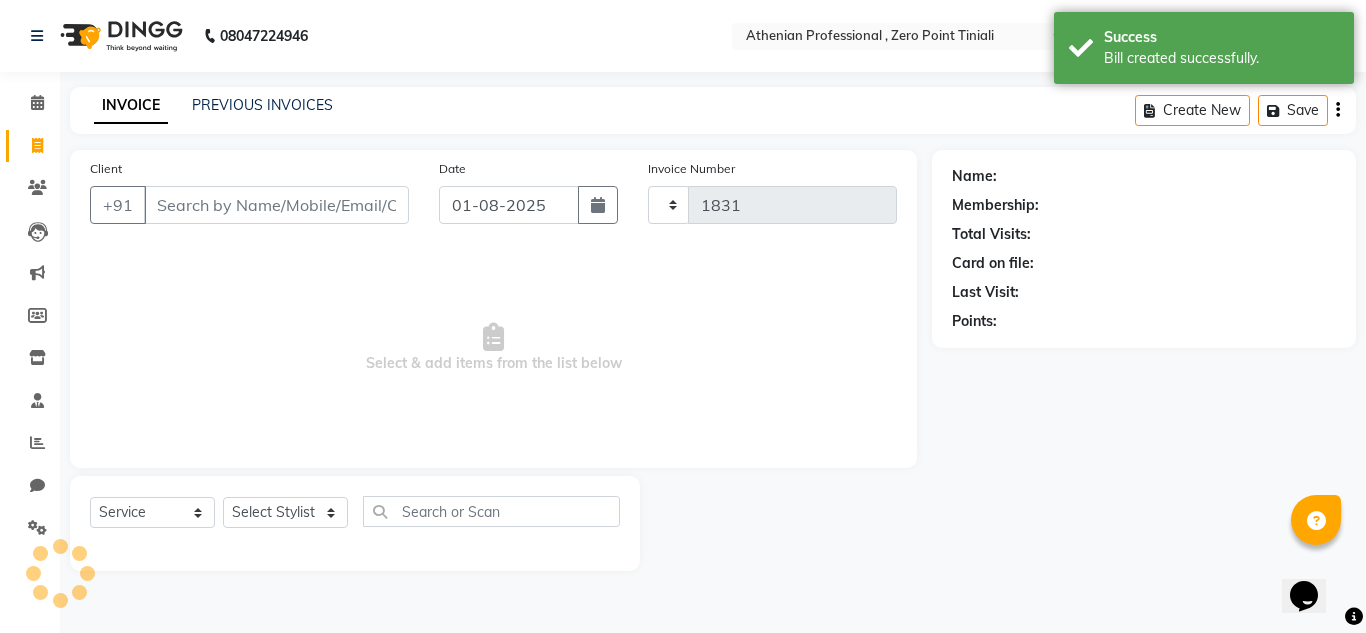 select on "8300" 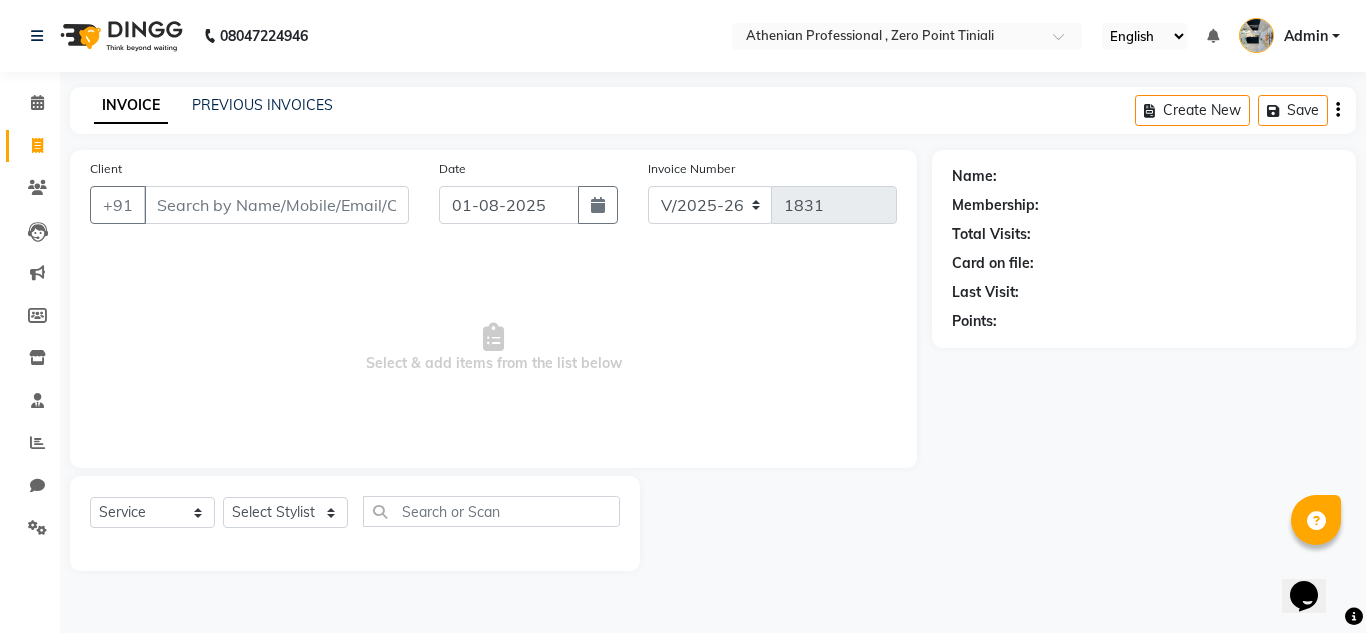 click on "Client" at bounding box center [276, 205] 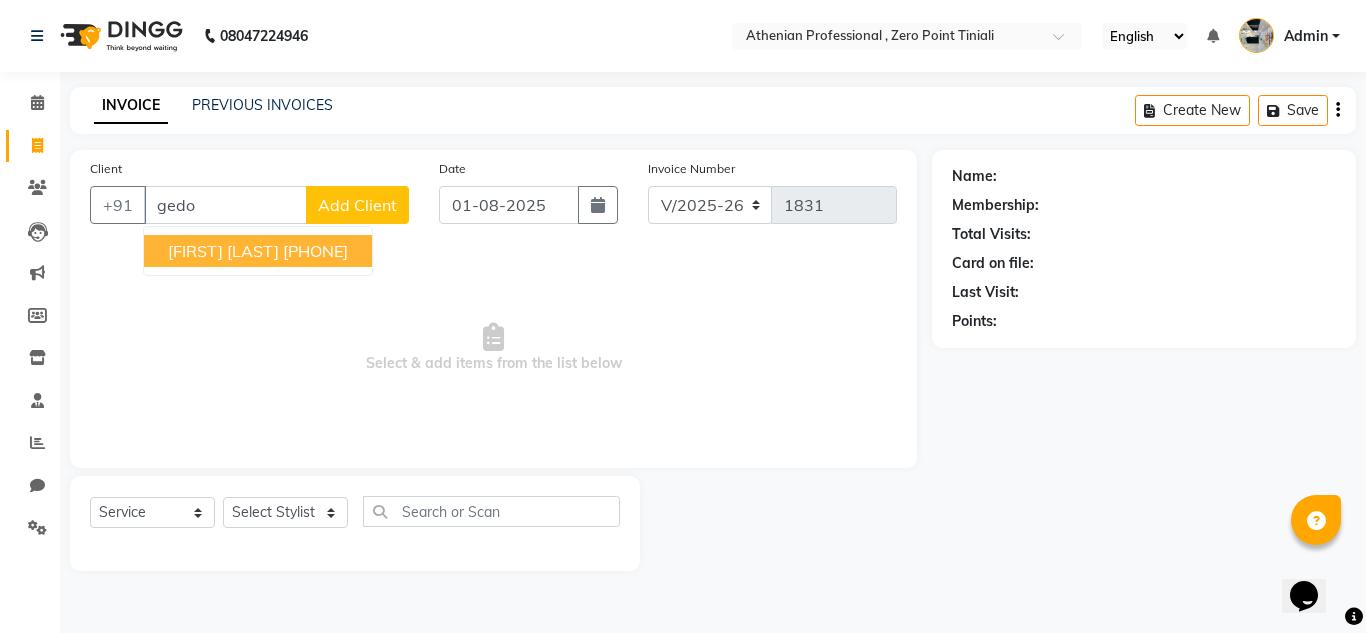 click on "[FIRST] [LAST]" at bounding box center (223, 251) 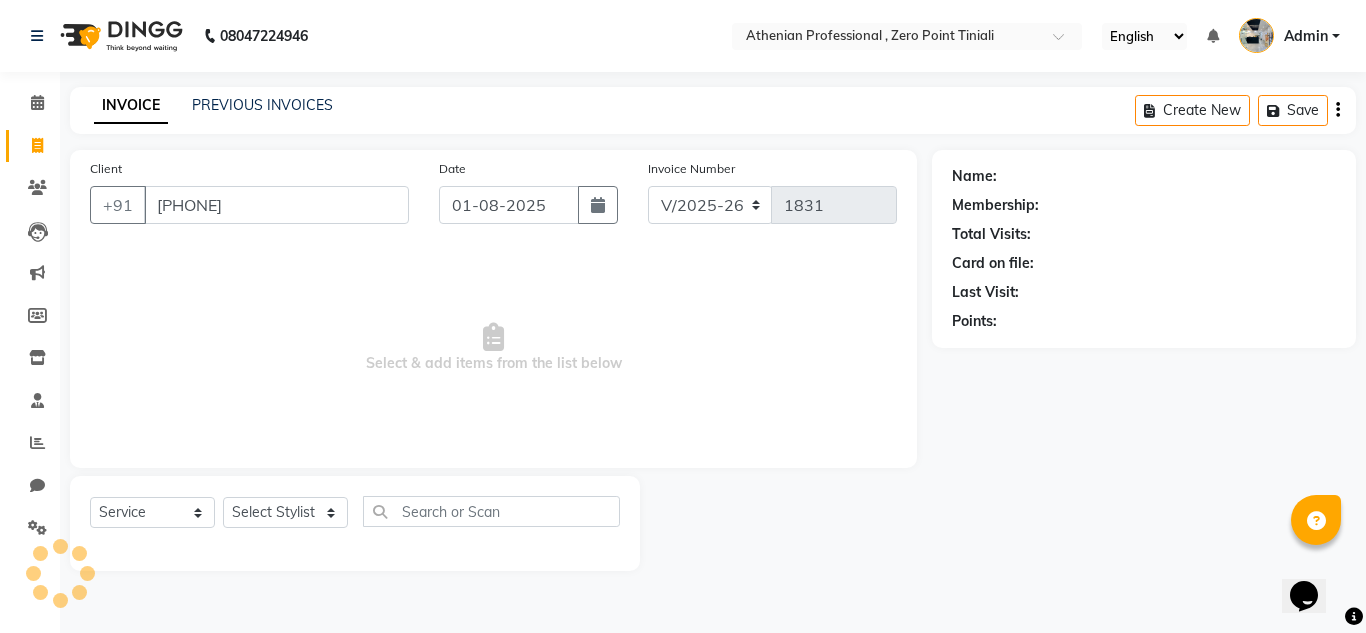 type on "[PHONE]" 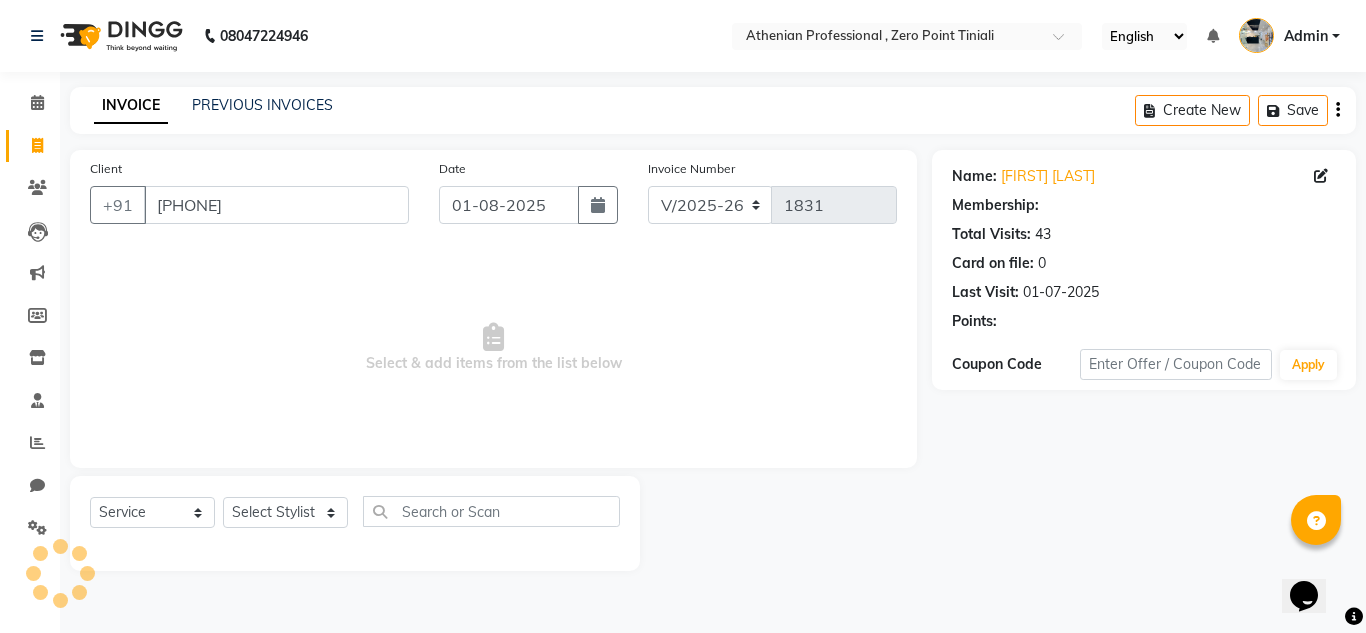 select on "1: Object" 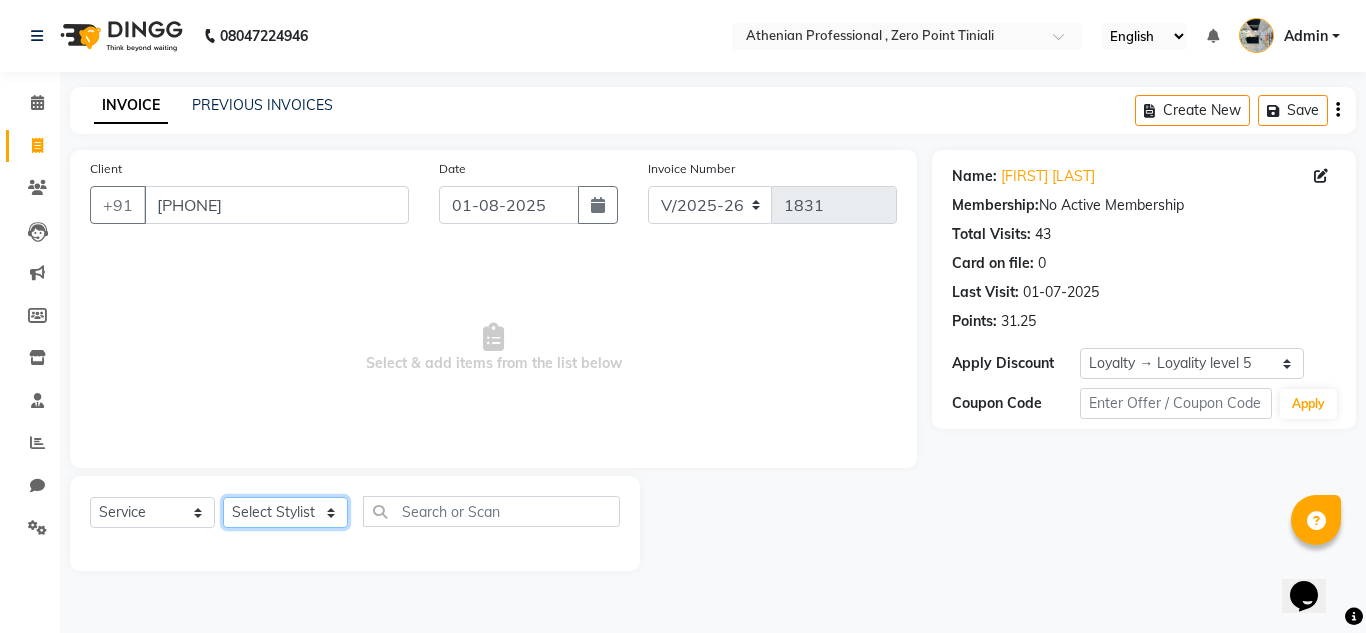 click on "Select Stylist [STYLIST] [STYLIST] [STYLIST] [STYLIST] [STYLIST] [STYLIST] [STYLIST] [STYLIST] [STYLIST] [STYLIST] [STYLIST] [STYLIST] [STYLIST] [STYLIST] [STYLIST] [STYLIST] [STYLIST]" 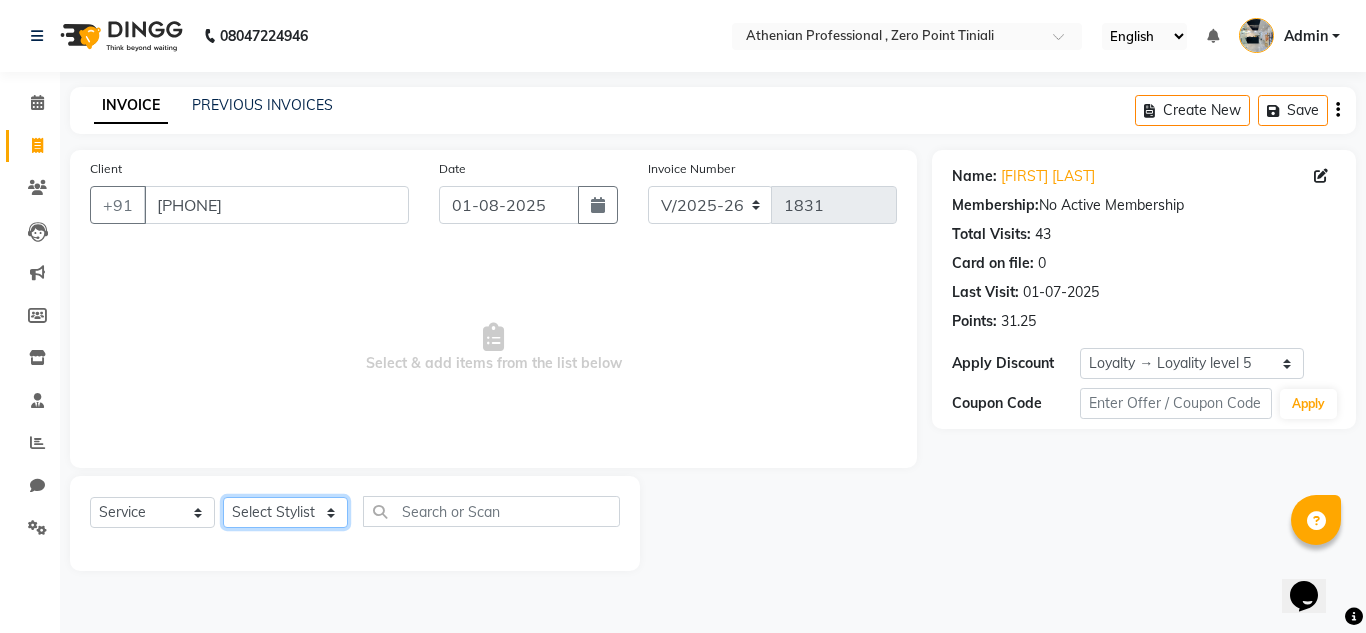 select on "80201" 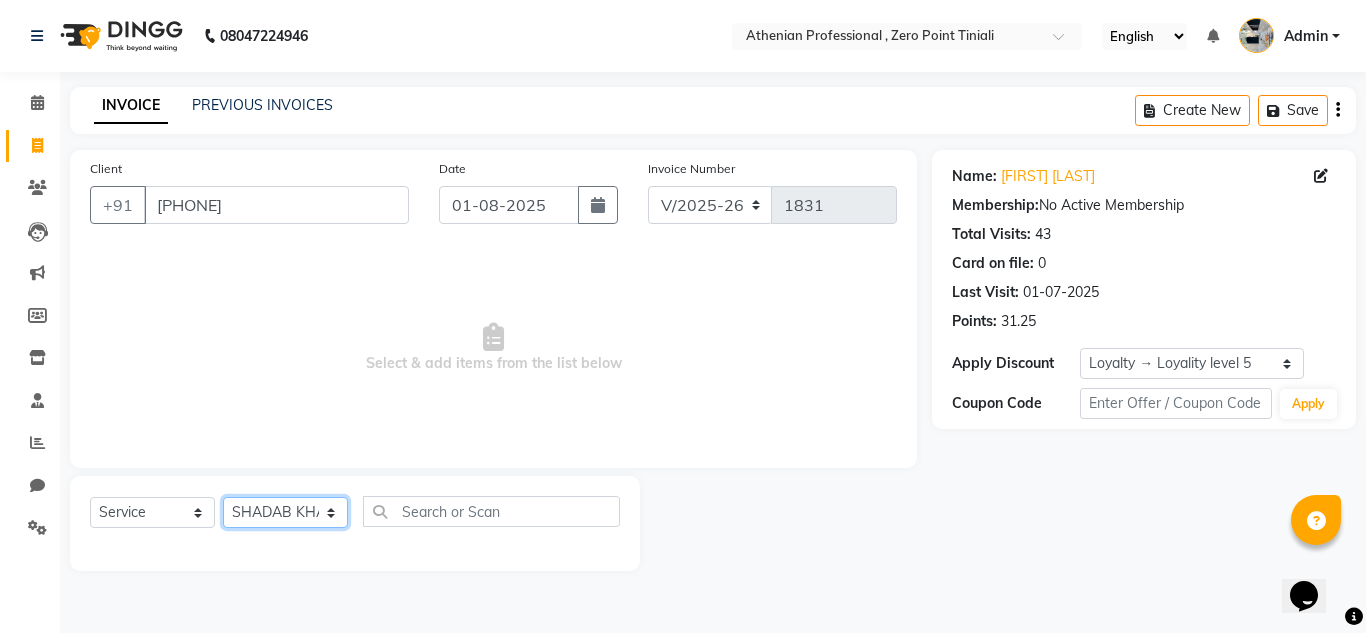 click on "Select Stylist [STYLIST] [STYLIST] [STYLIST] [STYLIST] [STYLIST] [STYLIST] [STYLIST] [STYLIST] [STYLIST] [STYLIST] [STYLIST] [STYLIST] [STYLIST] [STYLIST] [STYLIST] [STYLIST] [STYLIST]" 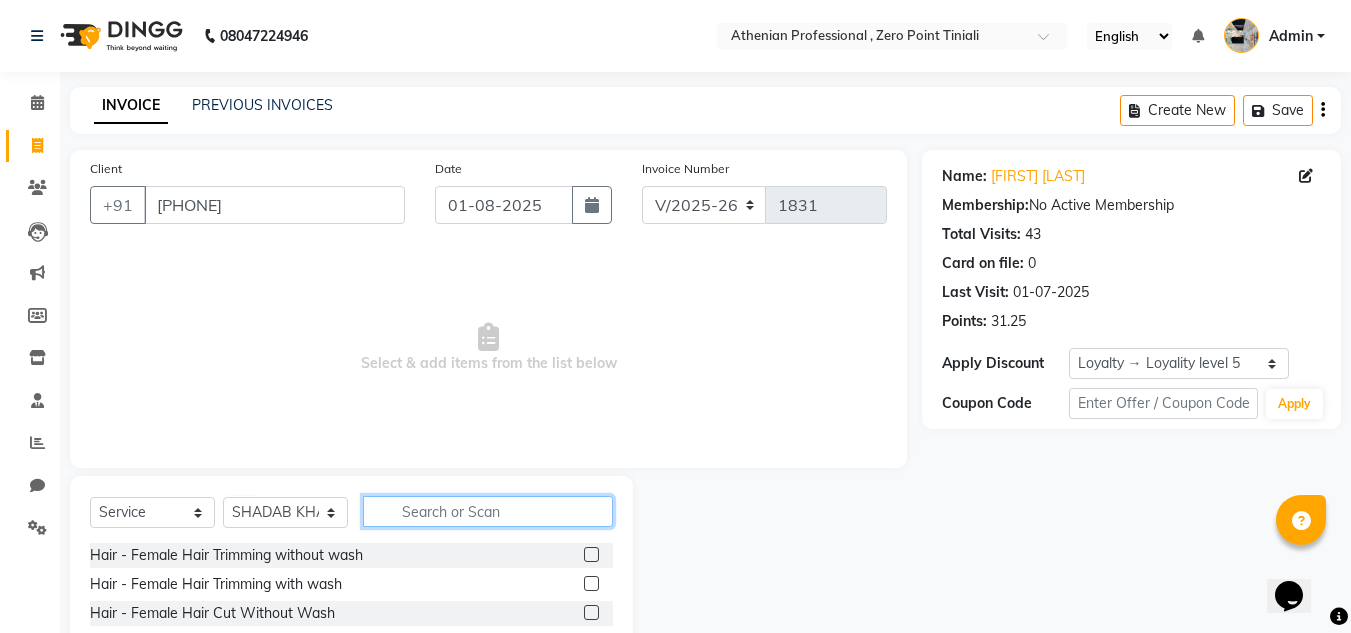 click 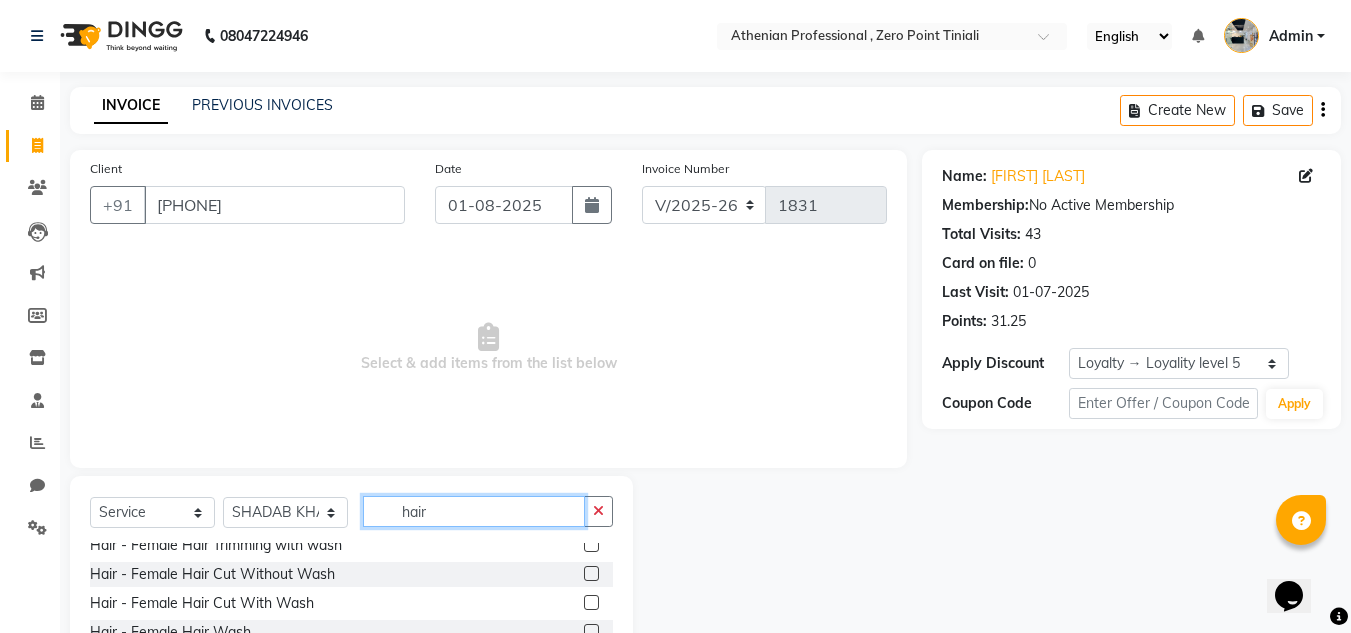 scroll, scrollTop: 44, scrollLeft: 0, axis: vertical 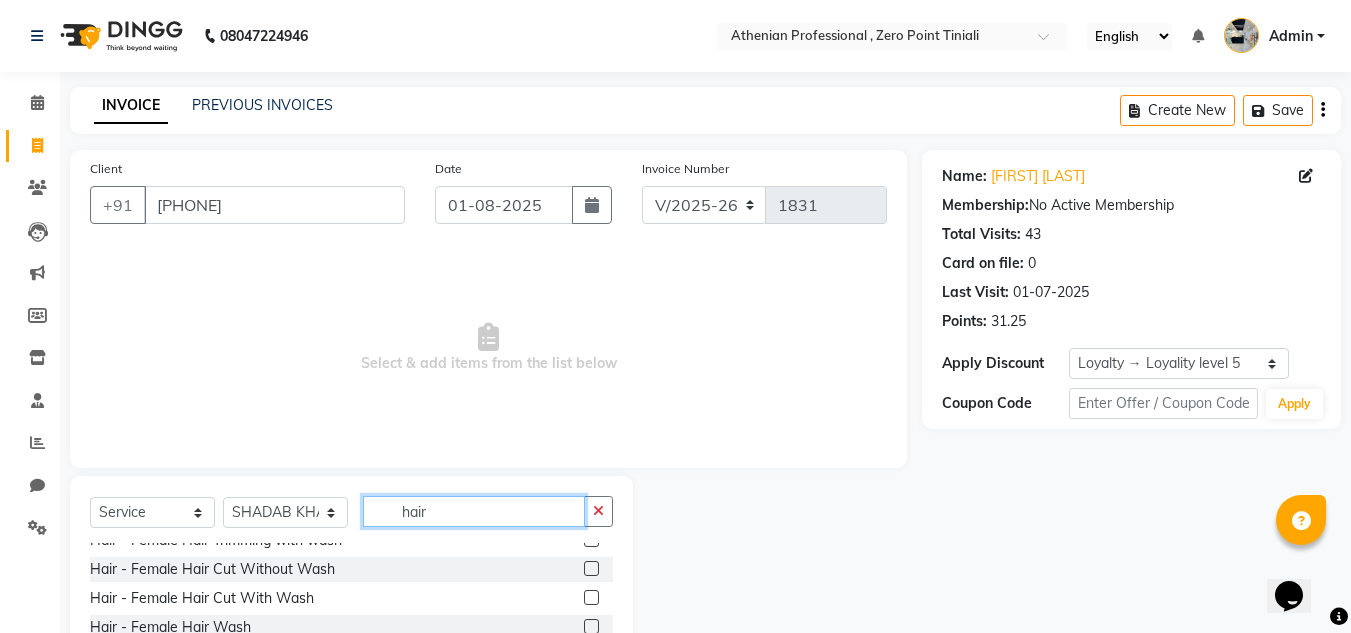 type on "hair" 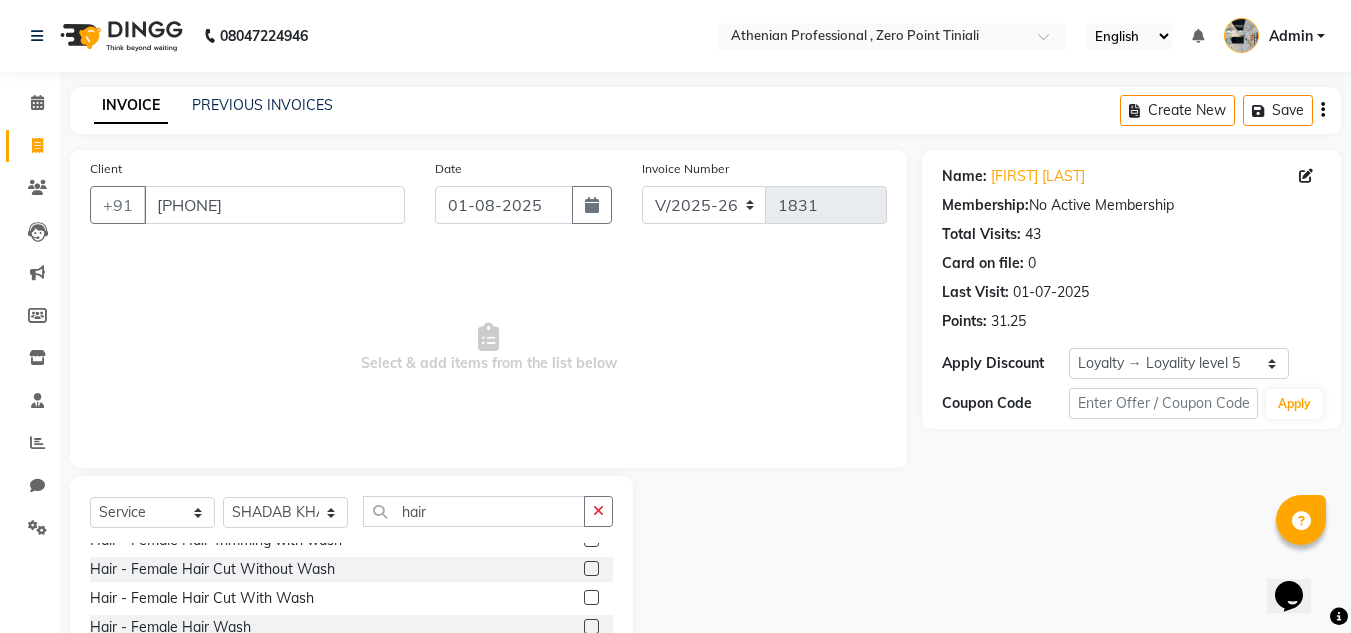 click 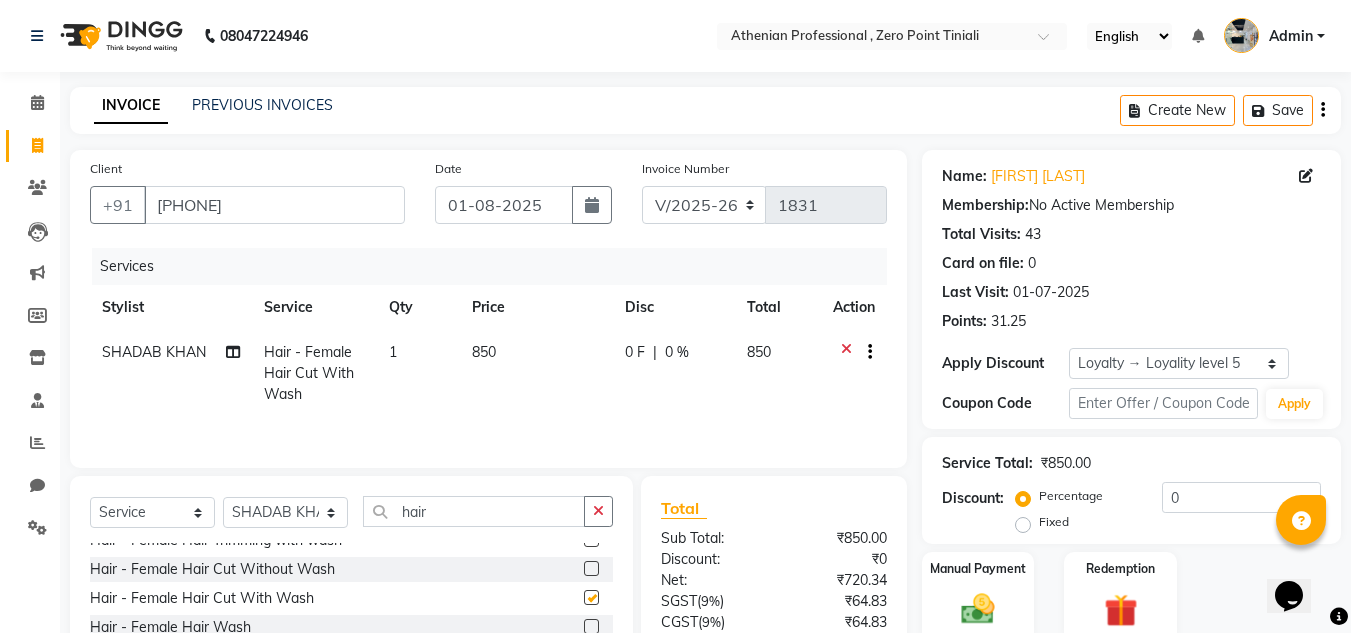 checkbox on "false" 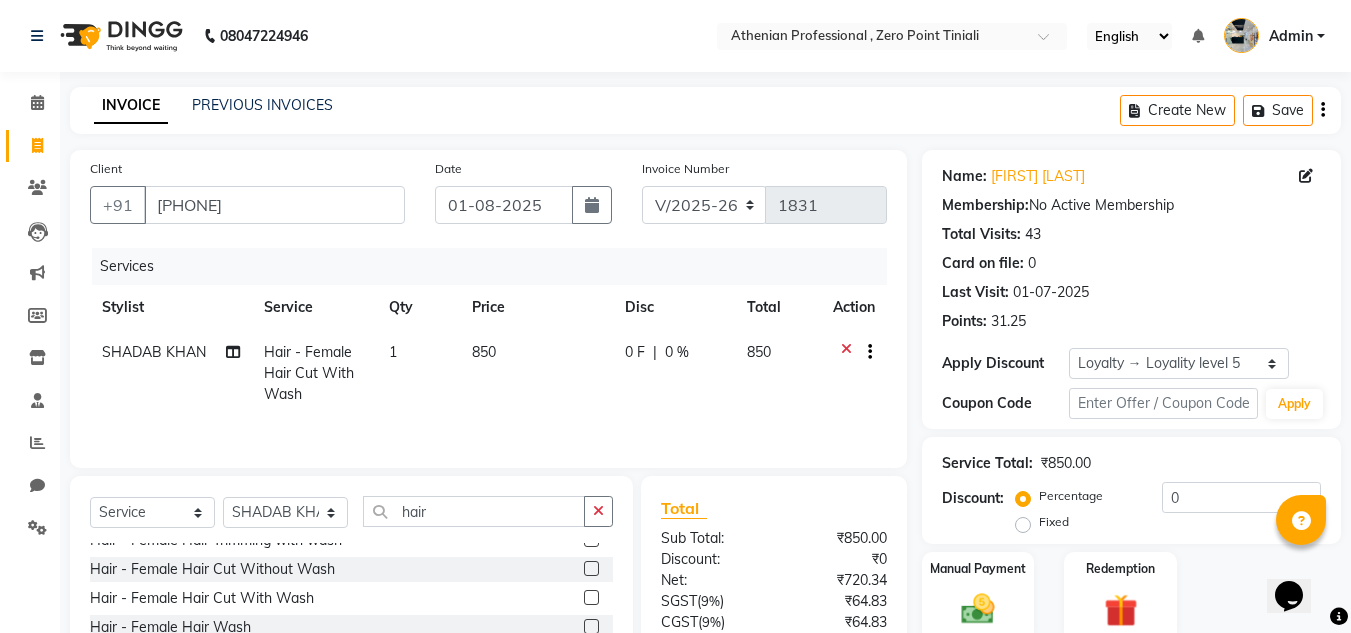 scroll, scrollTop: 8, scrollLeft: 0, axis: vertical 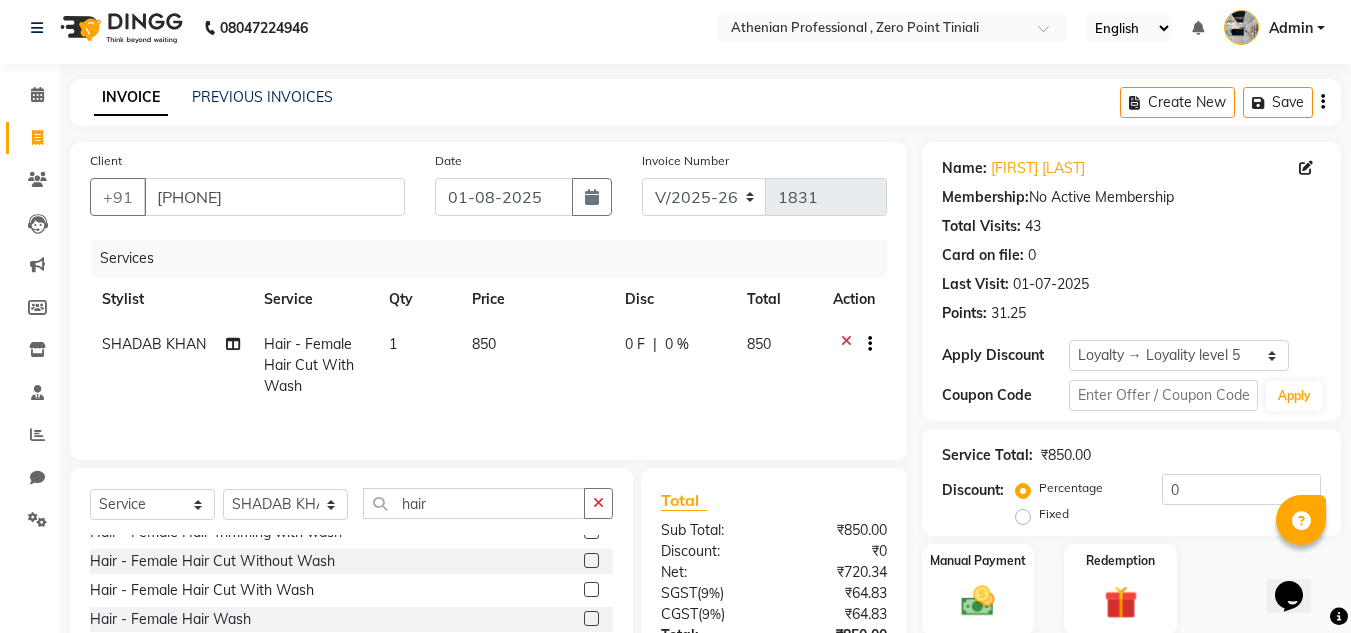 click 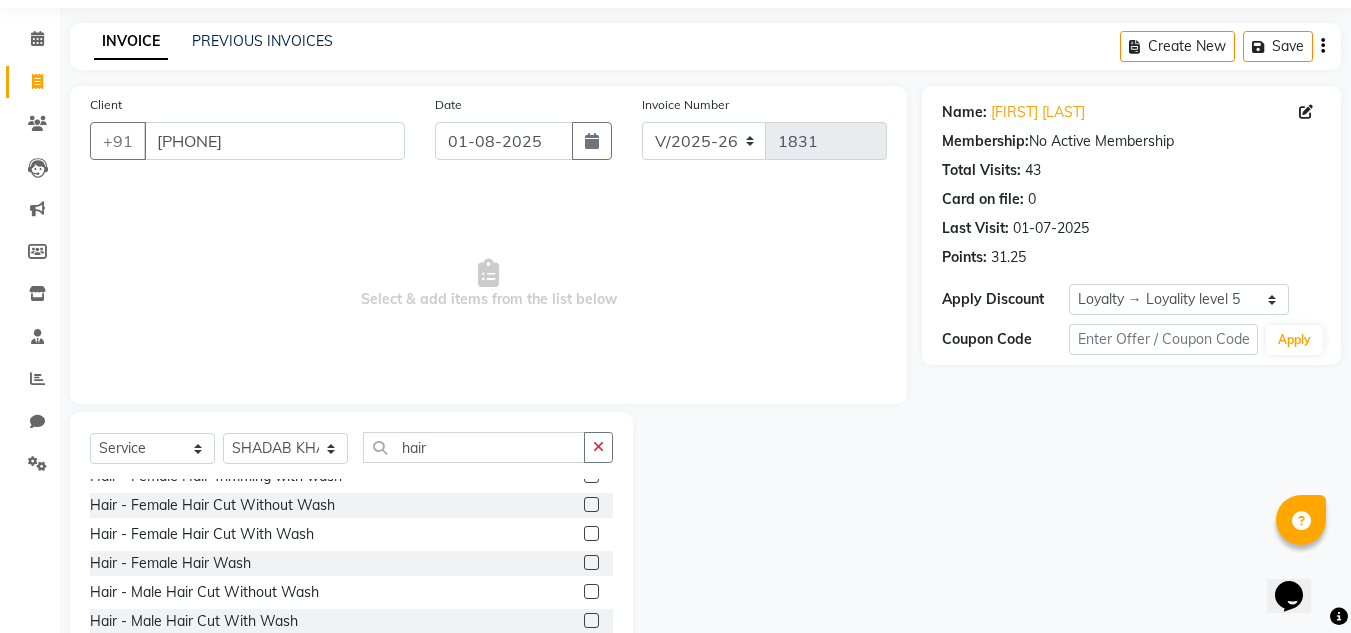 scroll, scrollTop: 69, scrollLeft: 0, axis: vertical 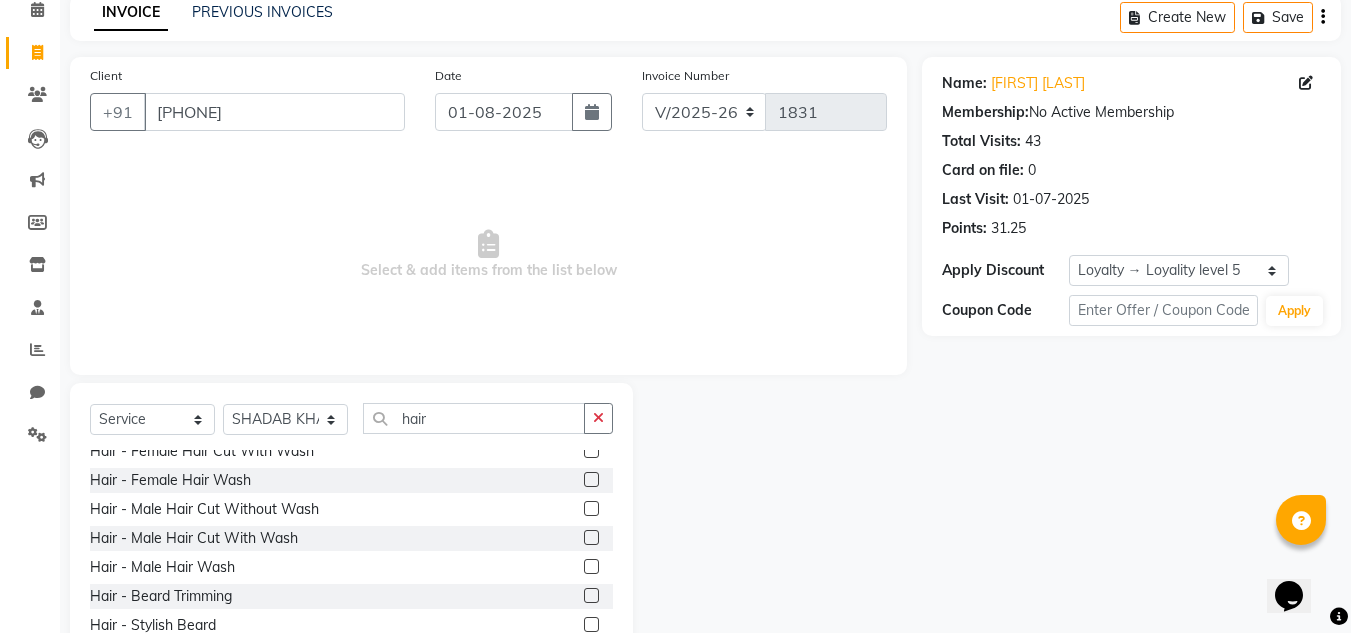 click 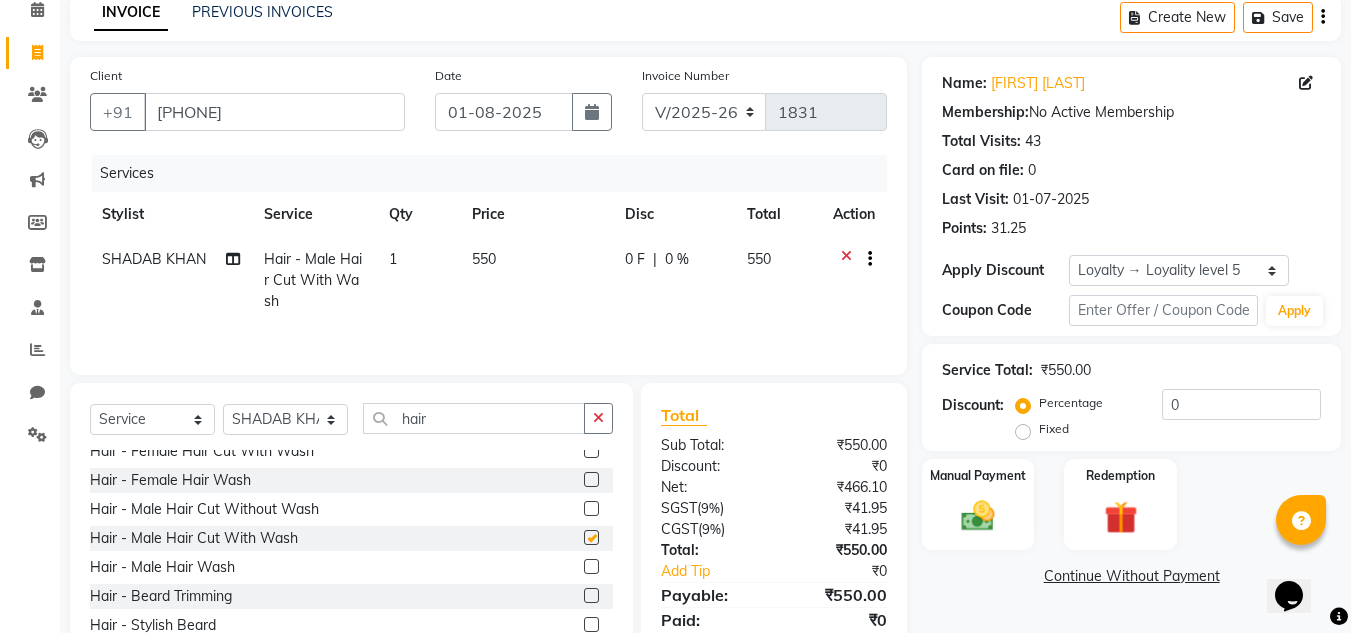 checkbox on "false" 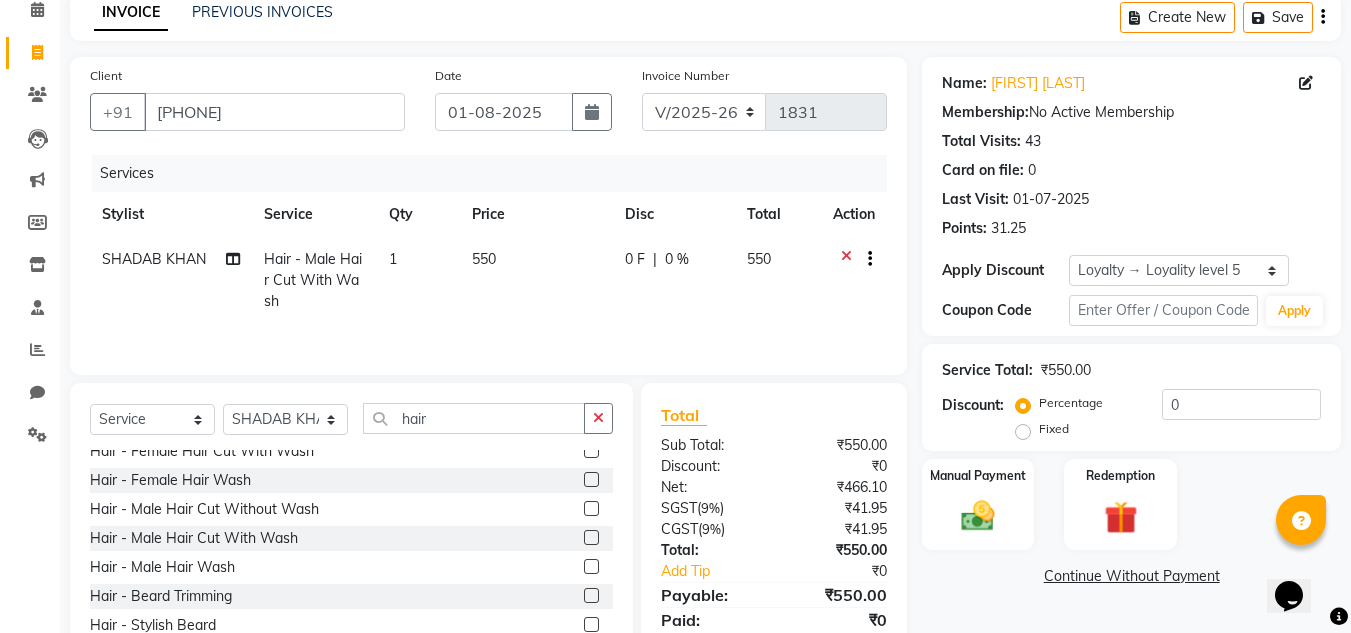 scroll, scrollTop: 152, scrollLeft: 0, axis: vertical 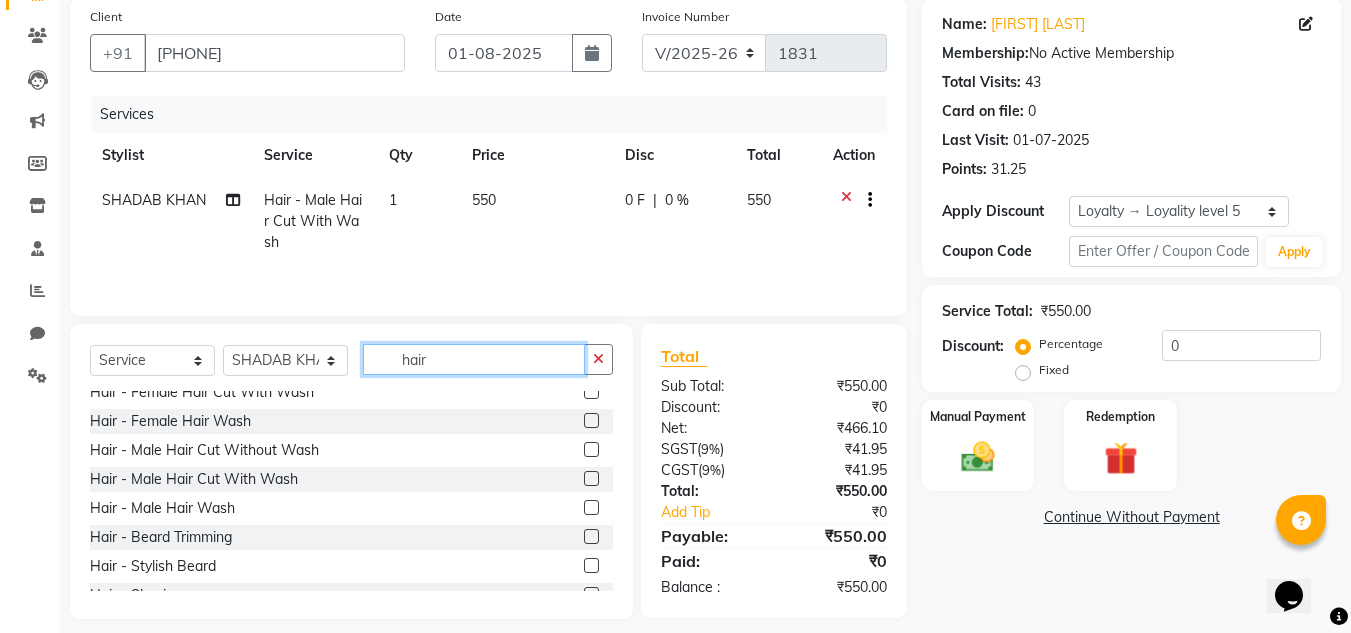 click on "hair" 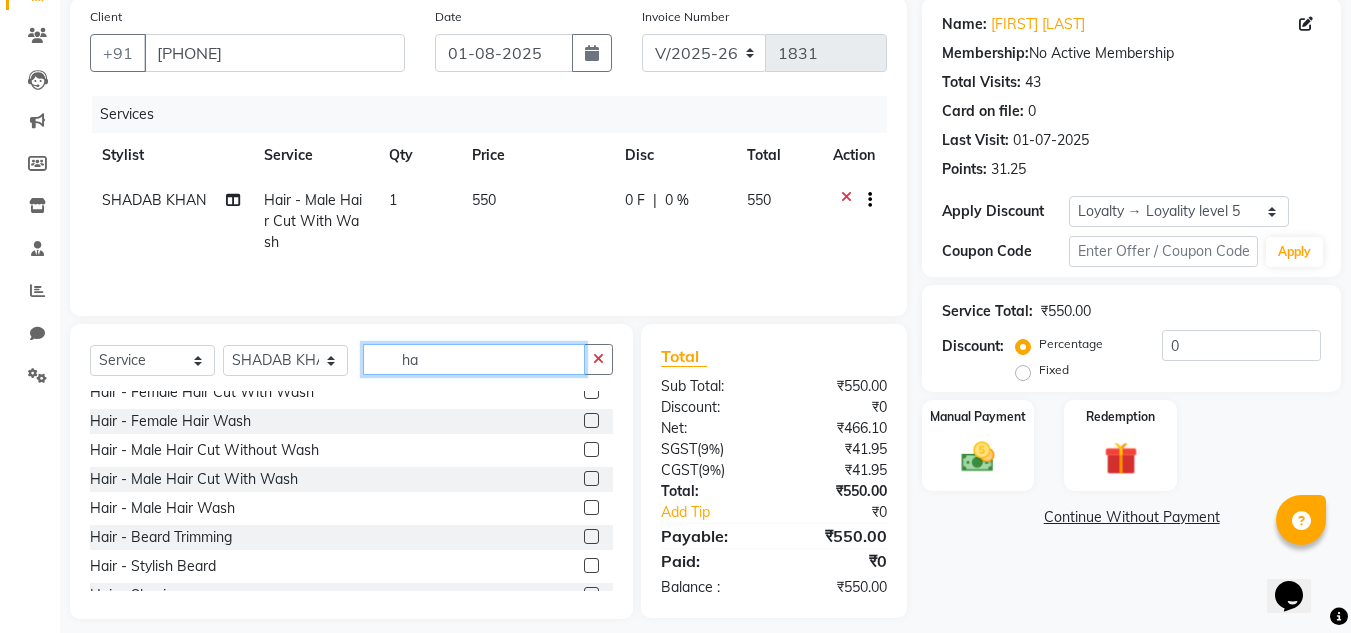 type on "h" 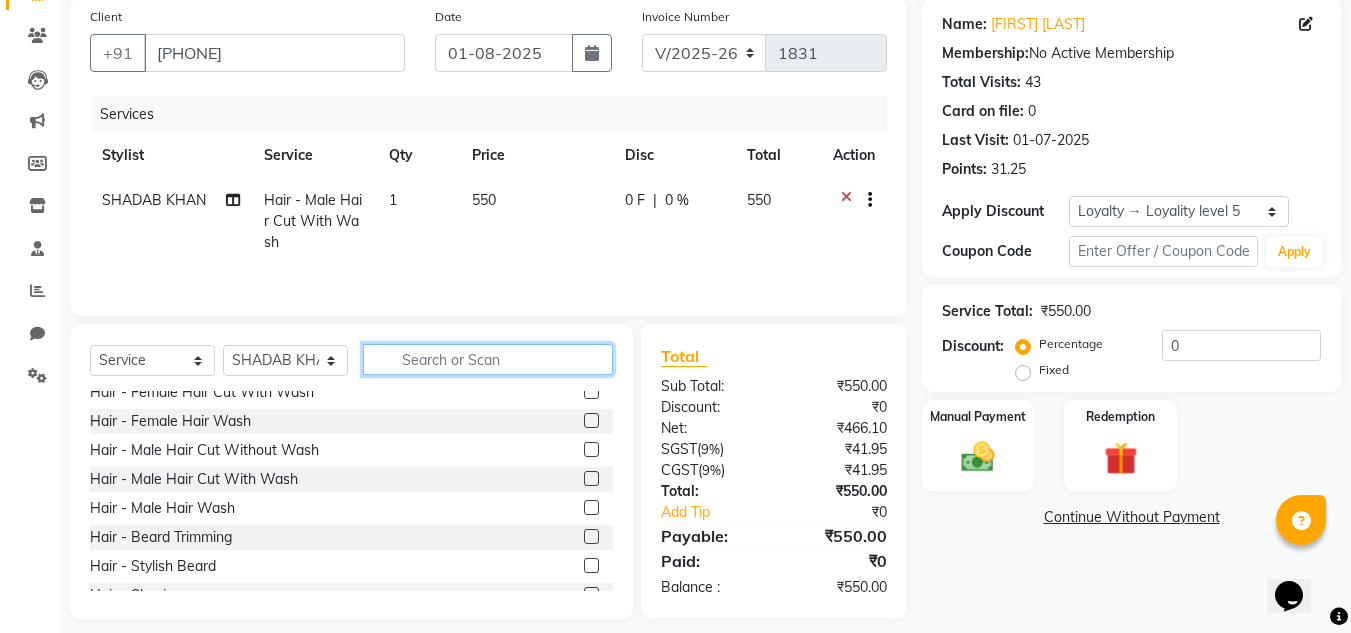 type 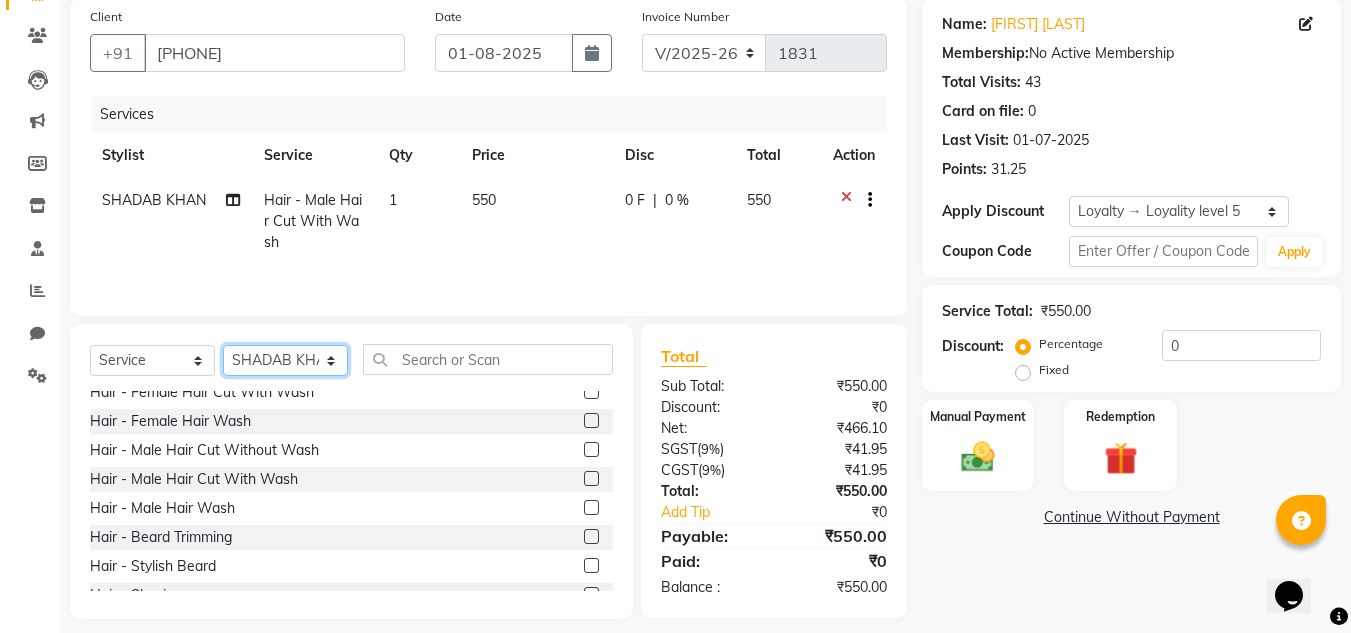 click on "Select Stylist [STYLIST] [STYLIST] [STYLIST] [STYLIST] [STYLIST] [STYLIST] [STYLIST] [STYLIST] [STYLIST] [STYLIST] [STYLIST] [STYLIST] [STYLIST] [STYLIST] [STYLIST] [STYLIST] [STYLIST]" 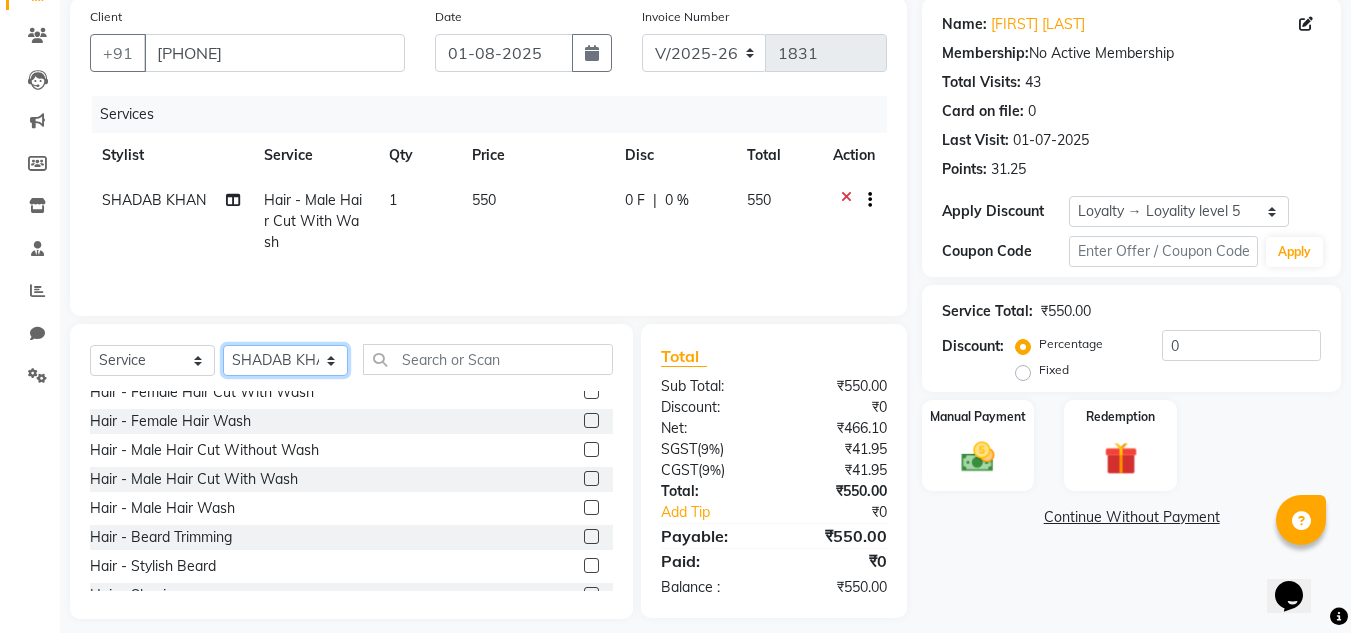 select on "80199" 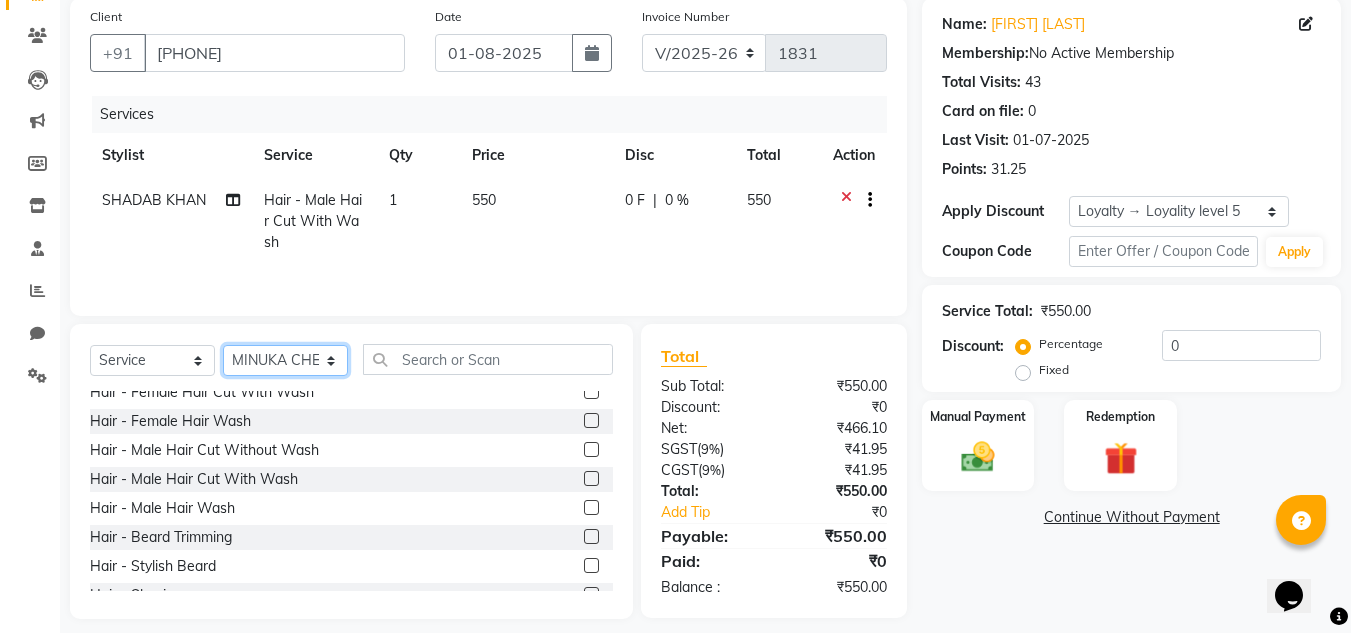 click on "Select Stylist [STYLIST] [STYLIST] [STYLIST] [STYLIST] [STYLIST] [STYLIST] [STYLIST] [STYLIST] [STYLIST] [STYLIST] [STYLIST] [STYLIST] [STYLIST] [STYLIST] [STYLIST] [STYLIST] [STYLIST]" 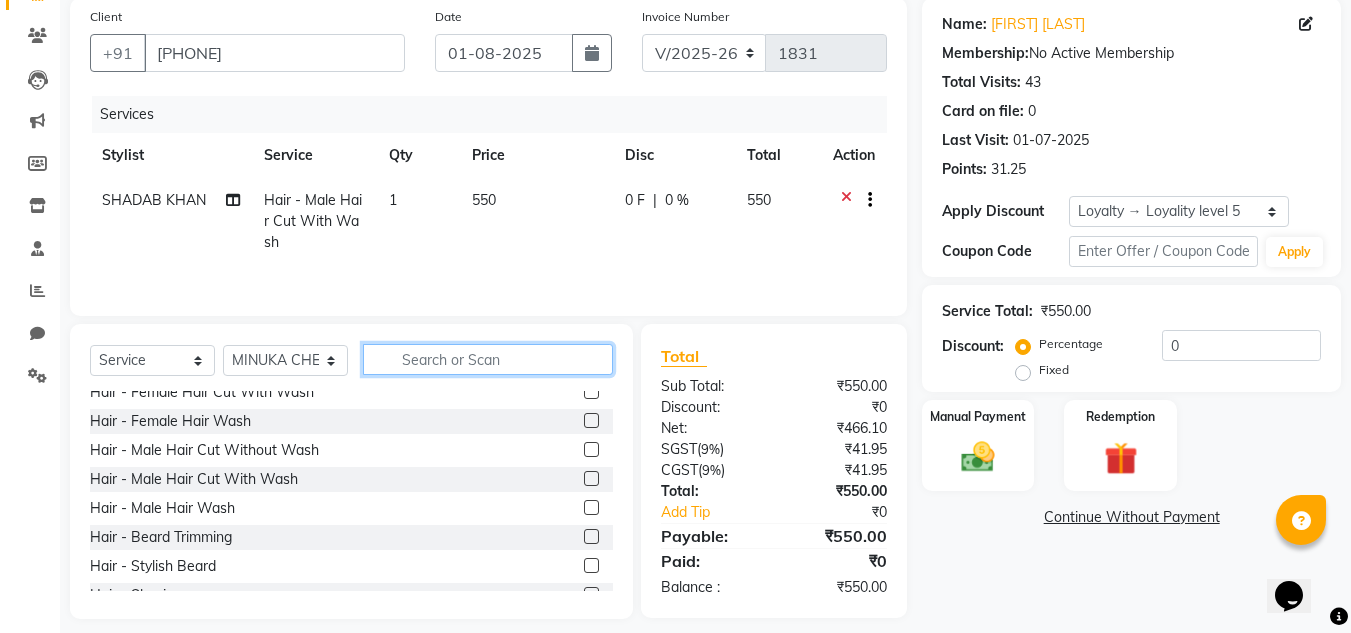 click 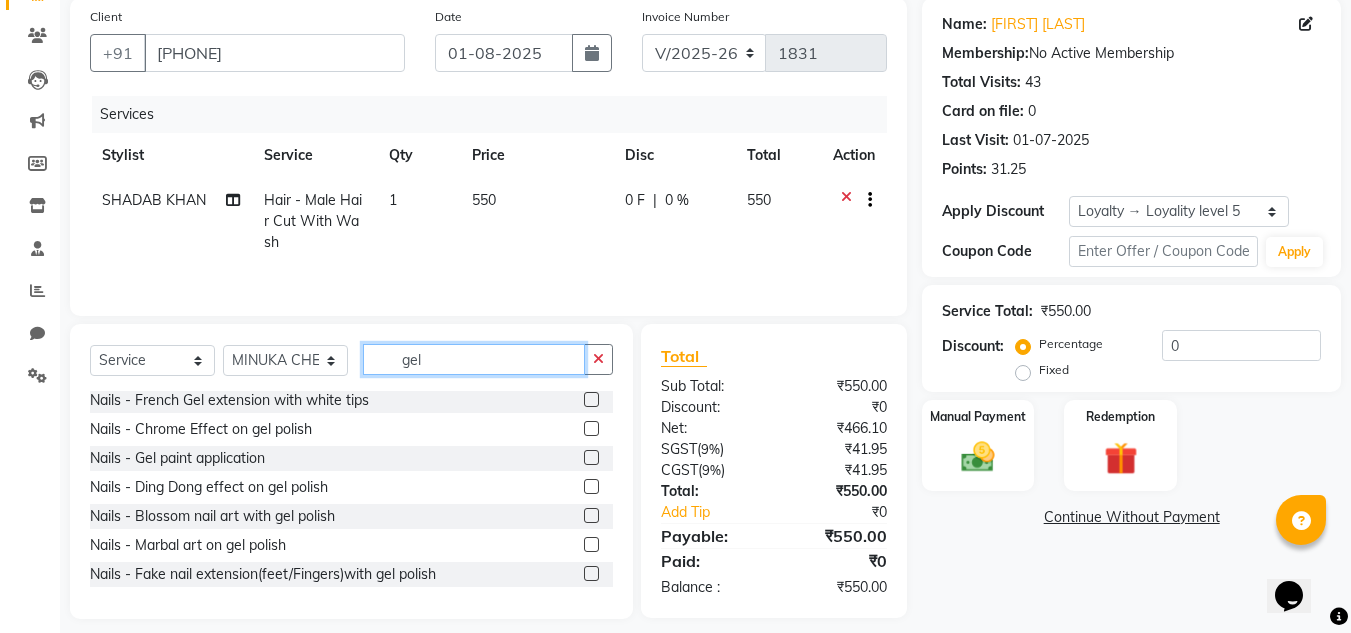 scroll, scrollTop: 62, scrollLeft: 0, axis: vertical 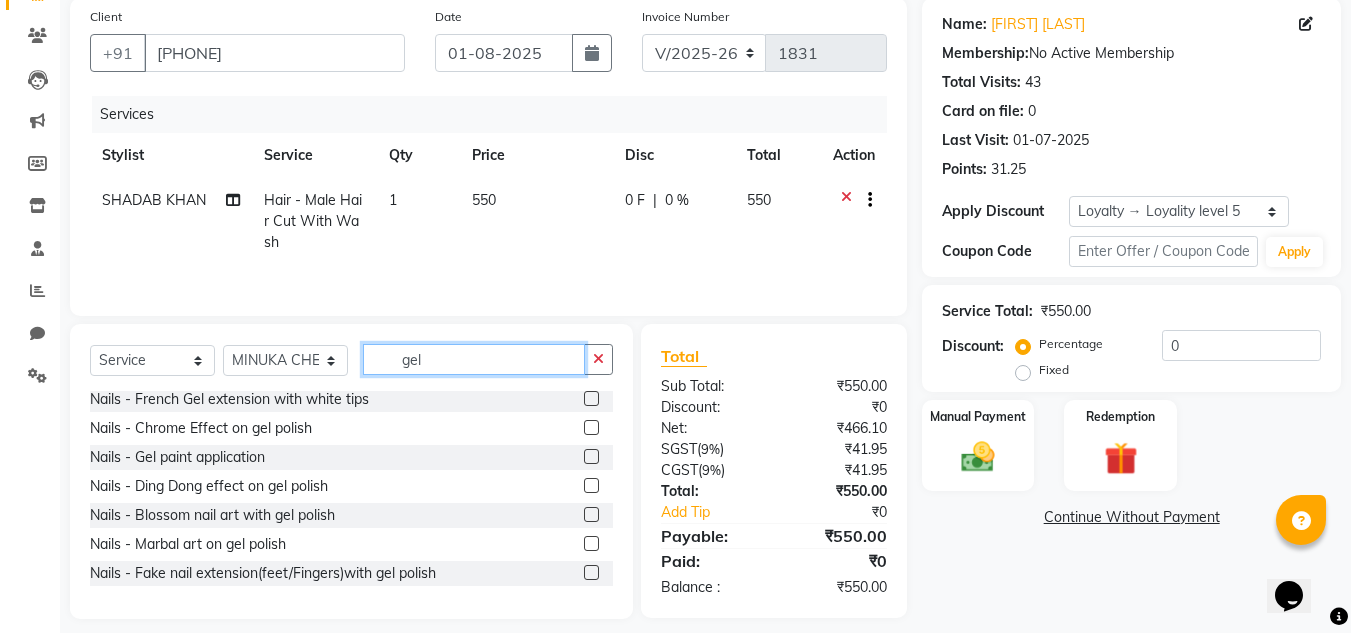 type on "gel" 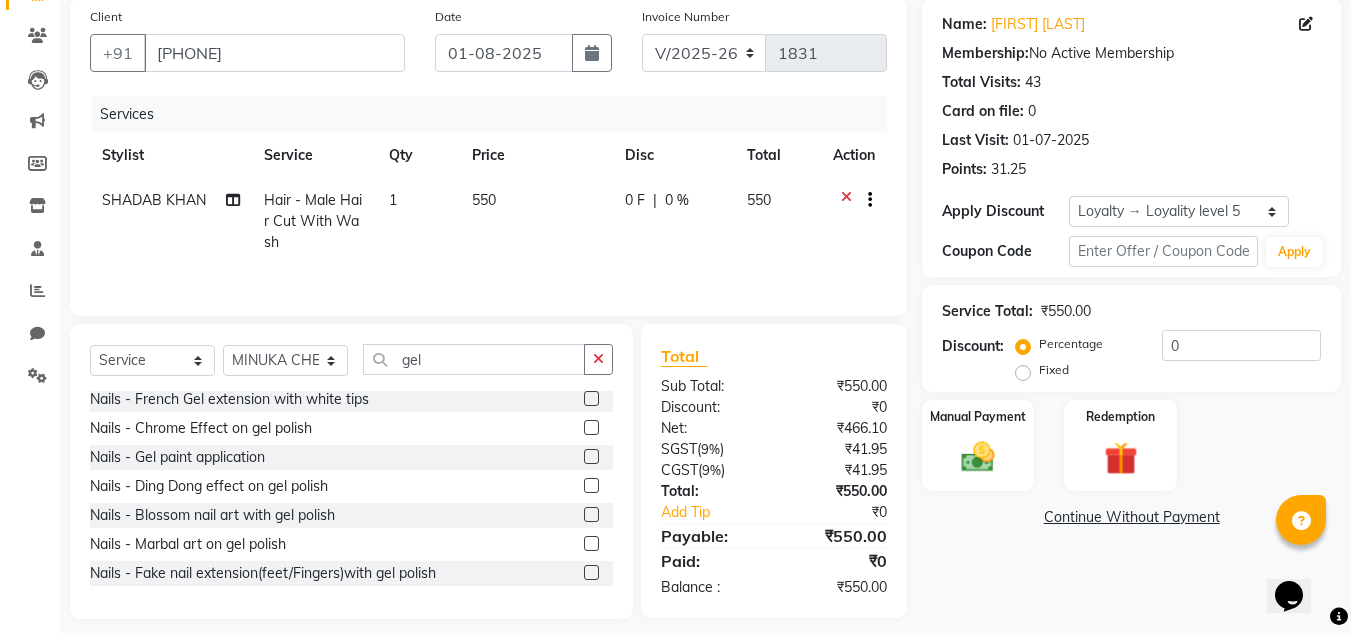 click 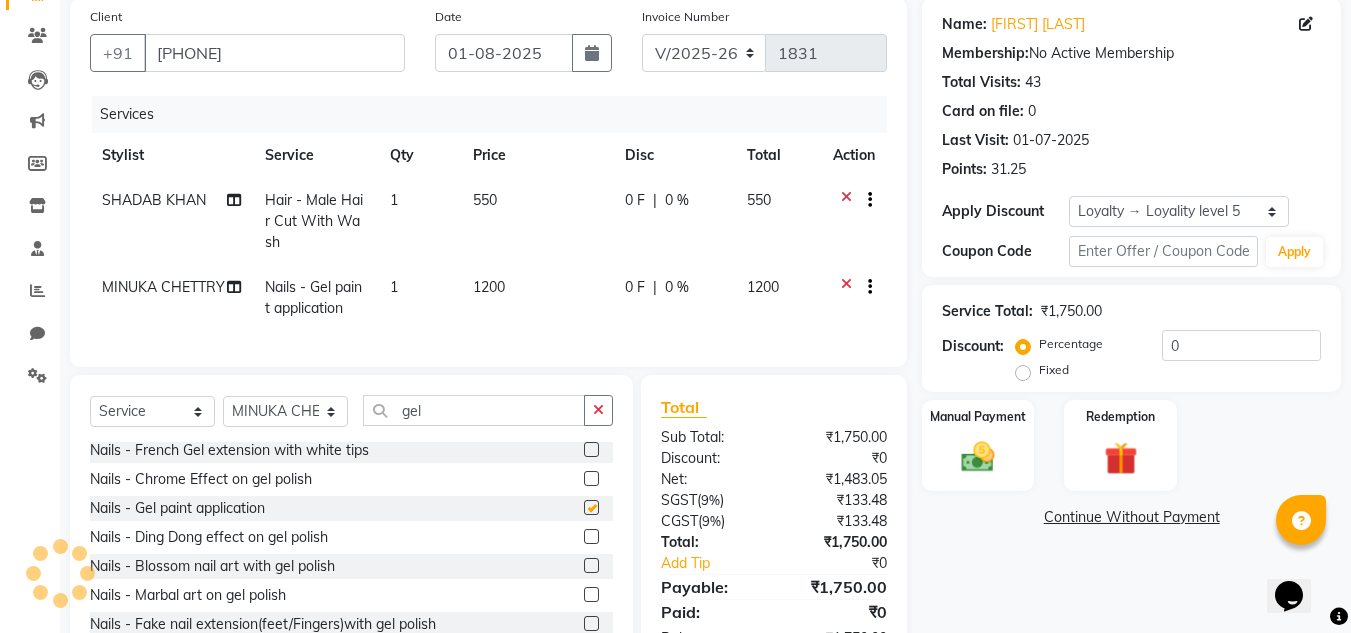checkbox on "false" 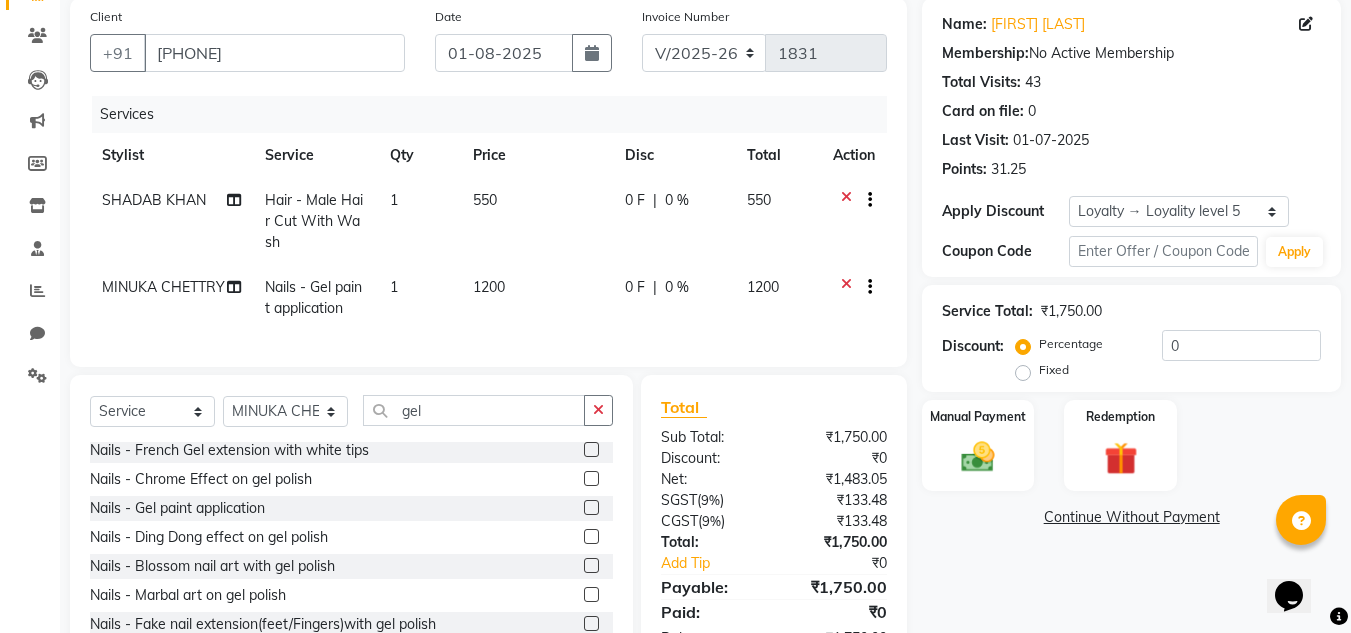click on "1200" 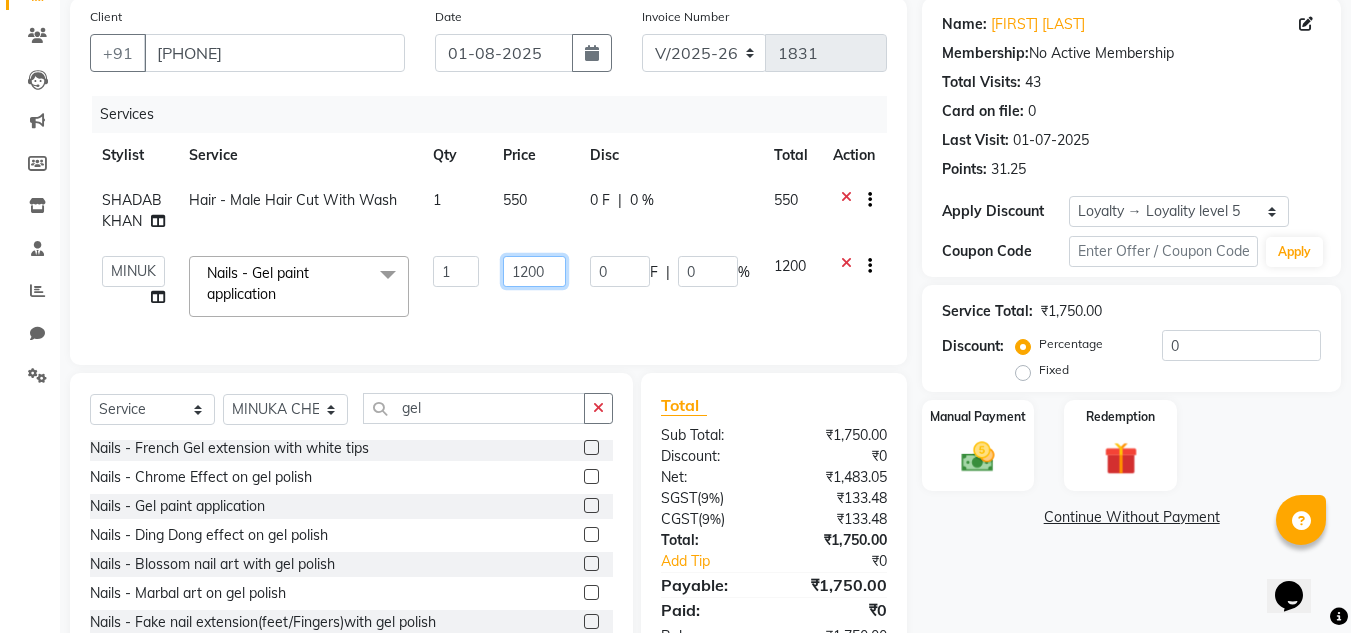 click on "1200" 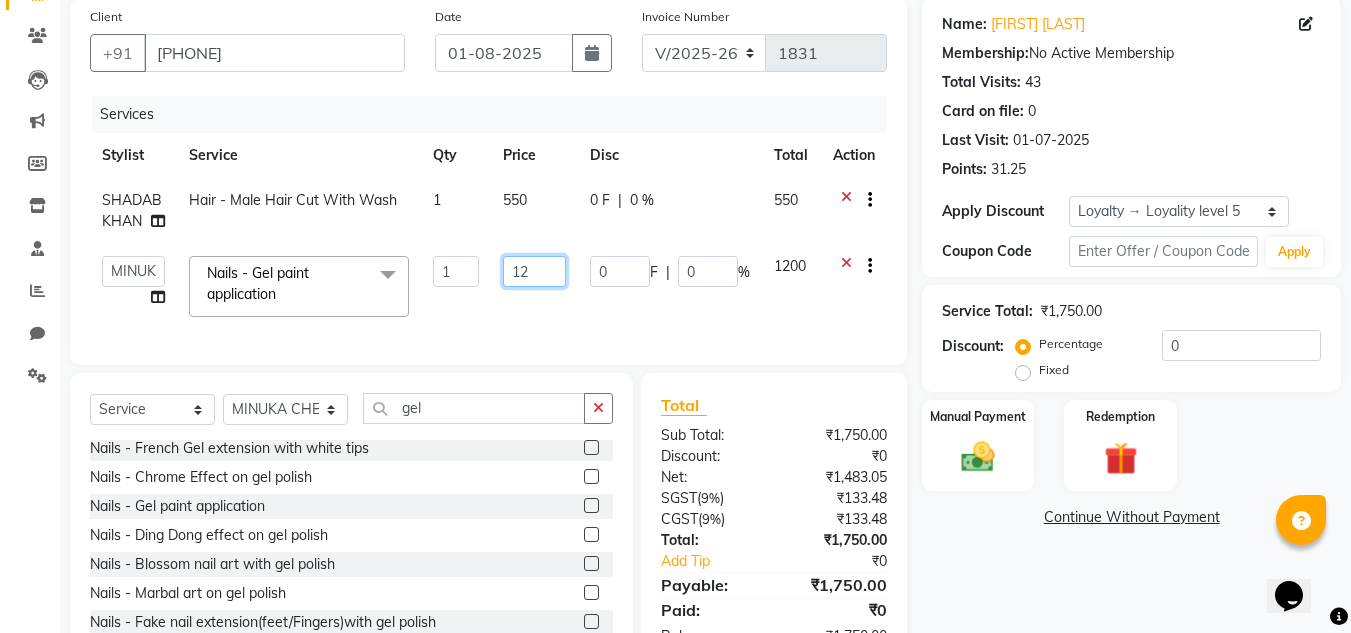type on "1" 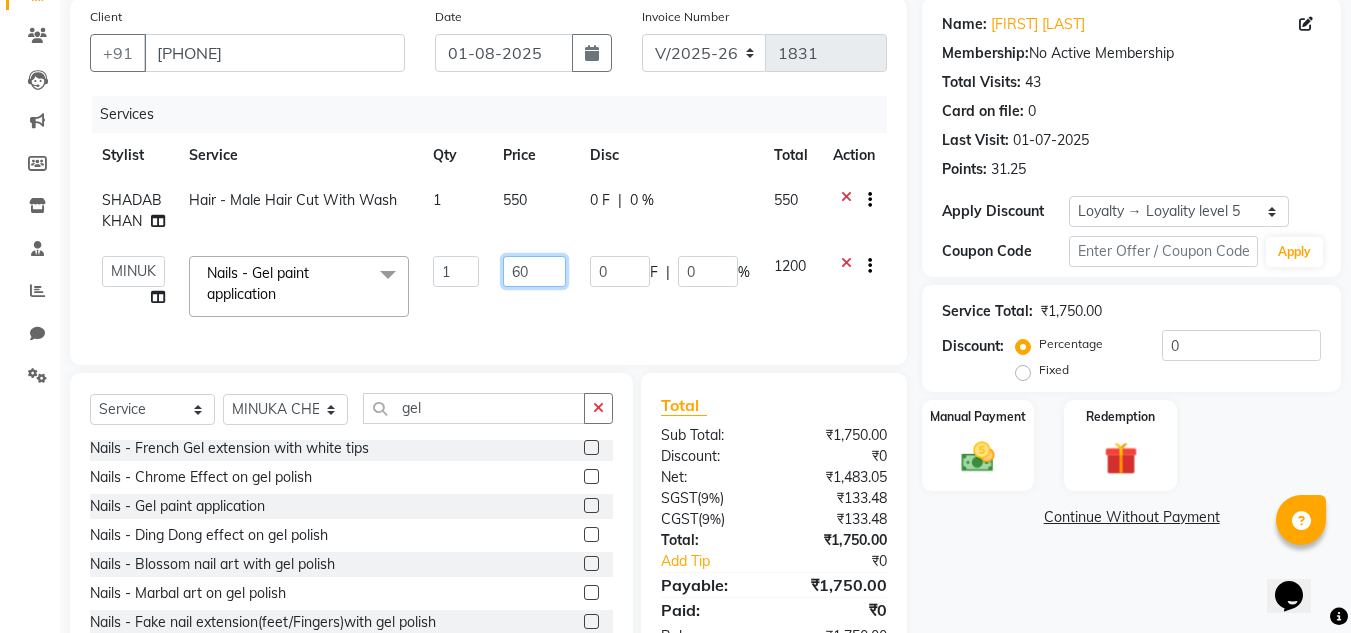 type on "600" 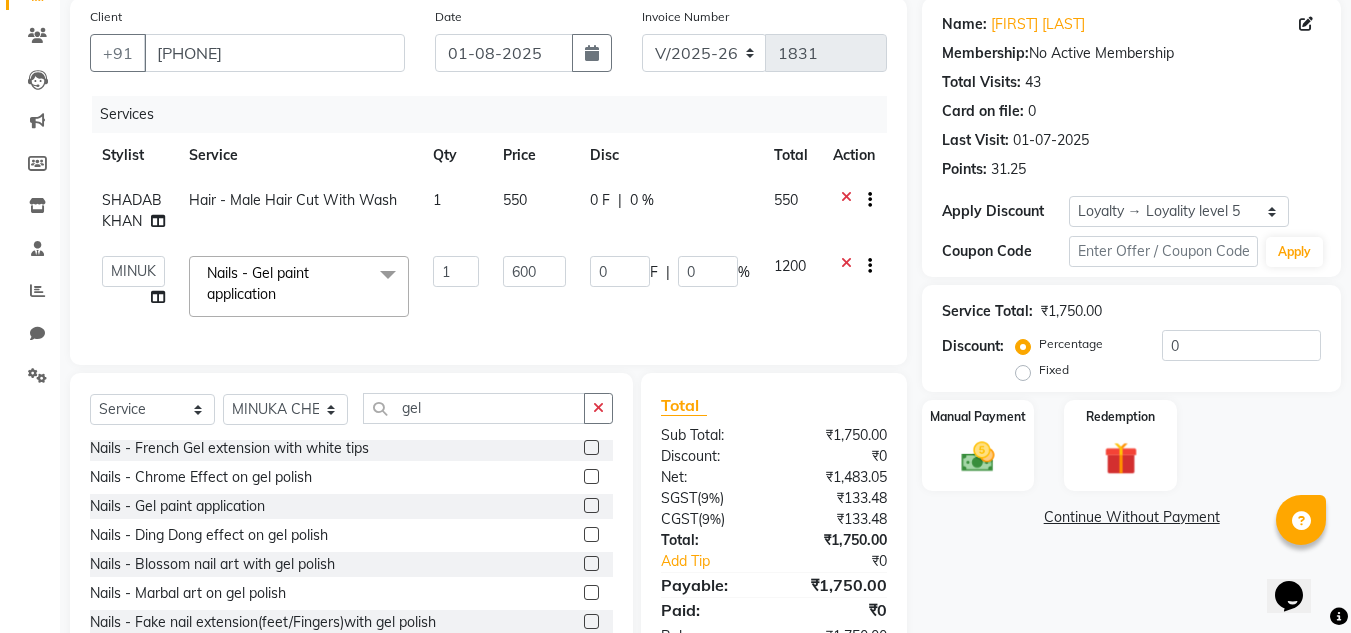 click on "[STYLIST] [STYLIST] [STYLIST] [STYLIST] [STYLIST] [STYLIST] [STYLIST] [STYLIST] [STYLIST] [STYLIST] [STYLIST] [STYLIST] [STYLIST] [STYLIST] [STYLIST] [STYLIST] [STYLIST] Nails - Gel paint application  x Hair - Female Hair Trimming without wash Hair - Female Hair Trimming with wash Hair - Female Hair Cut Without Wash Hair - Female Hair Cut With Wash Hair - Female Hair Wash Hair - Male Hair Cut Without Wash Hair - Male Hair Cut With Wash Hair - Male Hair Wash Hair - Beard Trimming Hair - Stylish Beard Hair - Shaving Hair - Kid's Hair cut Hair - Global Colour With Amonia Shoulder length Hair - Global Colour With Amonia Mid length Hair - Global Colour With Amonia Waist length Hair - Global Colour Without Amonia Shoulder length Hair - Global Colour Without Amonia Mid length Hair - Global Colour Without Amonia Waist length Hair - Ash/Funky Colour for Male  Hair - Ash/Funky Colour Mid length O3+ MANI/PEDI SHAVING" 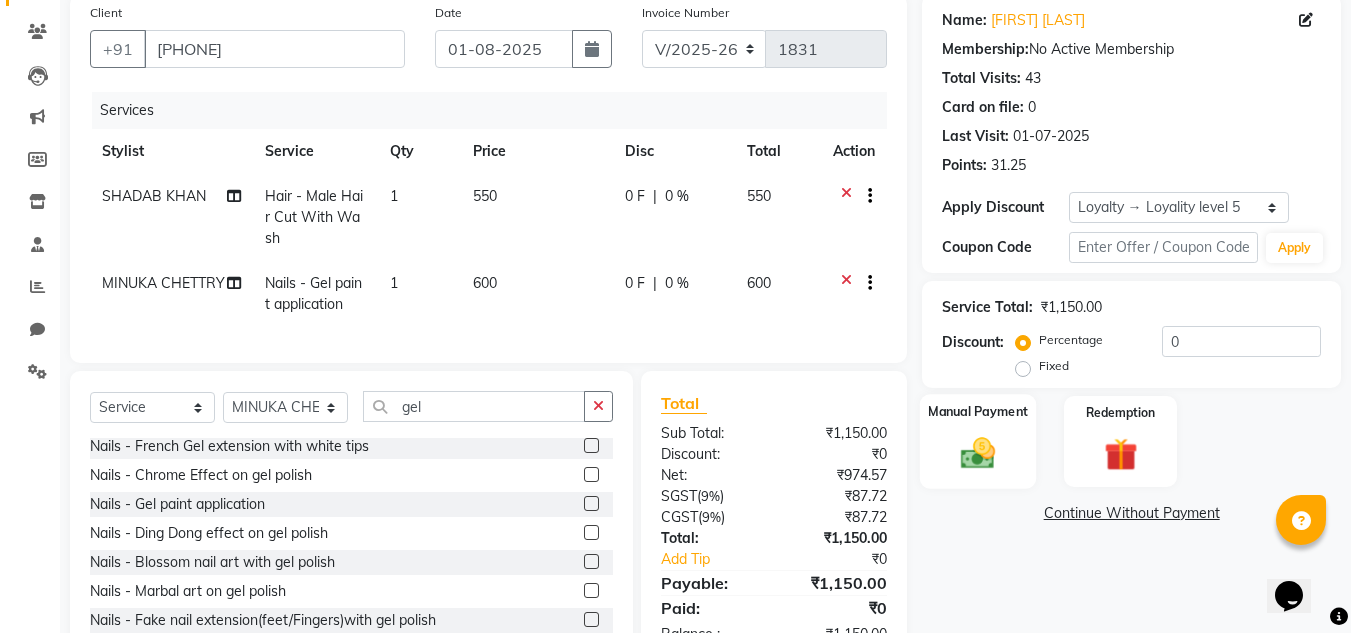 scroll, scrollTop: 234, scrollLeft: 0, axis: vertical 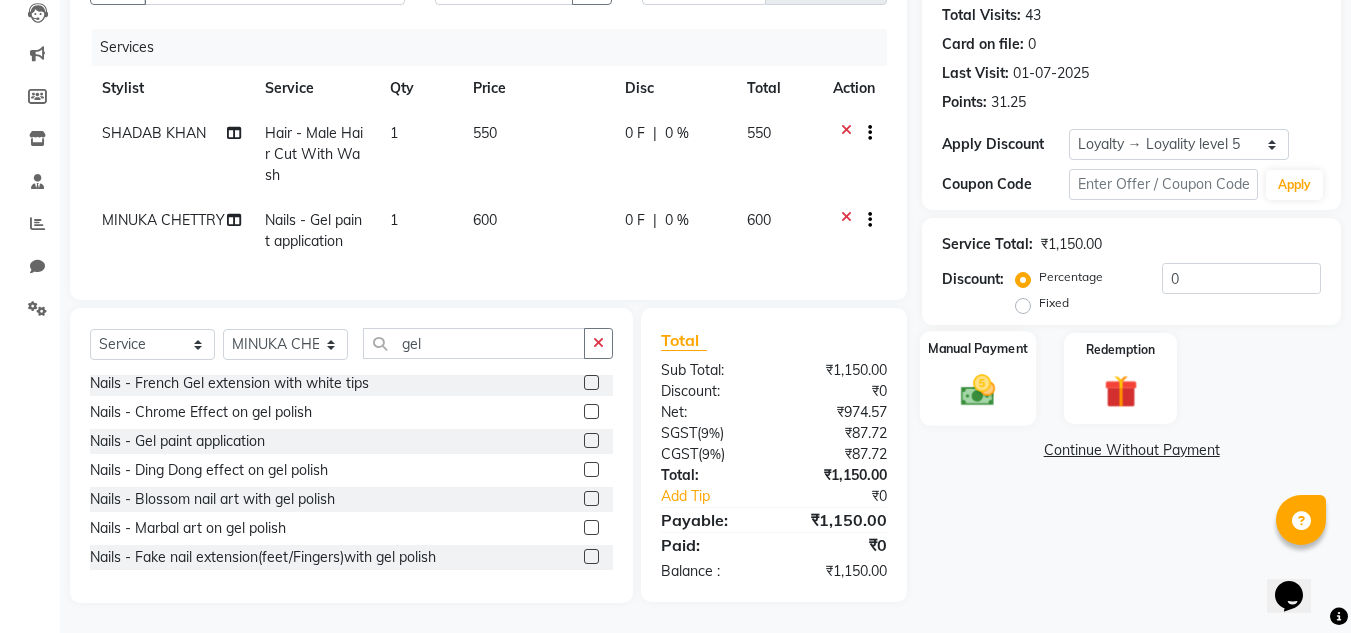 click on "Manual Payment" 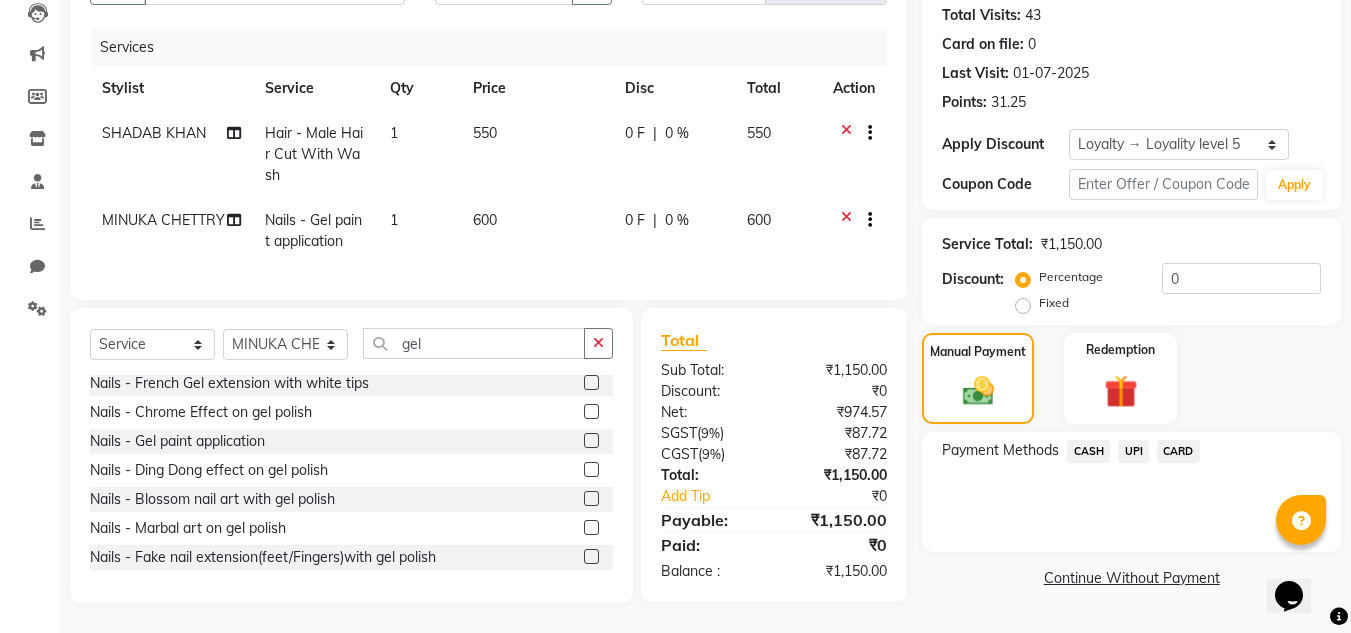 click on "UPI" 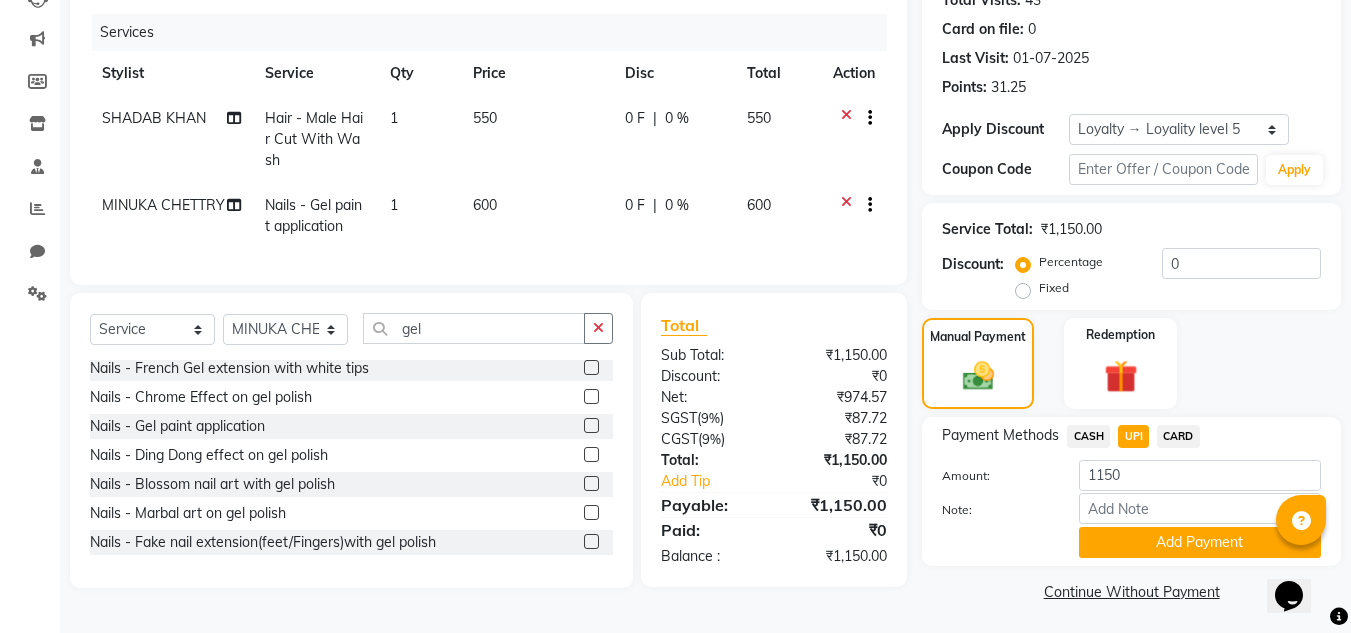 scroll, scrollTop: 238, scrollLeft: 0, axis: vertical 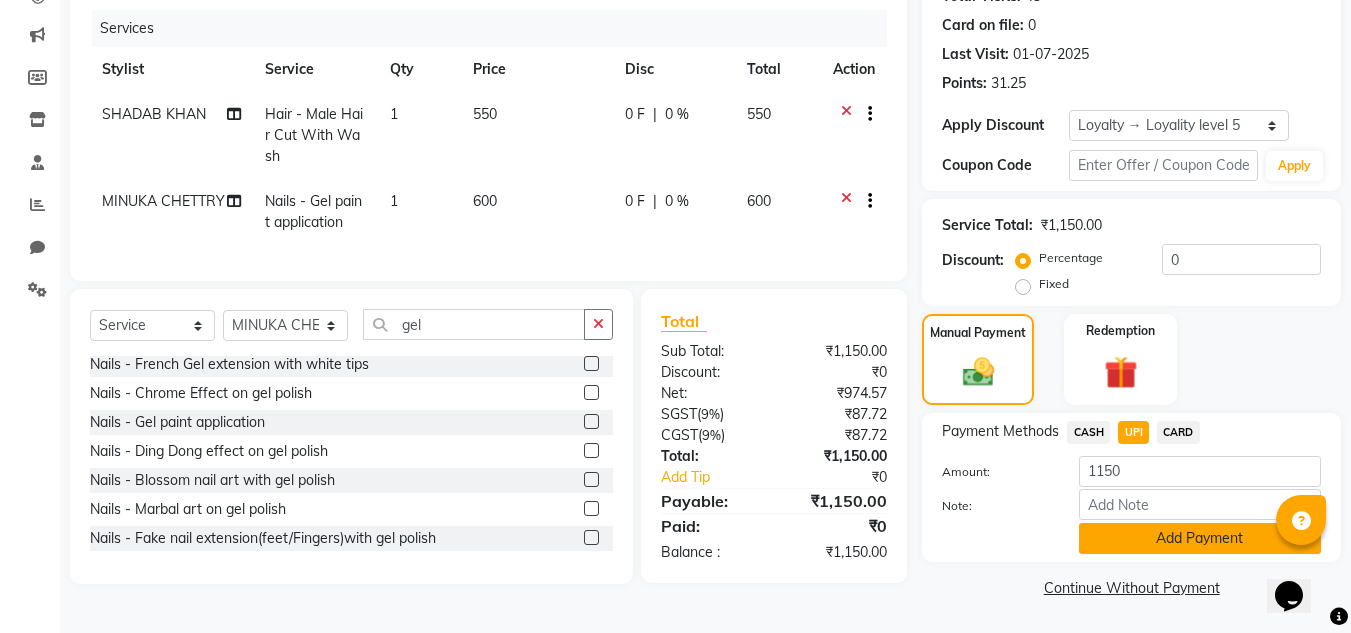 click on "Add Payment" 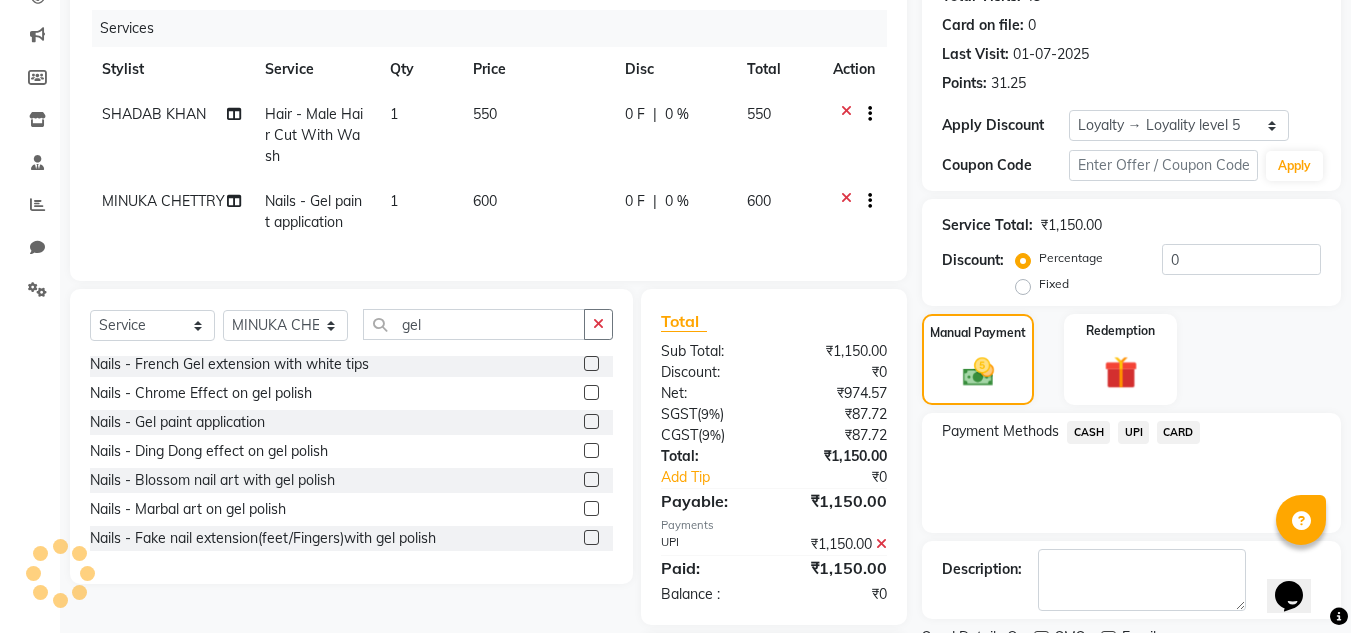 scroll, scrollTop: 374, scrollLeft: 0, axis: vertical 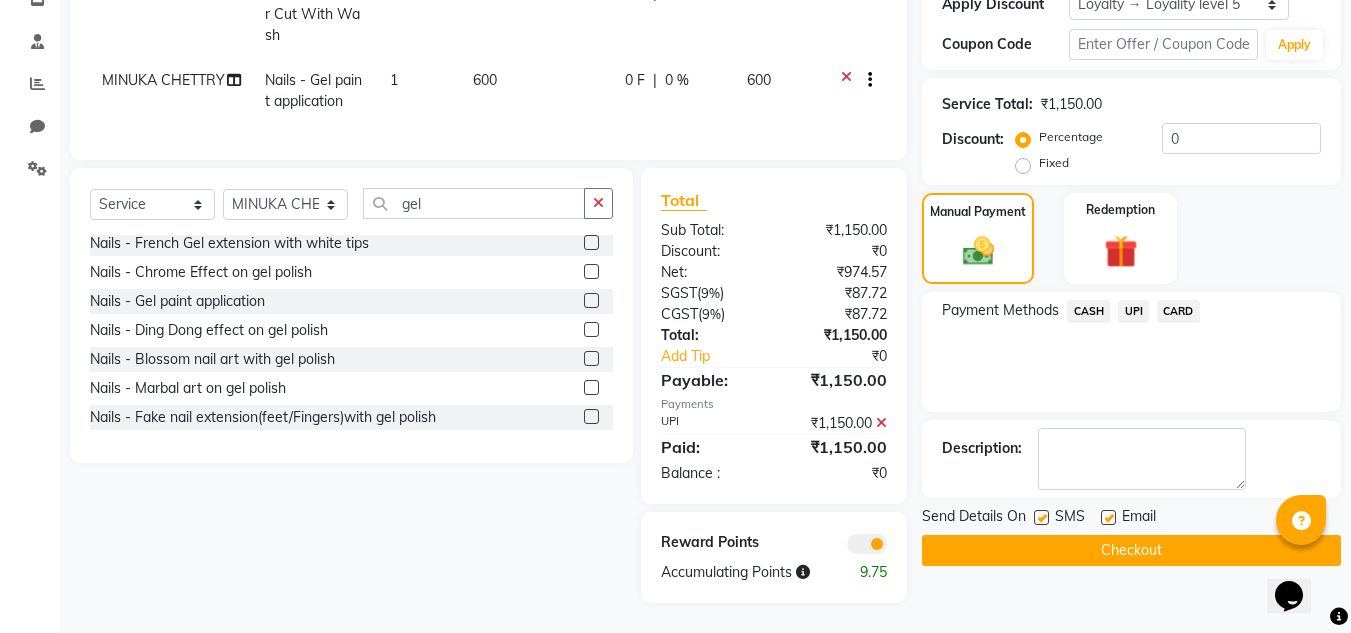 click on "Checkout" 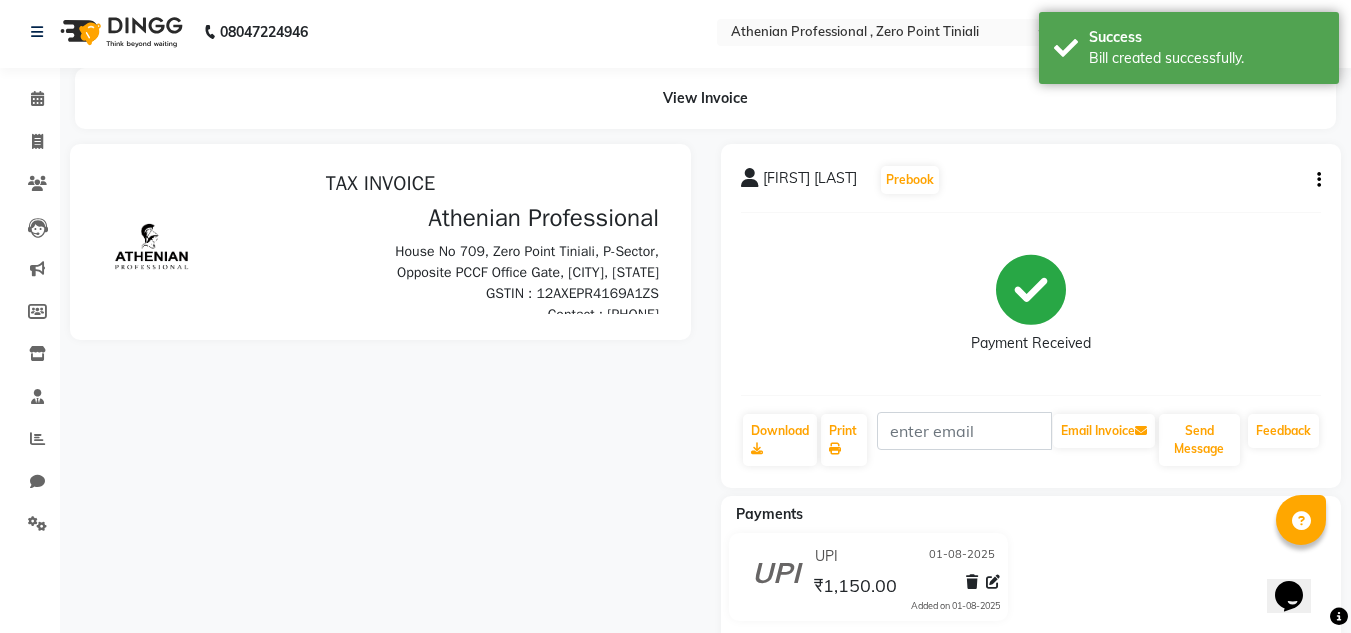scroll, scrollTop: 0, scrollLeft: 0, axis: both 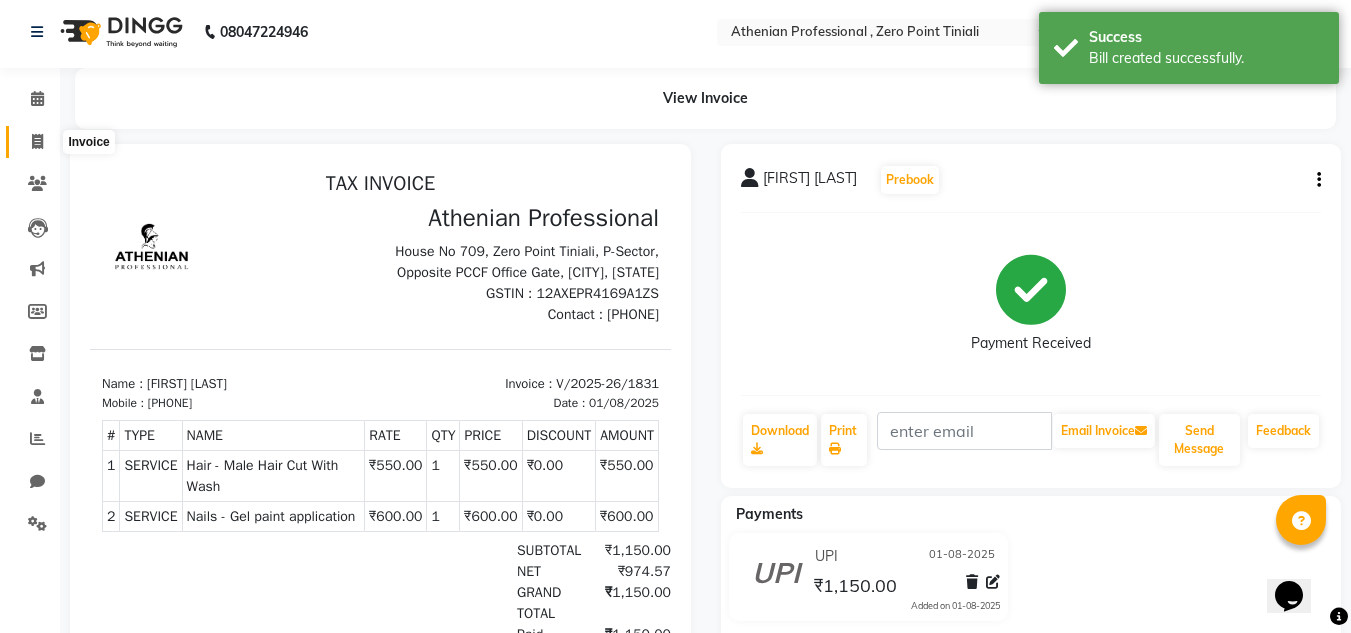click 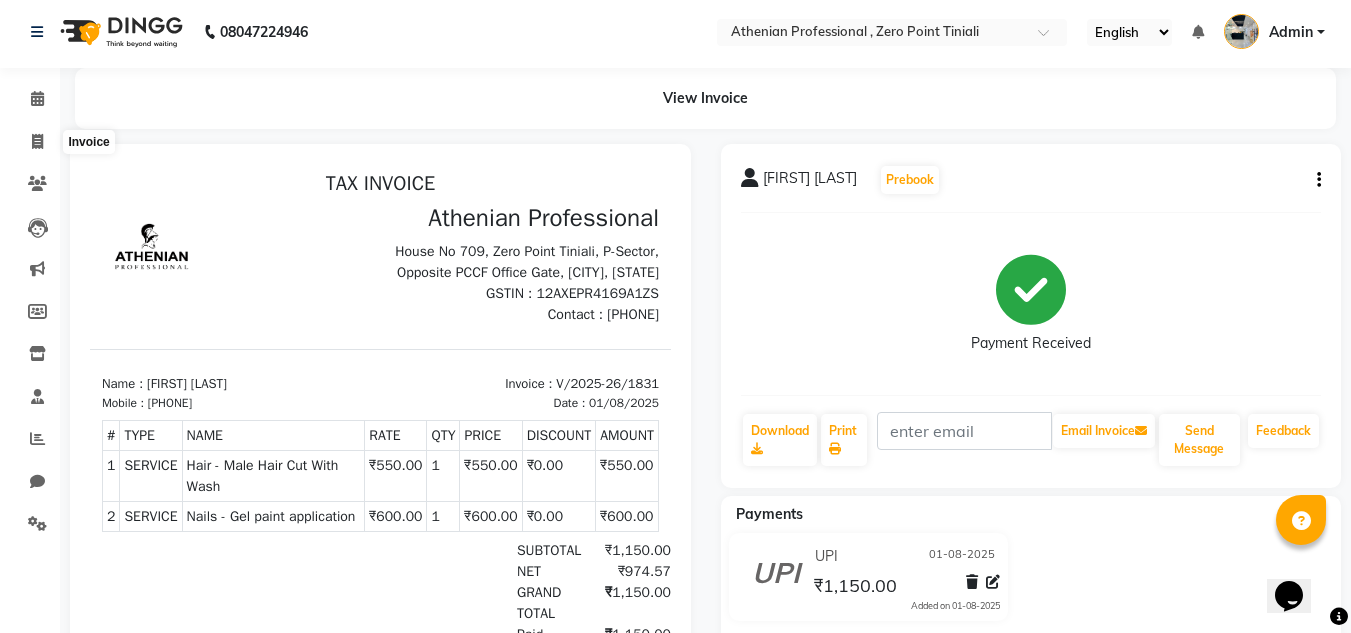 select on "service" 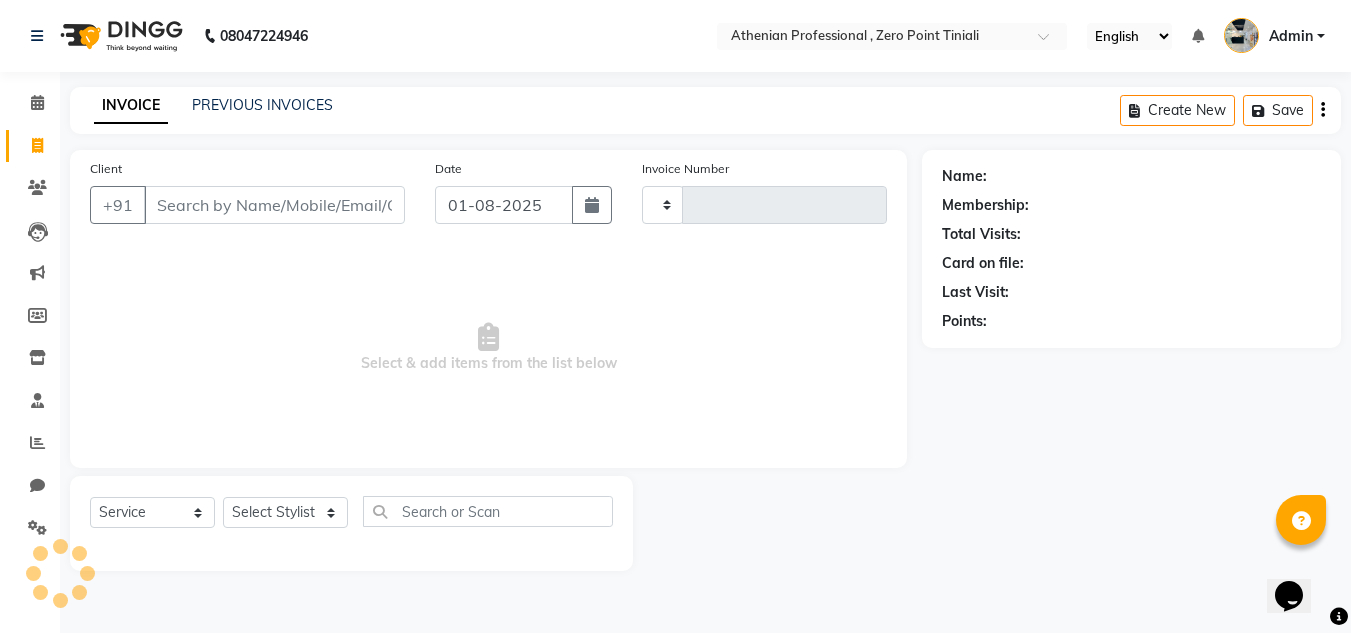 scroll, scrollTop: 0, scrollLeft: 0, axis: both 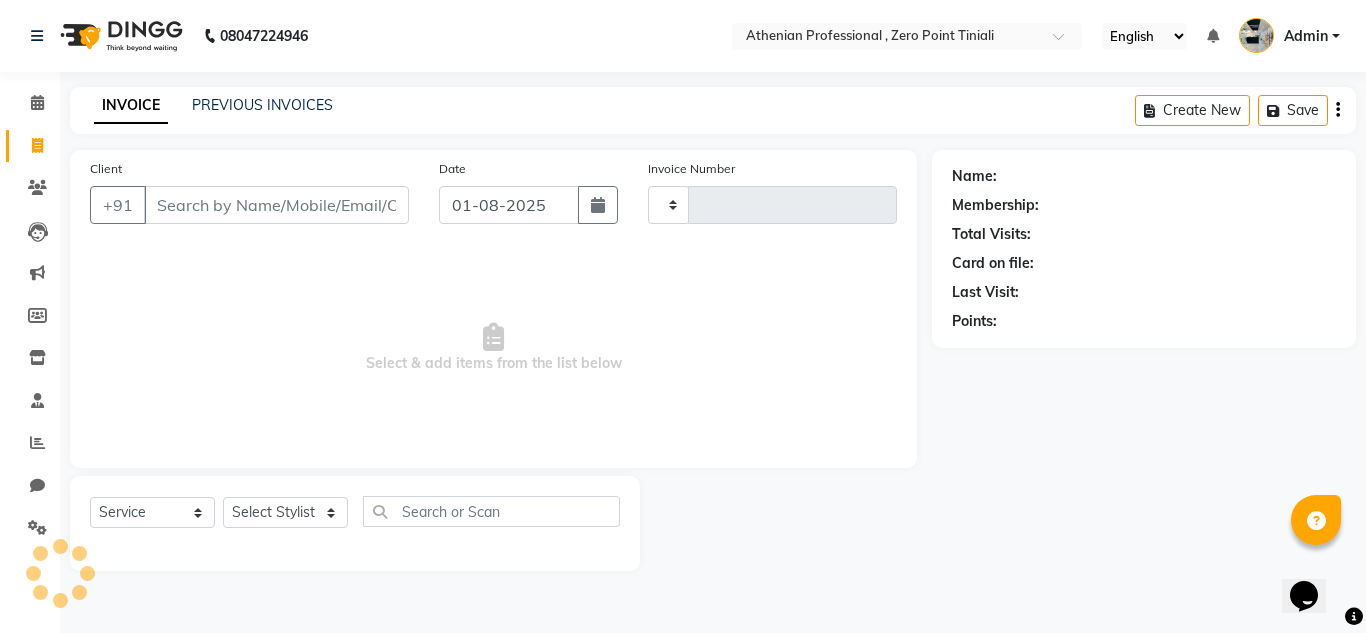 type on "1832" 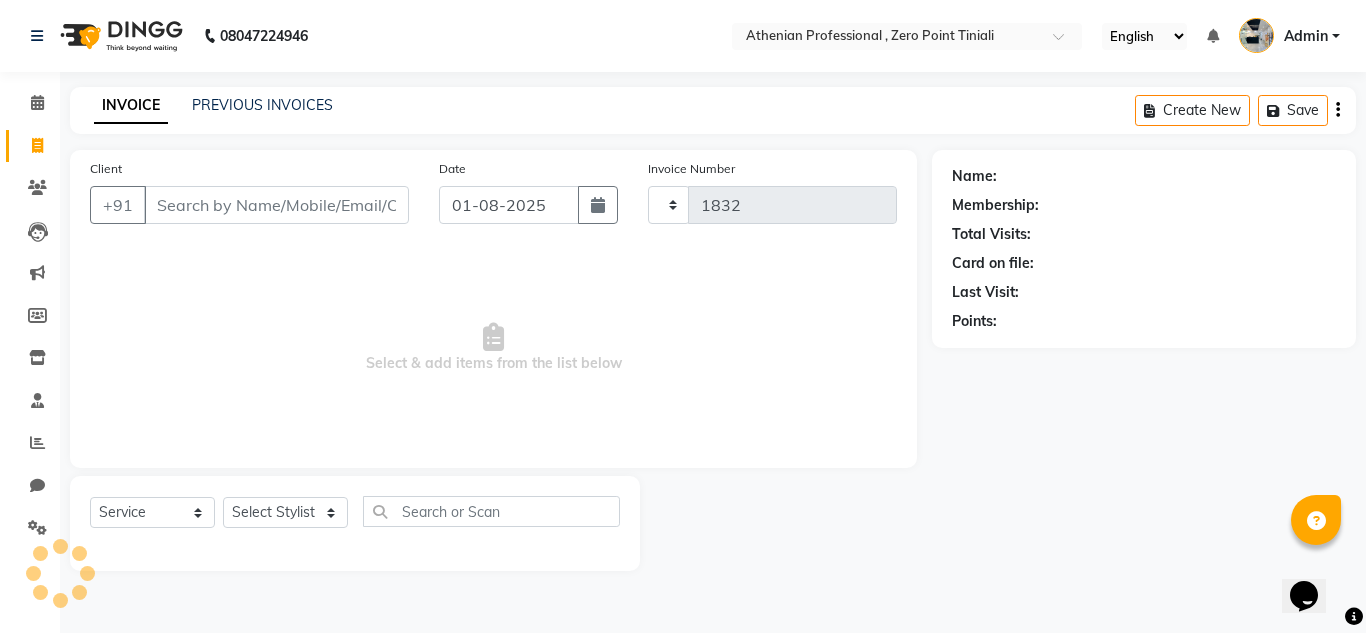 select on "8300" 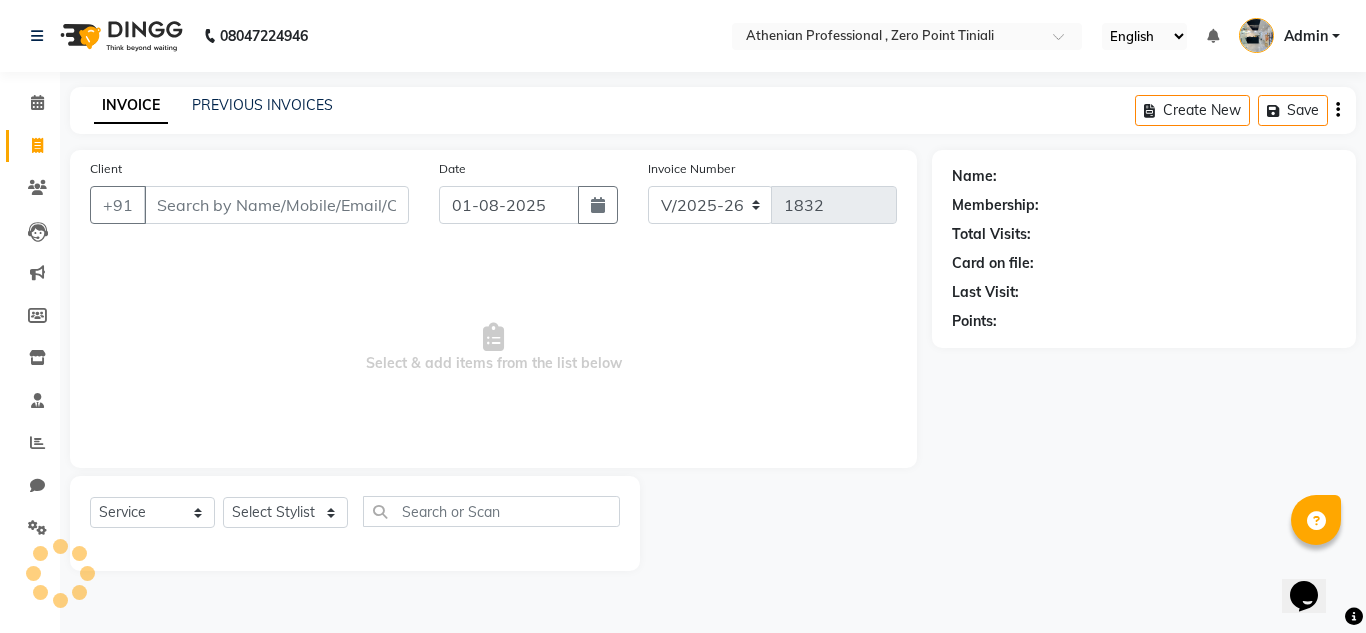 click on "Client" at bounding box center [276, 205] 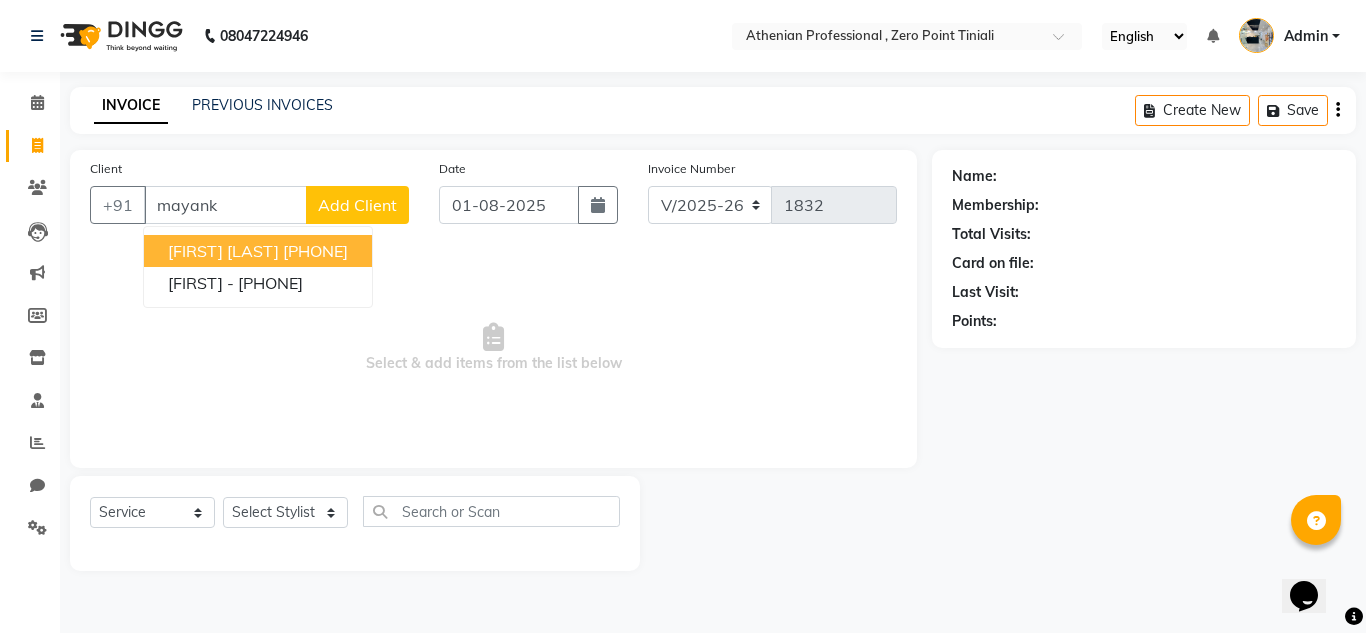 click on "[FIRST] [LAST]" at bounding box center (223, 251) 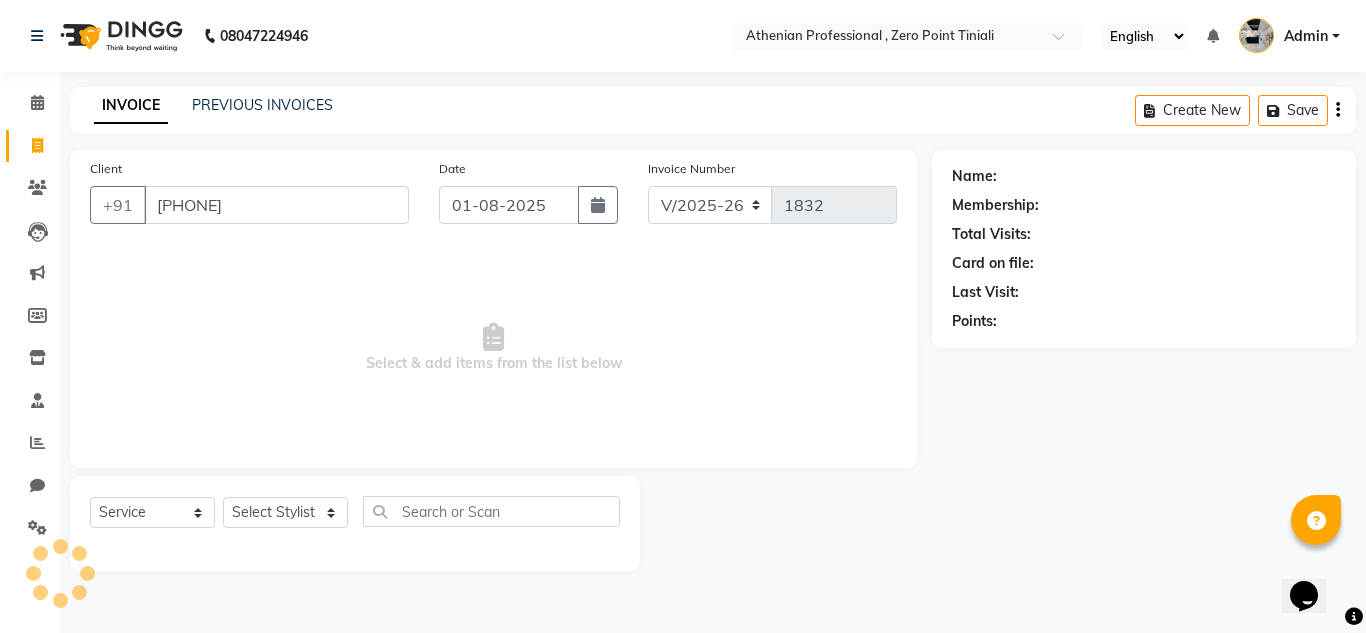 type on "[PHONE]" 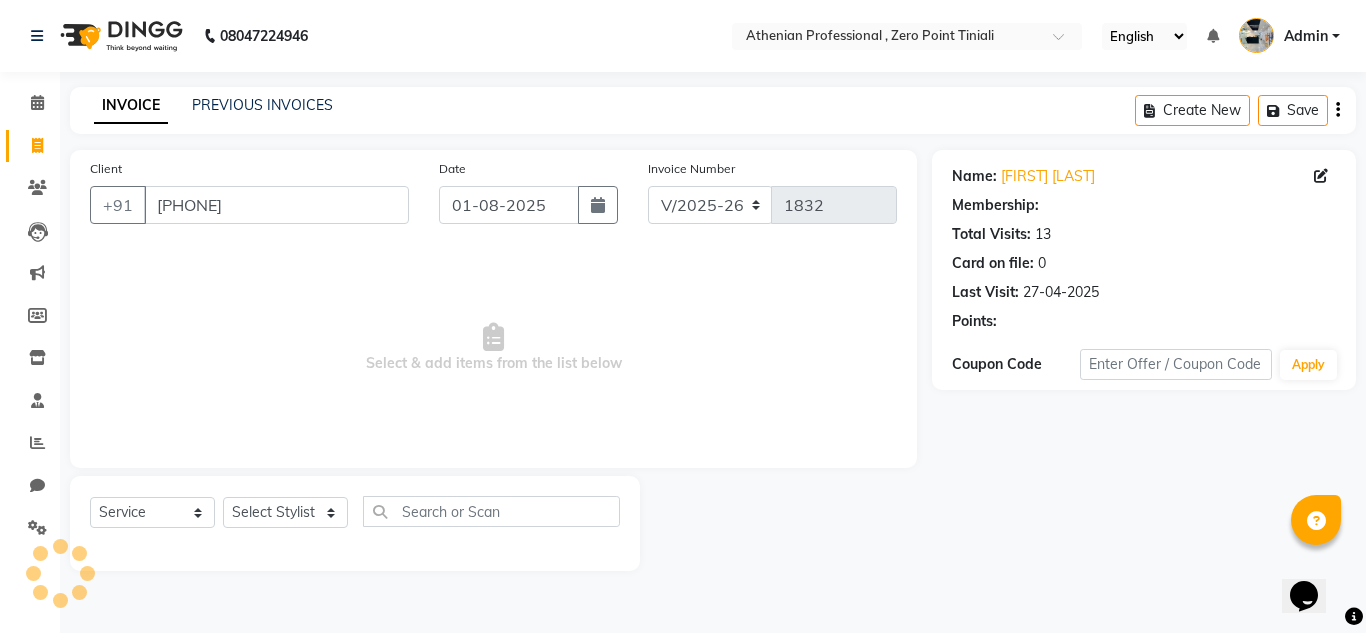 select on "1: Object" 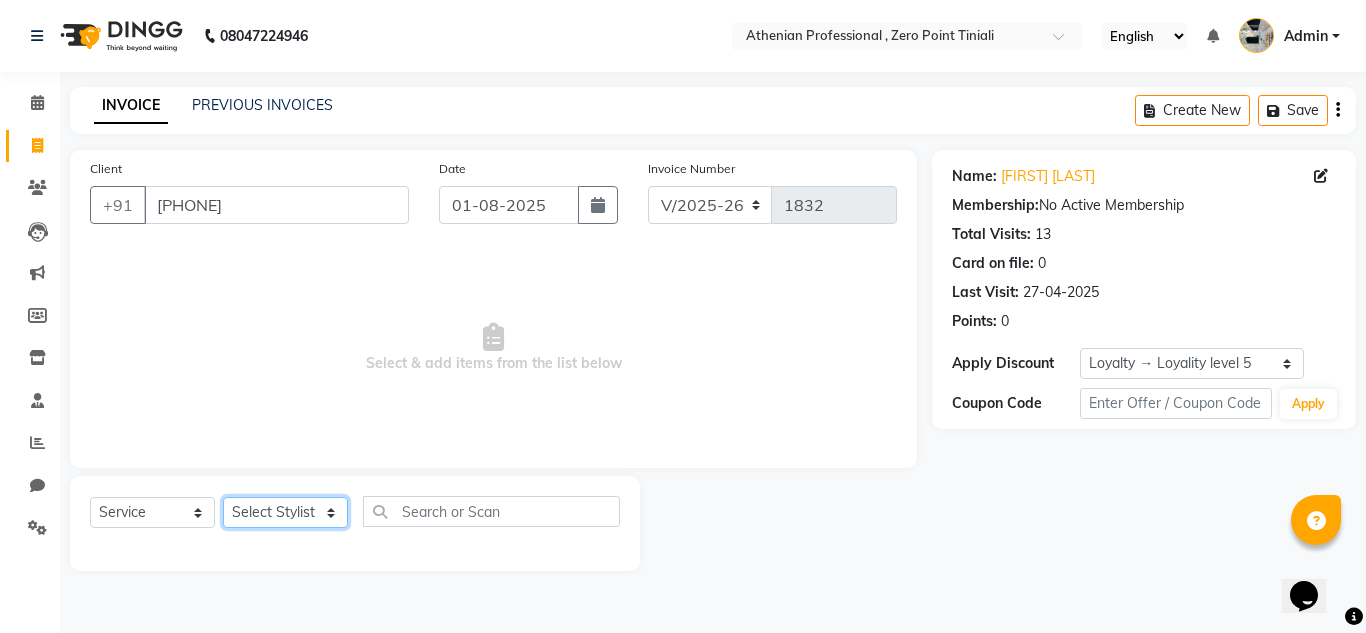 click on "Select Stylist [STYLIST] [STYLIST] [STYLIST] [STYLIST] [STYLIST] [STYLIST] [STYLIST] [STYLIST] [STYLIST] [STYLIST] [STYLIST] [STYLIST] [STYLIST] [STYLIST] [STYLIST] [STYLIST] [STYLIST]" 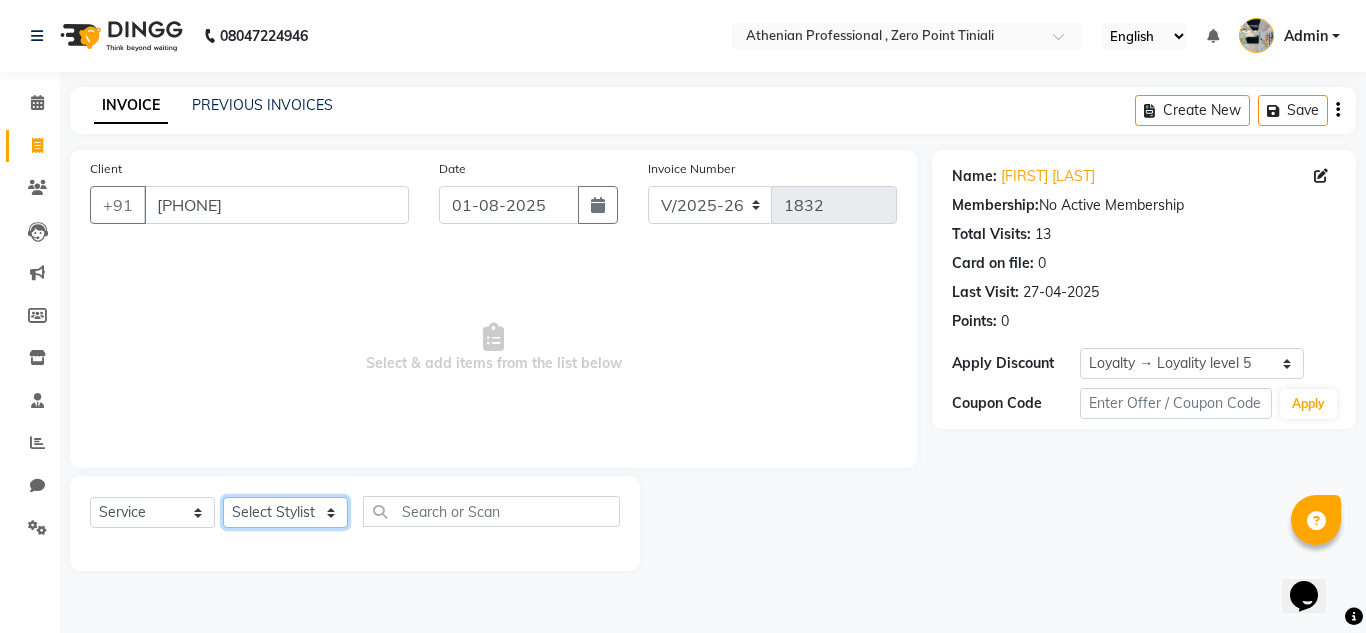 select on "80206" 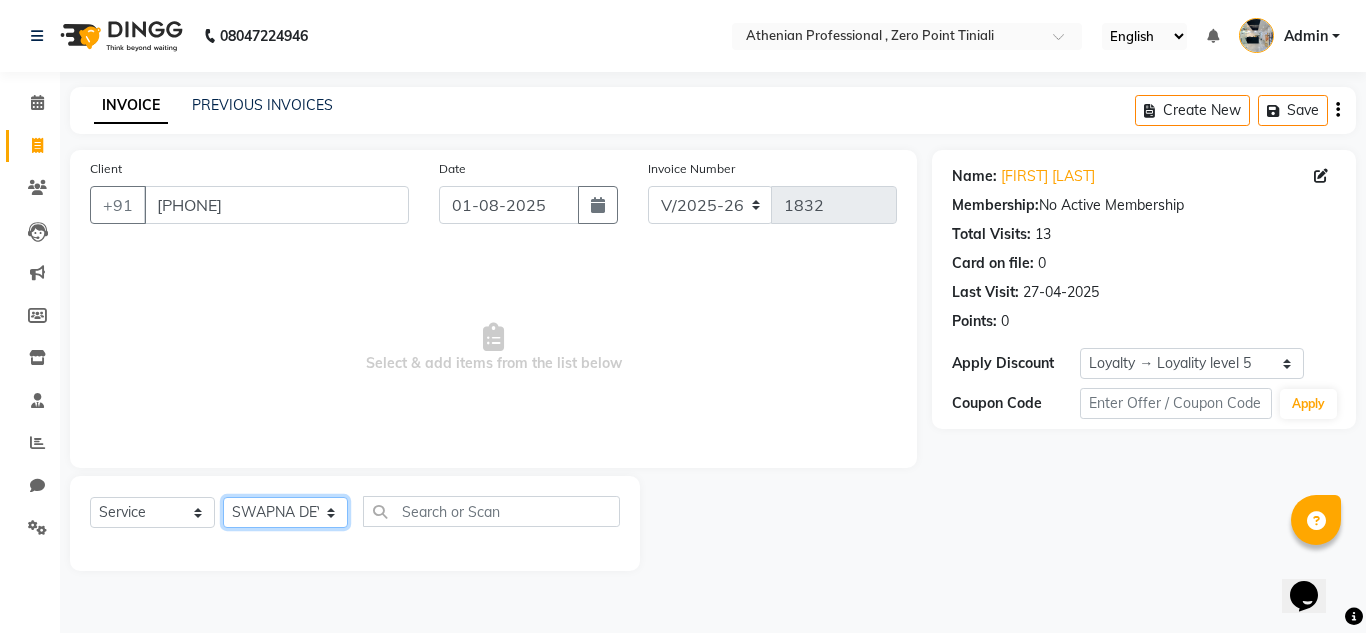 click on "Select Stylist [STYLIST] [STYLIST] [STYLIST] [STYLIST] [STYLIST] [STYLIST] [STYLIST] [STYLIST] [STYLIST] [STYLIST] [STYLIST] [STYLIST] [STYLIST] [STYLIST] [STYLIST] [STYLIST] [STYLIST]" 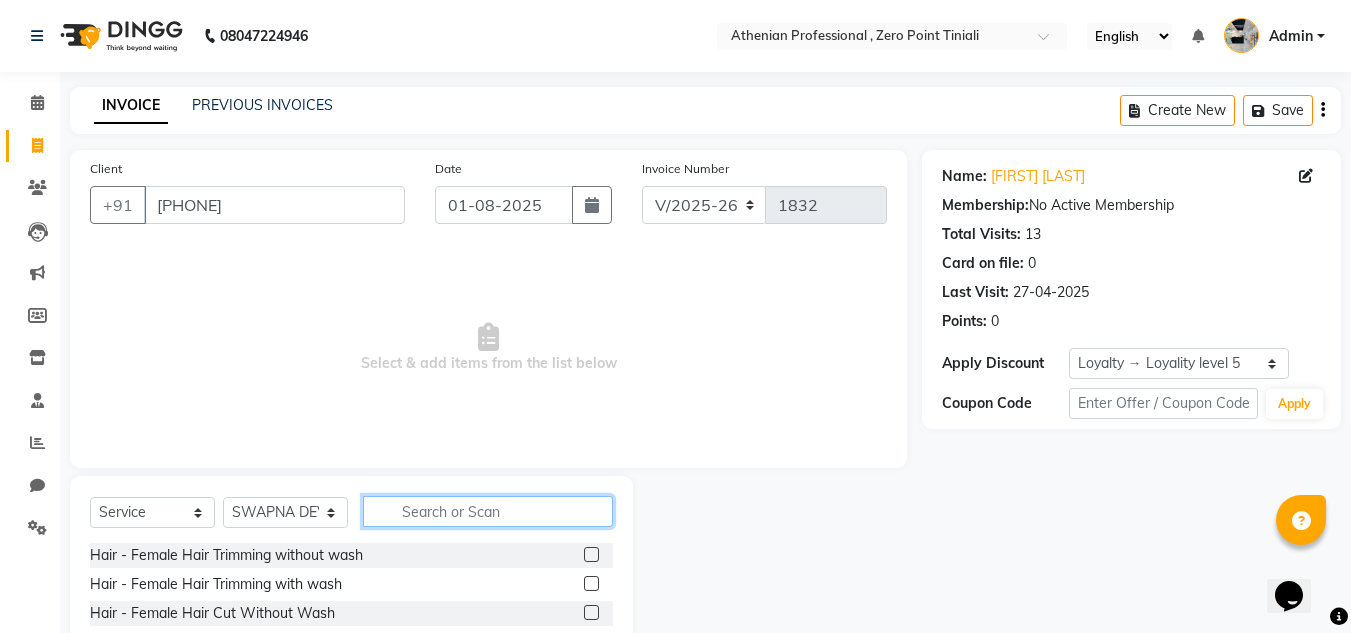 click 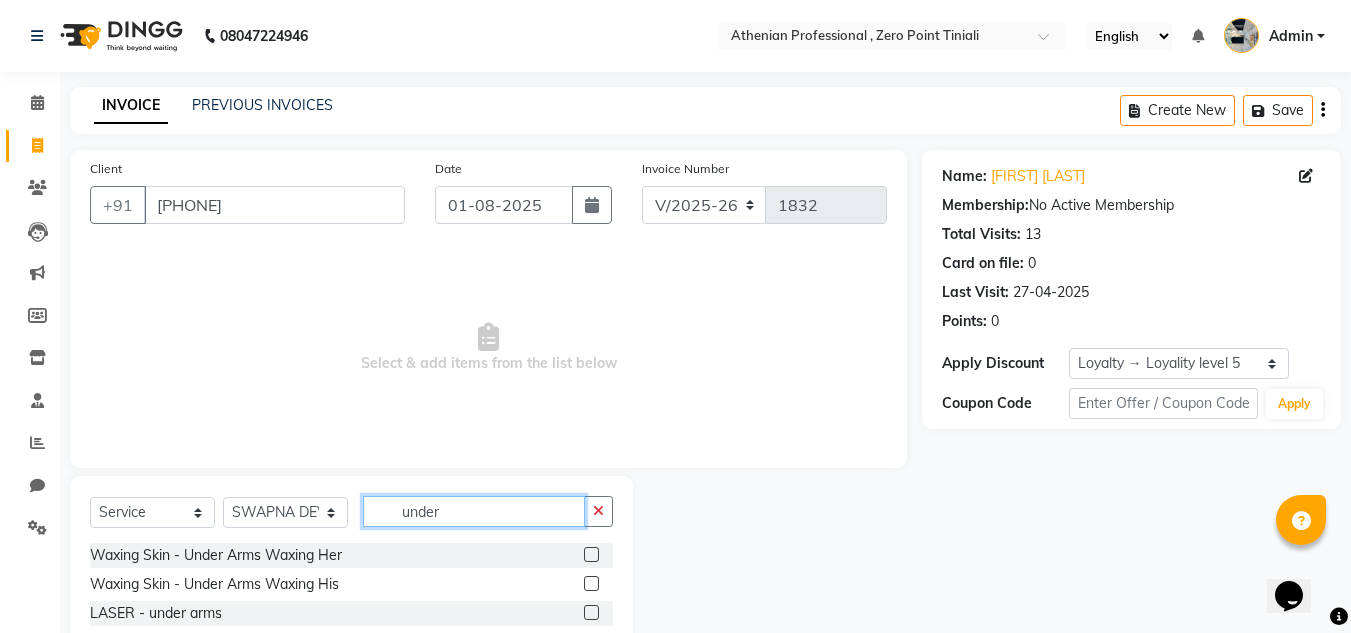 type on "under" 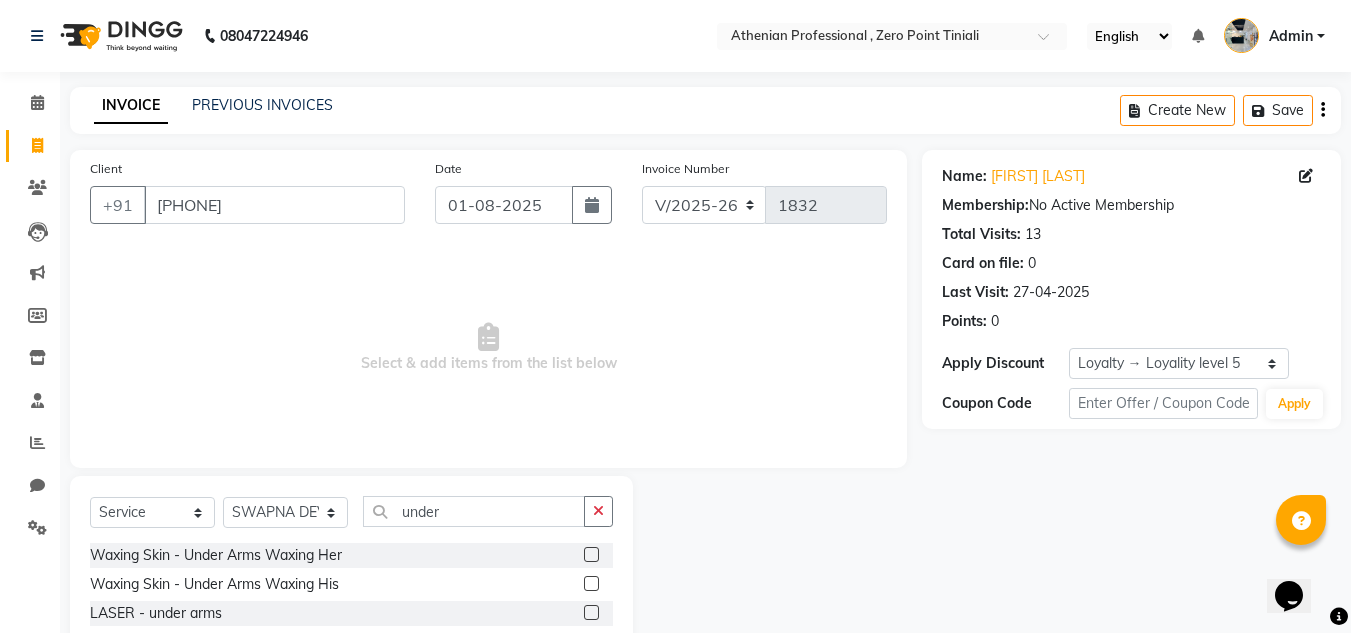 click 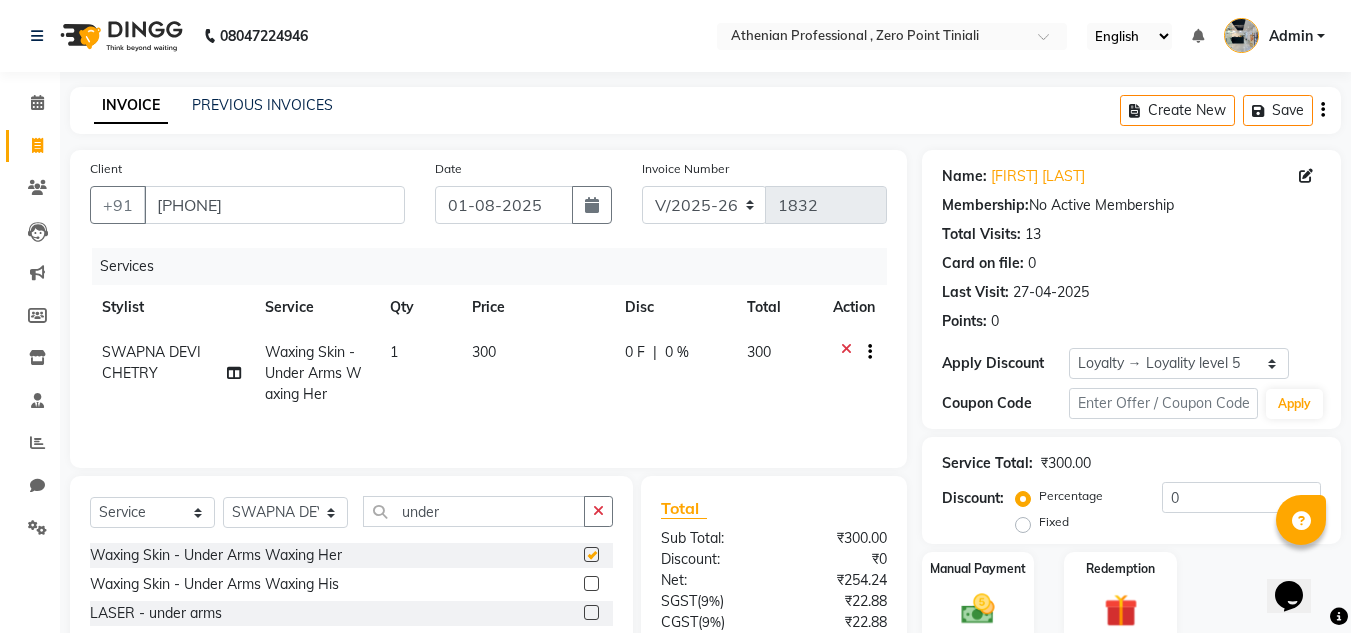 checkbox on "false" 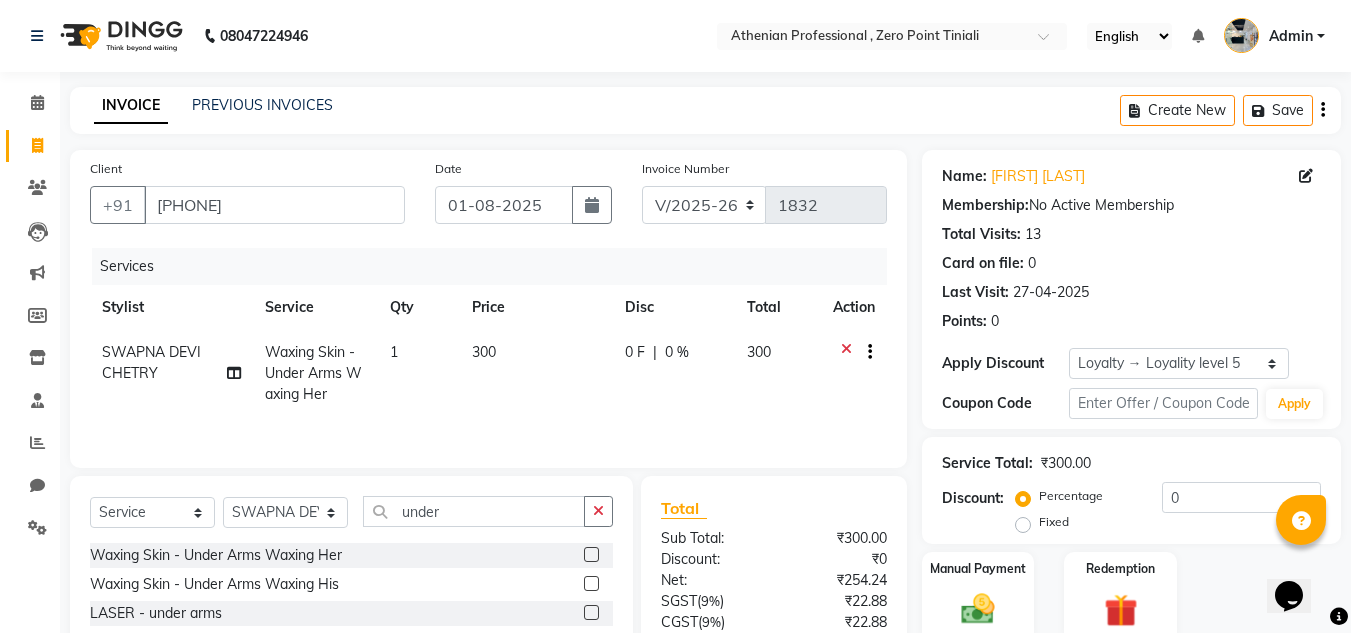 scroll, scrollTop: 70, scrollLeft: 0, axis: vertical 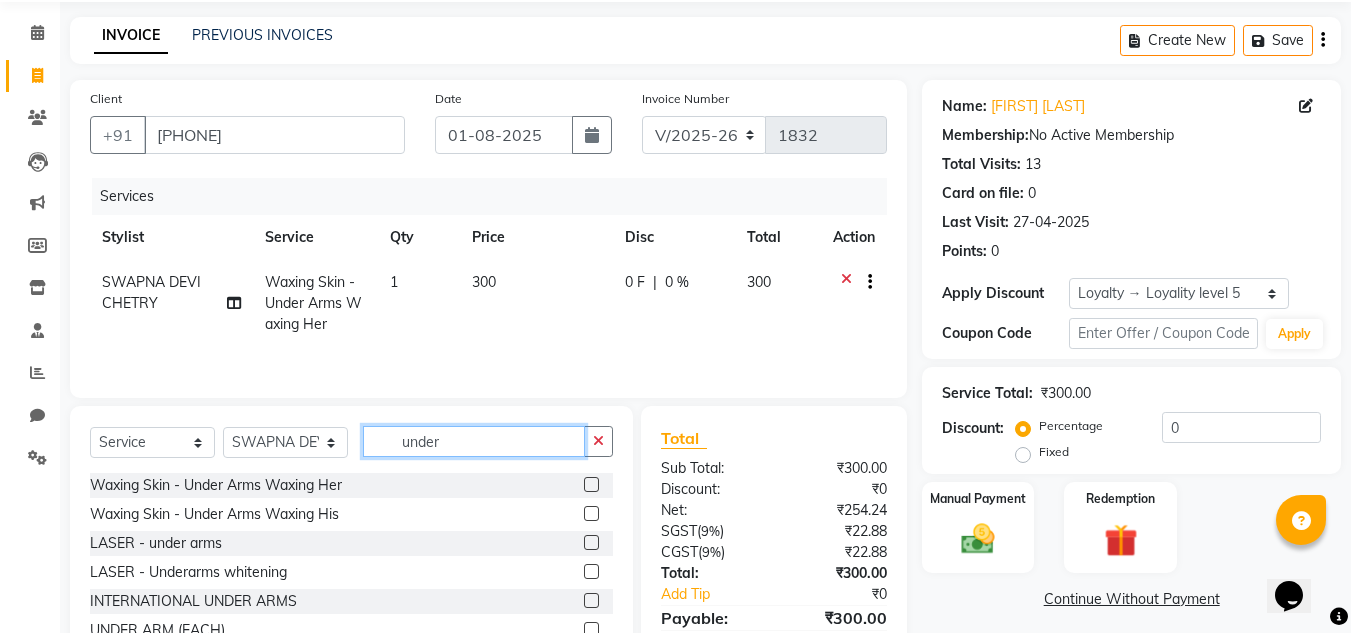 click on "under" 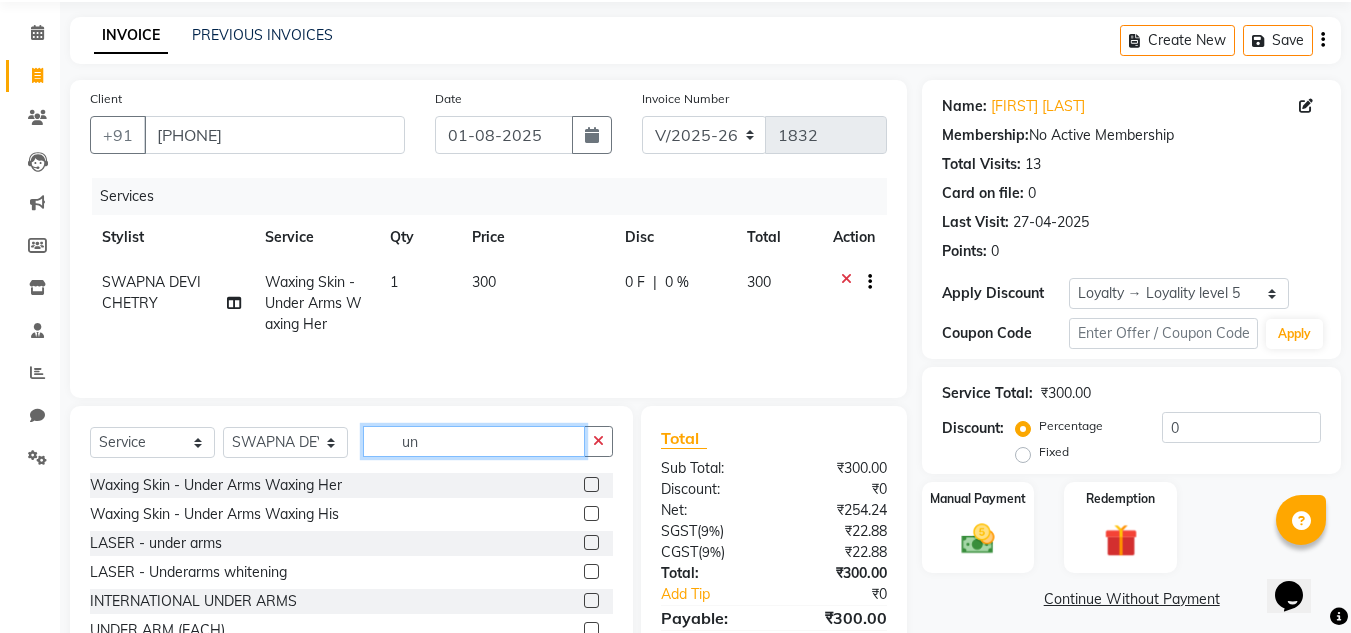 type on "u" 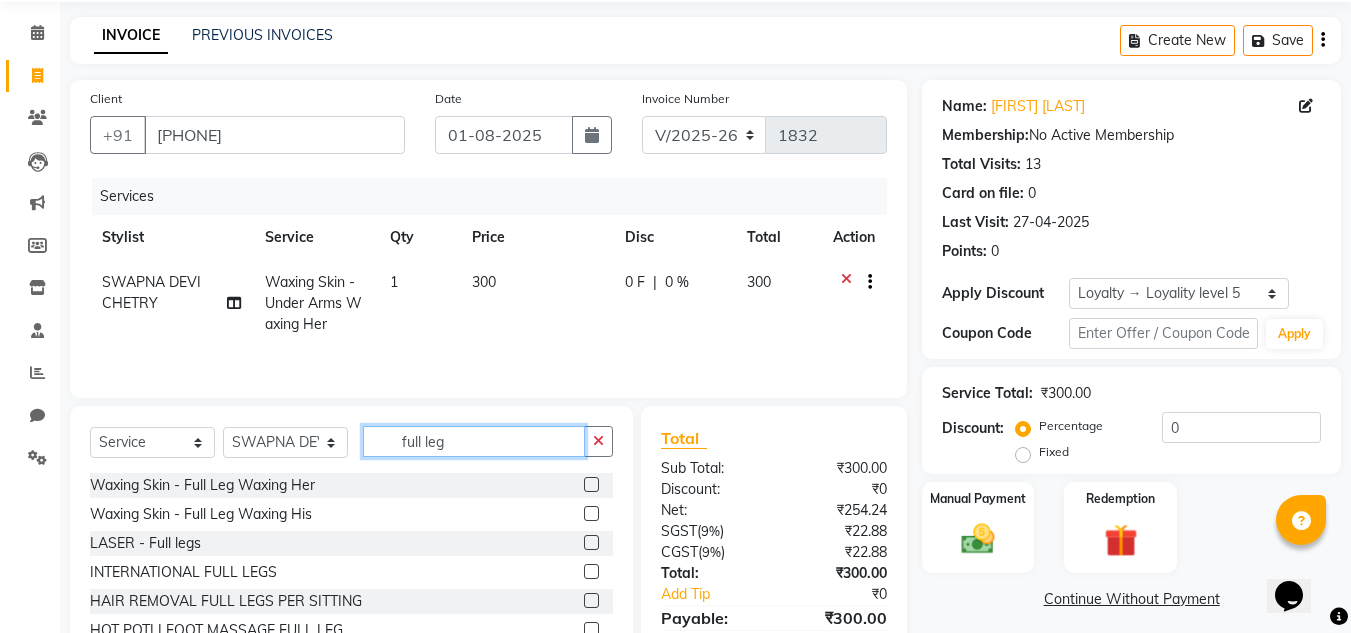 type on "full leg" 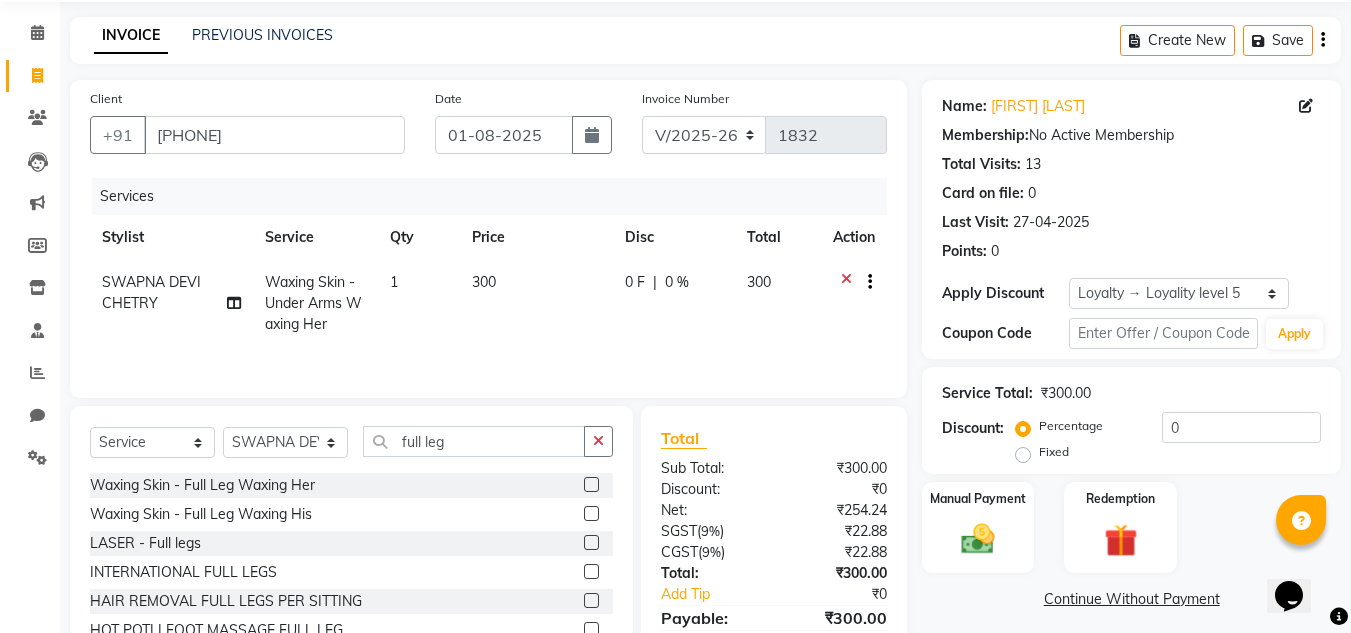 click 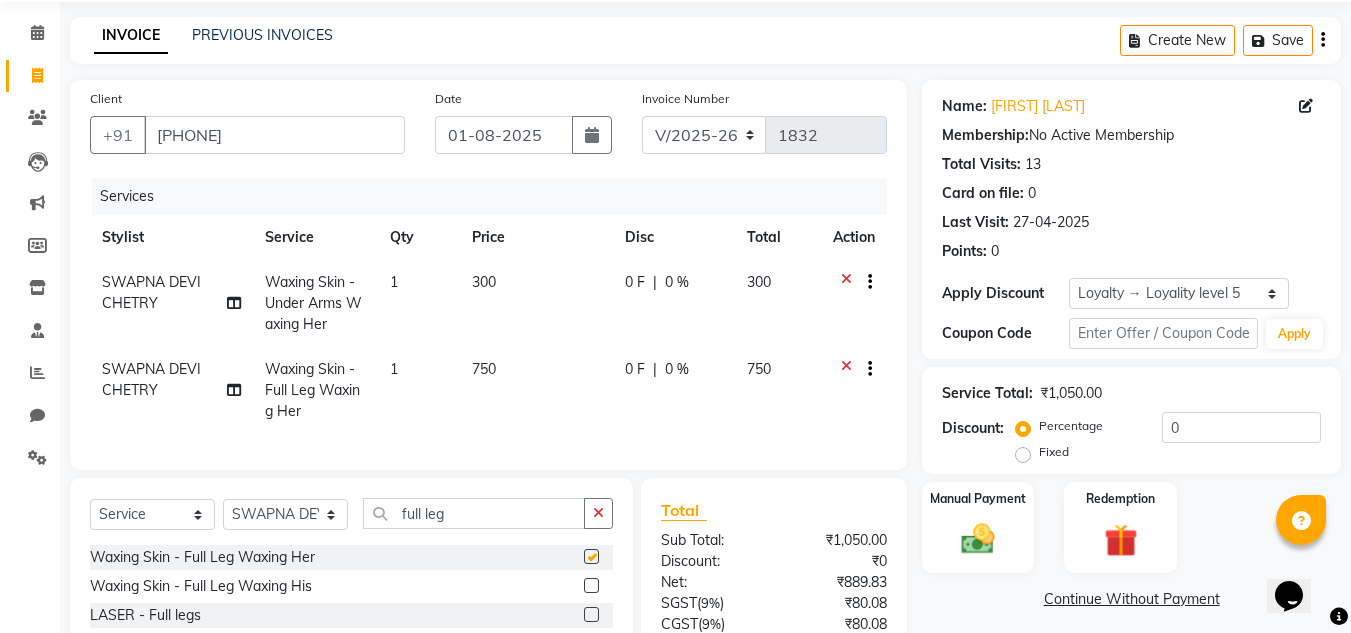 checkbox on "false" 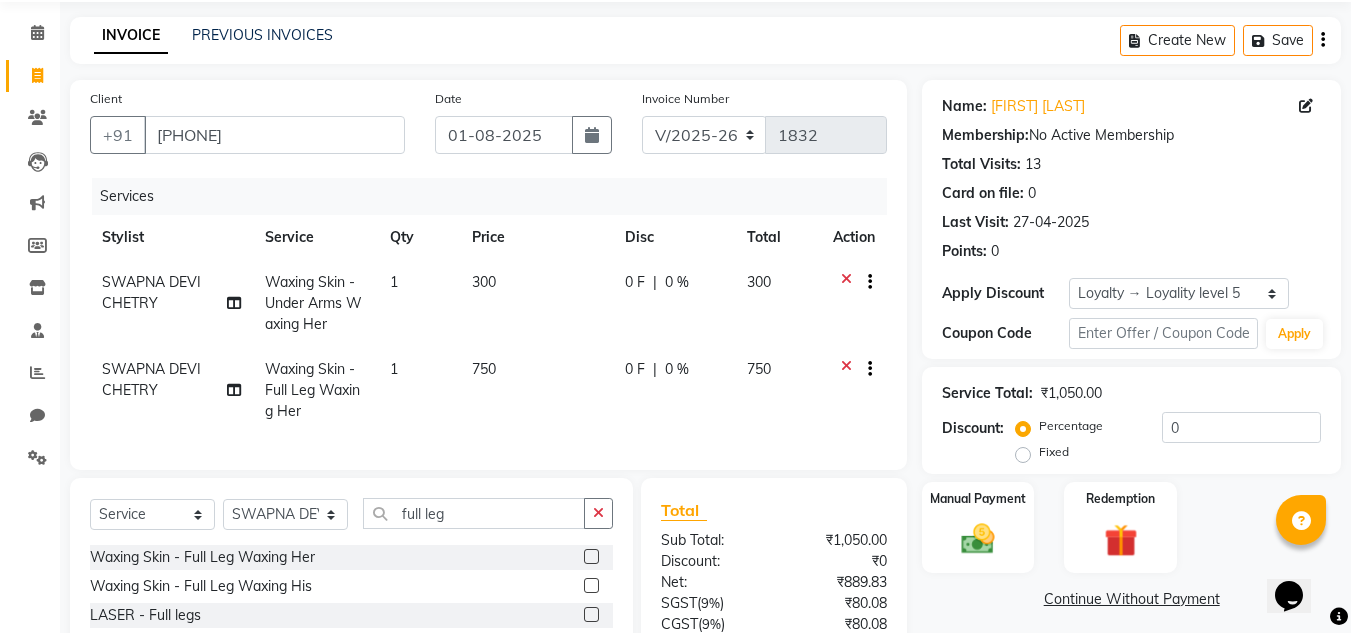 scroll, scrollTop: 174, scrollLeft: 0, axis: vertical 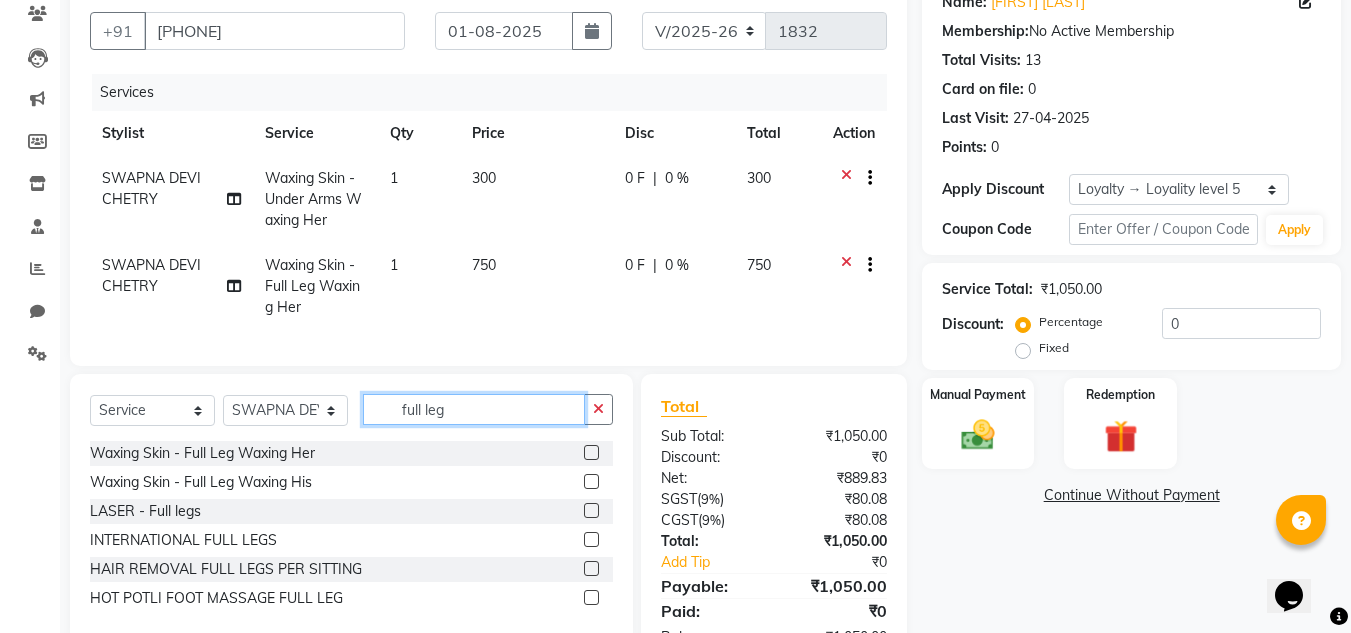 click on "full leg" 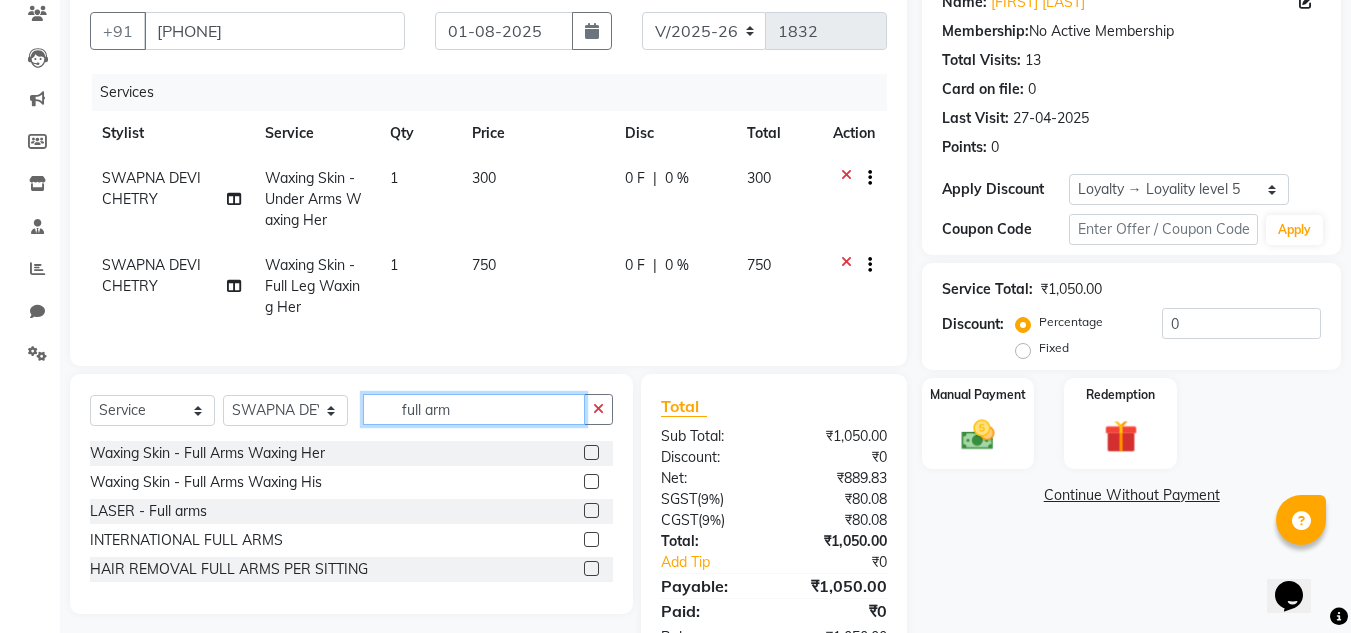 type on "full arm" 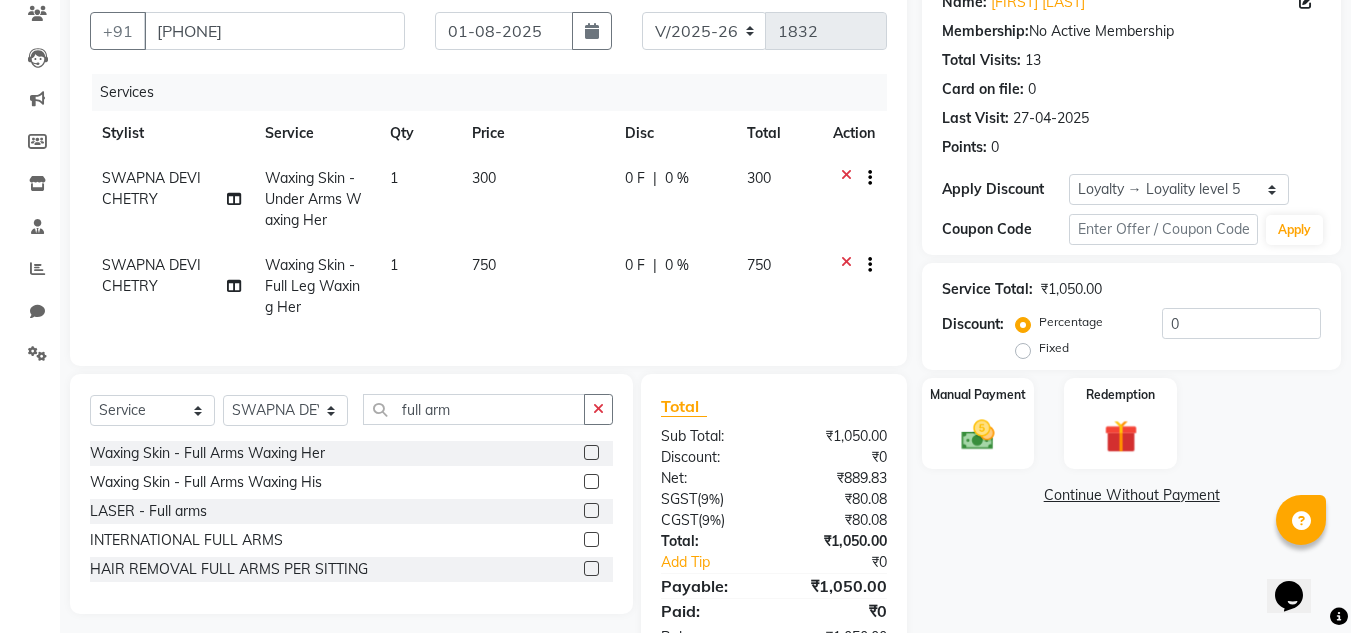 click 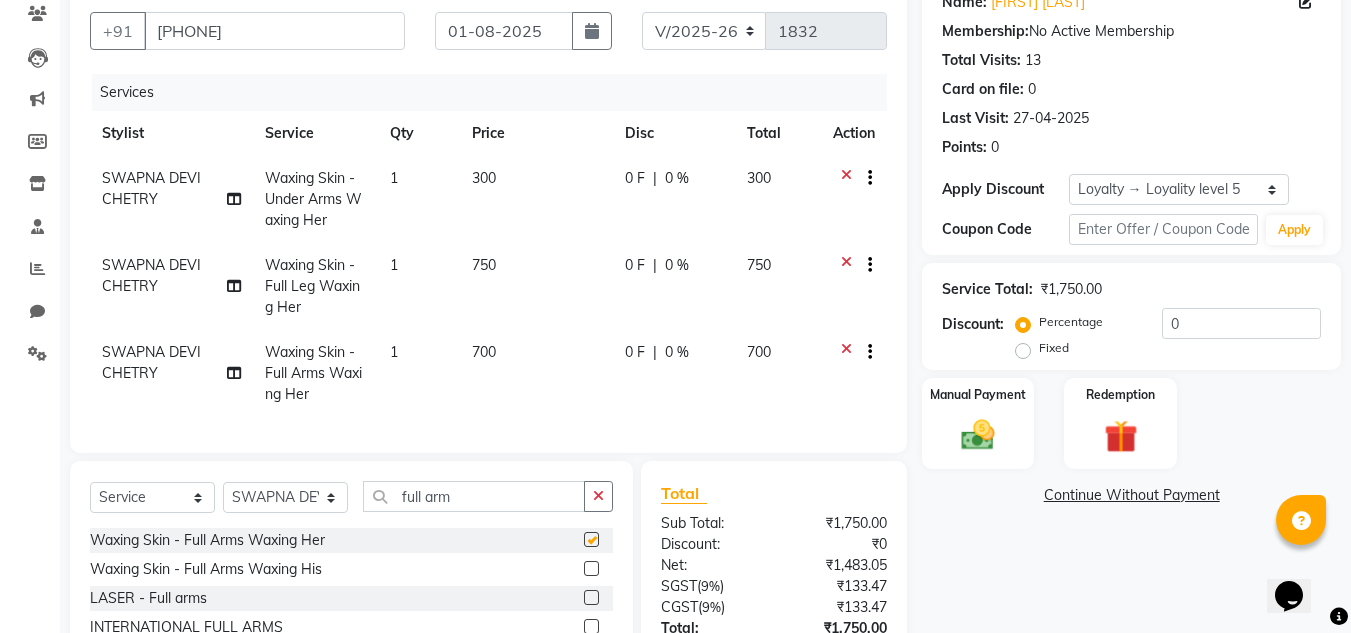 checkbox on "false" 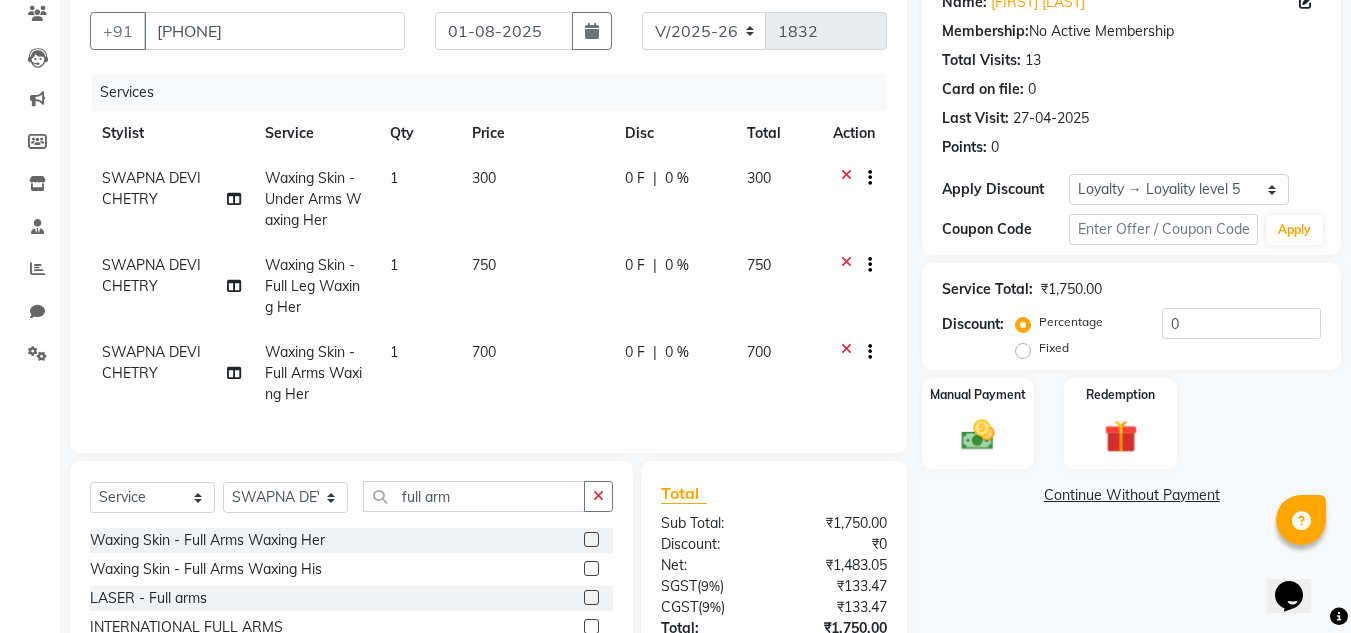 scroll, scrollTop: 319, scrollLeft: 0, axis: vertical 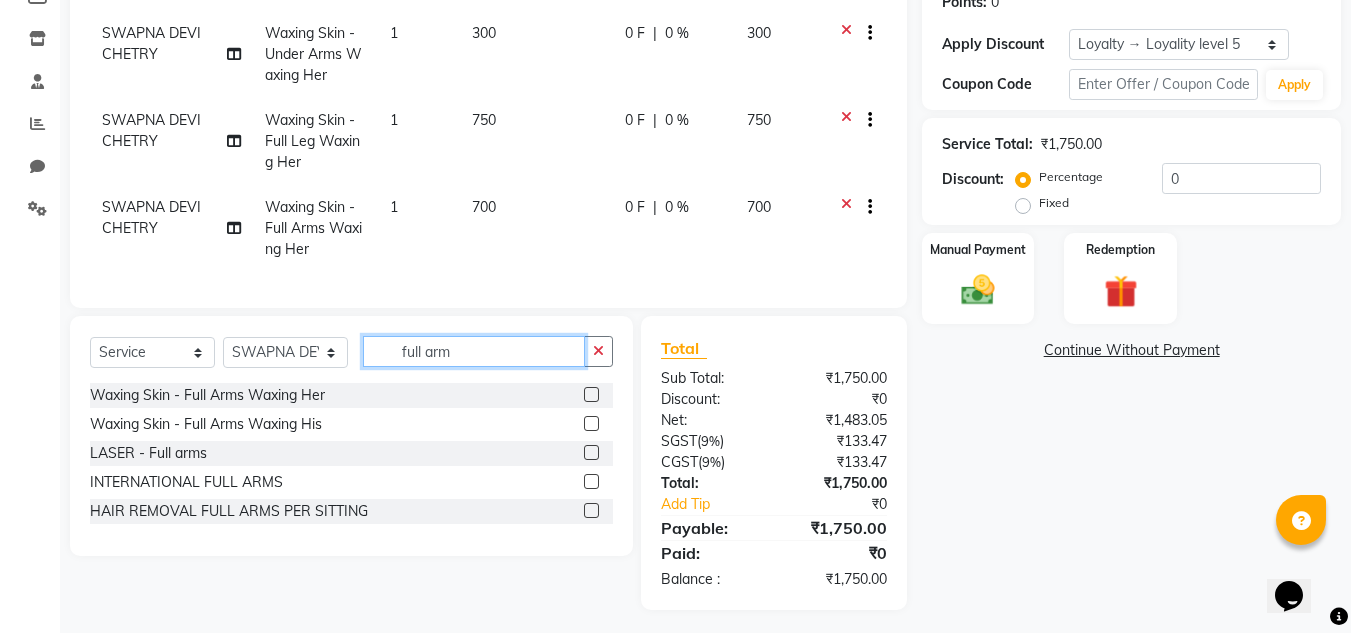 click on "full arm" 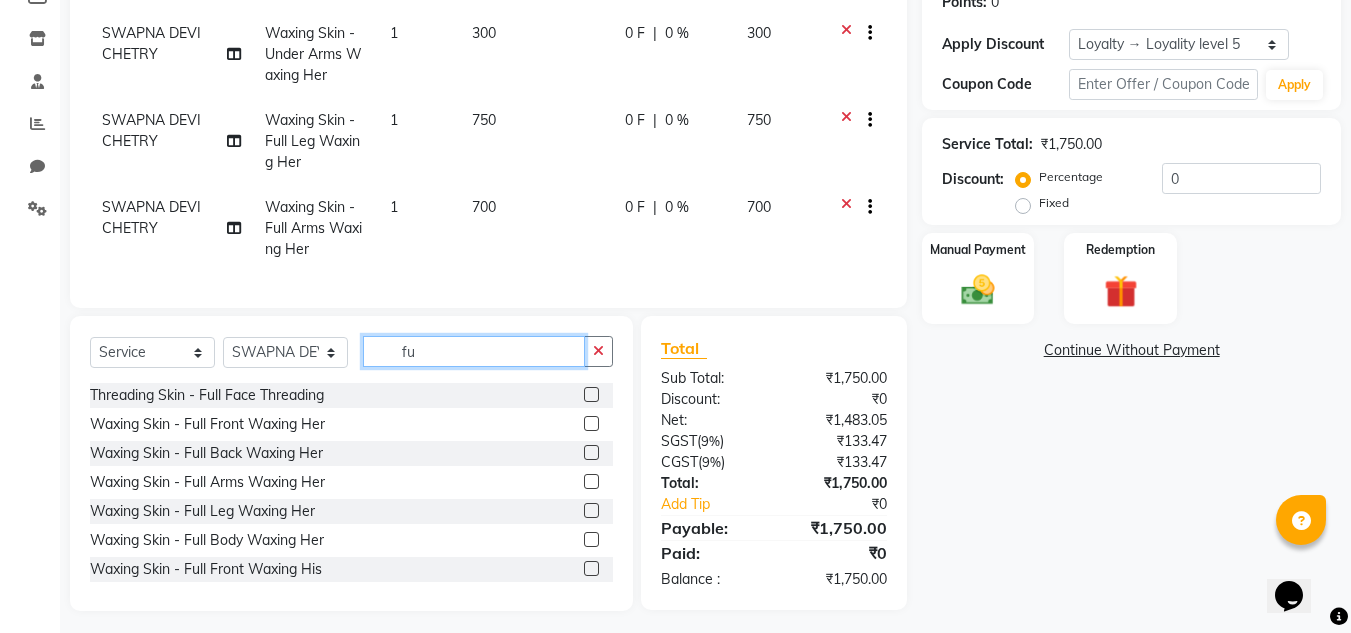 type on "f" 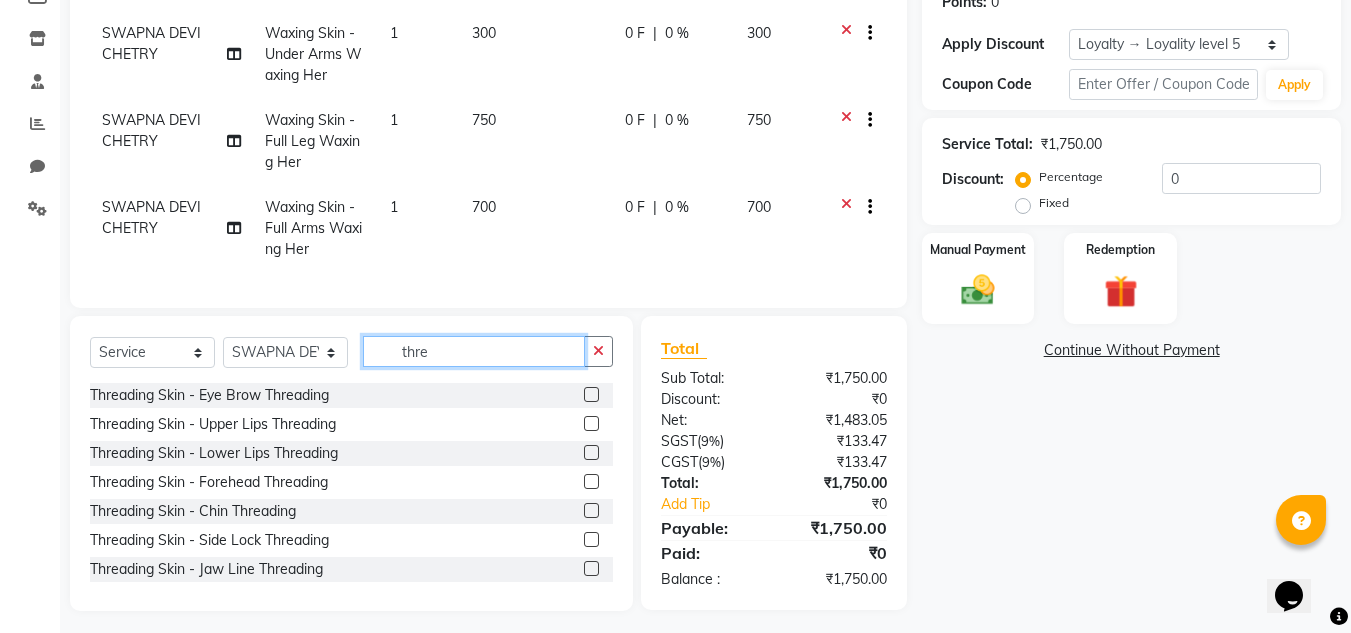 type on "thre" 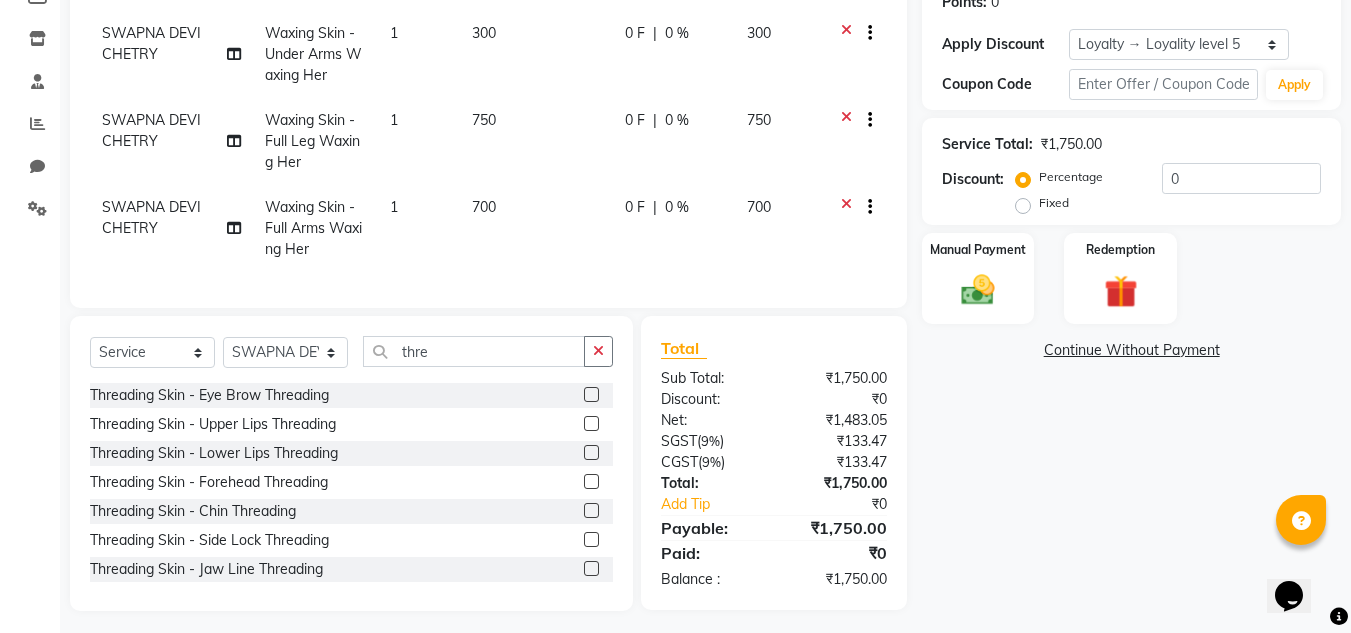 click 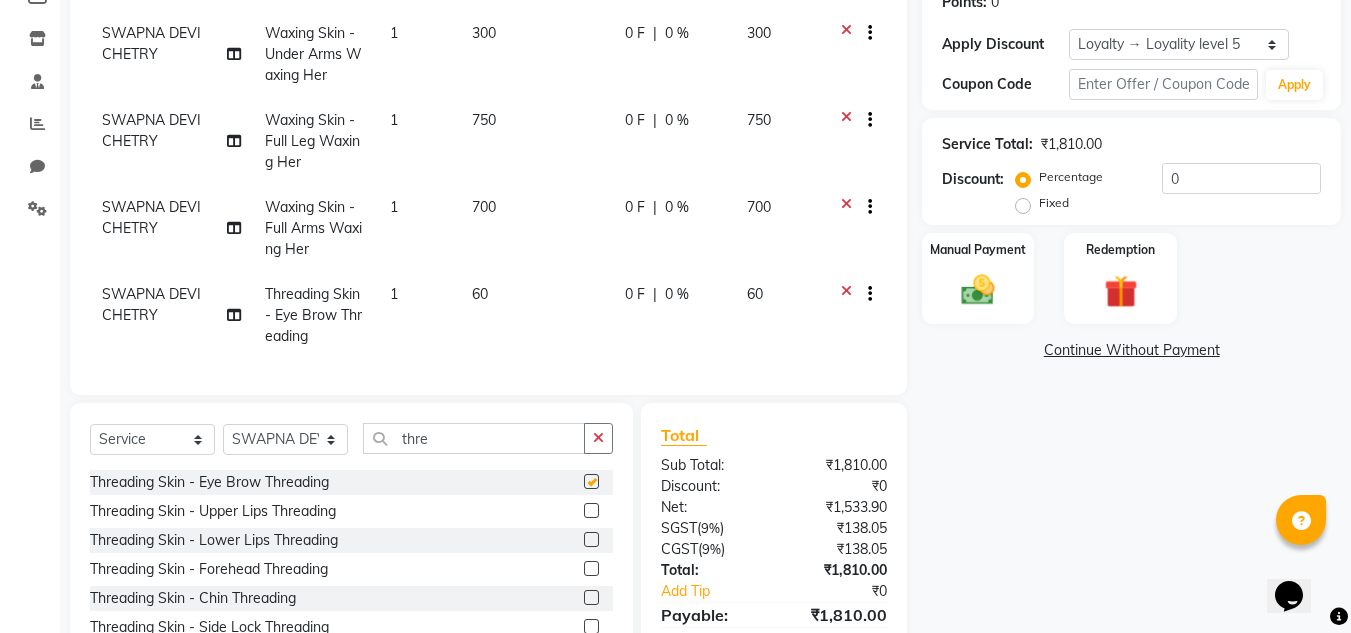 checkbox on "false" 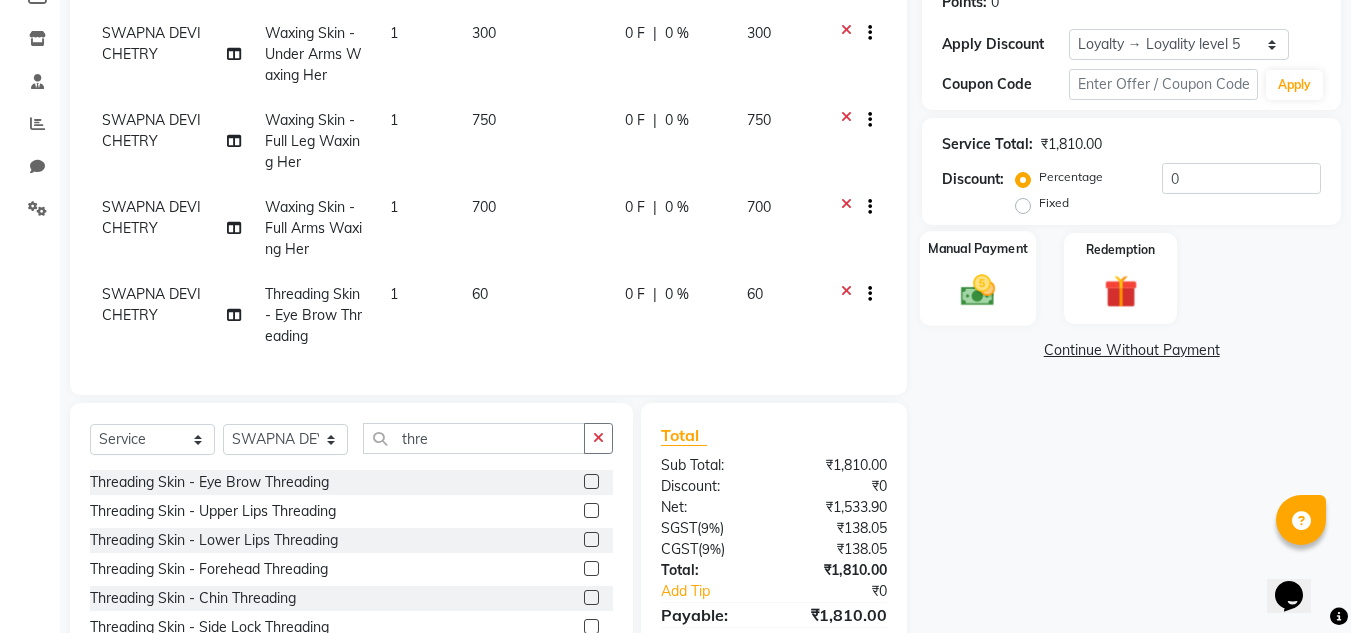 scroll, scrollTop: 396, scrollLeft: 0, axis: vertical 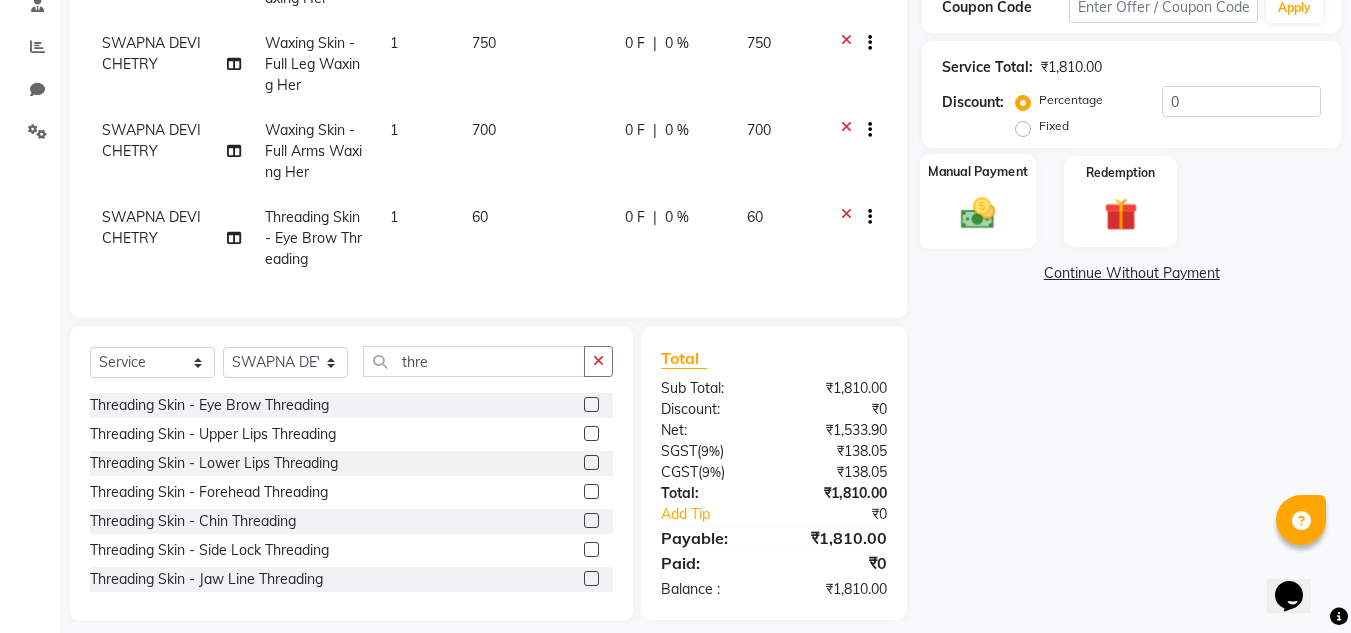 click 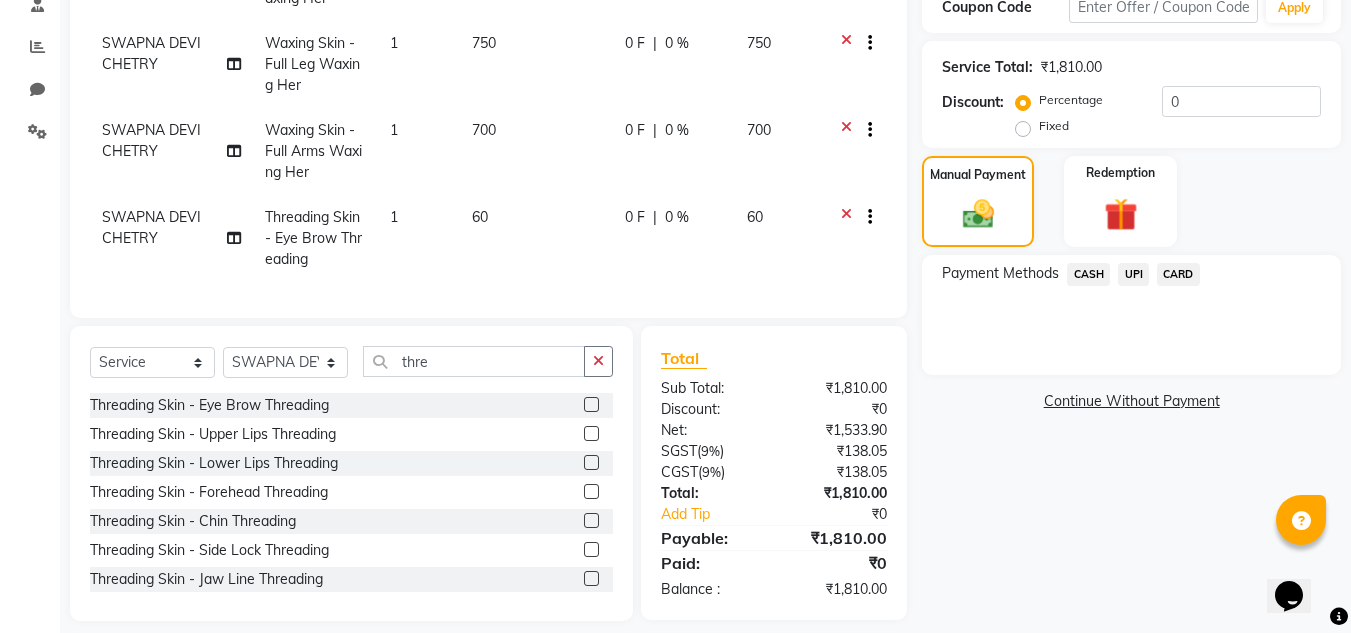 click on "UPI" 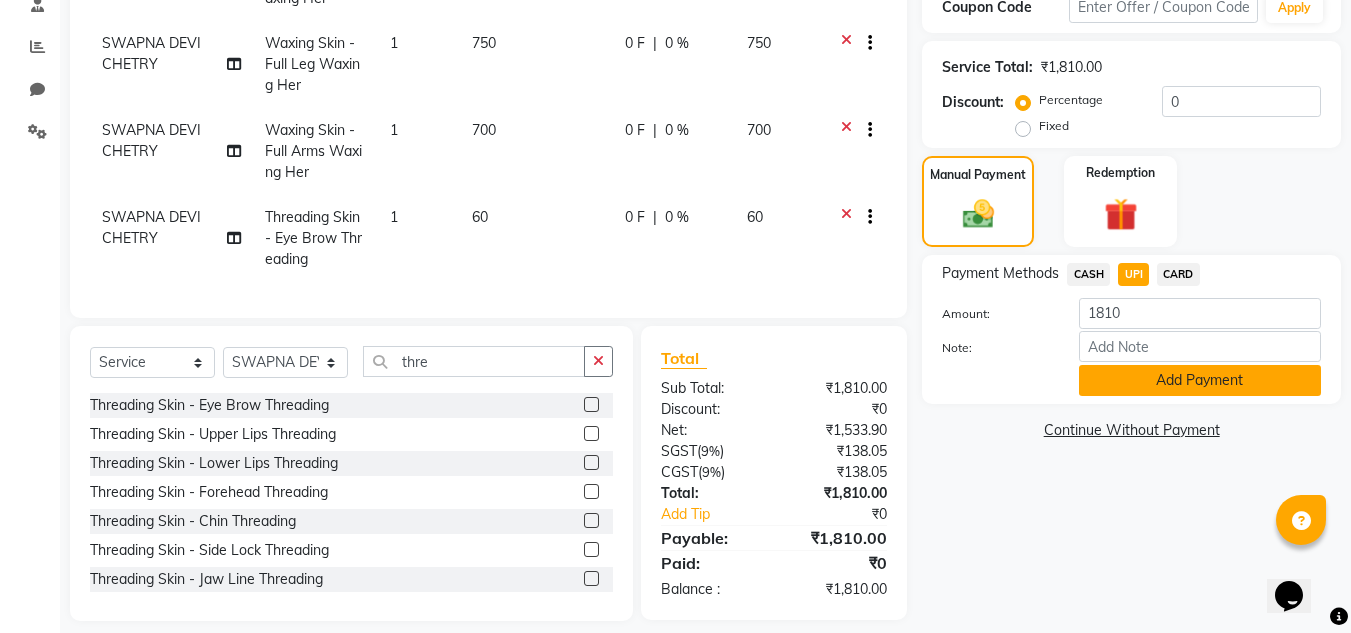 click on "Add Payment" 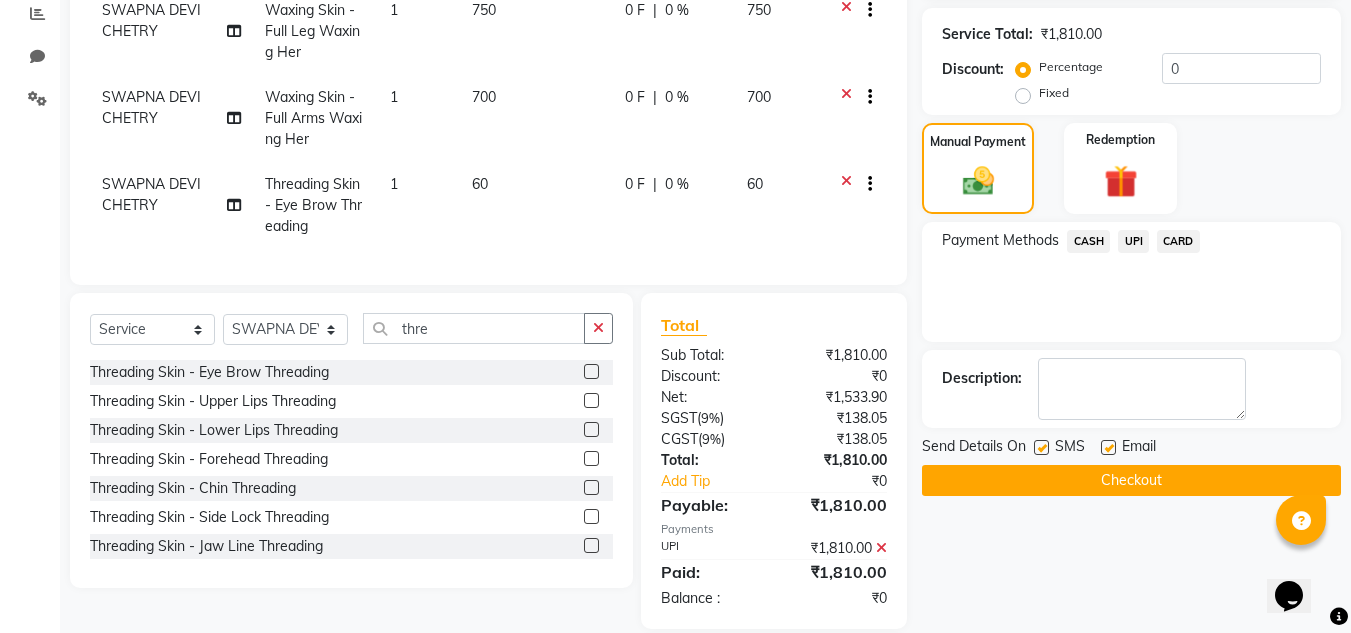 scroll, scrollTop: 590, scrollLeft: 0, axis: vertical 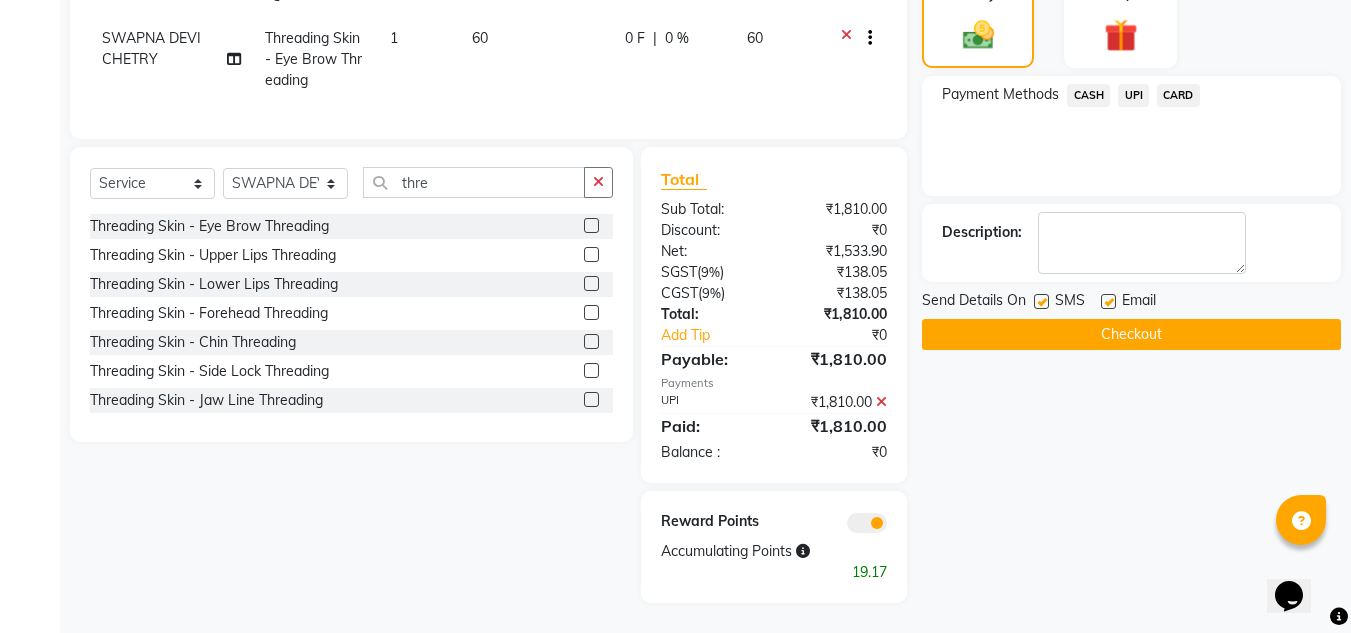 click on "Checkout" 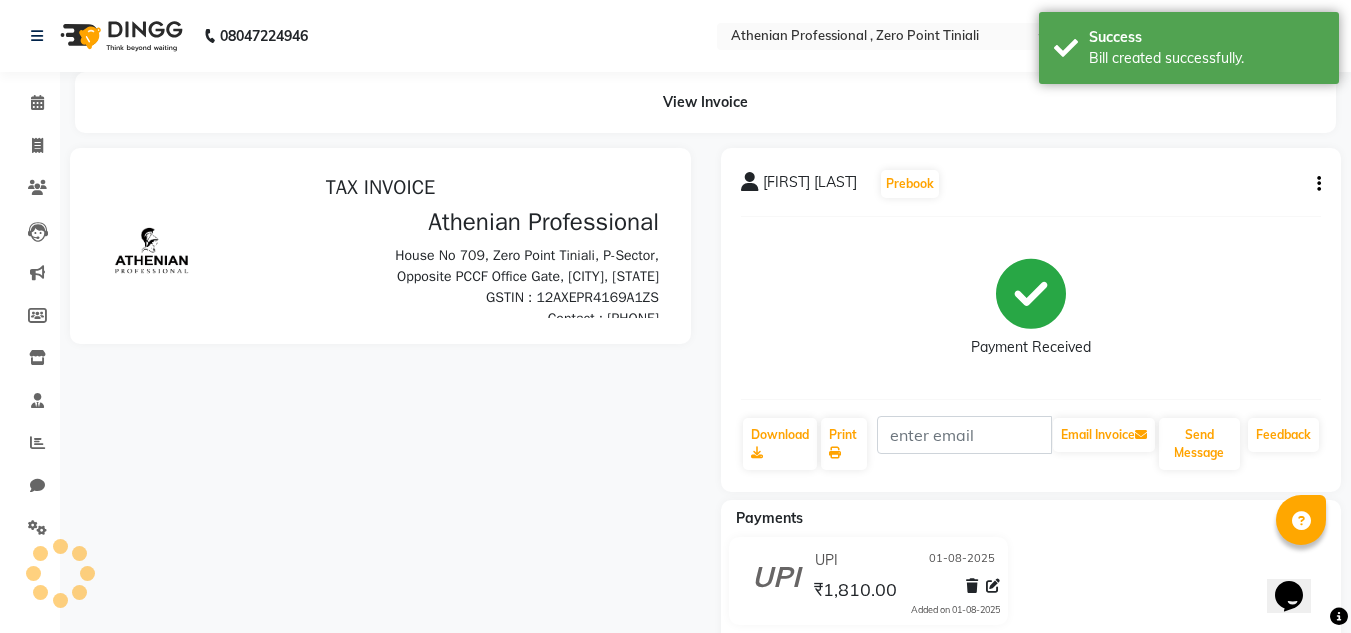scroll, scrollTop: 0, scrollLeft: 0, axis: both 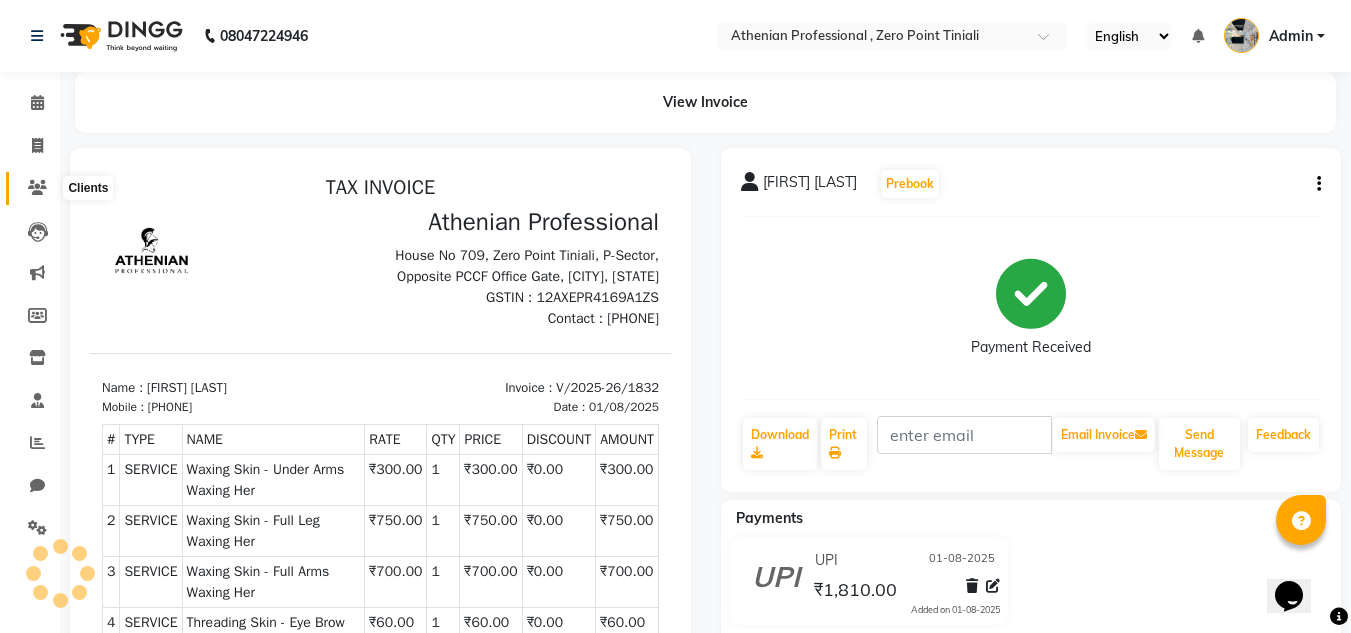 click 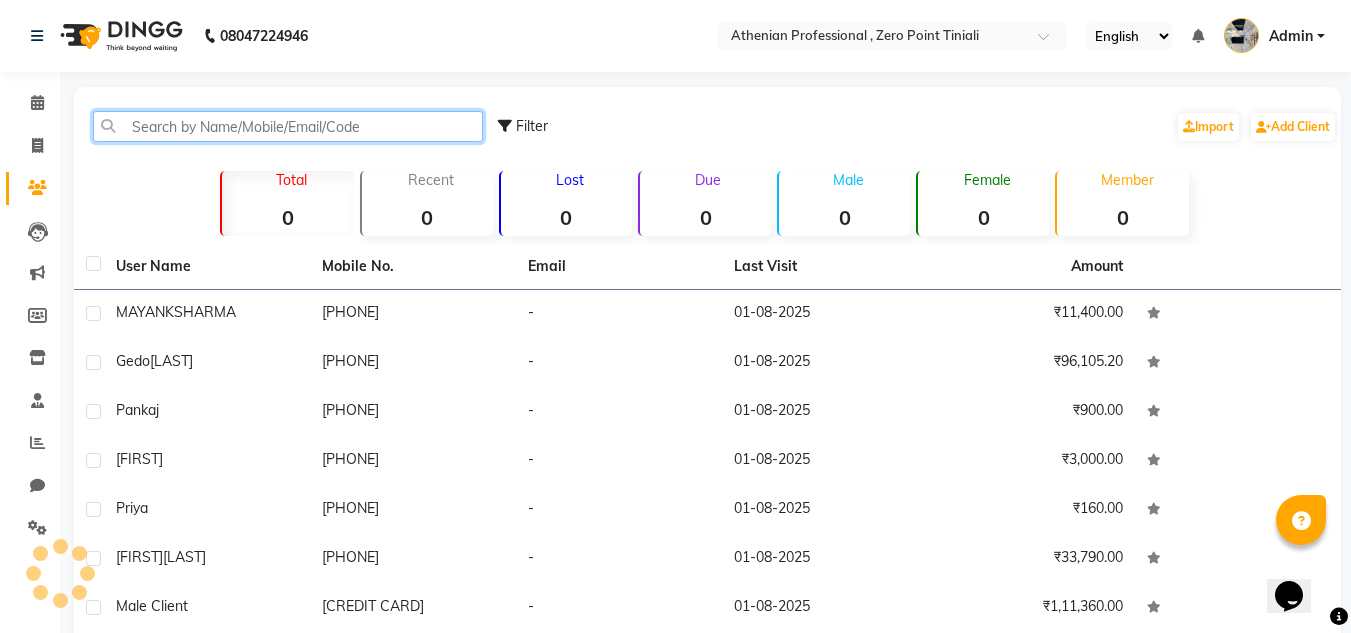 click 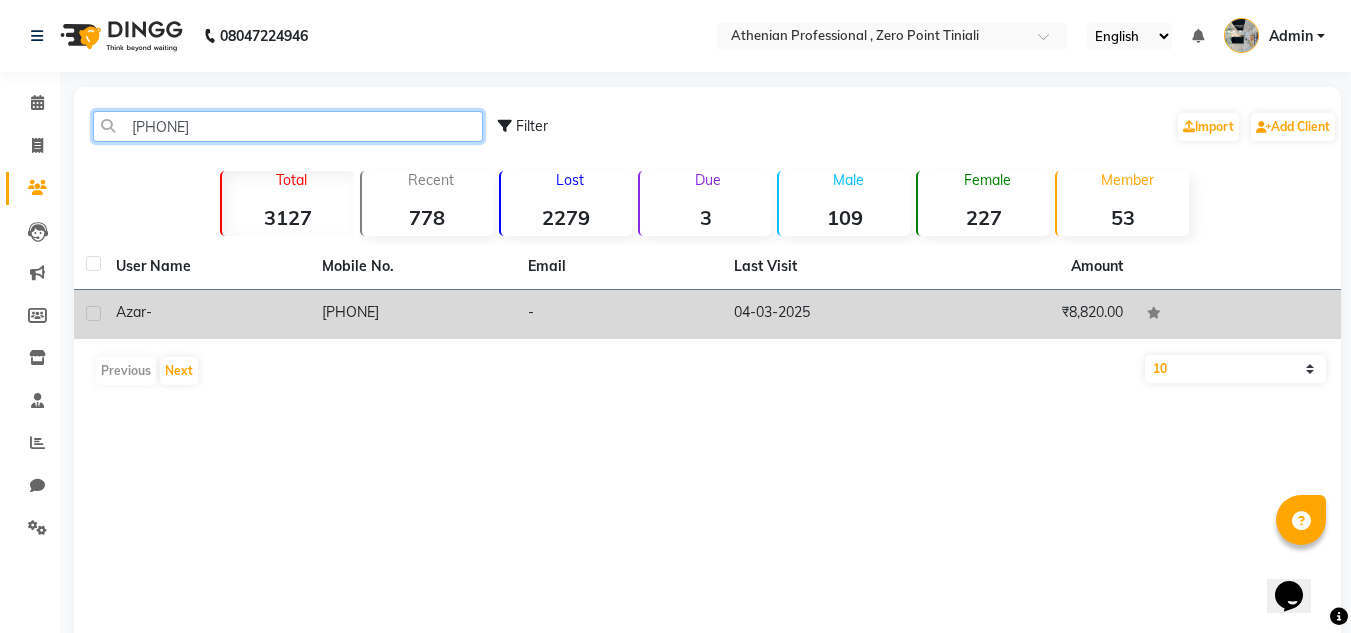 type on "[PHONE]" 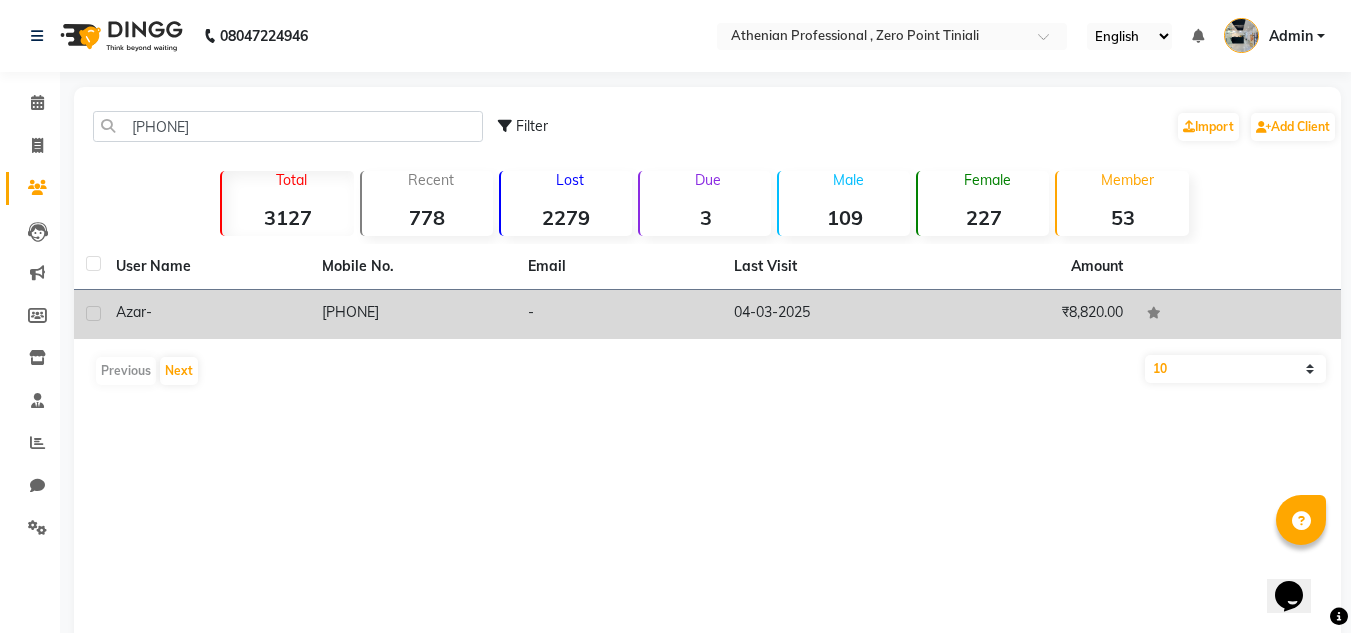 click on "Azar" 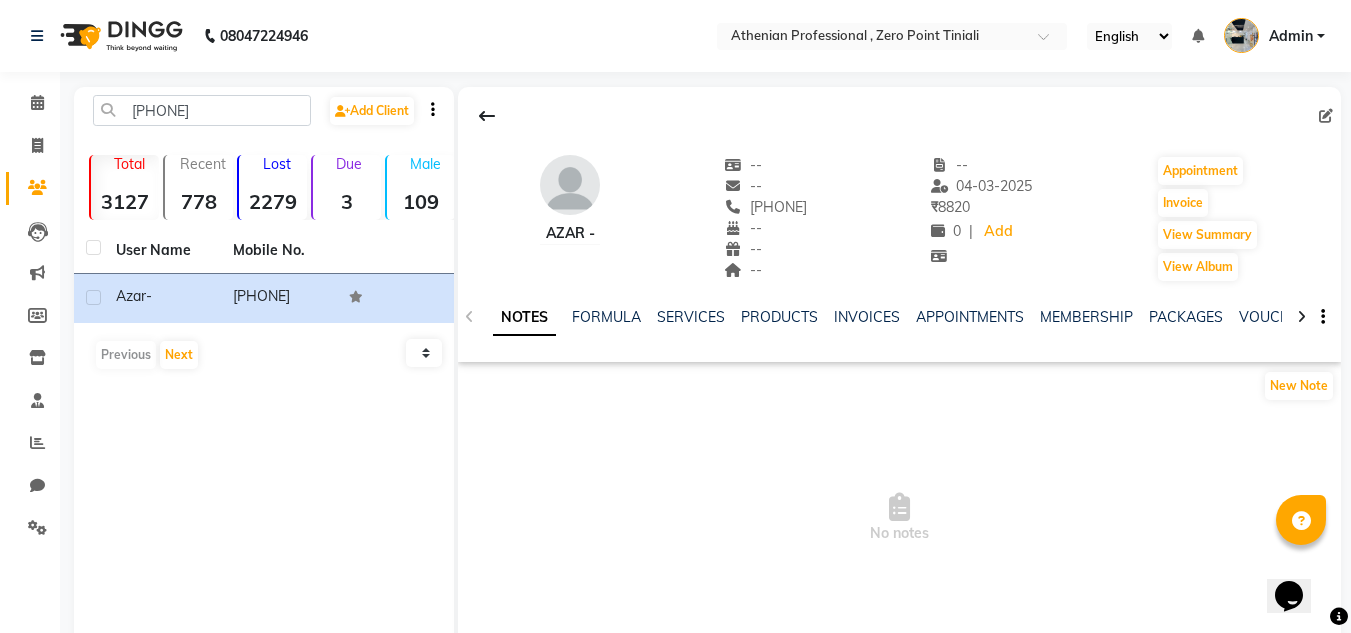 click on "VOUCHERS" 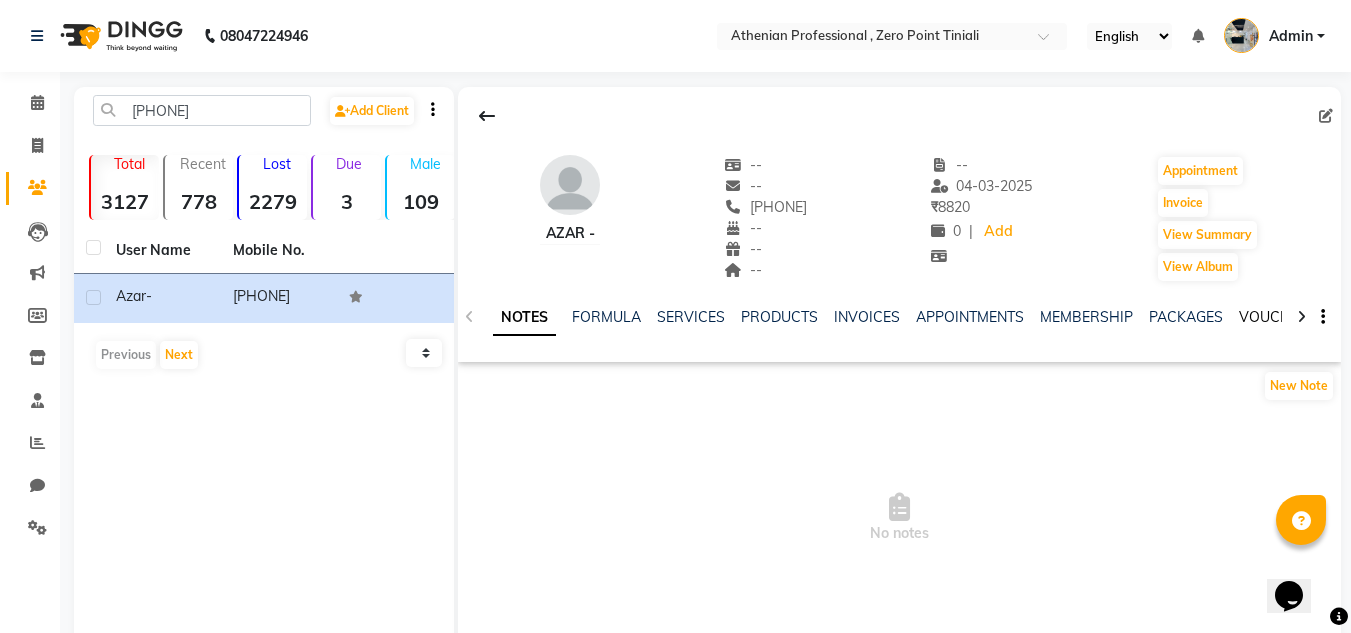 click on "VOUCHERS" 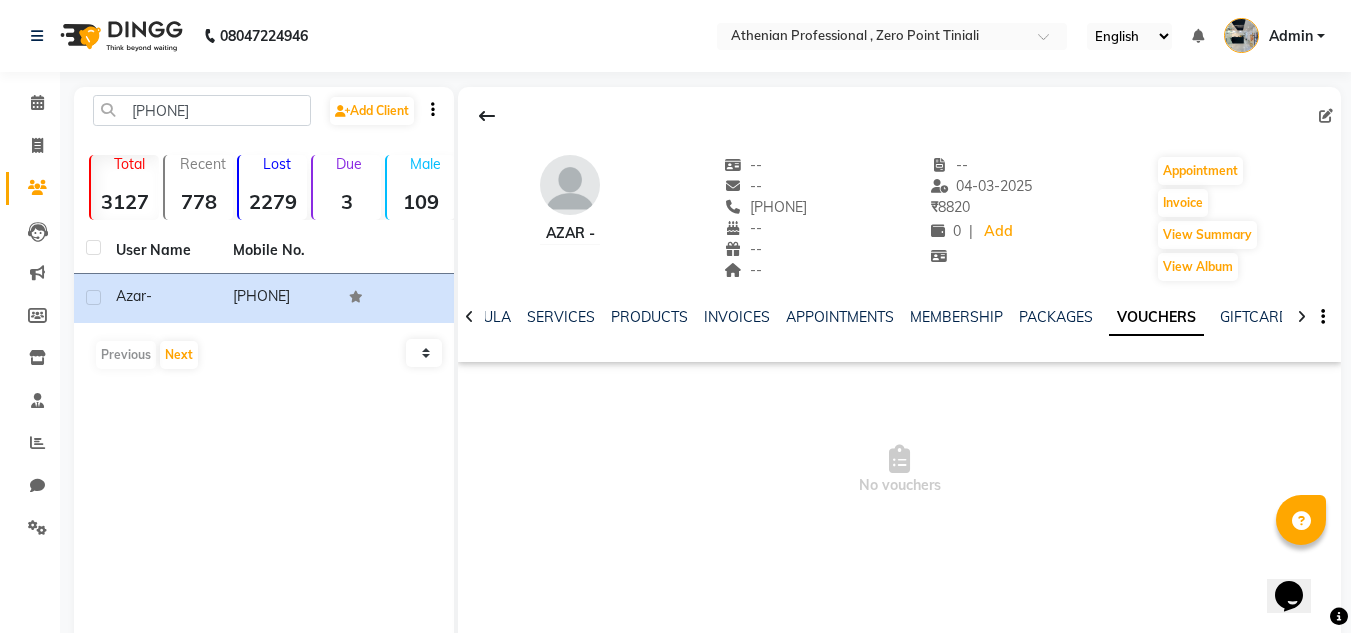 scroll, scrollTop: 7, scrollLeft: 0, axis: vertical 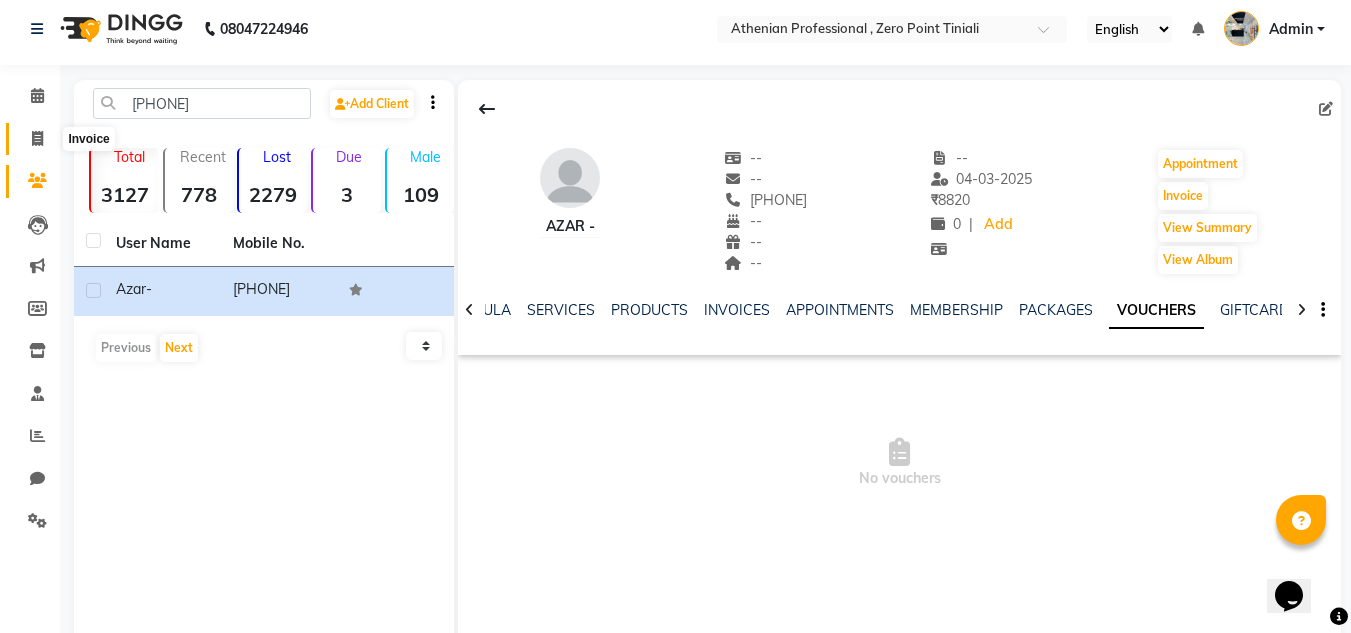 click 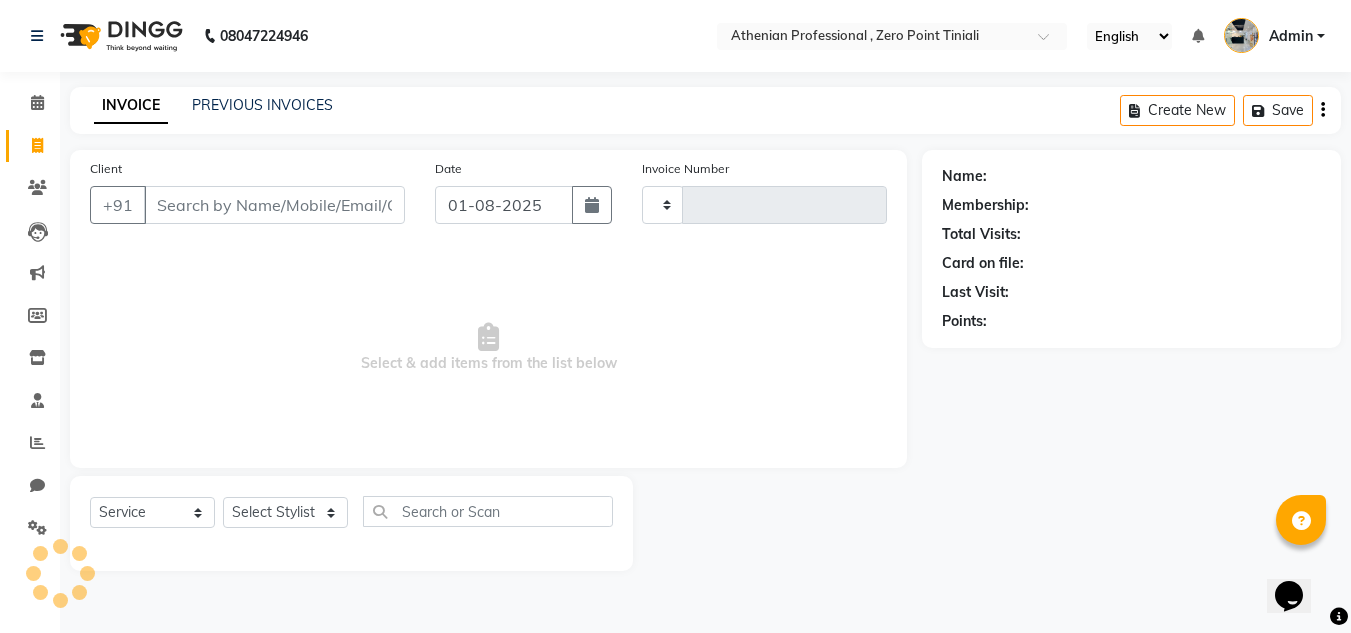 type on "1833" 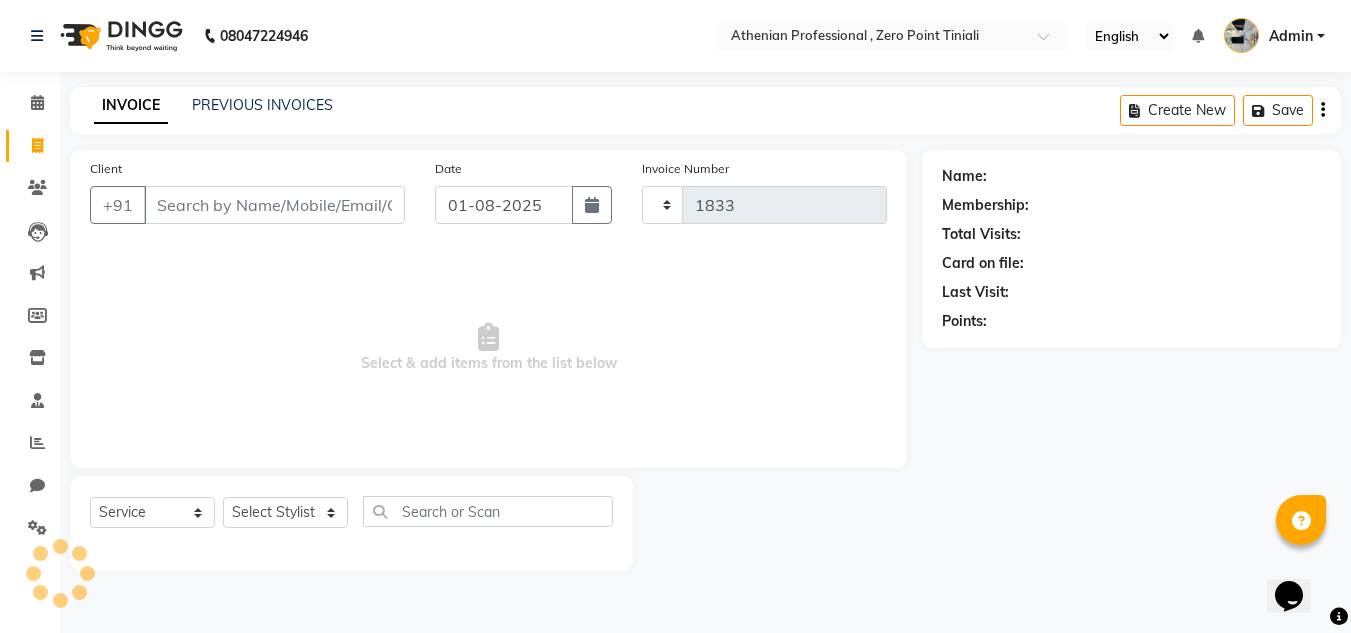 select on "8300" 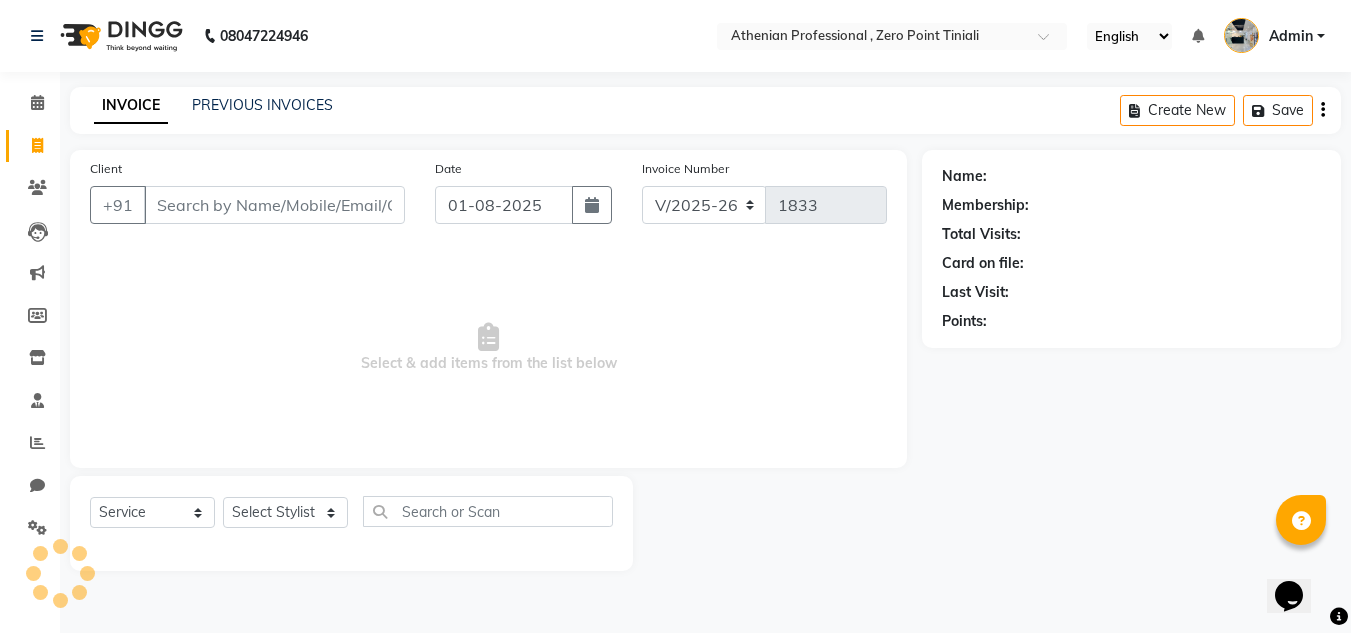 scroll, scrollTop: 0, scrollLeft: 0, axis: both 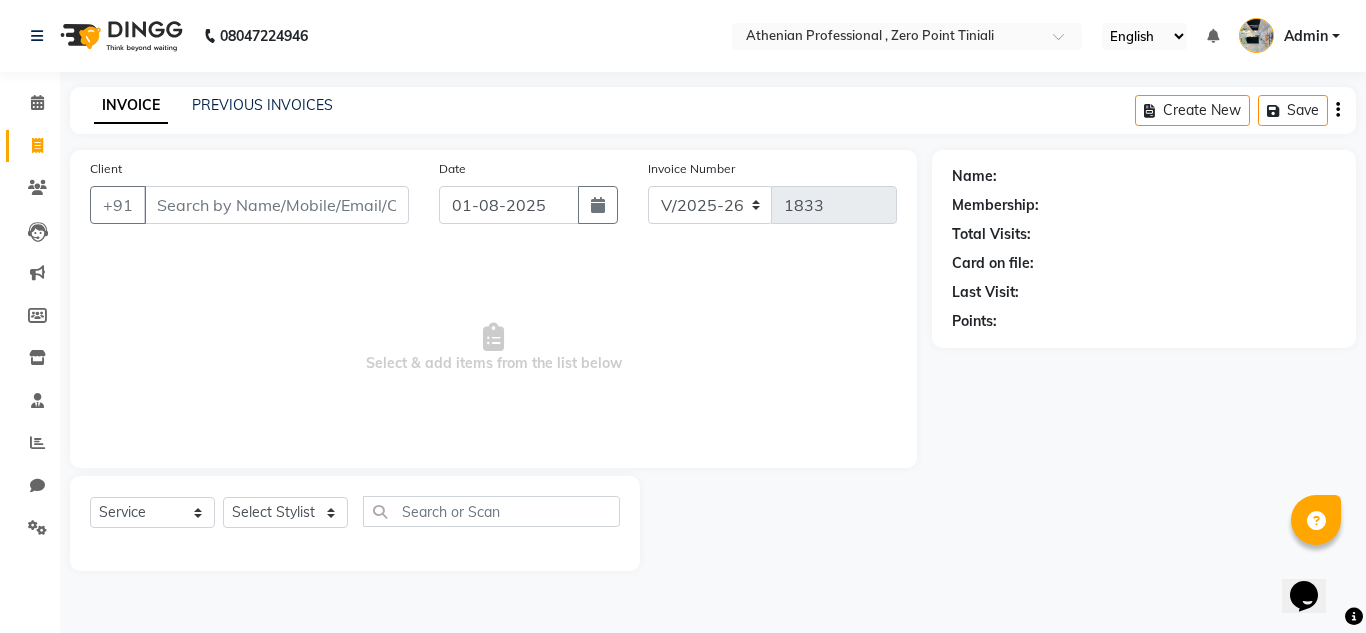 click on "Client" at bounding box center (276, 205) 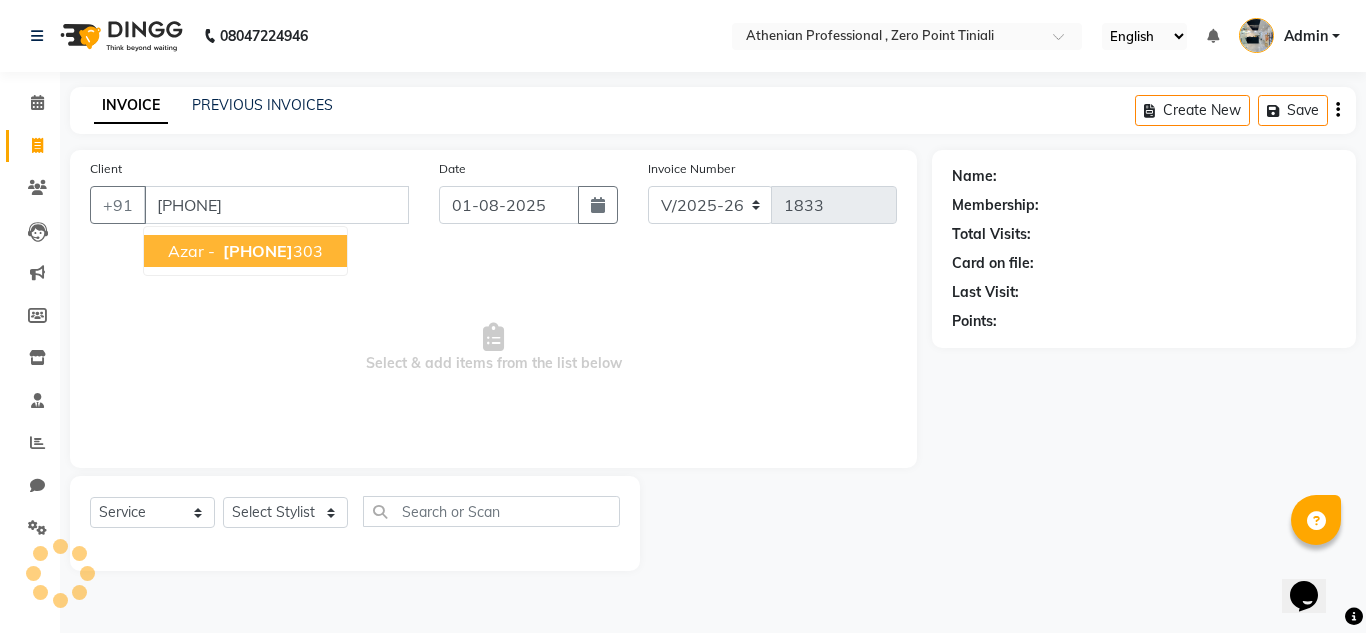 type on "[PHONE]" 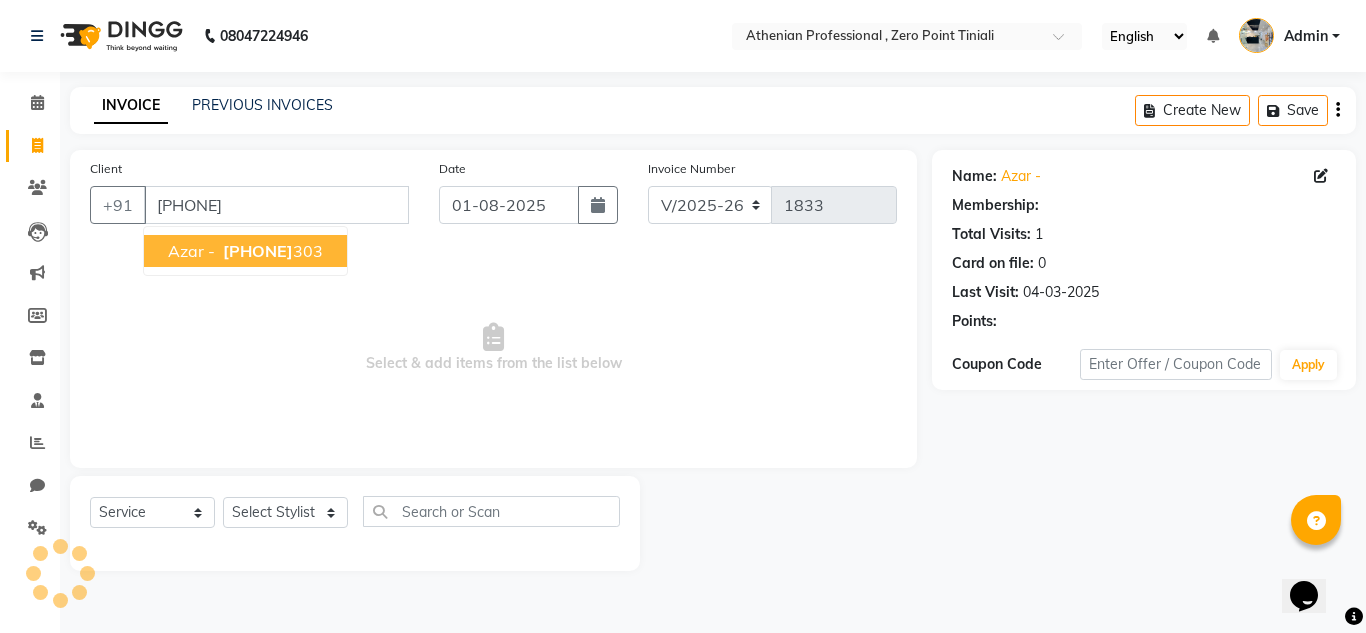 select on "1: Object" 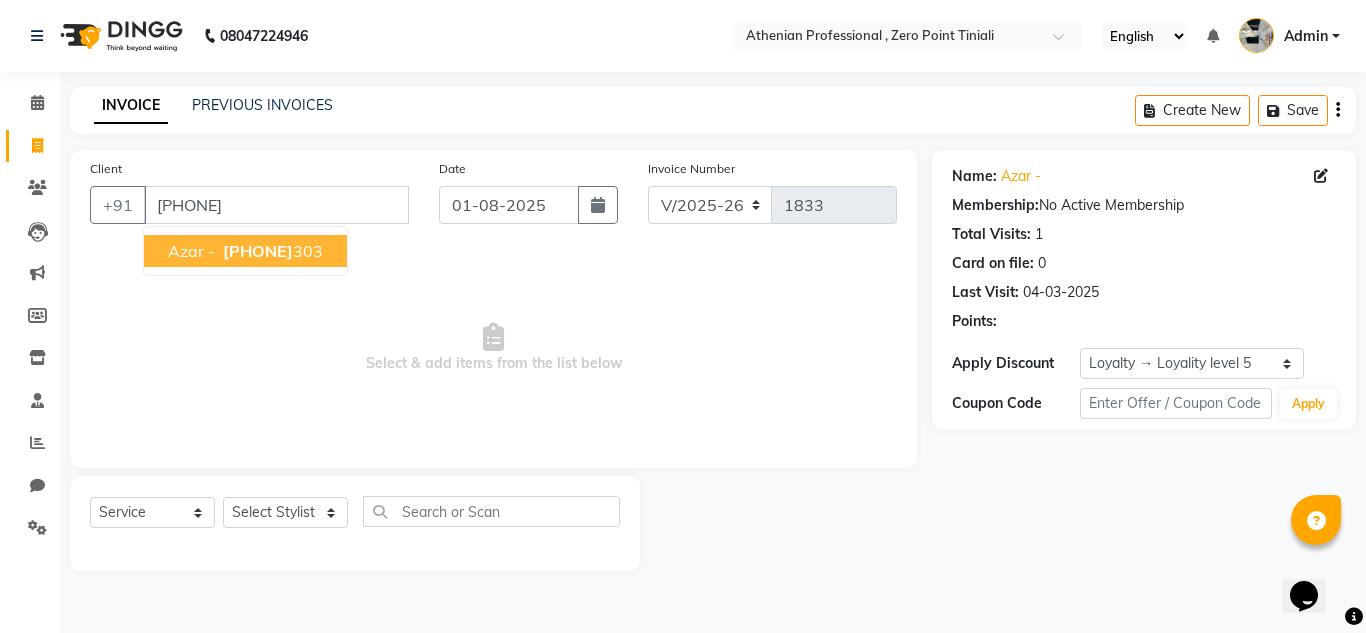 click on "Azar -" at bounding box center (191, 251) 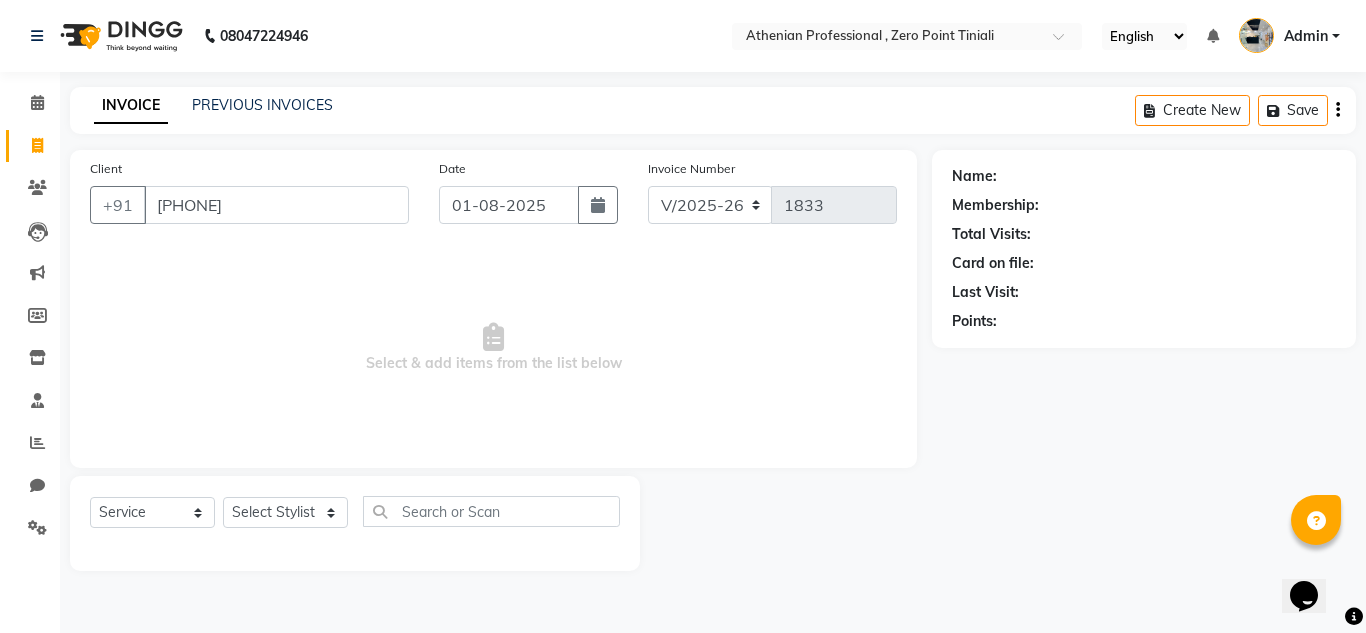 select on "1: Object" 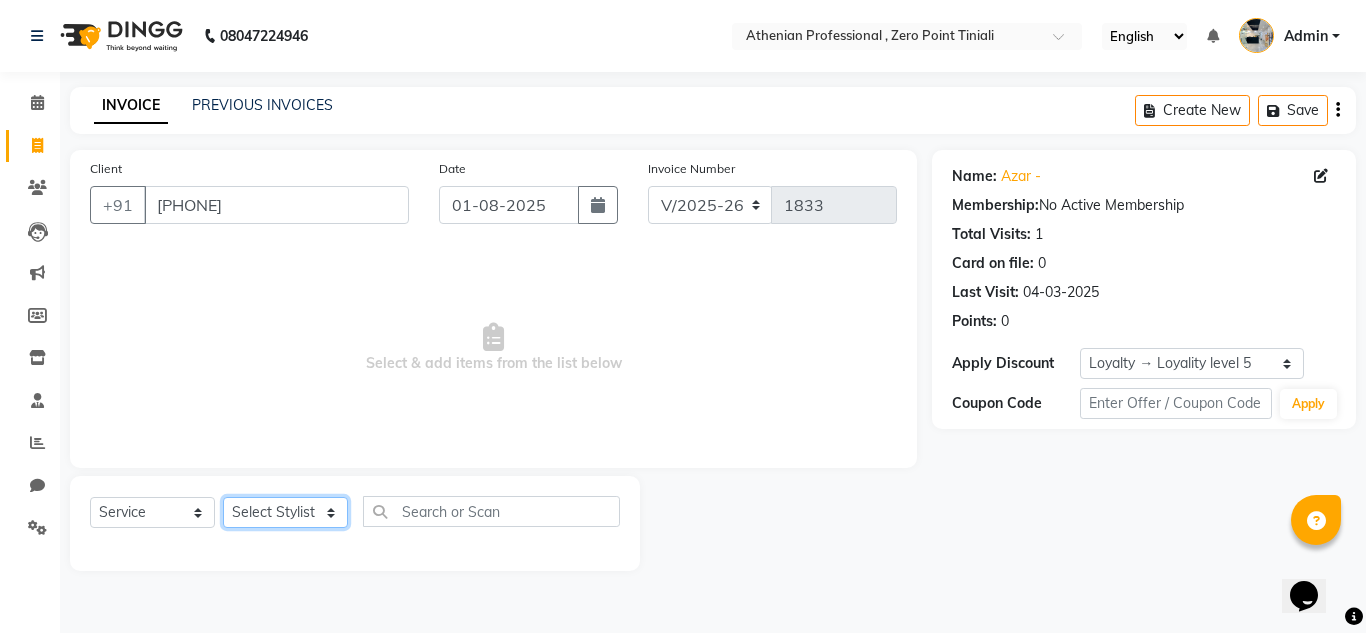 click on "Select Stylist [STYLIST] [STYLIST] [STYLIST] [STYLIST] [STYLIST] [STYLIST] [STYLIST] [STYLIST] [STYLIST] [STYLIST] [STYLIST] [STYLIST] [STYLIST] [STYLIST] [STYLIST] [STYLIST] [STYLIST]" 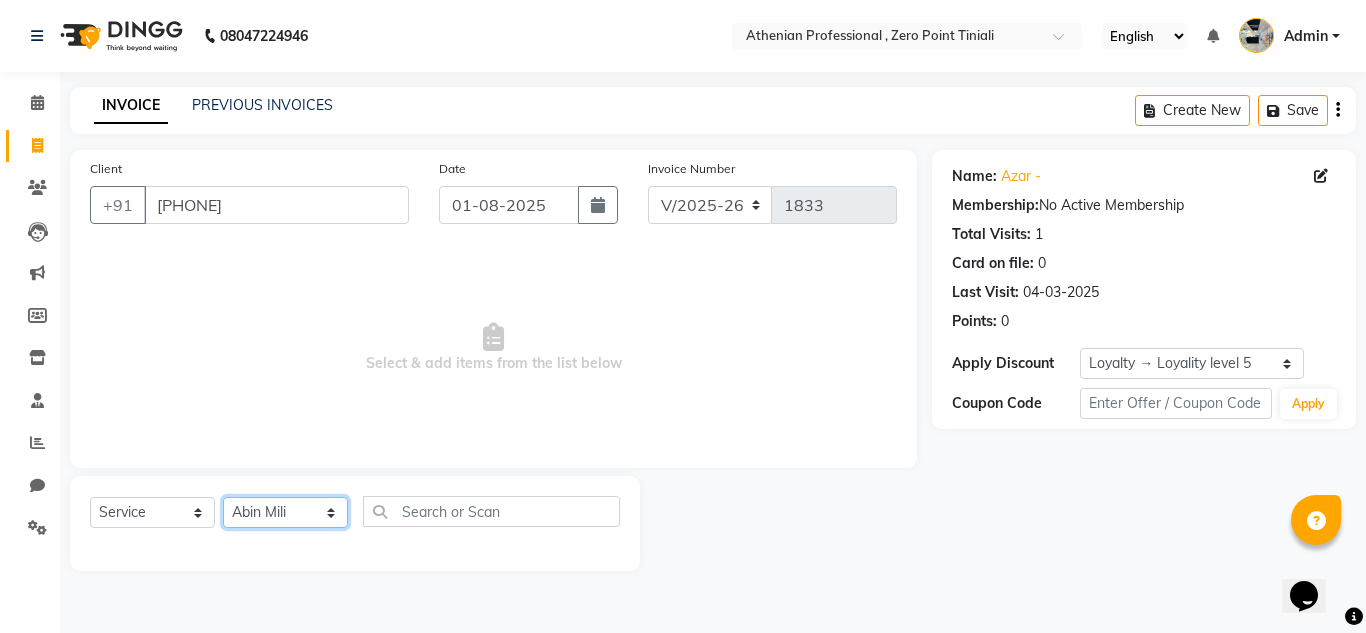 click on "Select Stylist [STYLIST] [STYLIST] [STYLIST] [STYLIST] [STYLIST] [STYLIST] [STYLIST] [STYLIST] [STYLIST] [STYLIST] [STYLIST] [STYLIST] [STYLIST] [STYLIST] [STYLIST] [STYLIST] [STYLIST]" 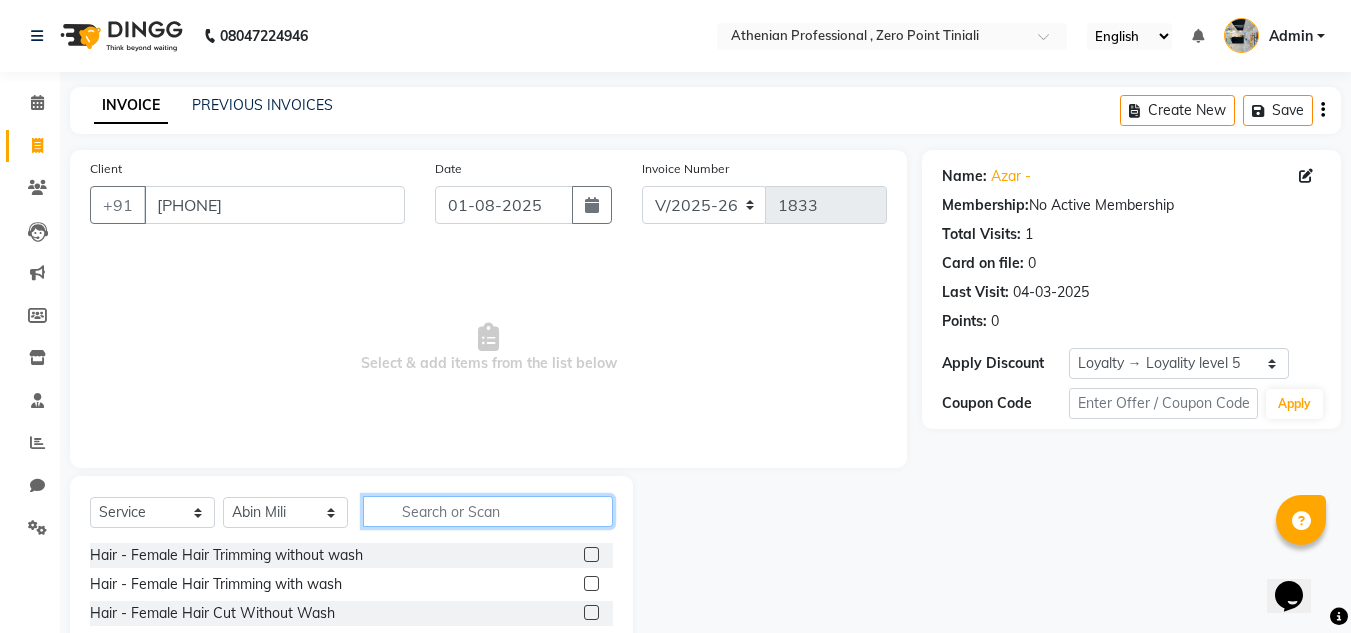 click 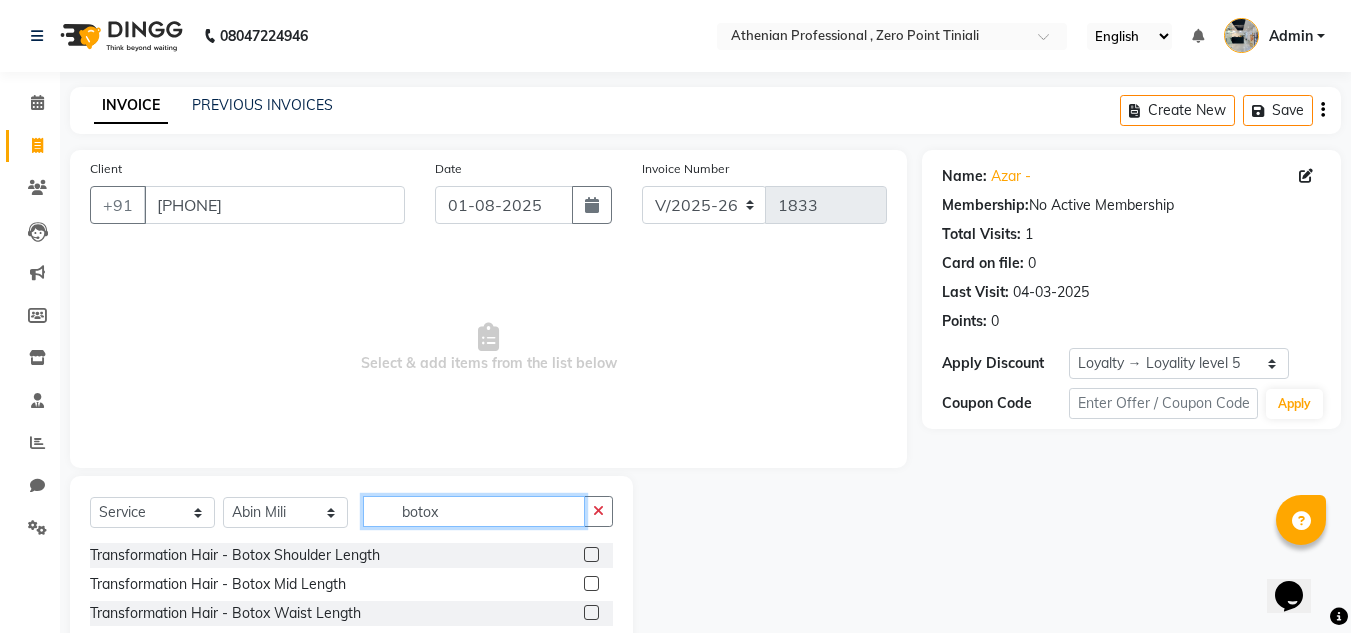 type on "botox" 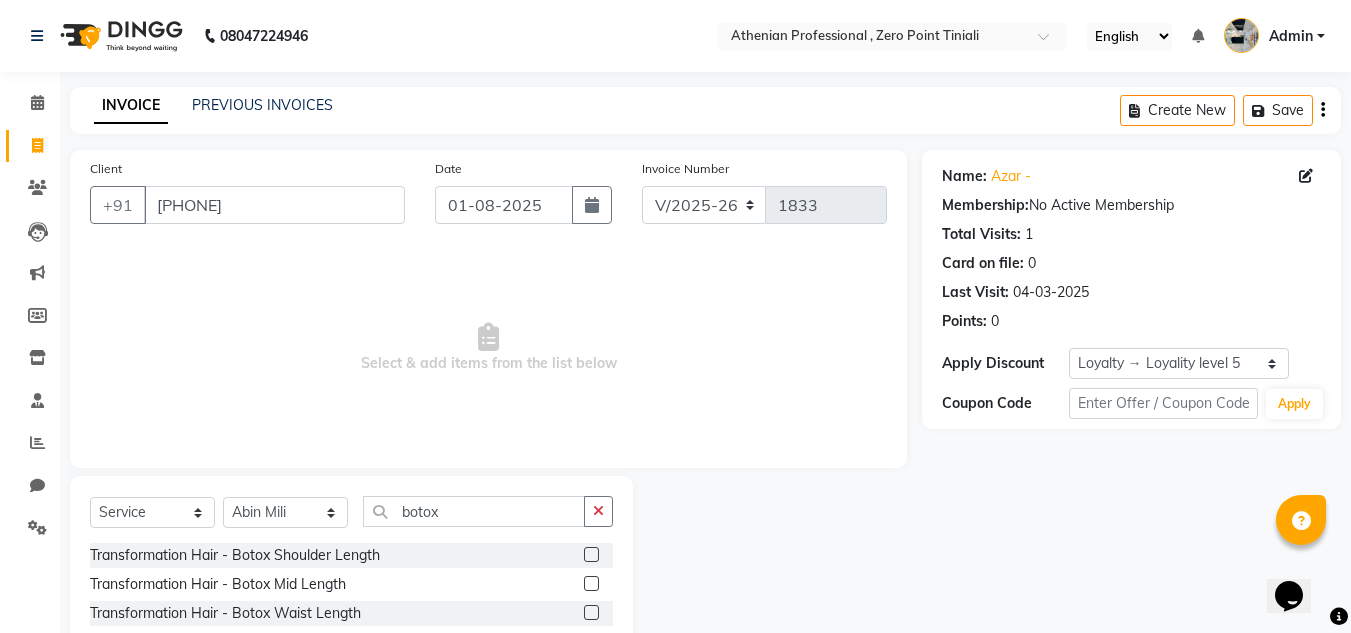 click 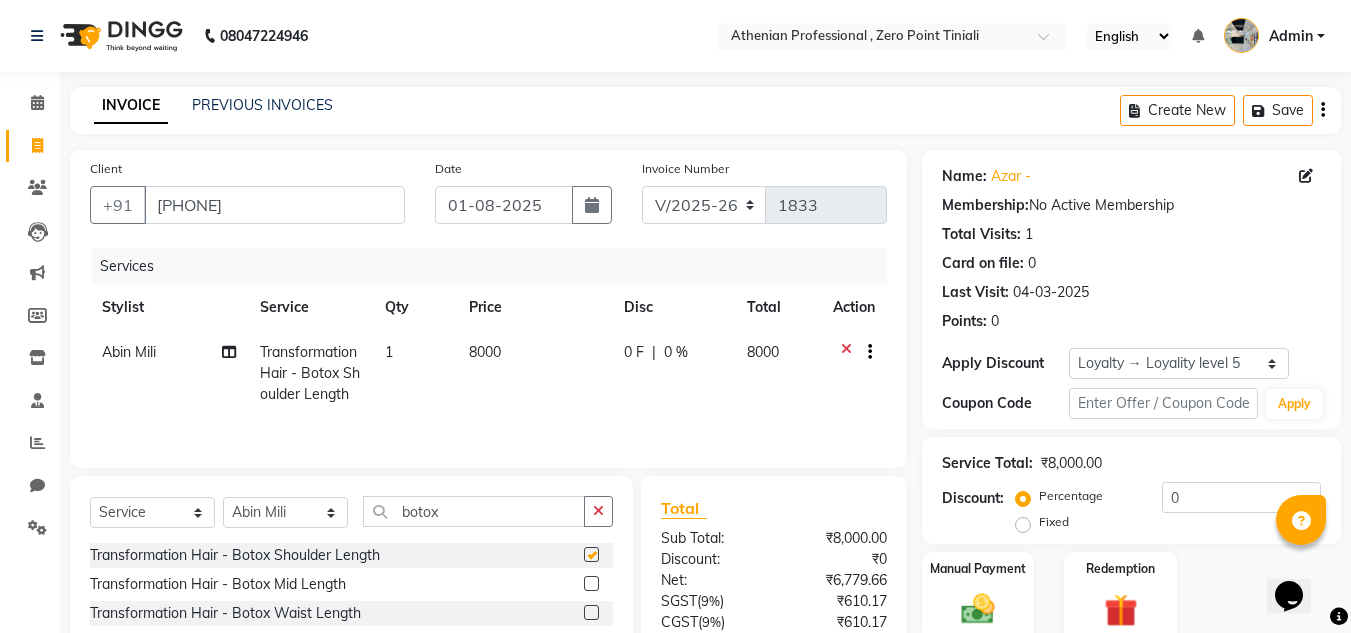 checkbox on "false" 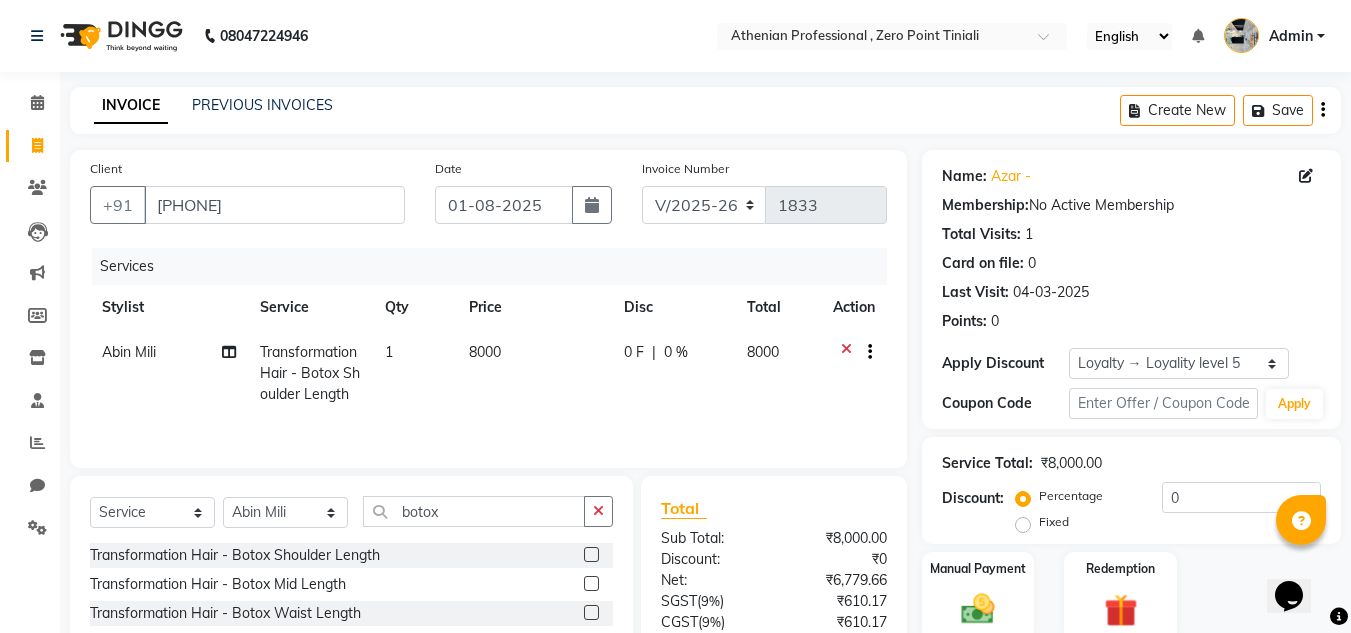 click 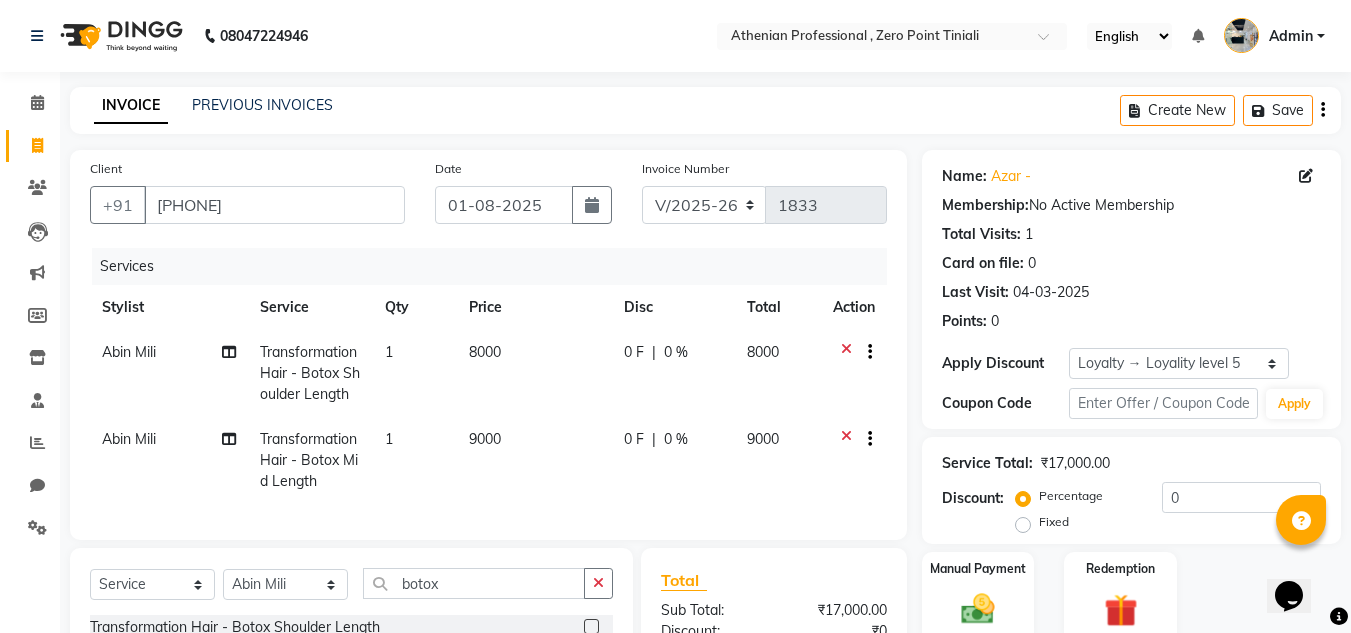 checkbox on "false" 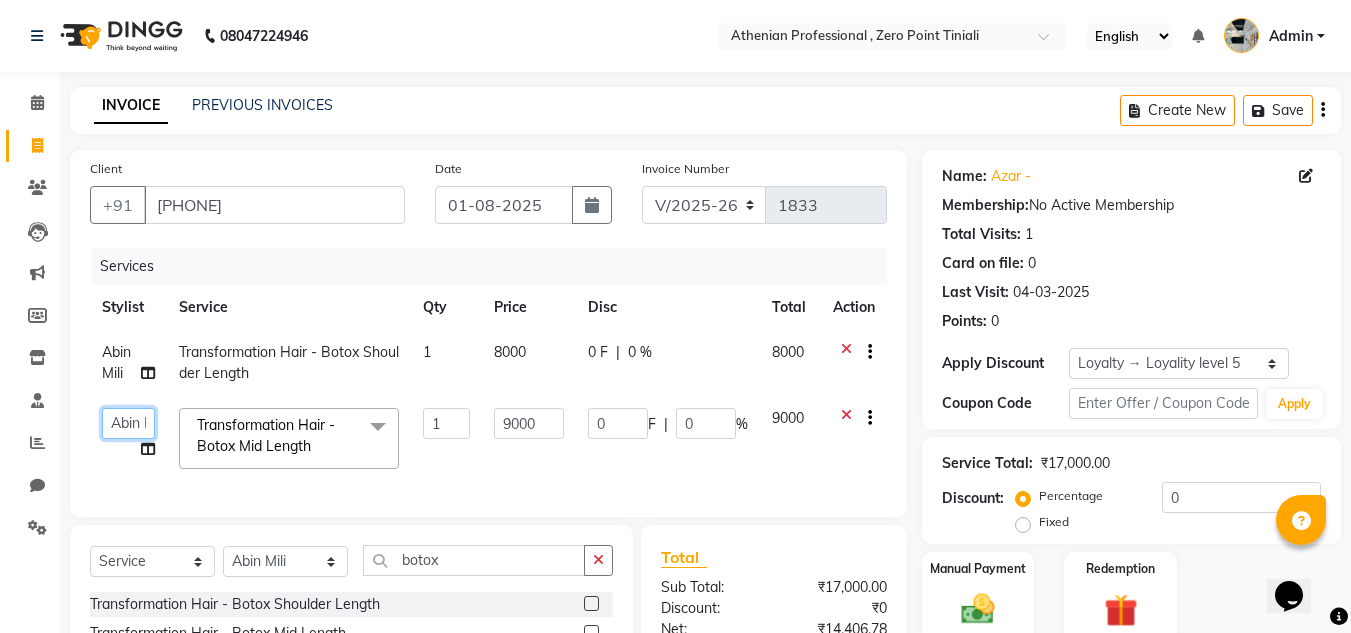 click on "[STYLIST] [STYLIST] [STYLIST] [STYLIST] [STYLIST] [STYLIST] [STYLIST] [STYLIST] [STYLIST] [STYLIST] [STYLIST] [STYLIST] [STYLIST] [STYLIST] [STYLIST] [STYLIST] [STYLIST]" 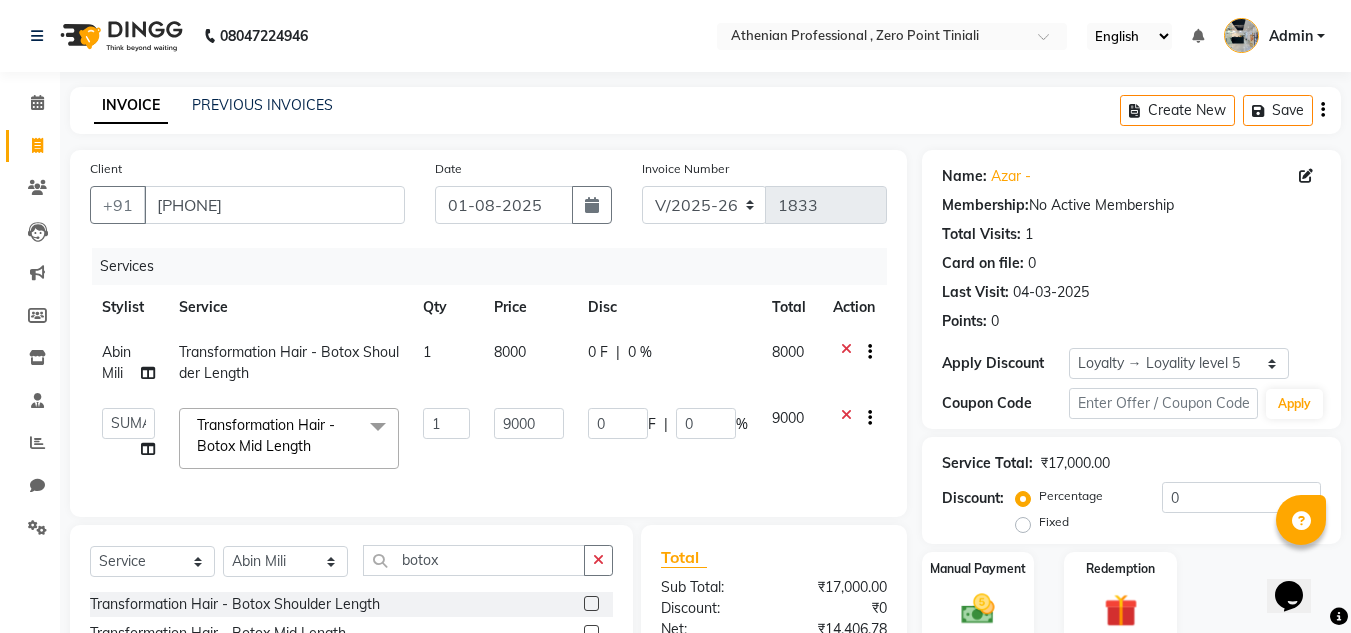 select on "80203" 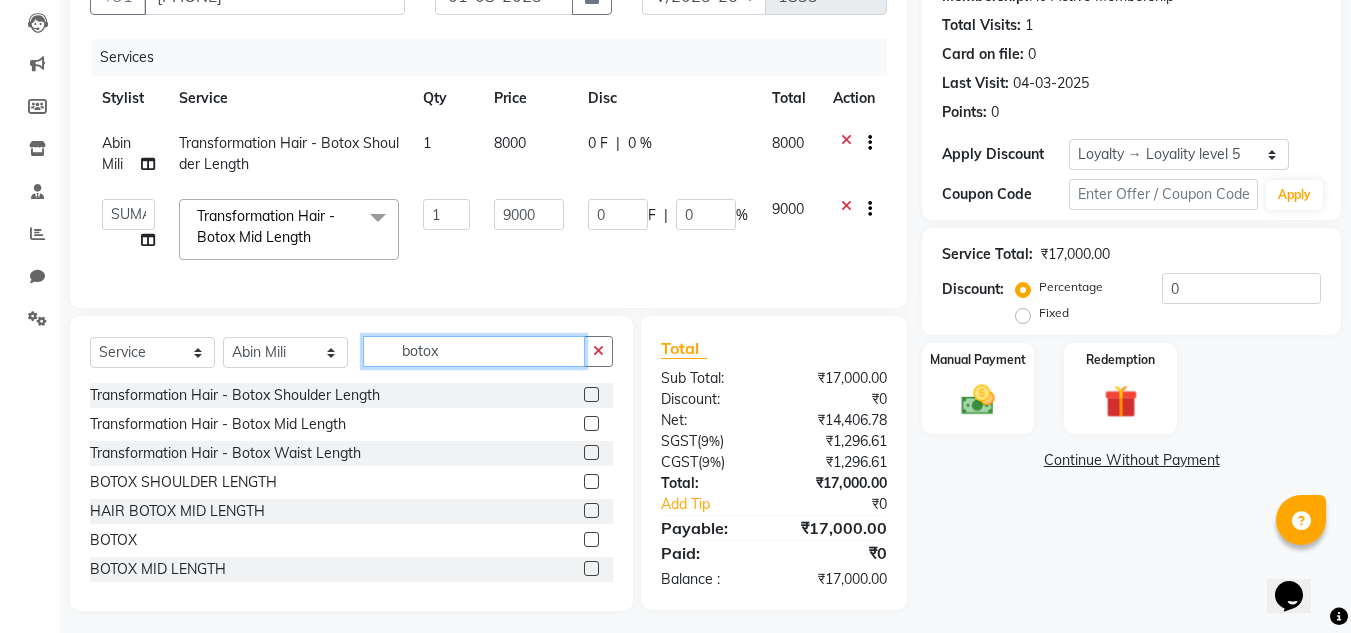 click on "botox" 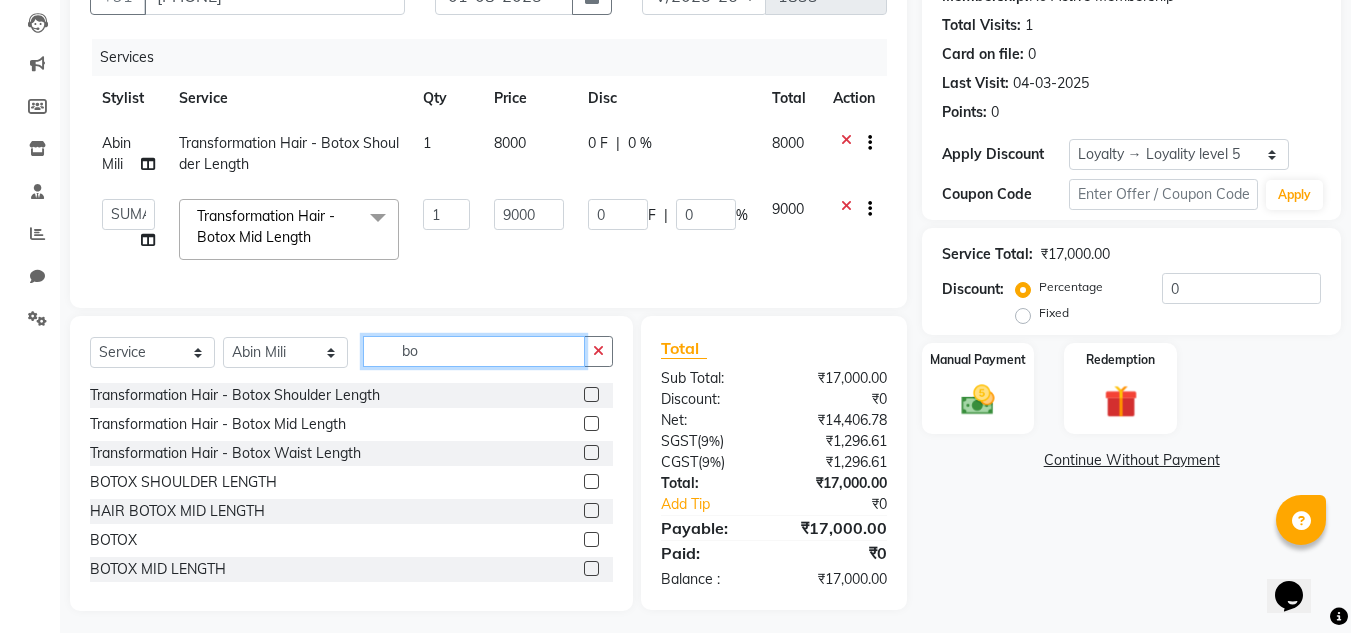 type on "b" 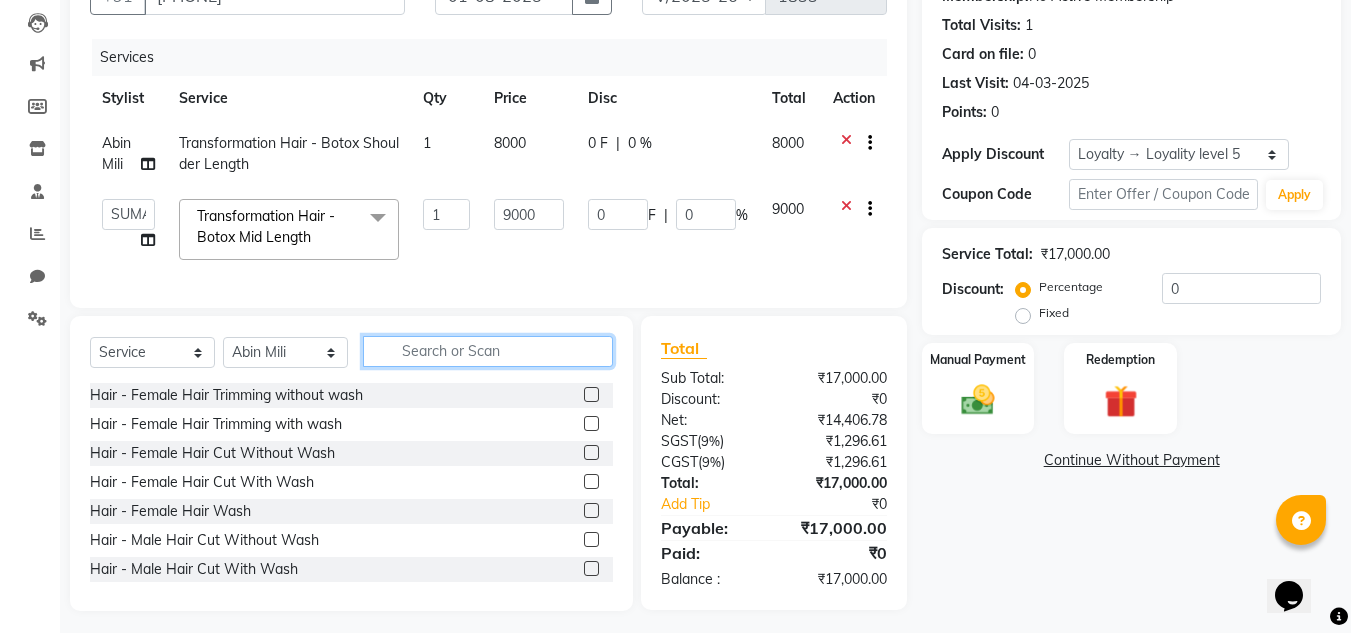 type 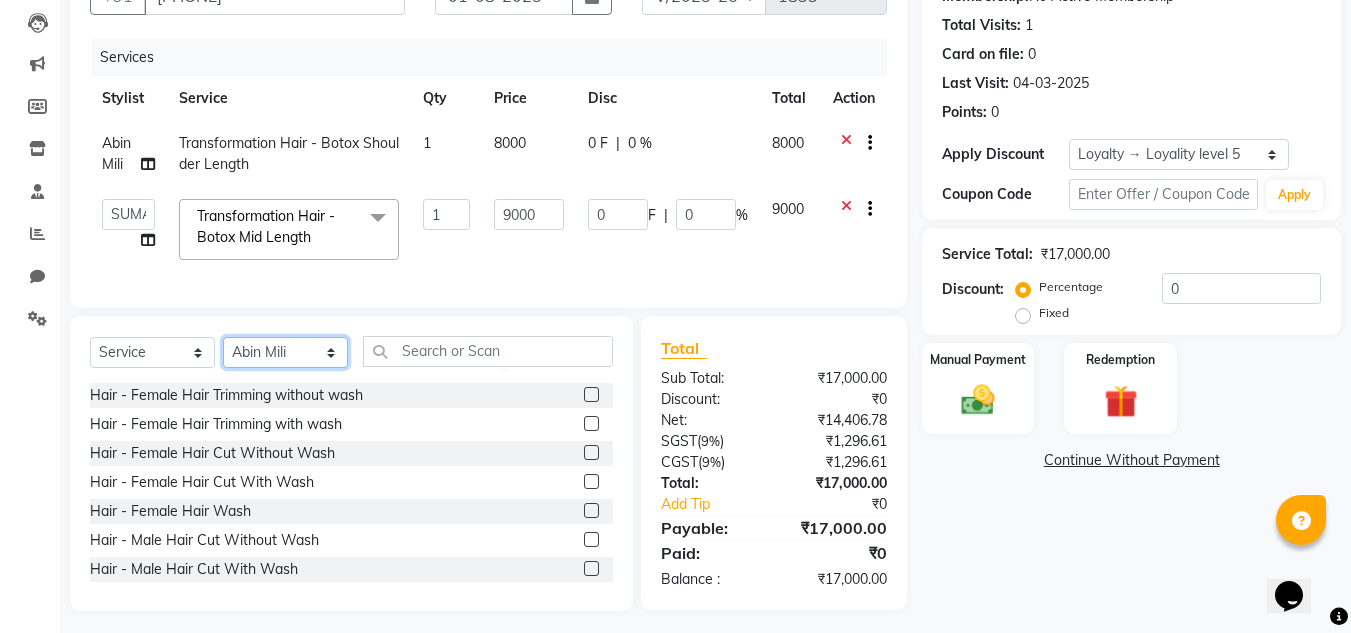 click on "Select Stylist [STYLIST] [STYLIST] [STYLIST] [STYLIST] [STYLIST] [STYLIST] [STYLIST] [STYLIST] [STYLIST] [STYLIST] [STYLIST] [STYLIST] [STYLIST] [STYLIST] [STYLIST] [STYLIST] [STYLIST]" 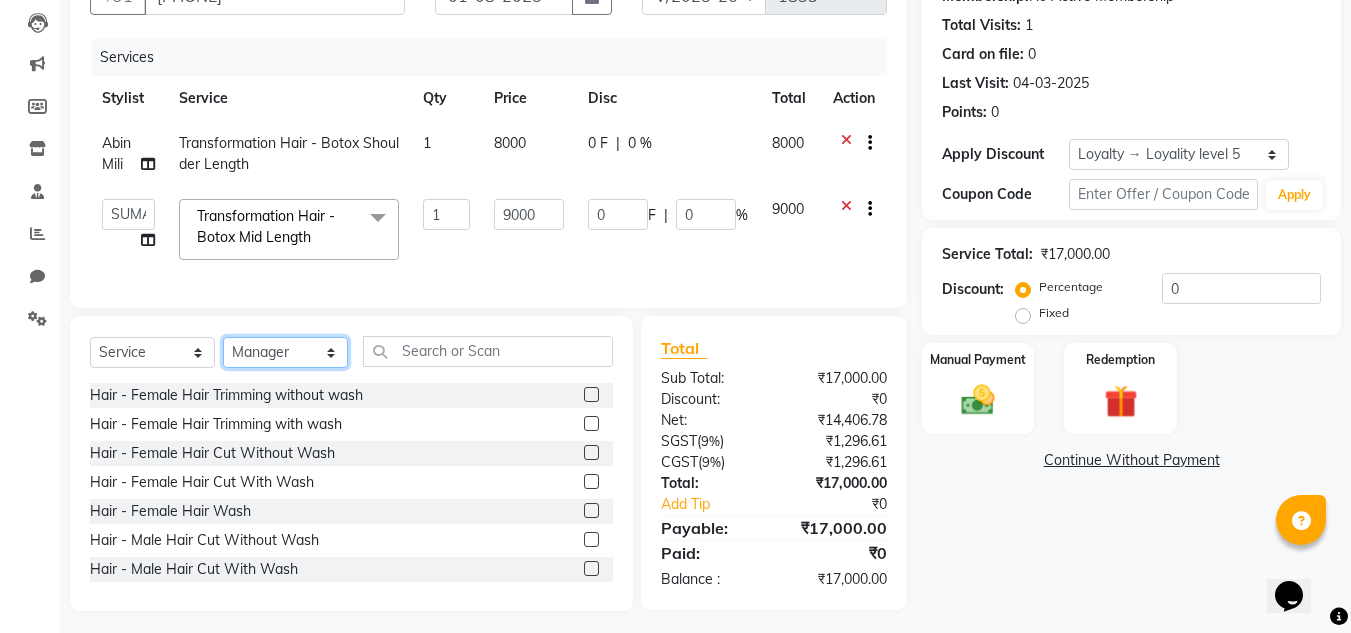 click on "Select Stylist [STYLIST] [STYLIST] [STYLIST] [STYLIST] [STYLIST] [STYLIST] [STYLIST] [STYLIST] [STYLIST] [STYLIST] [STYLIST] [STYLIST] [STYLIST] [STYLIST] [STYLIST] [STYLIST] [STYLIST]" 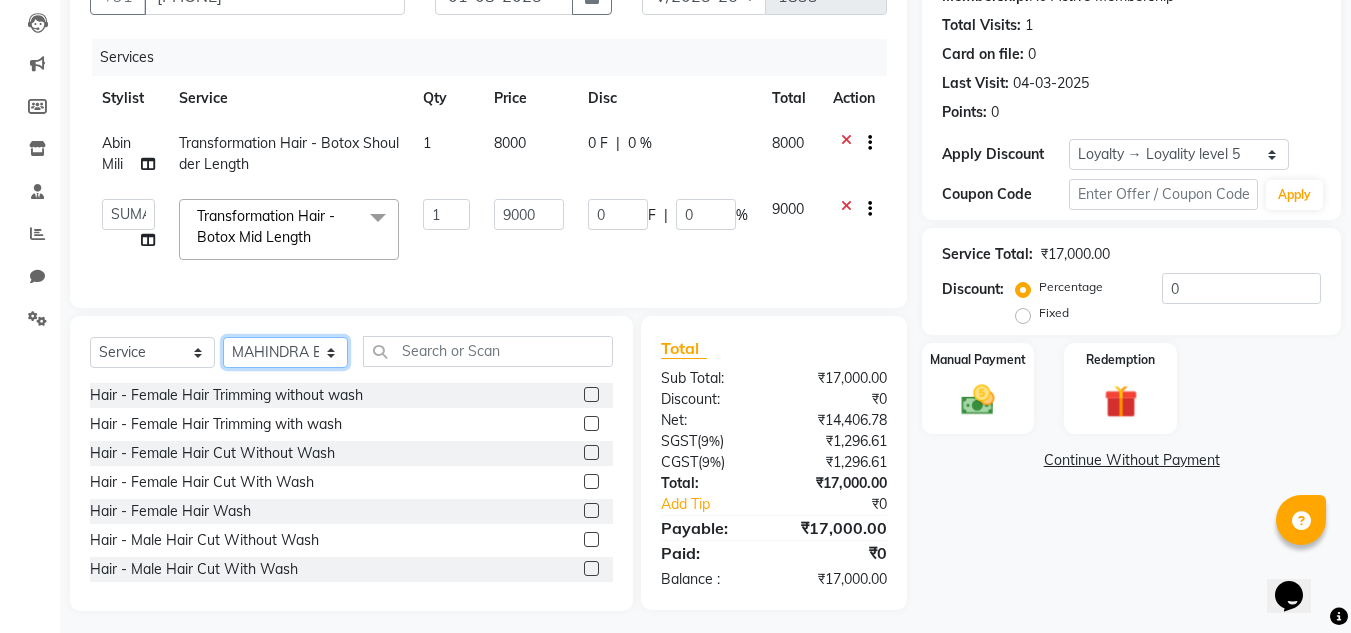 click on "Select Stylist [STYLIST] [STYLIST] [STYLIST] [STYLIST] [STYLIST] [STYLIST] [STYLIST] [STYLIST] [STYLIST] [STYLIST] [STYLIST] [STYLIST] [STYLIST] [STYLIST] [STYLIST] [STYLIST] [STYLIST]" 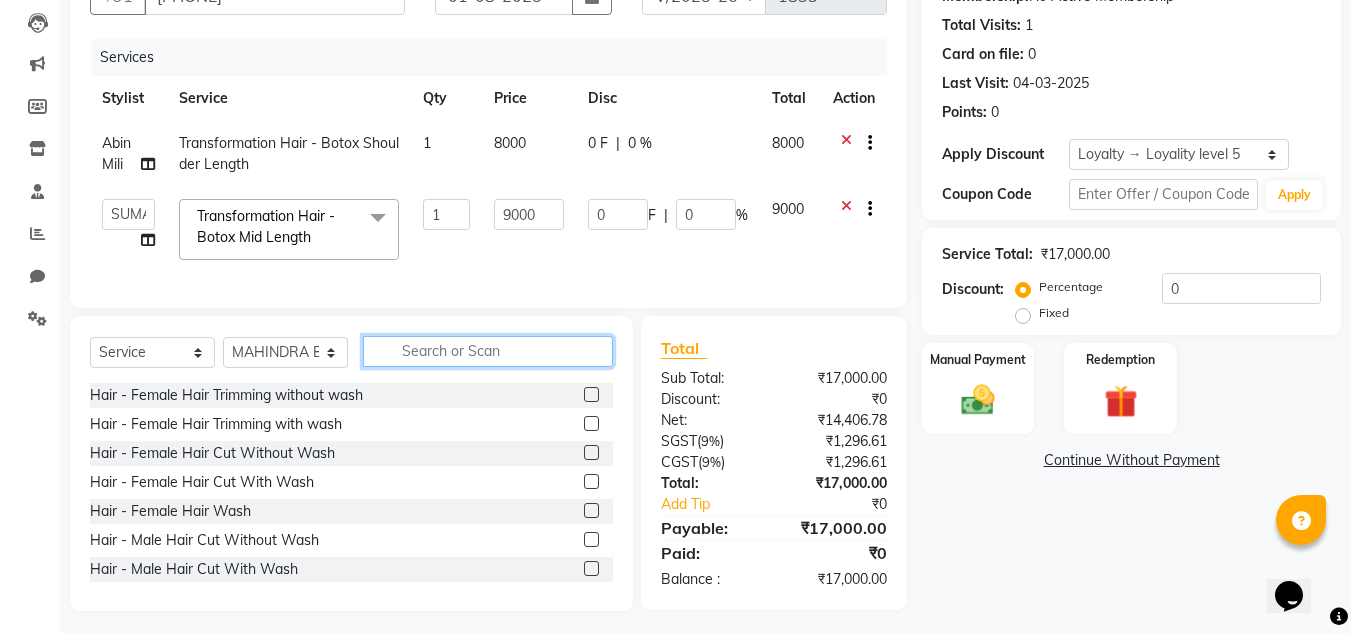 click 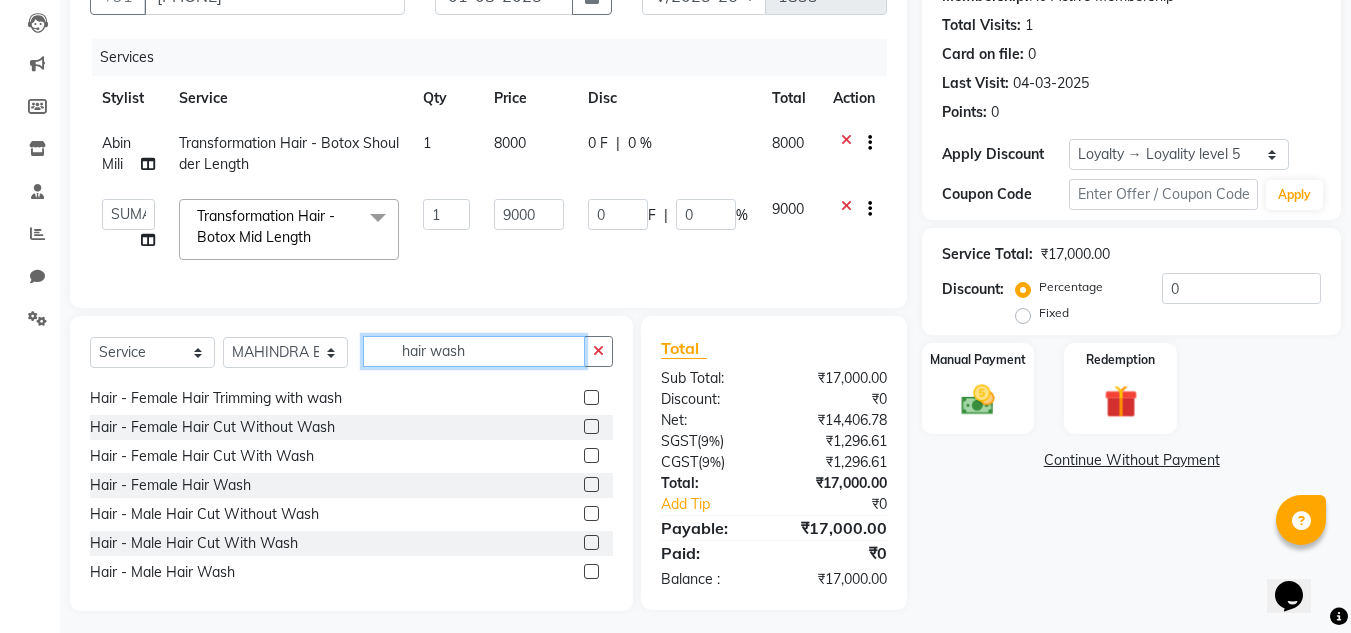 scroll, scrollTop: 30, scrollLeft: 0, axis: vertical 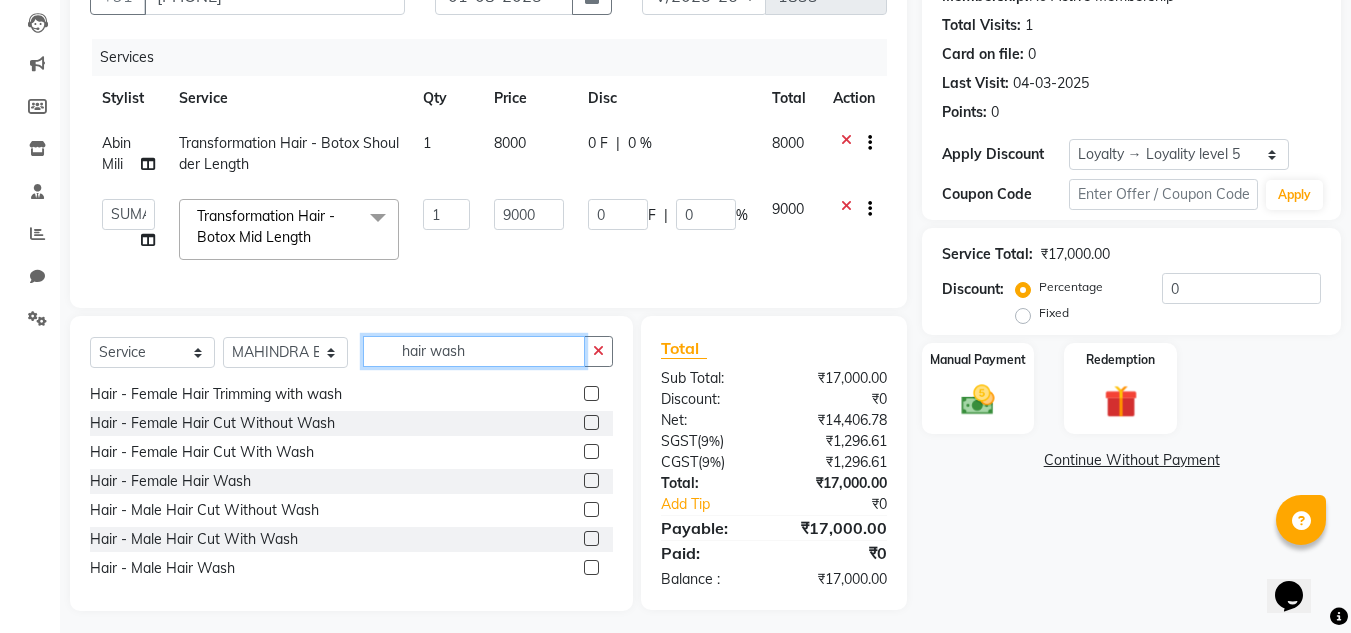 type on "hair wash" 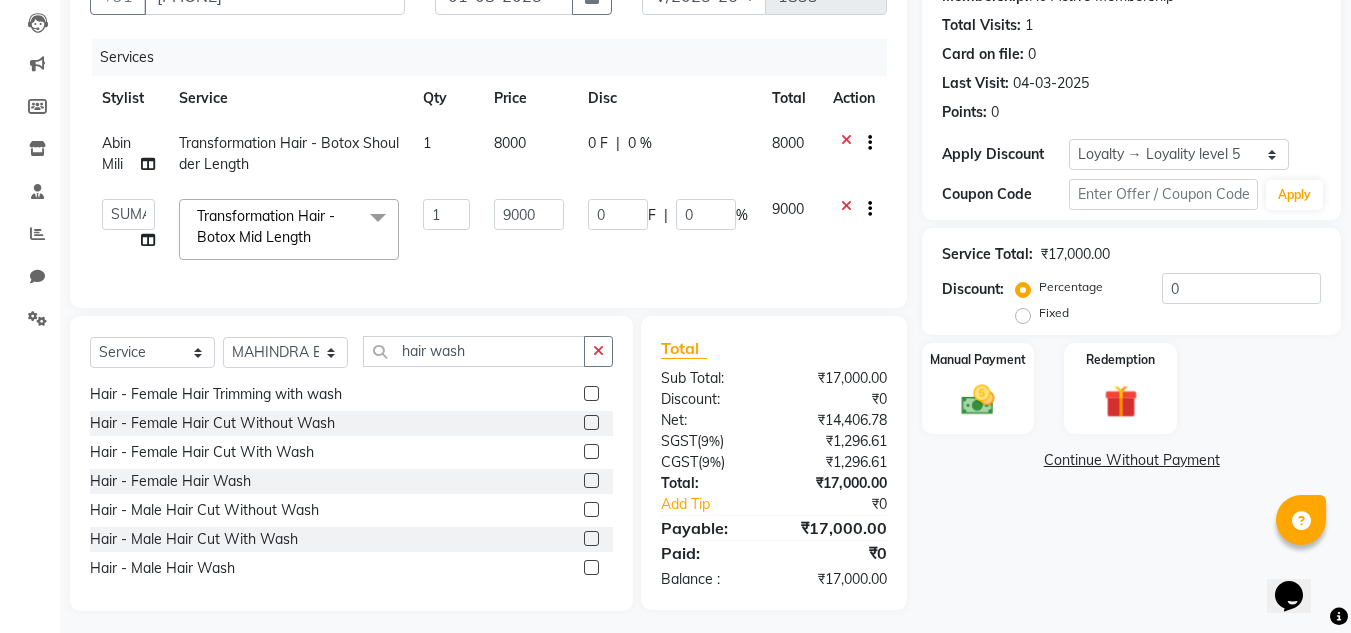 click 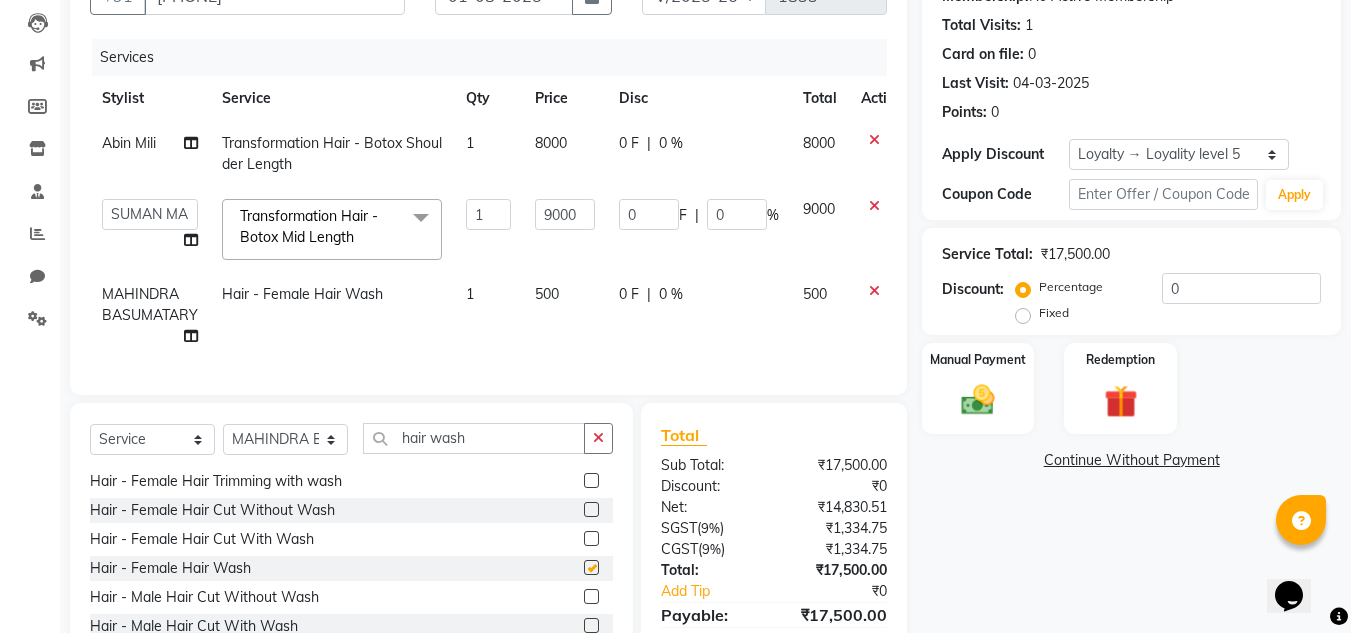 checkbox on "false" 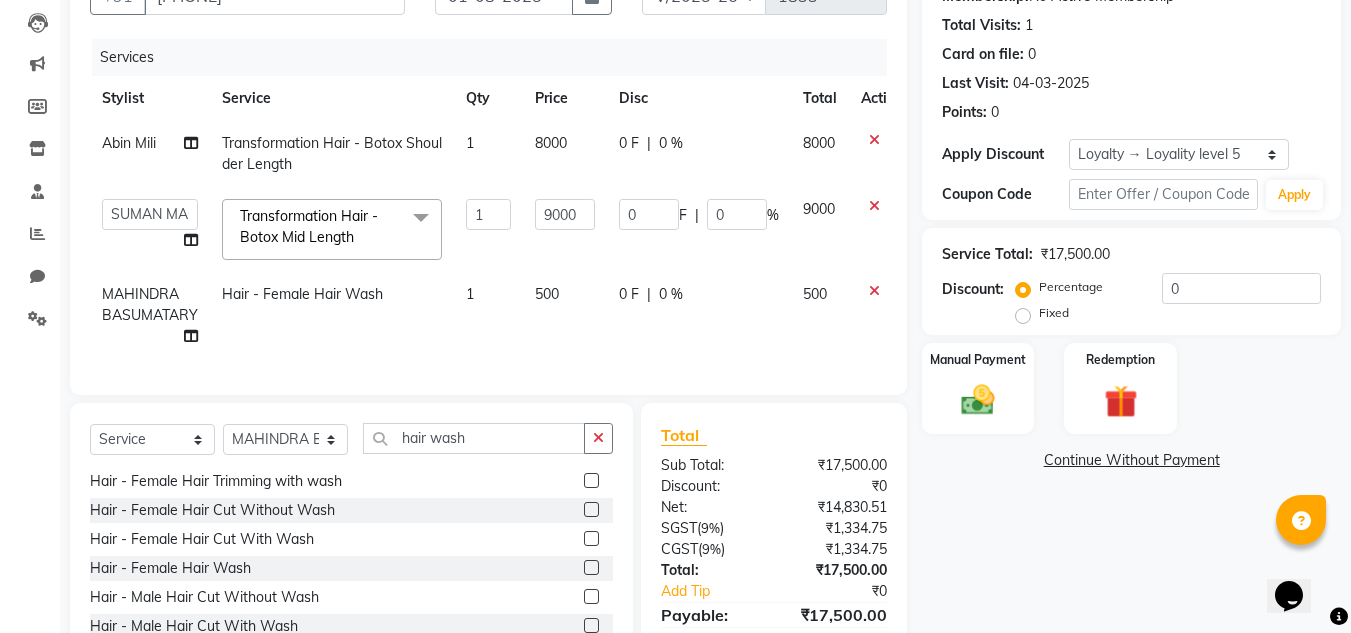 click on "0 F | 0 %" 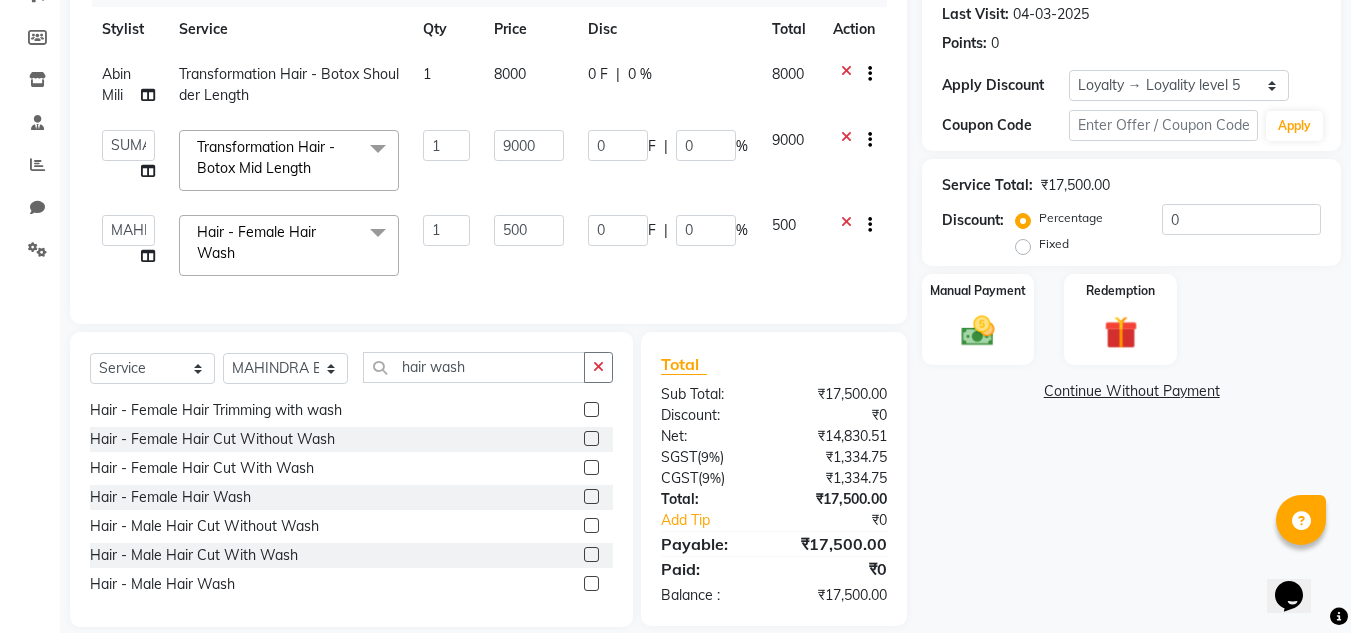 scroll, scrollTop: 188, scrollLeft: 0, axis: vertical 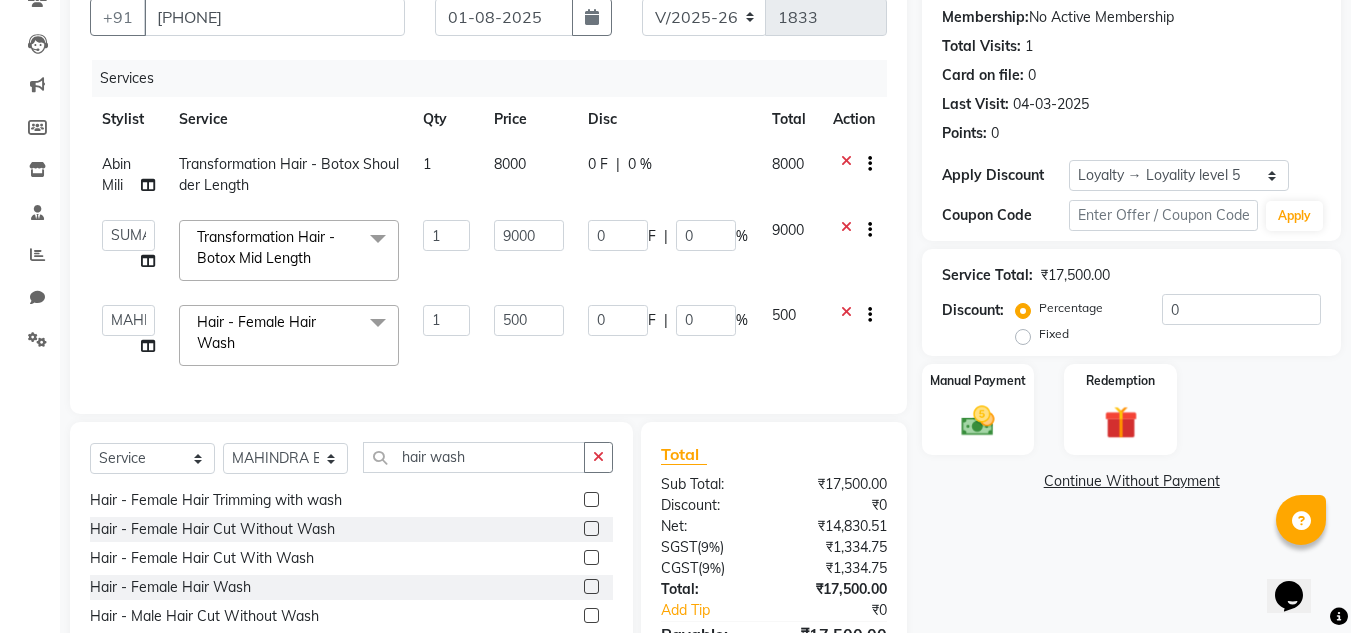 click on "0 %" 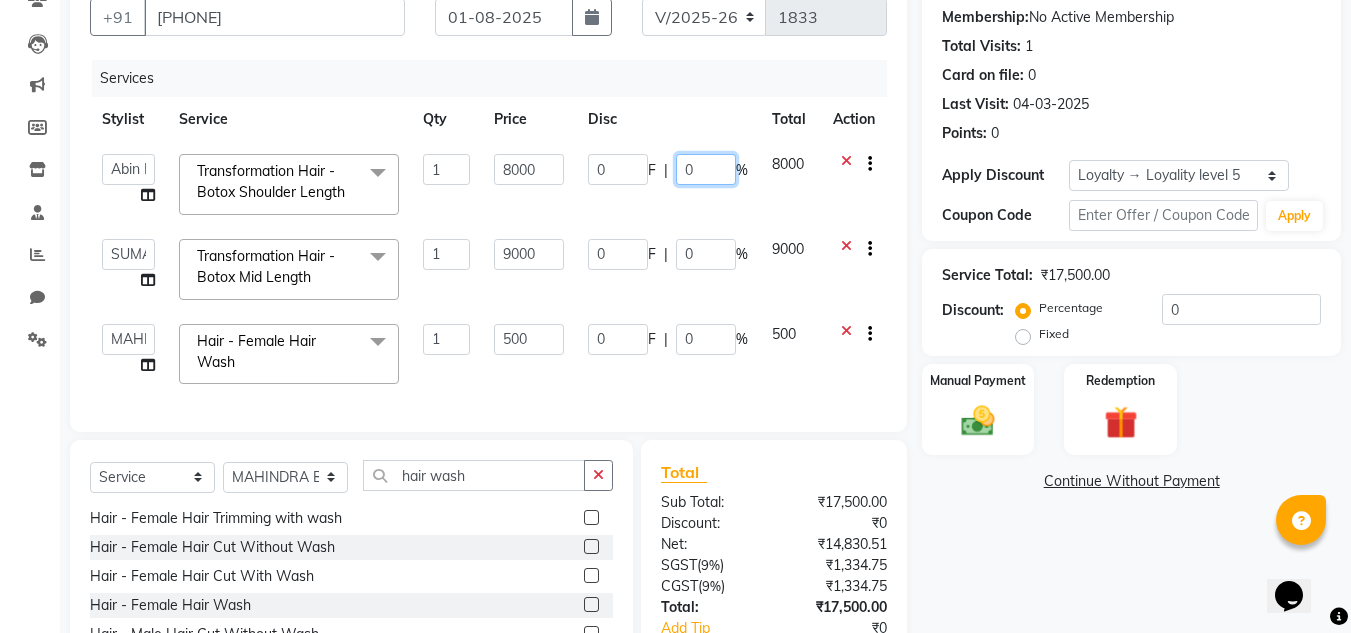 click on "0" 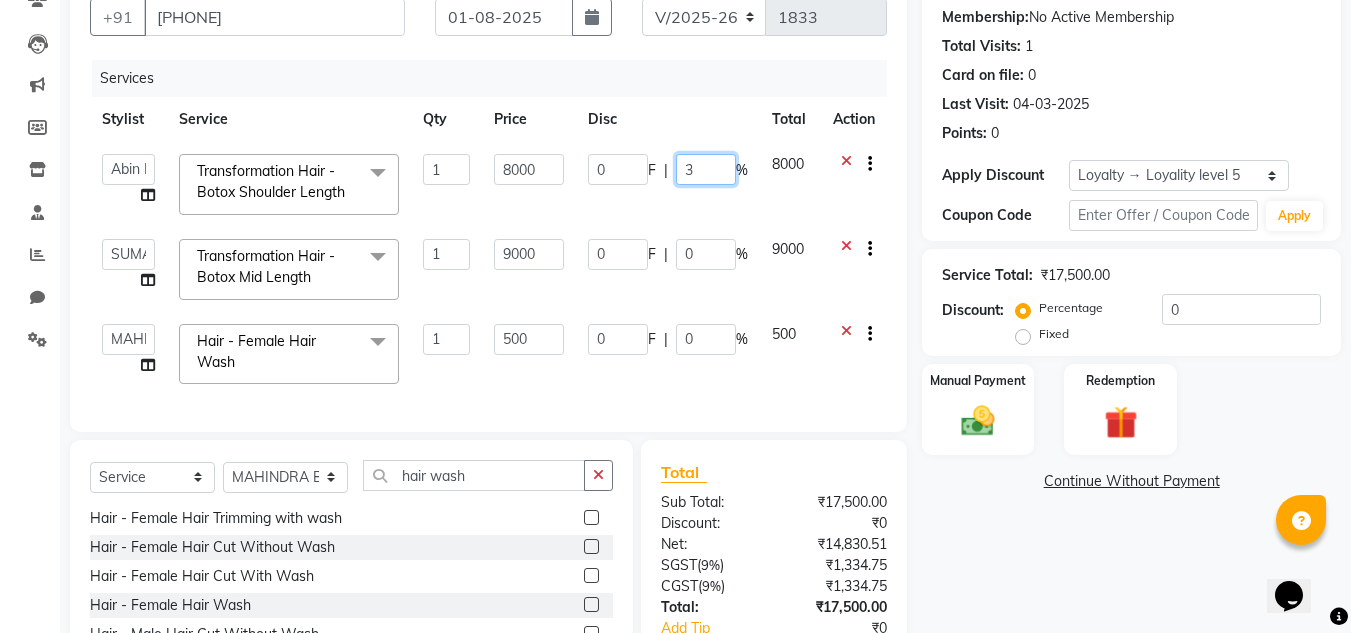 type on "30" 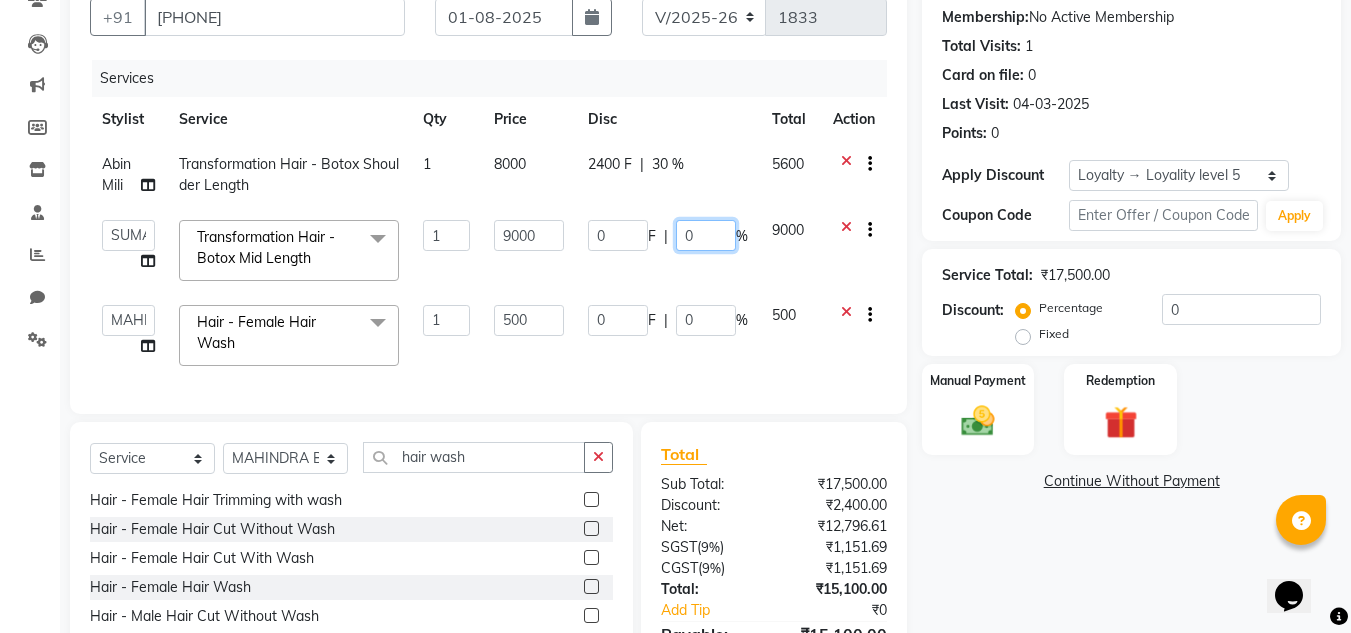 click on "0 F | 0 %" 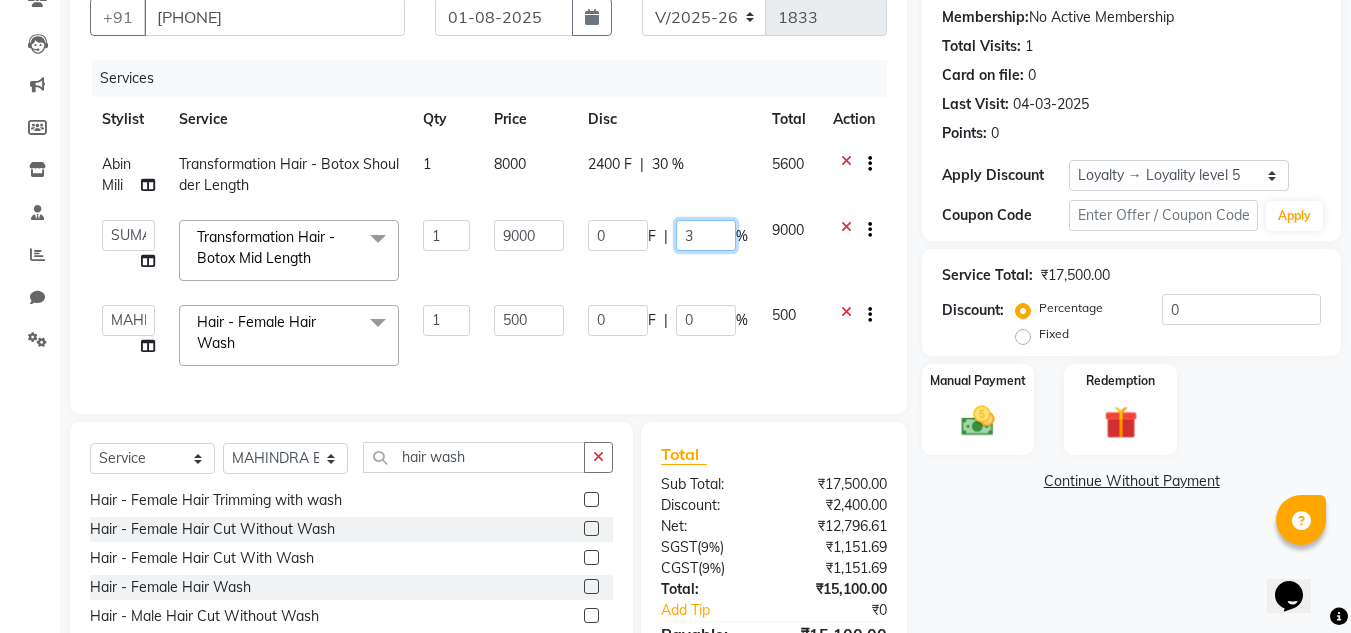 type on "30" 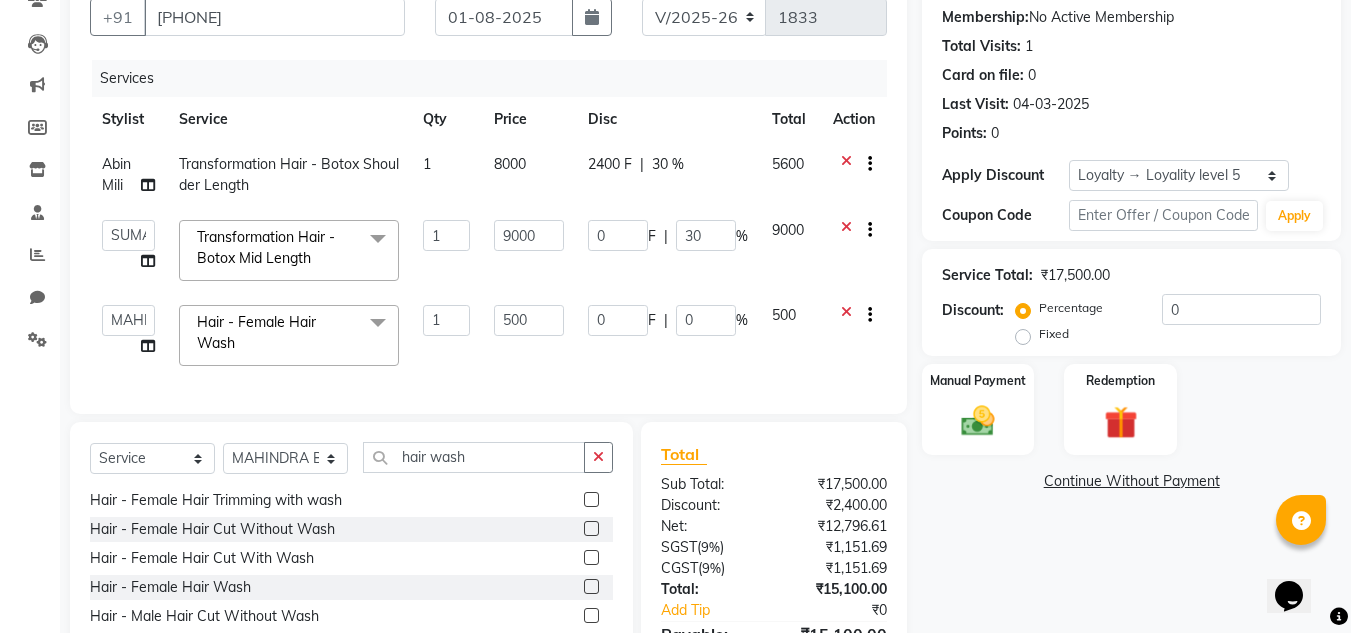 click on "0 F | 30 %" 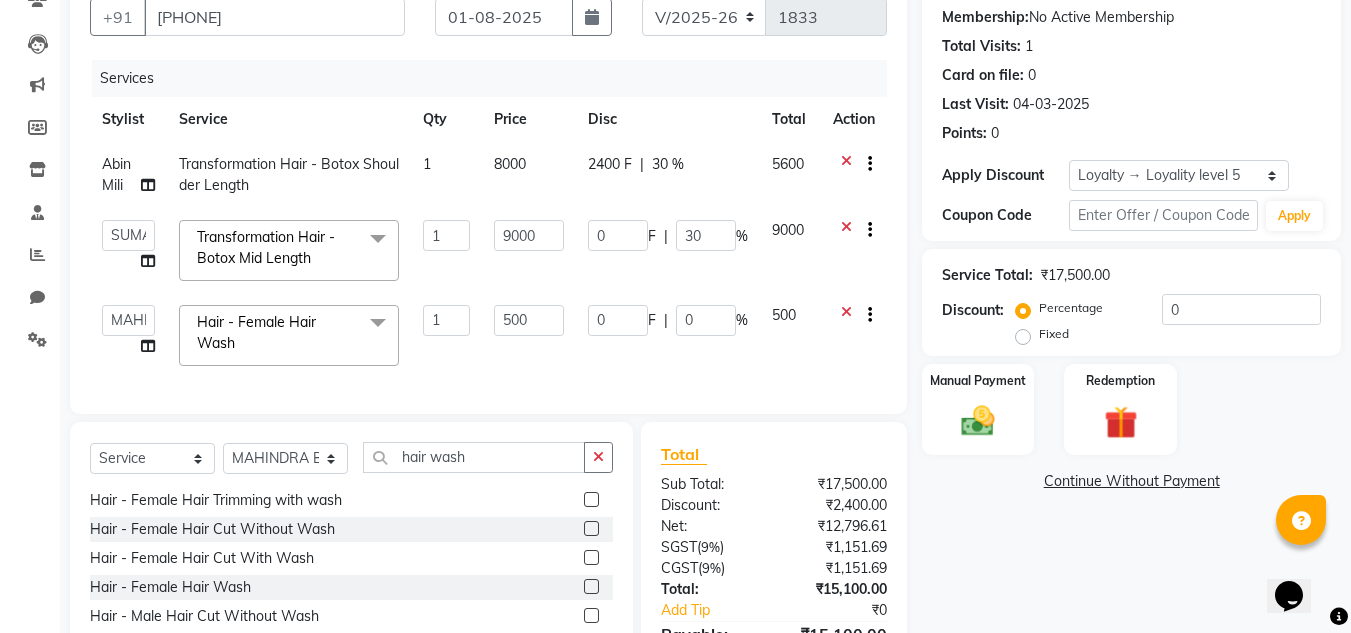 select on "80203" 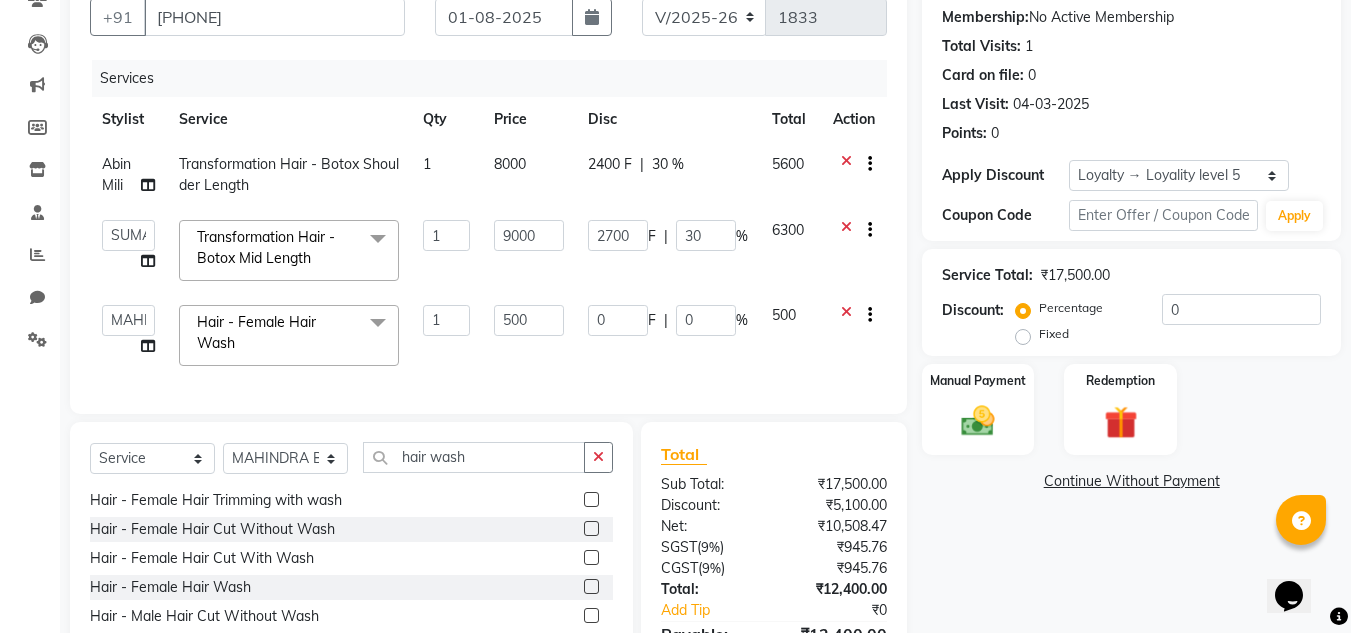 scroll, scrollTop: 266, scrollLeft: 0, axis: vertical 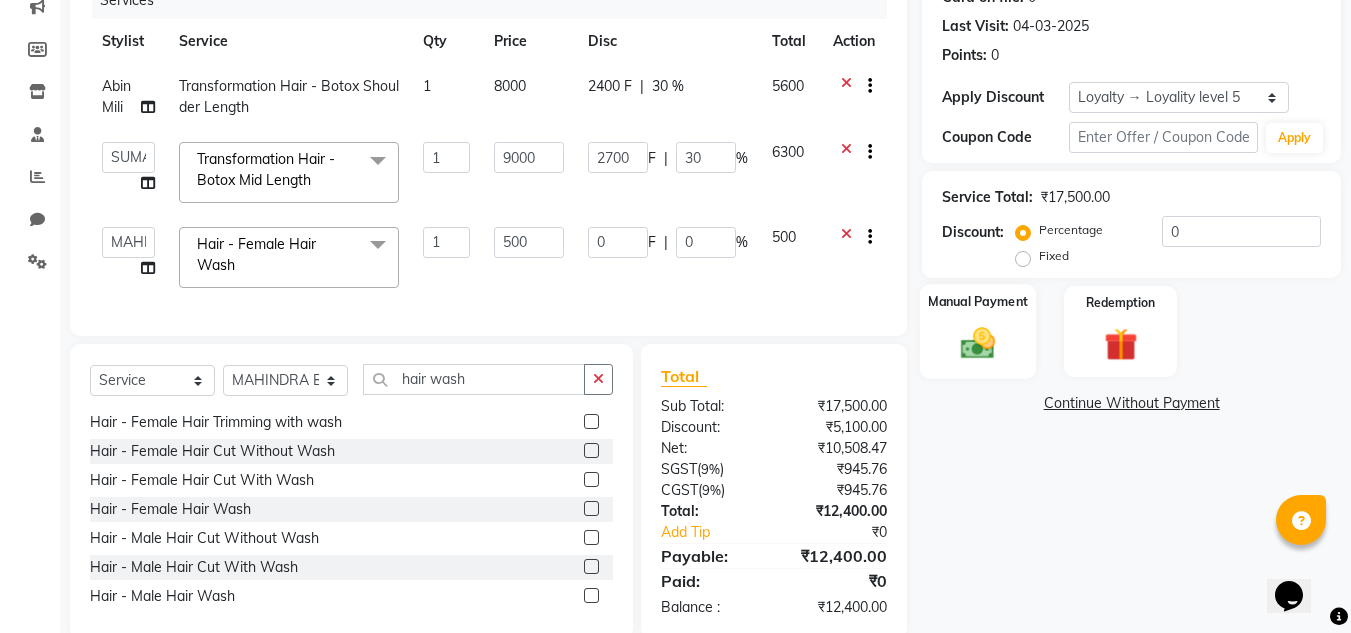 click on "Manual Payment" 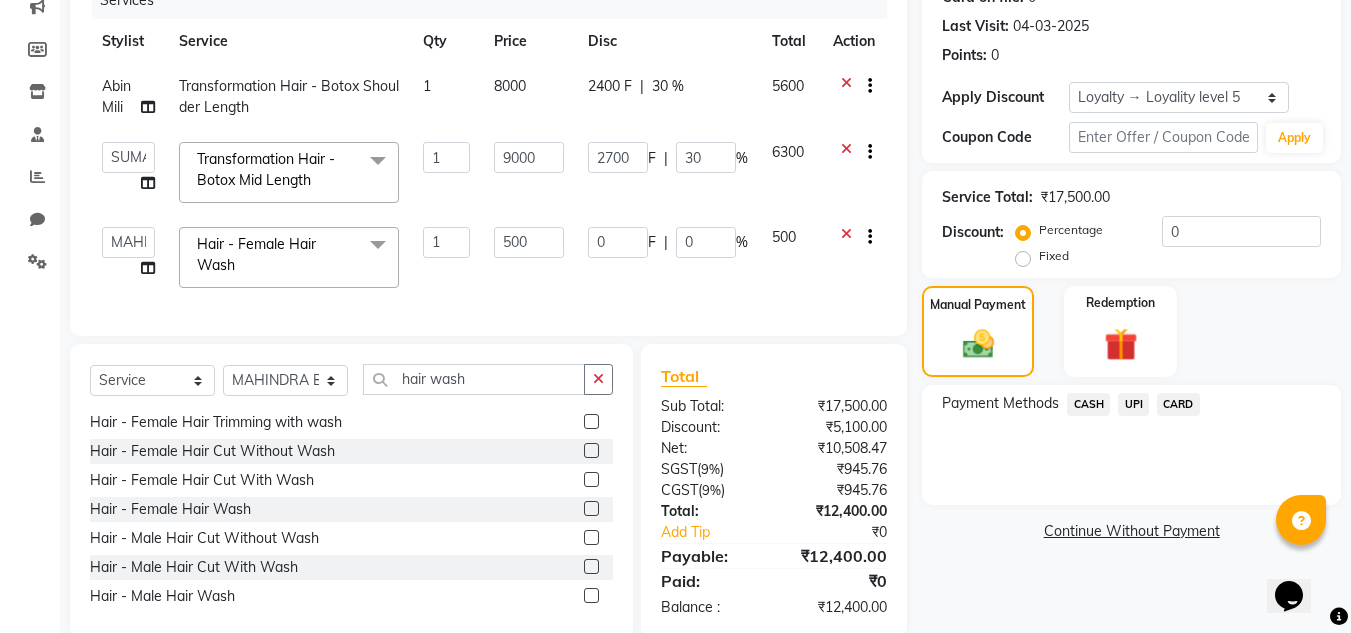 click on "UPI" 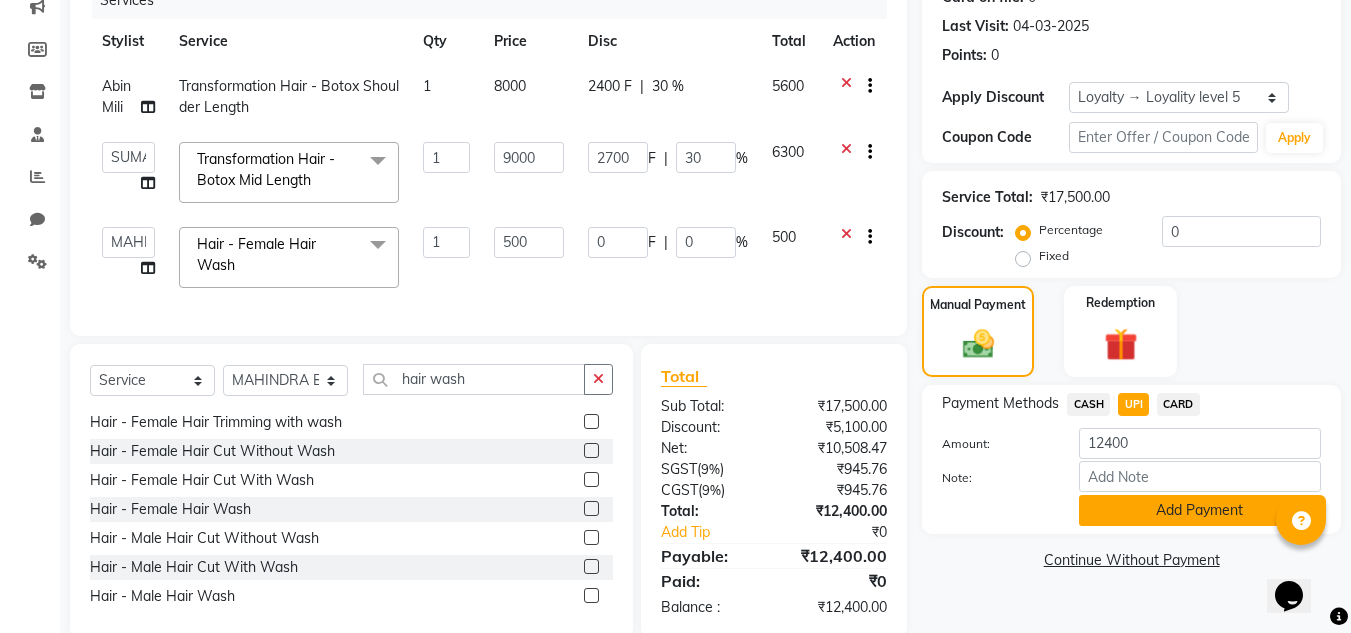 click on "Add Payment" 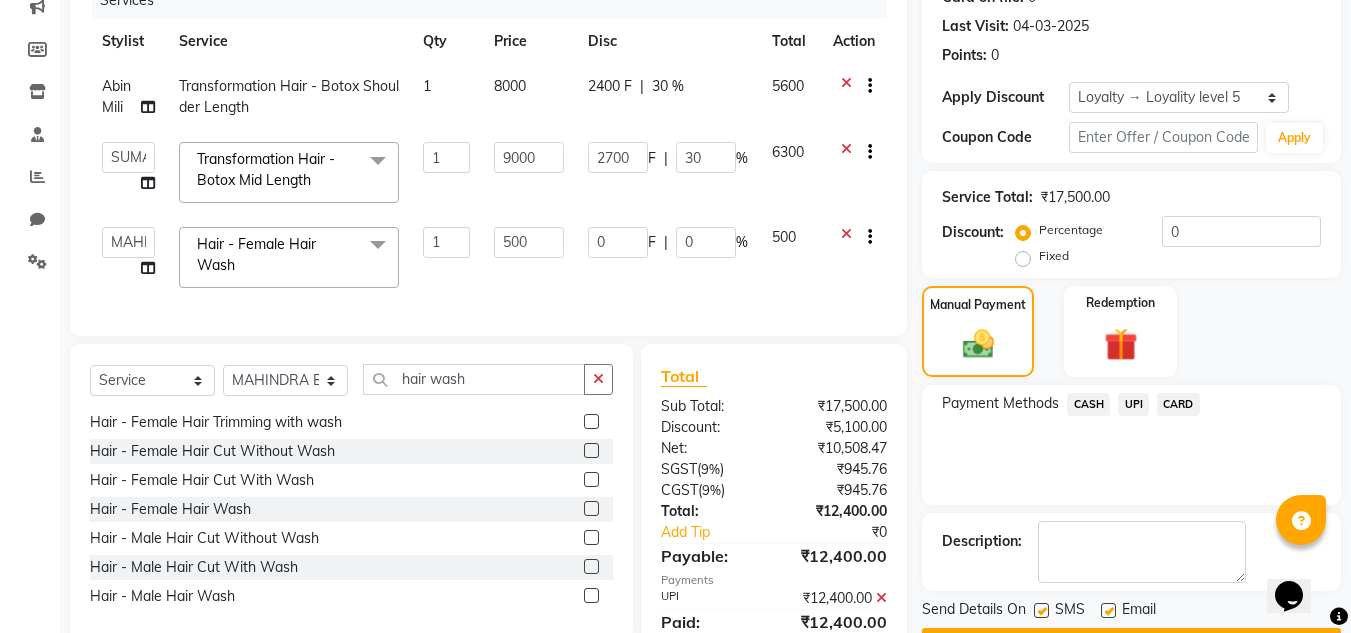 click on "UPI" 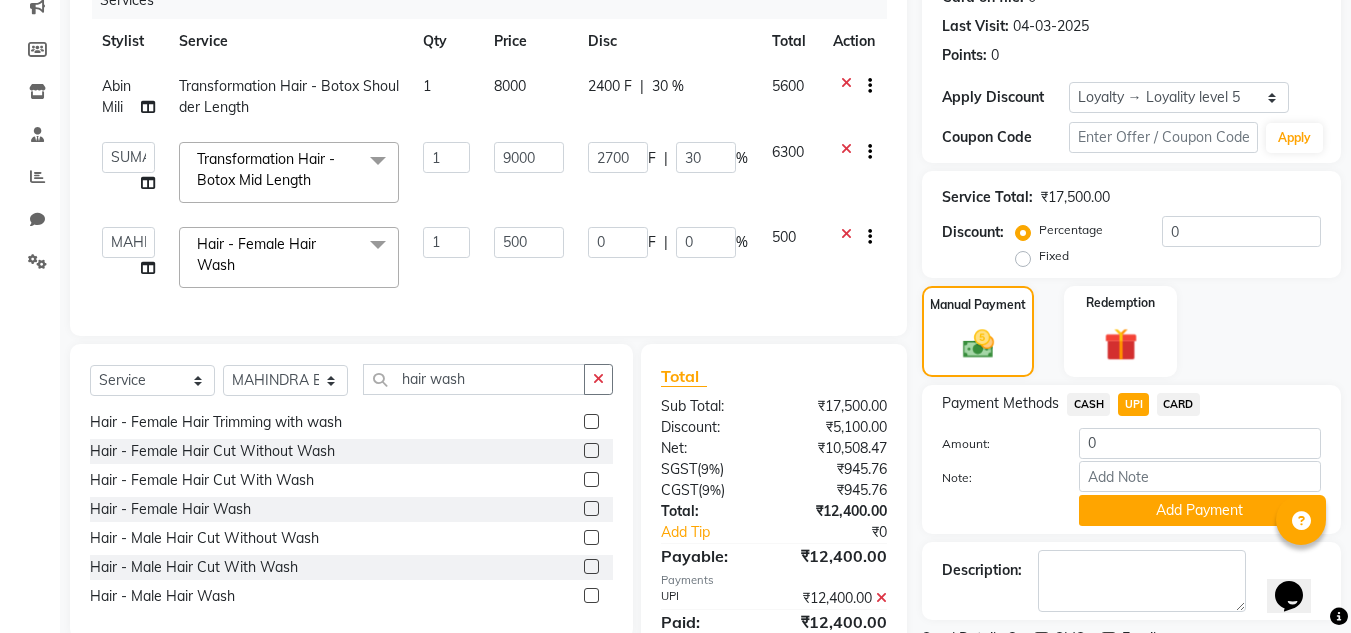 scroll, scrollTop: 269, scrollLeft: 0, axis: vertical 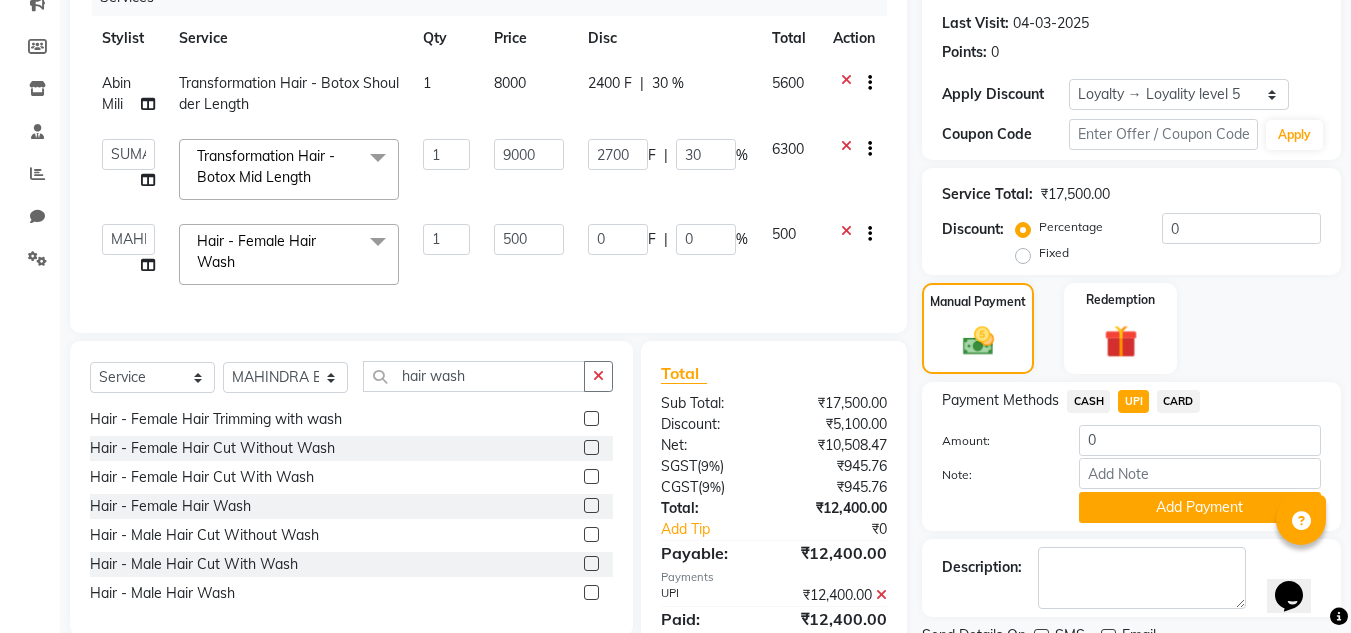 click on "CASH" 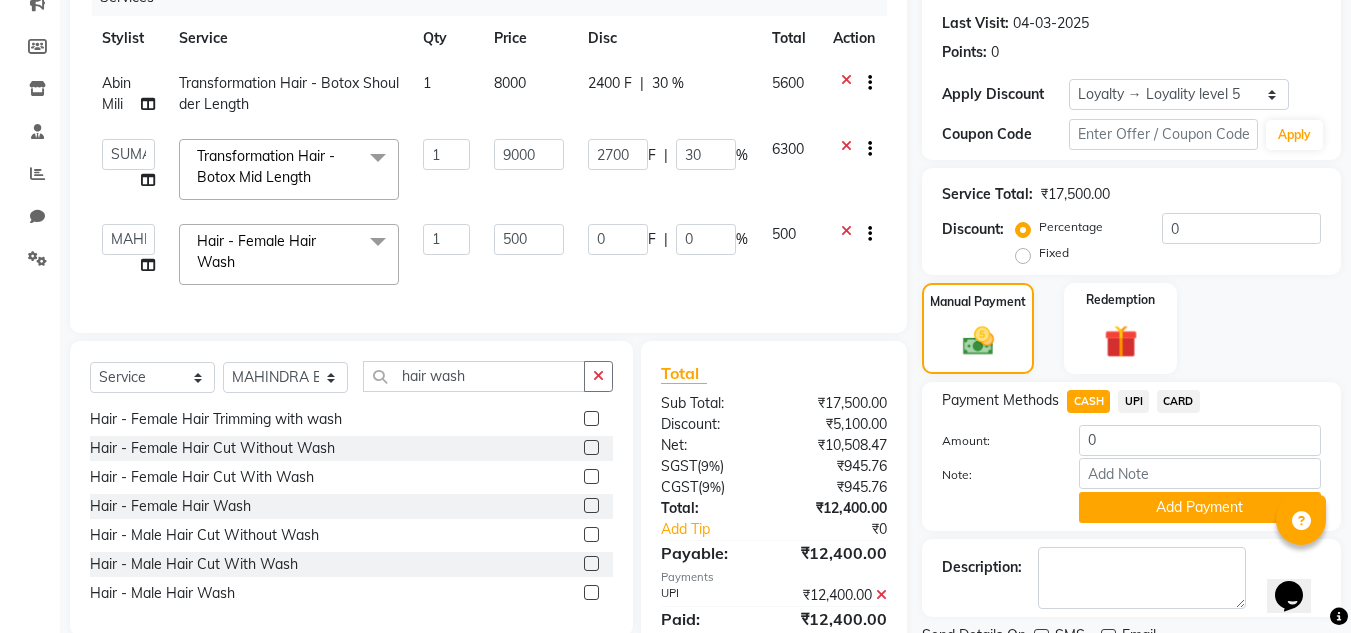 scroll, scrollTop: 477, scrollLeft: 0, axis: vertical 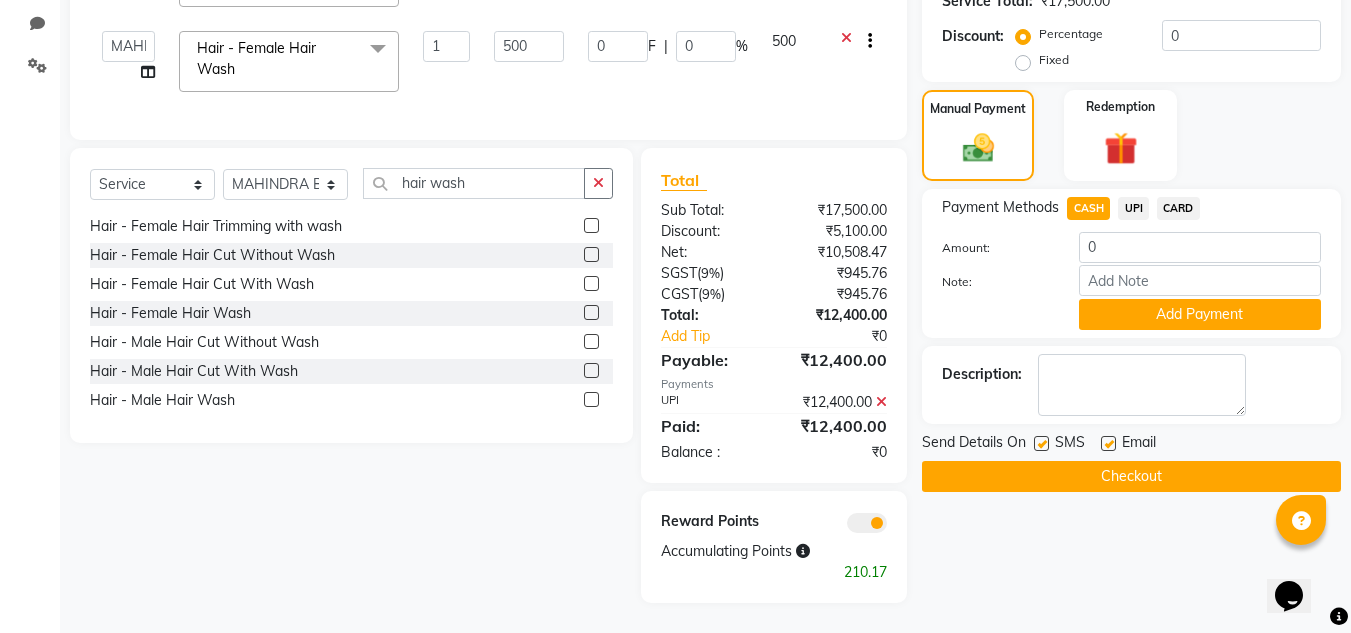 click on "Checkout" 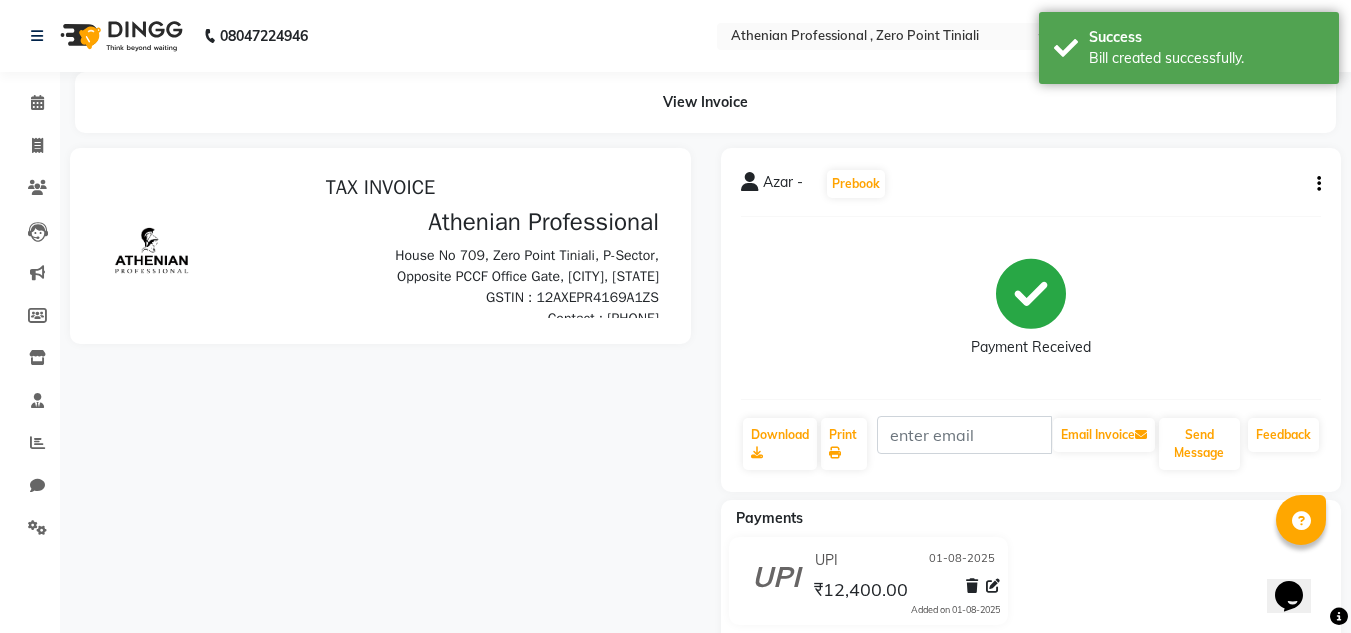 scroll, scrollTop: 0, scrollLeft: 0, axis: both 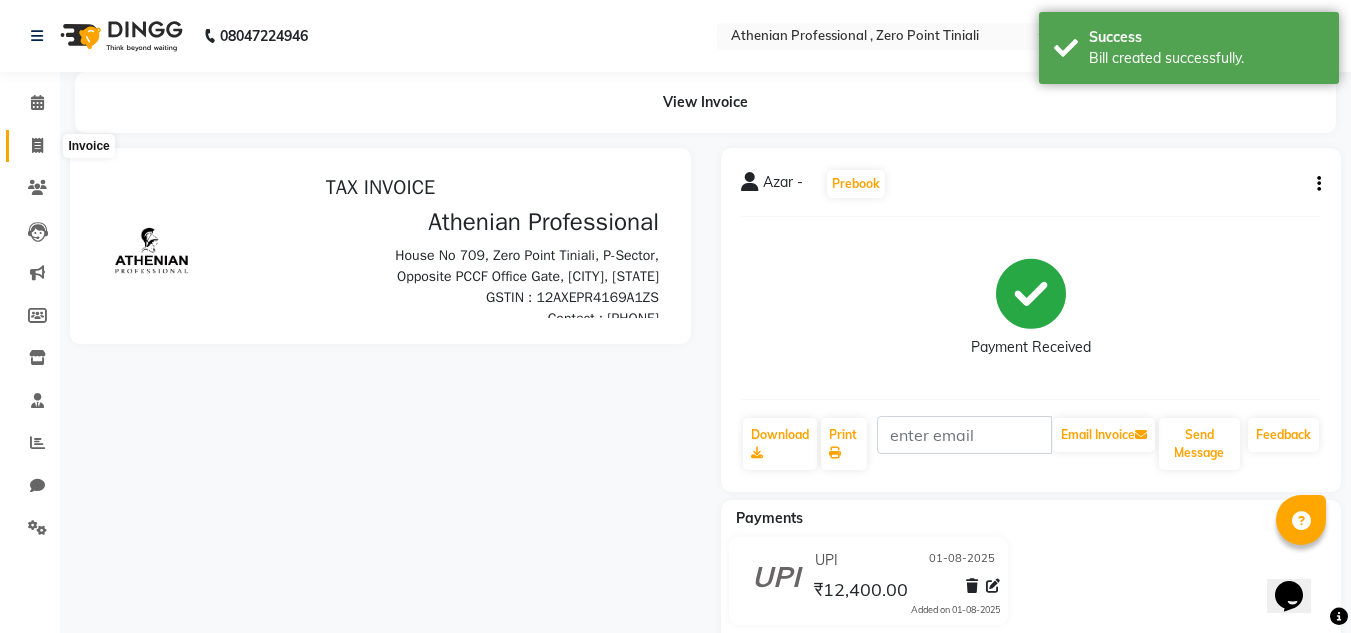 click 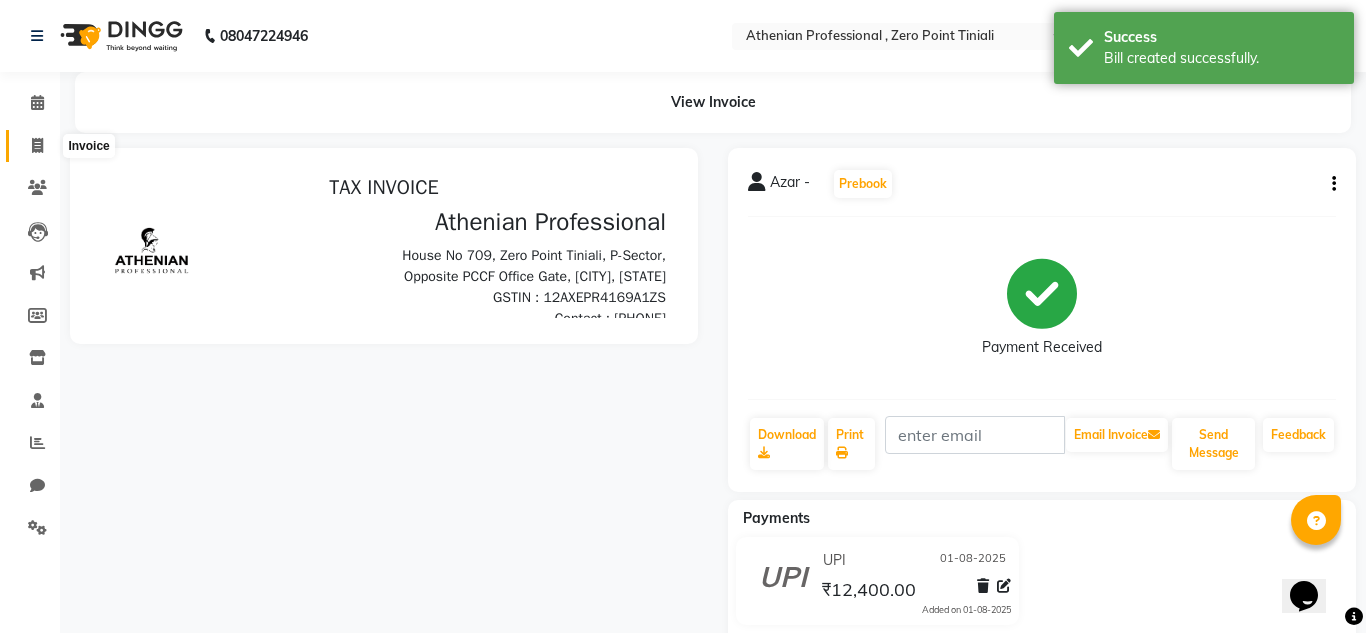 select on "service" 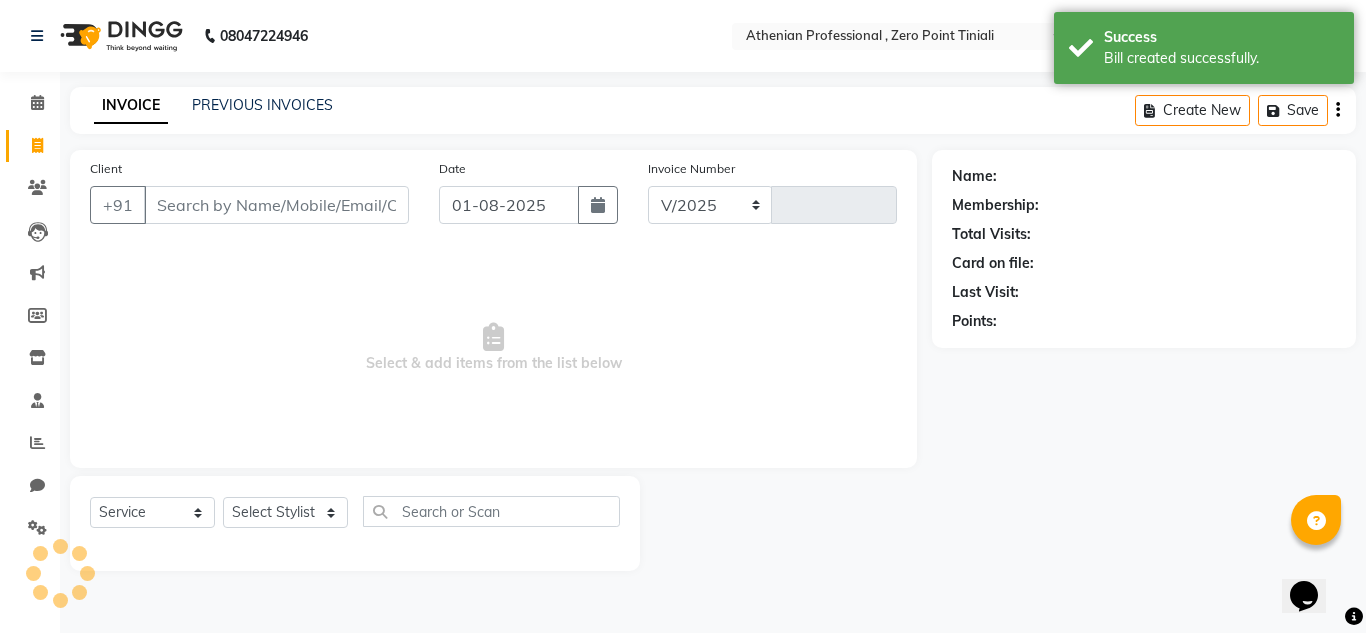 select on "8300" 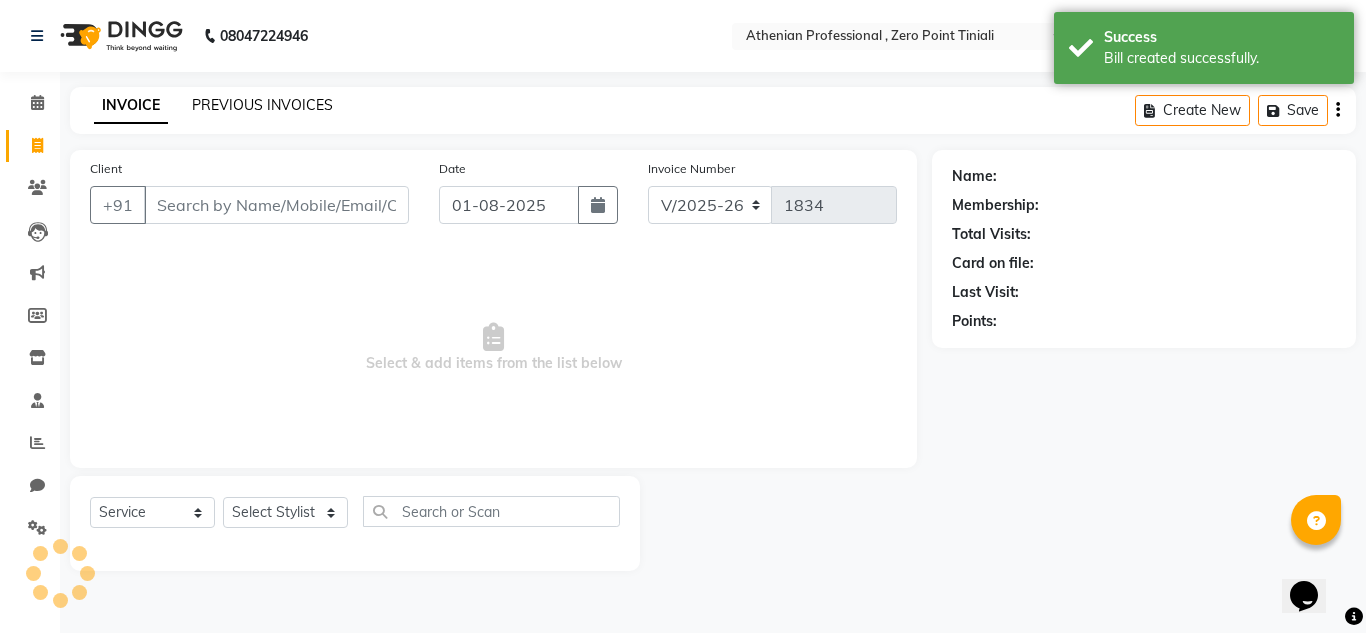 click on "PREVIOUS INVOICES" 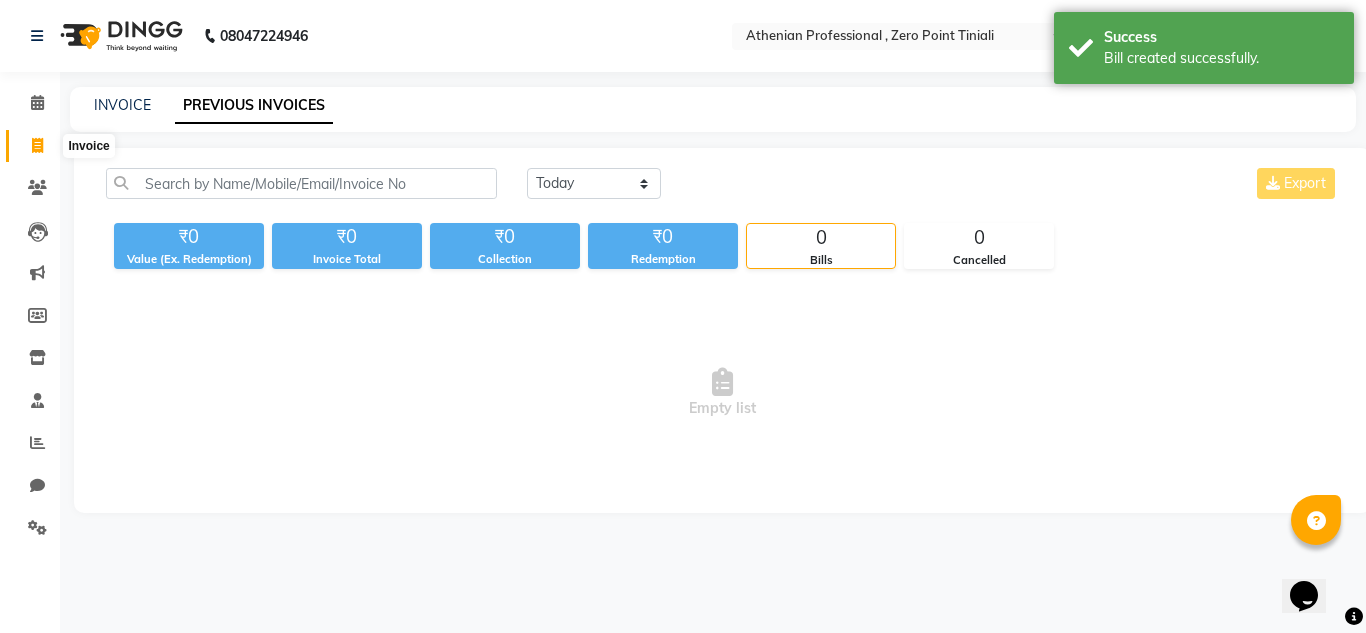 click 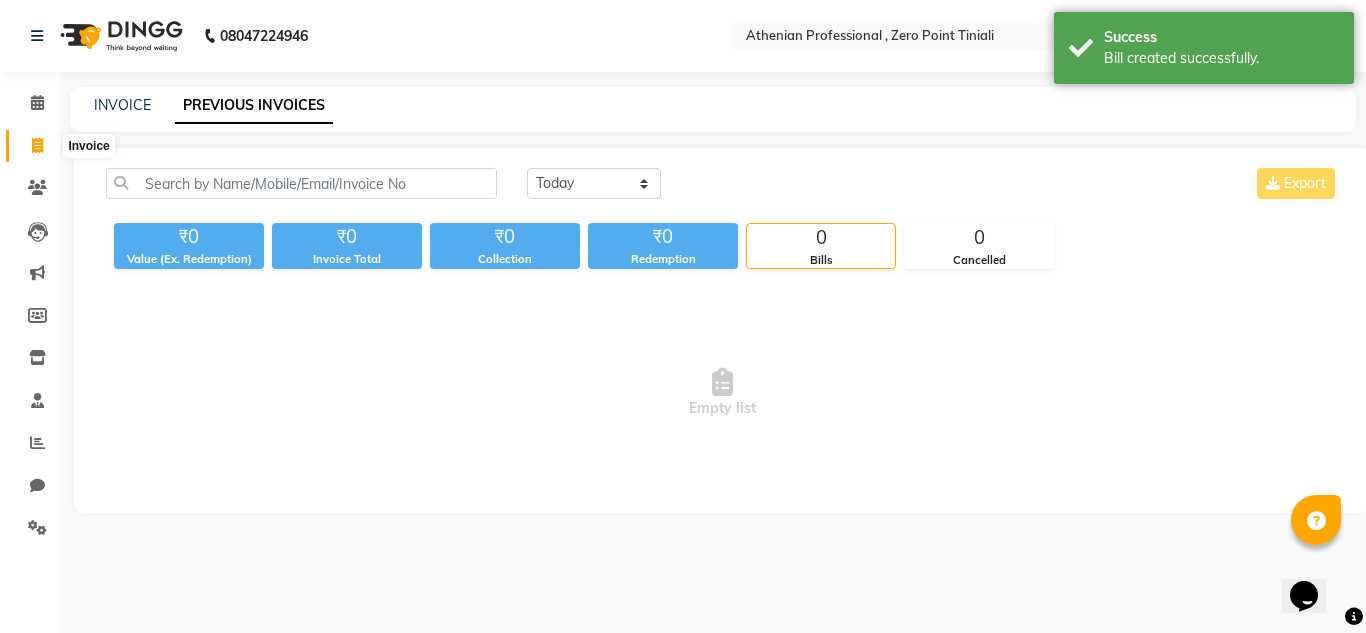 select on "8300" 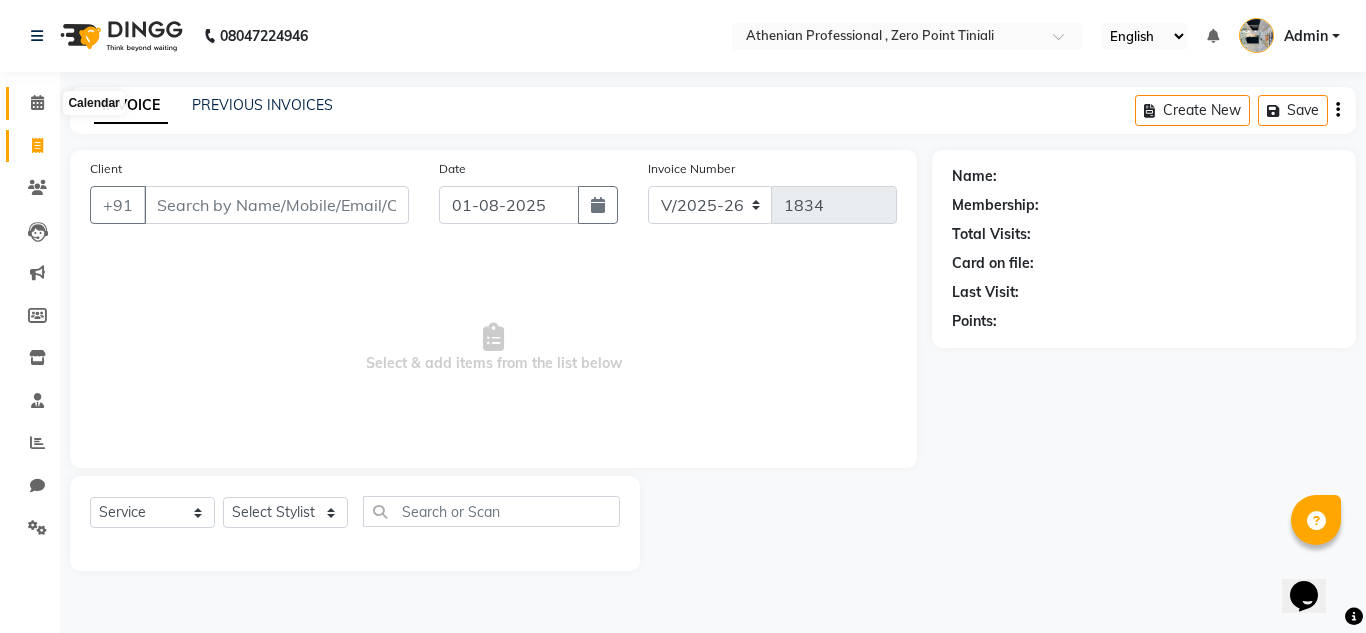 click 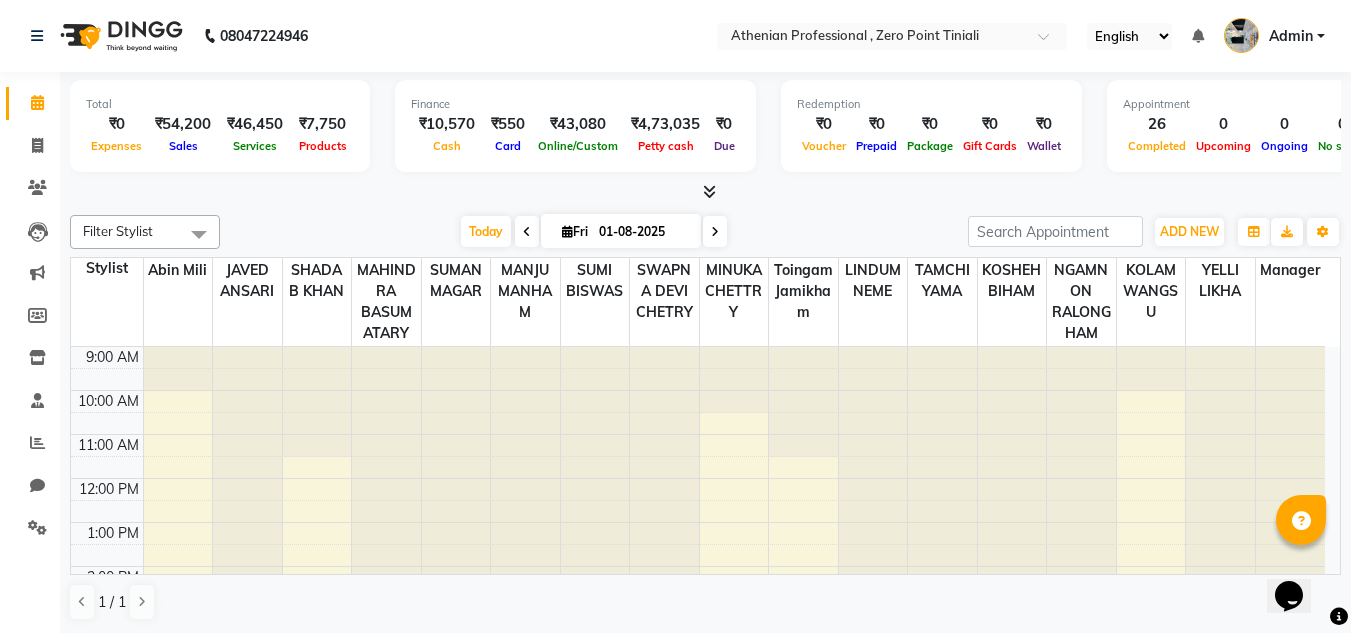 scroll, scrollTop: 0, scrollLeft: 0, axis: both 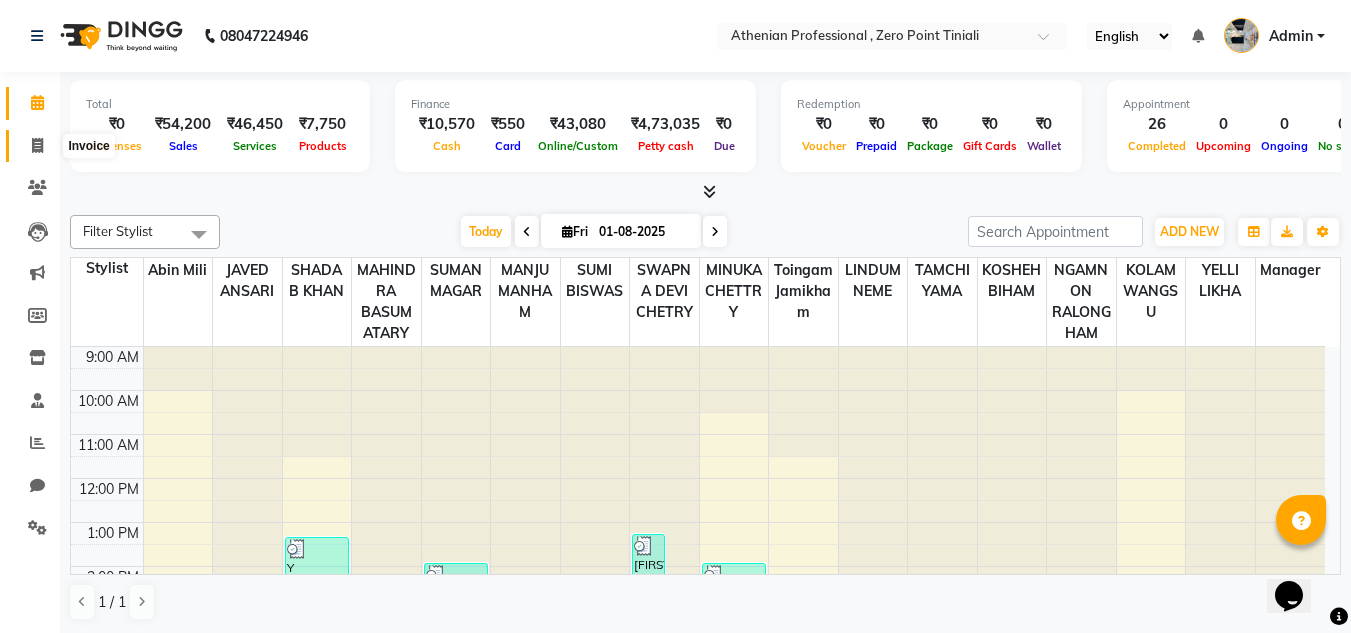 click 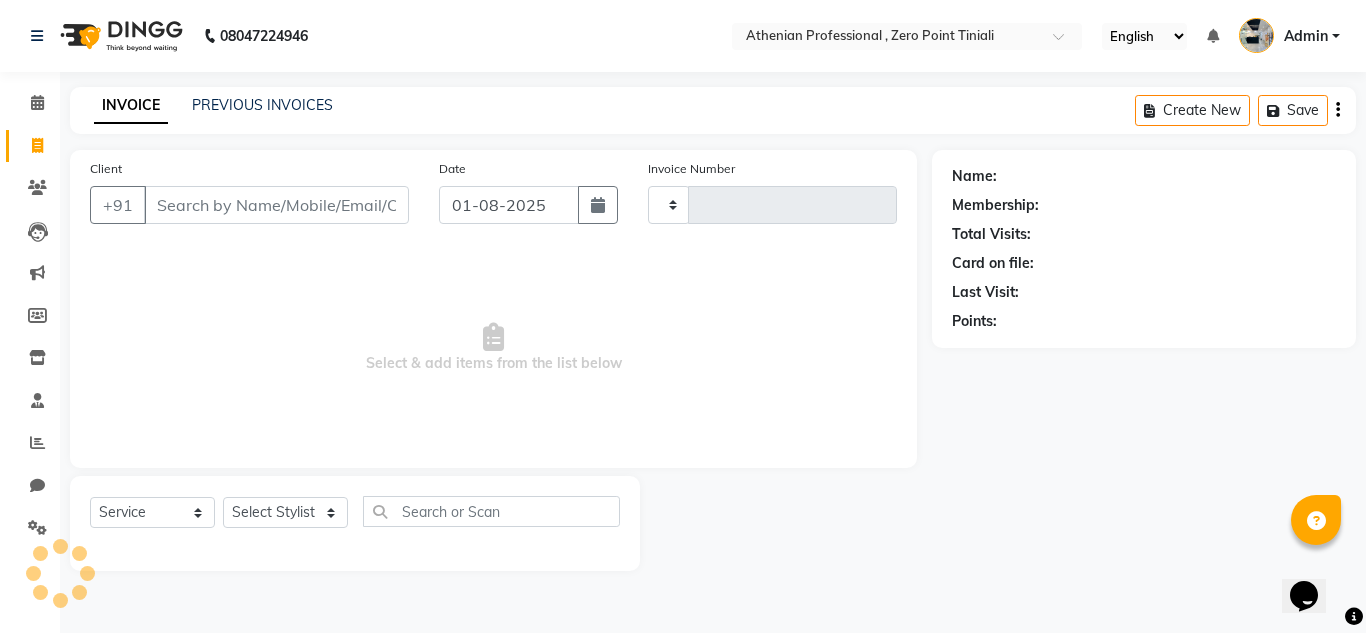 type on "1834" 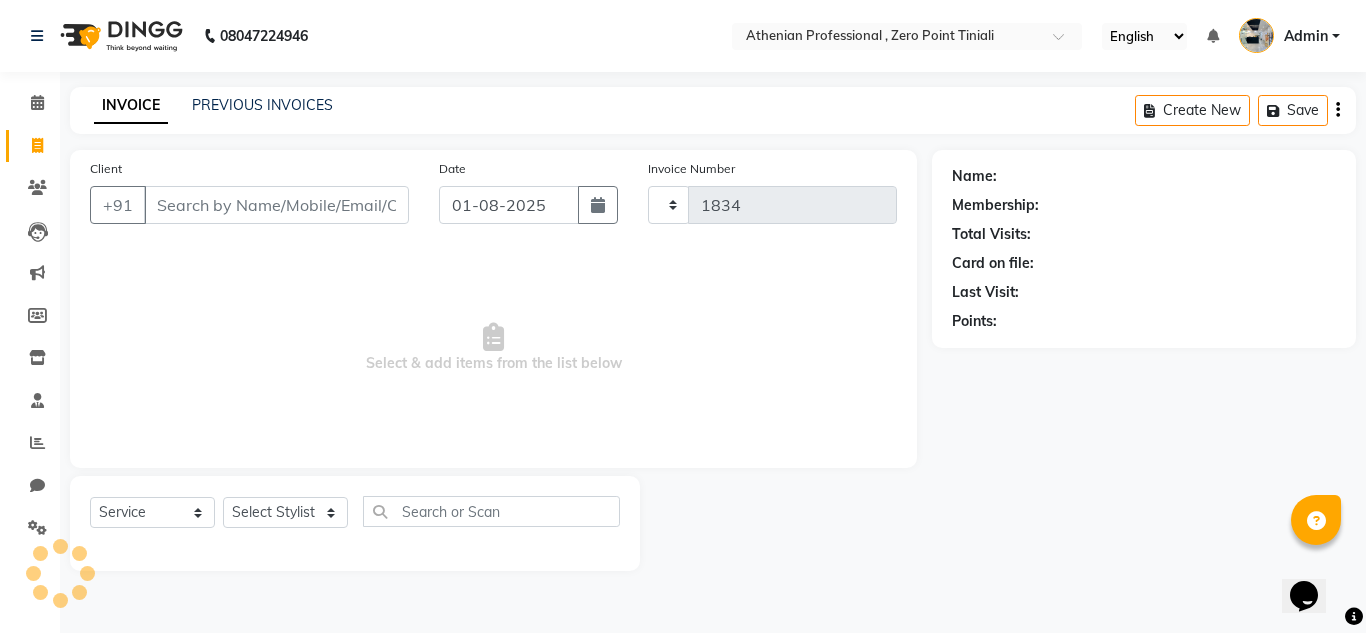 select on "8300" 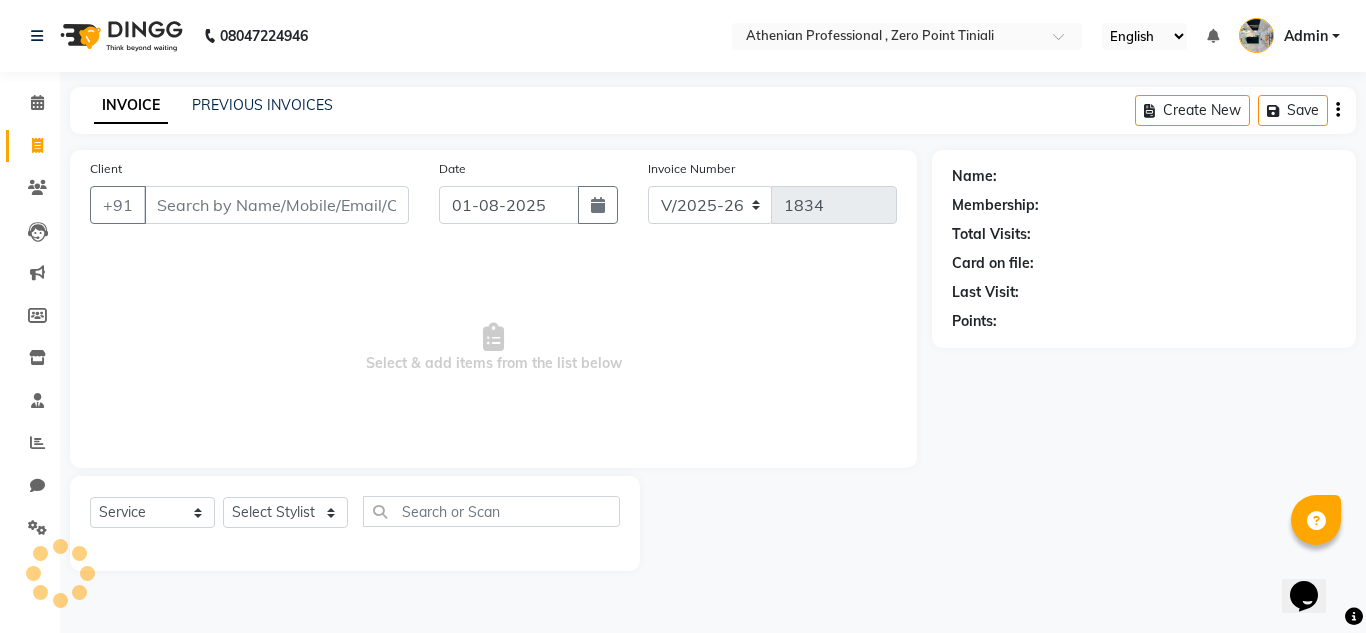 click on "Client" at bounding box center (276, 205) 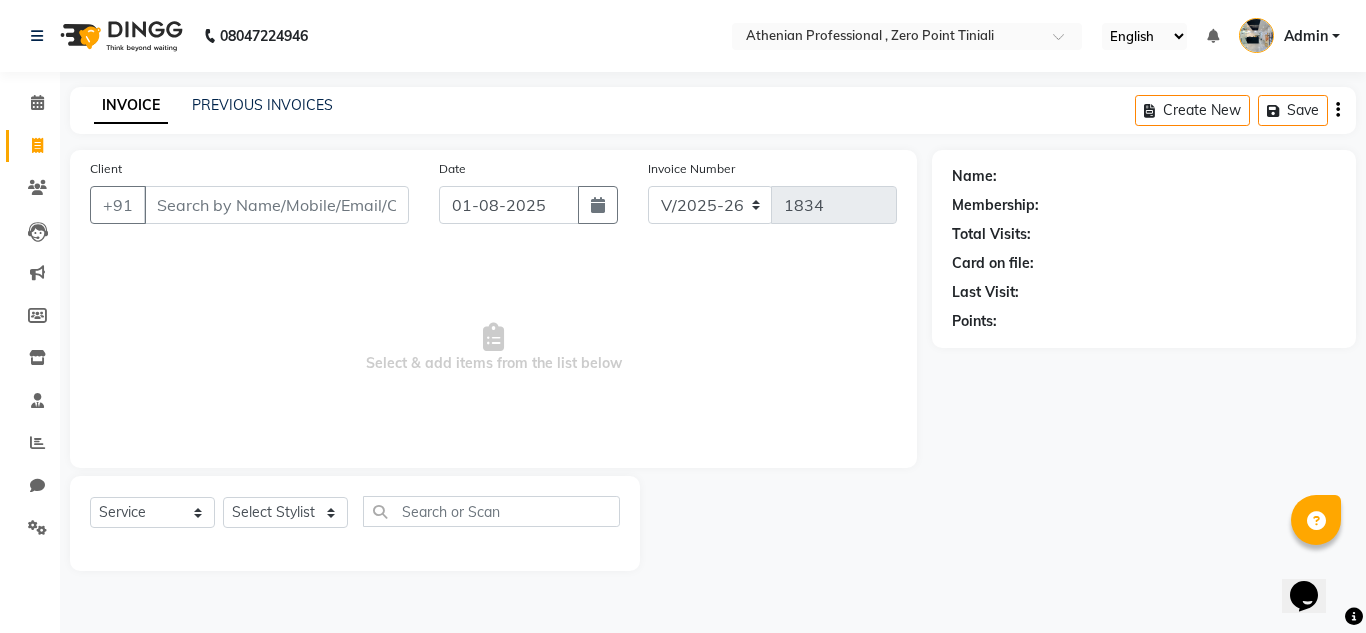 click on "Client" at bounding box center (276, 205) 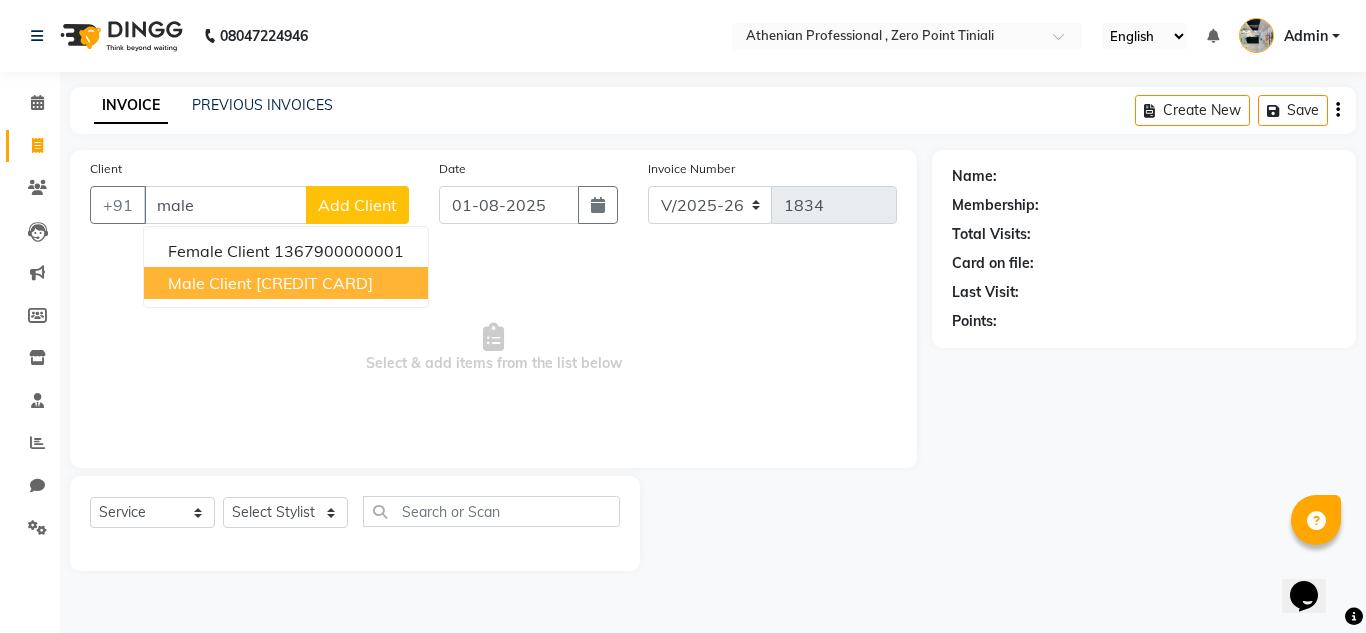 click on "Male Client" at bounding box center [210, 283] 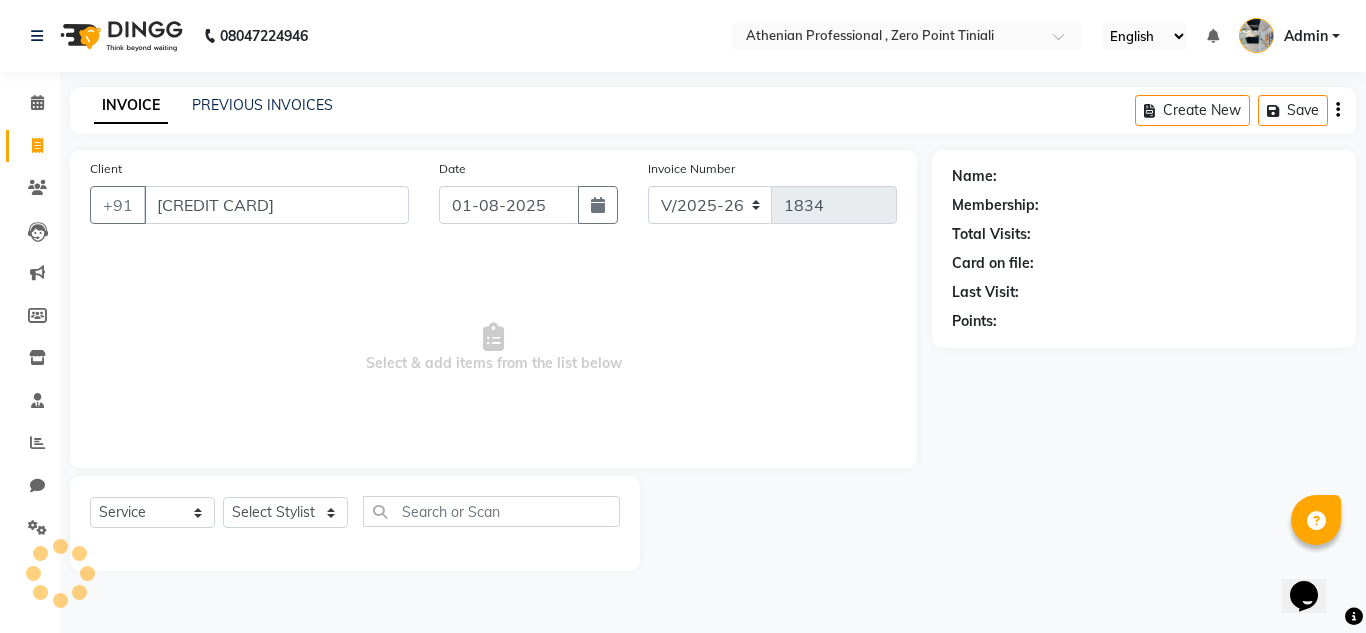 type on "[CREDIT CARD]" 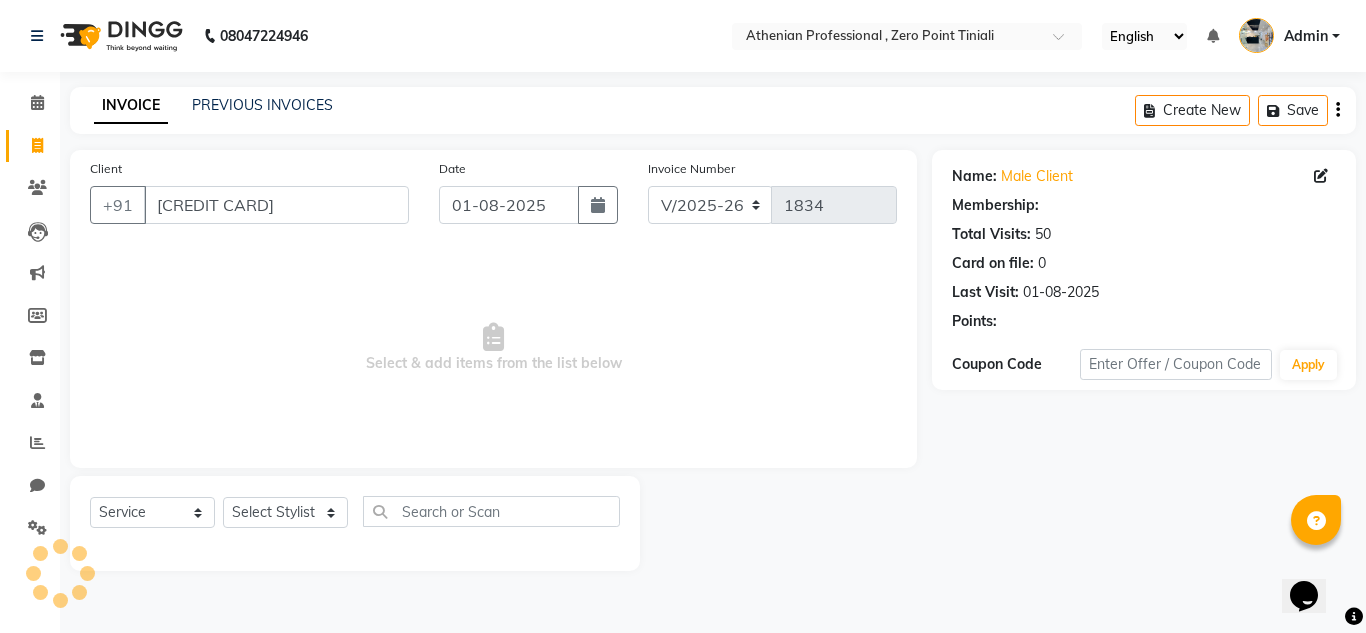 select on "1: Object" 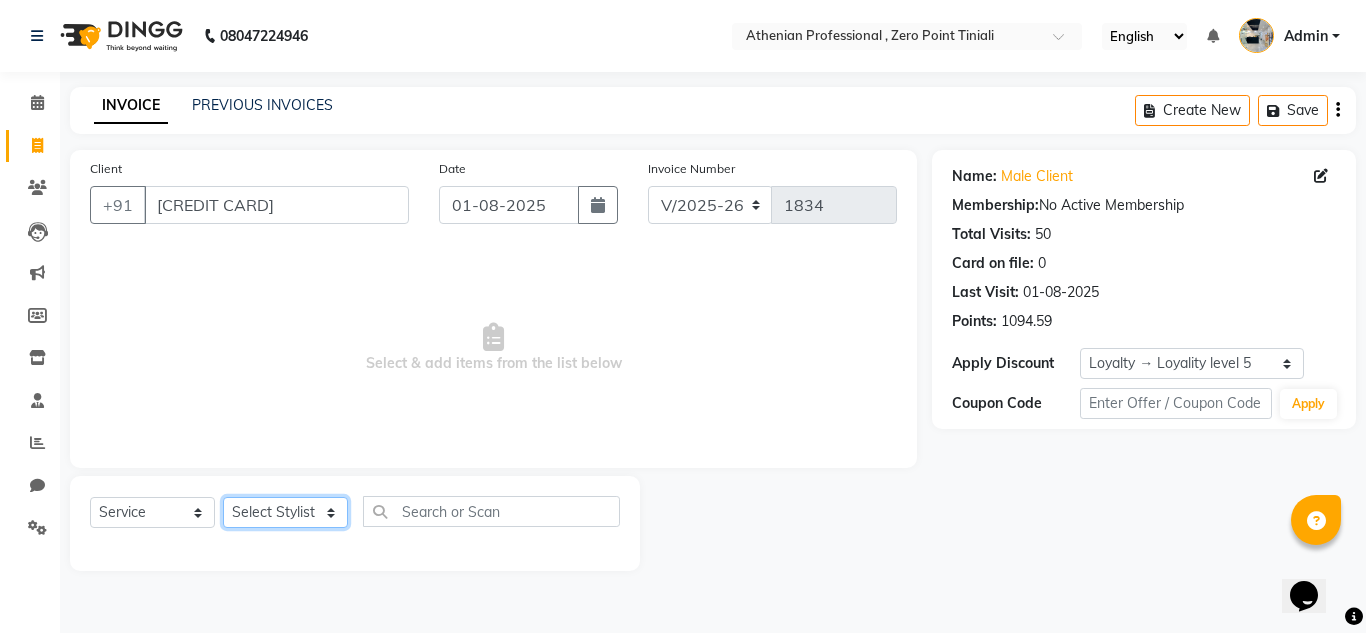 click on "Select Stylist [STYLIST] [STYLIST] [STYLIST] [STYLIST] [STYLIST] [STYLIST] [STYLIST] [STYLIST] [STYLIST] [STYLIST] [STYLIST] [STYLIST] [STYLIST] [STYLIST] [STYLIST] [STYLIST] [STYLIST]" 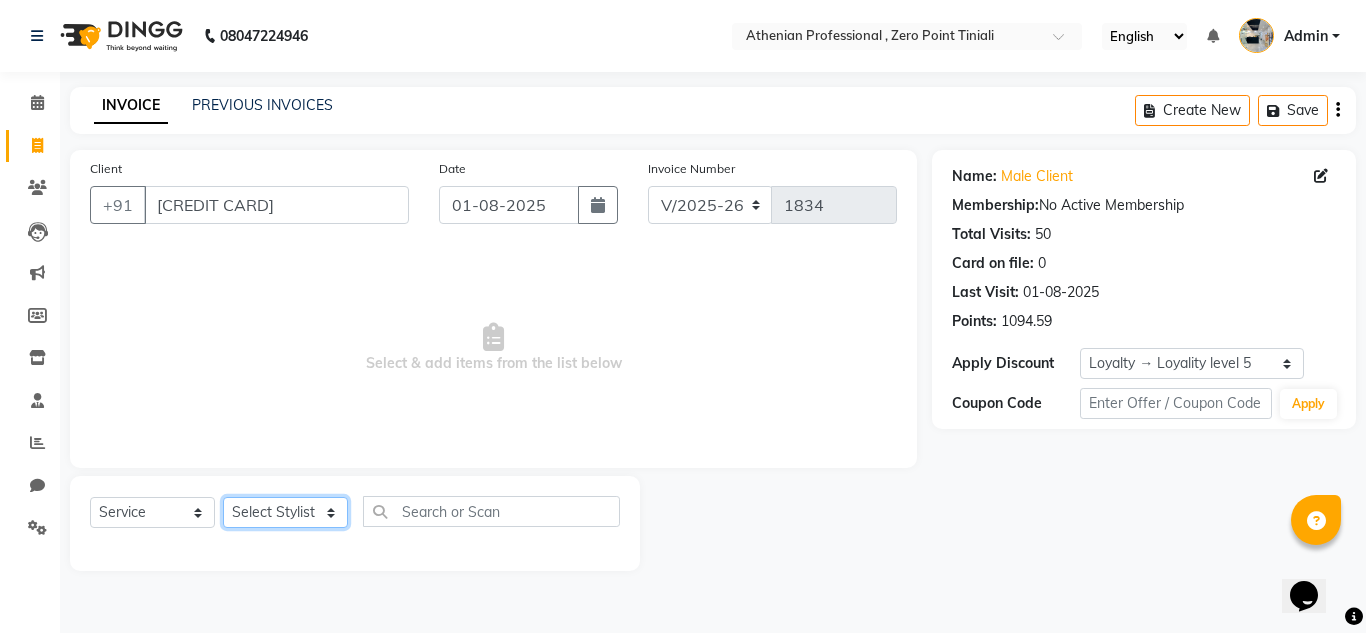 select on "80210" 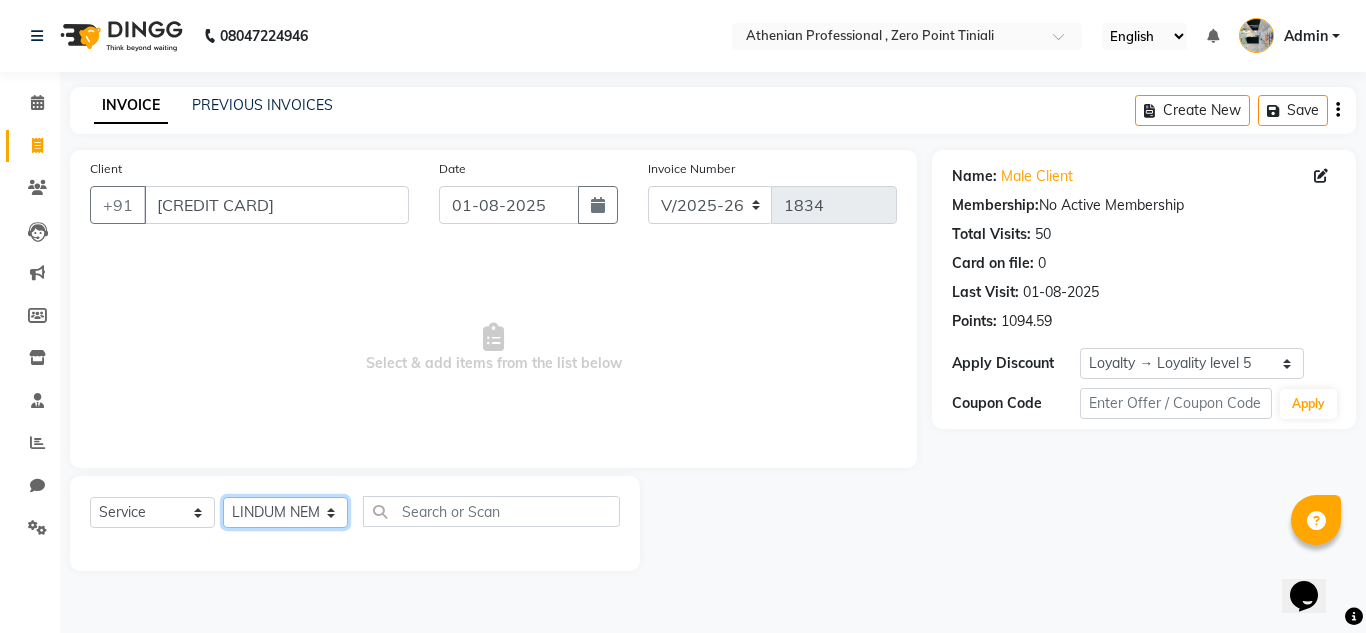 click on "Select Stylist [STYLIST] [STYLIST] [STYLIST] [STYLIST] [STYLIST] [STYLIST] [STYLIST] [STYLIST] [STYLIST] [STYLIST] [STYLIST] [STYLIST] [STYLIST] [STYLIST] [STYLIST] [STYLIST] [STYLIST]" 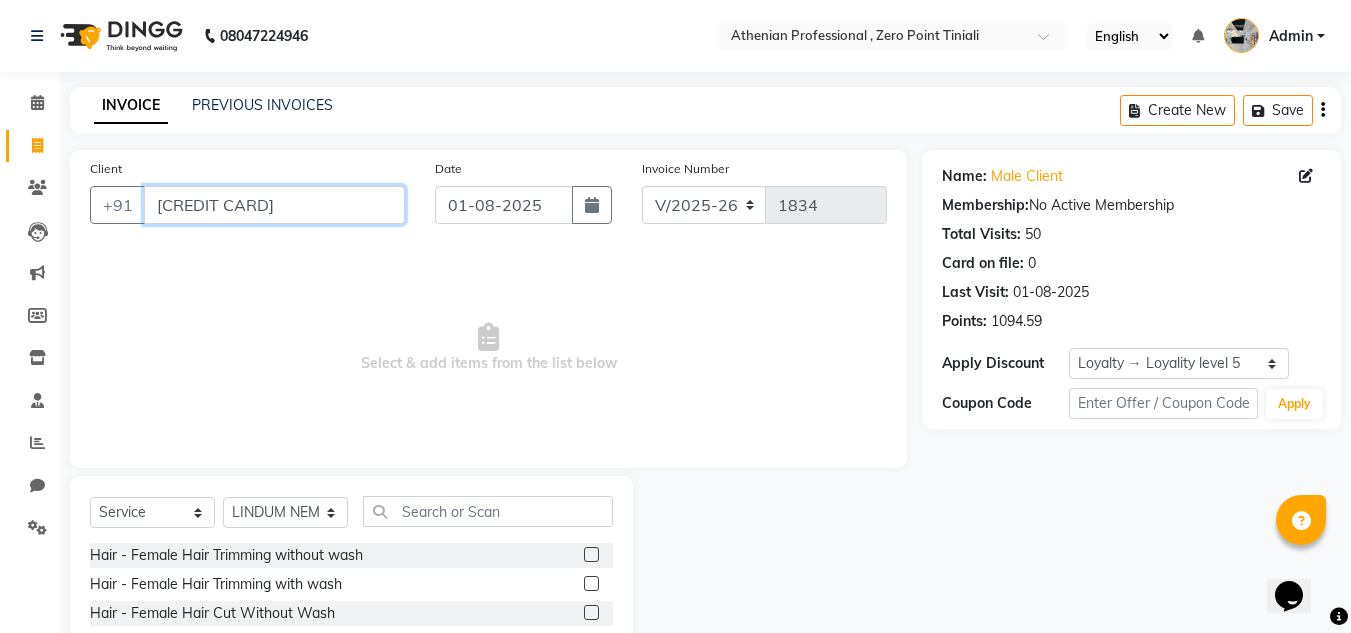 click on "[CREDIT CARD]" at bounding box center (274, 205) 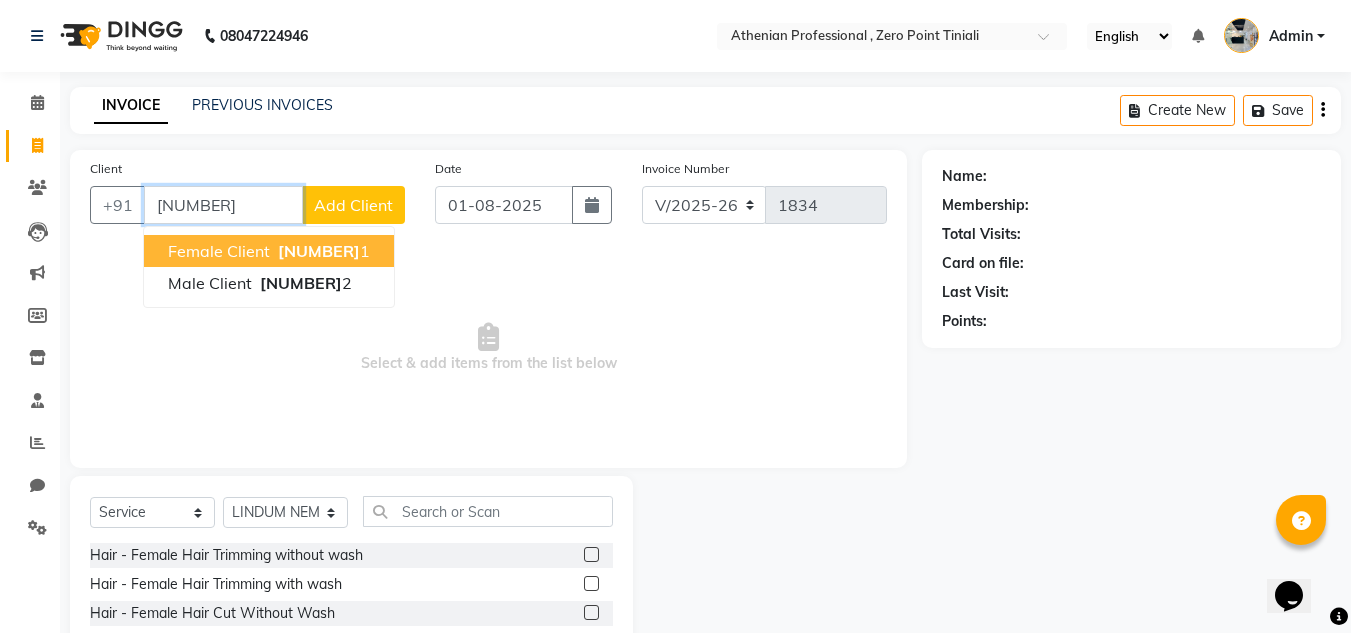 click on "[CLIENT]   [NUMBER] 1" at bounding box center (269, 251) 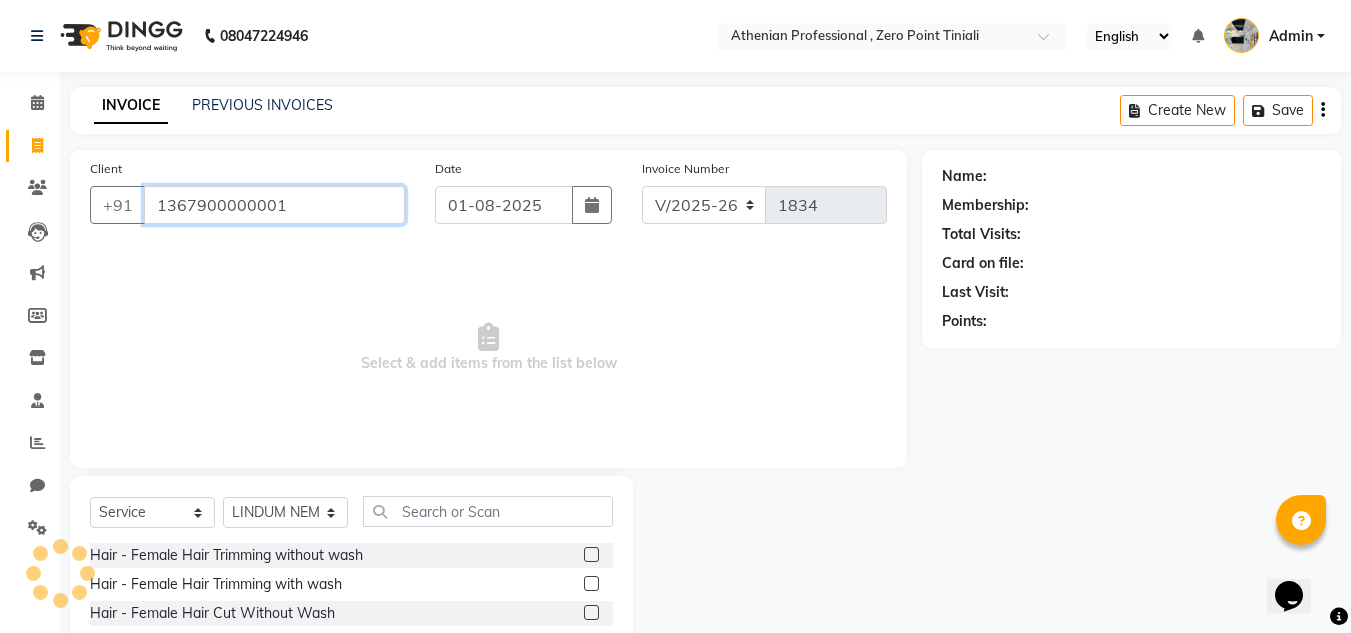 type on "1367900000001" 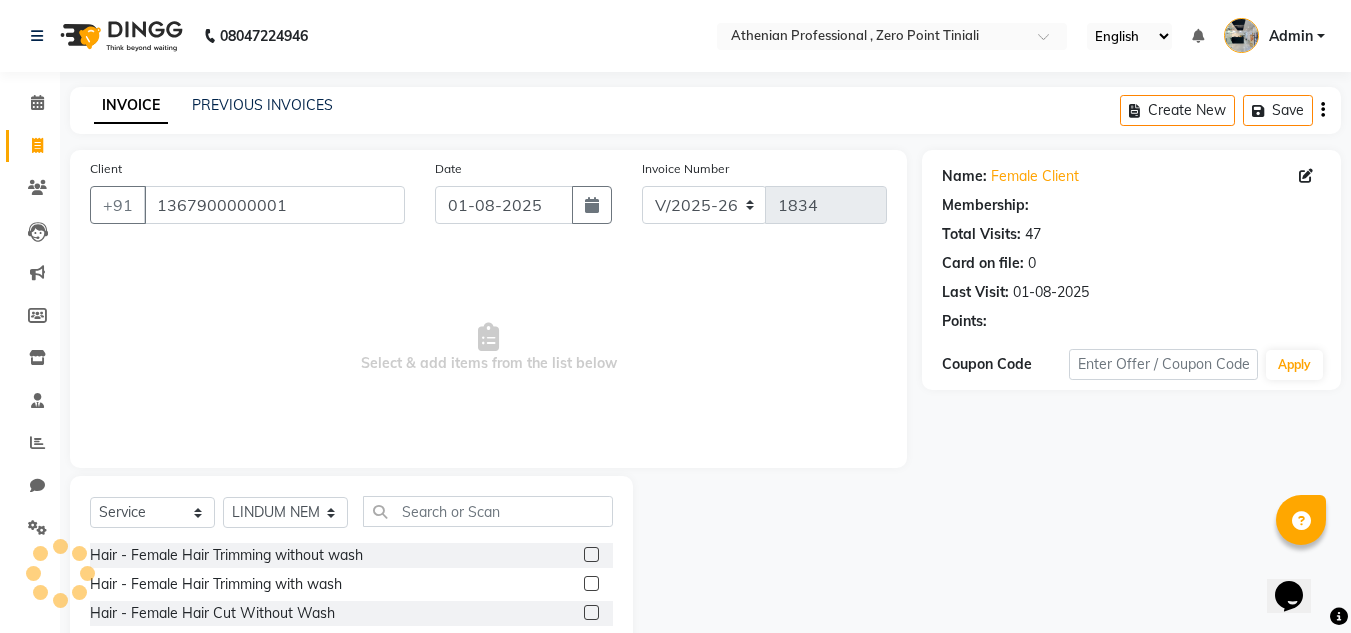 select on "1: Object" 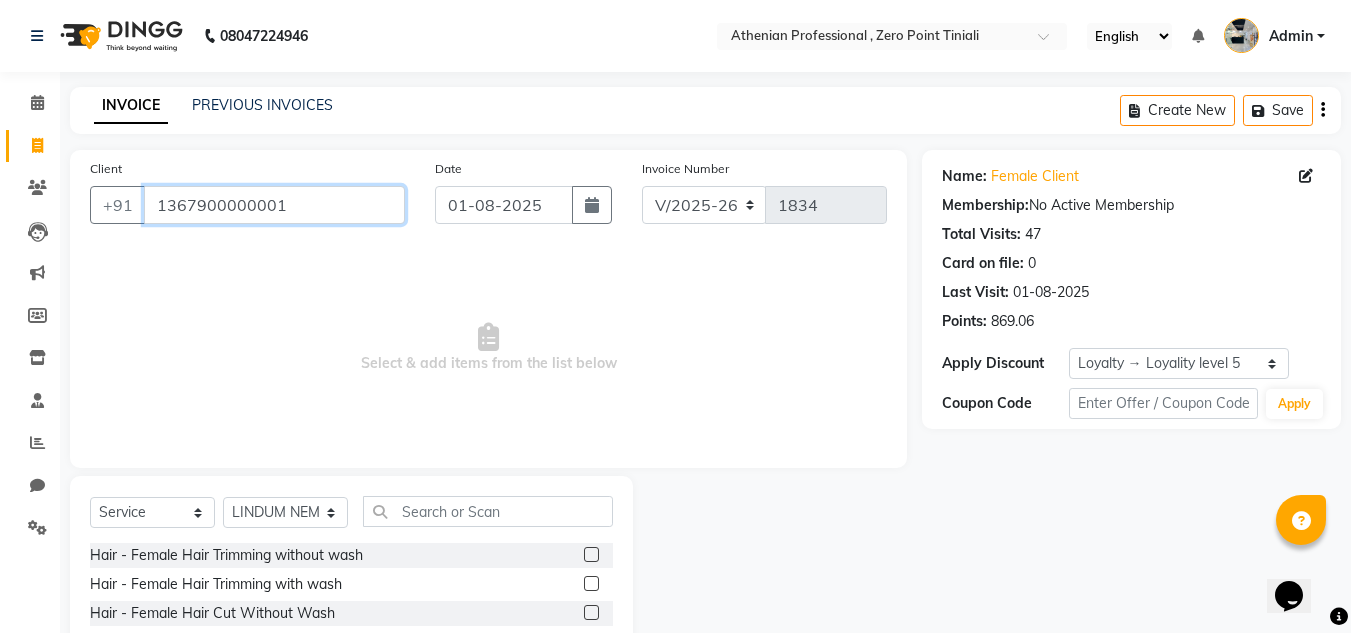 click on "1367900000001" at bounding box center (274, 205) 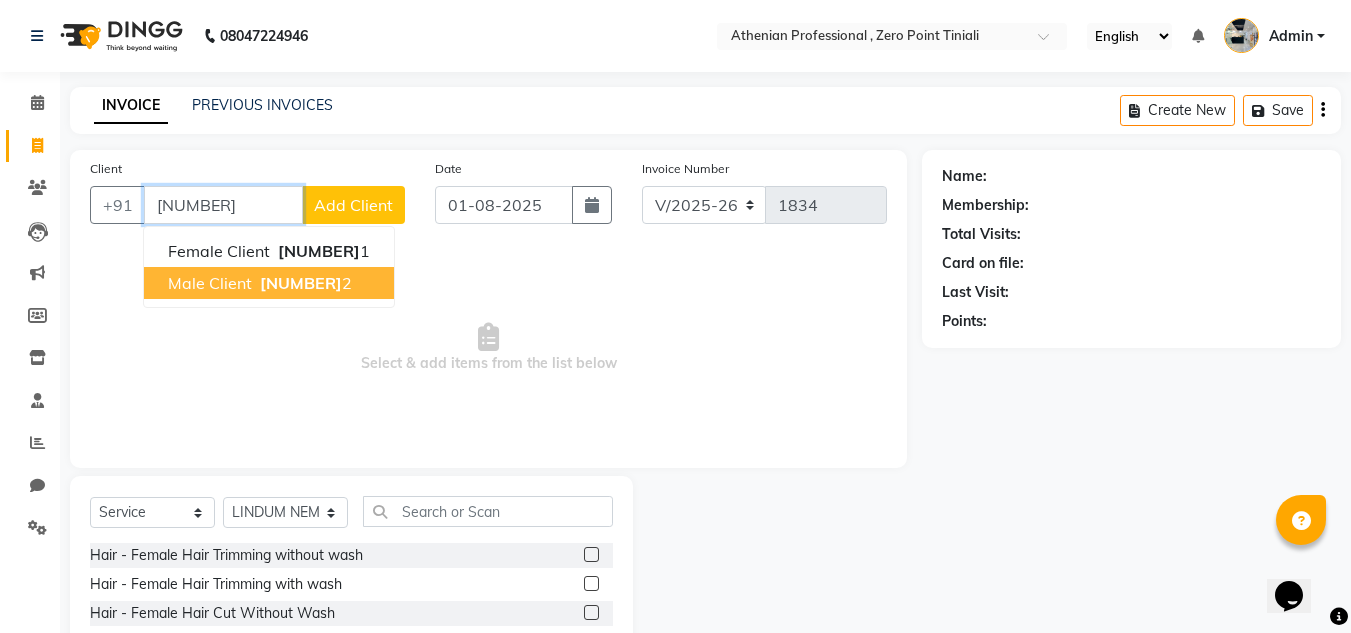 click on "[NUMBER]" at bounding box center (301, 283) 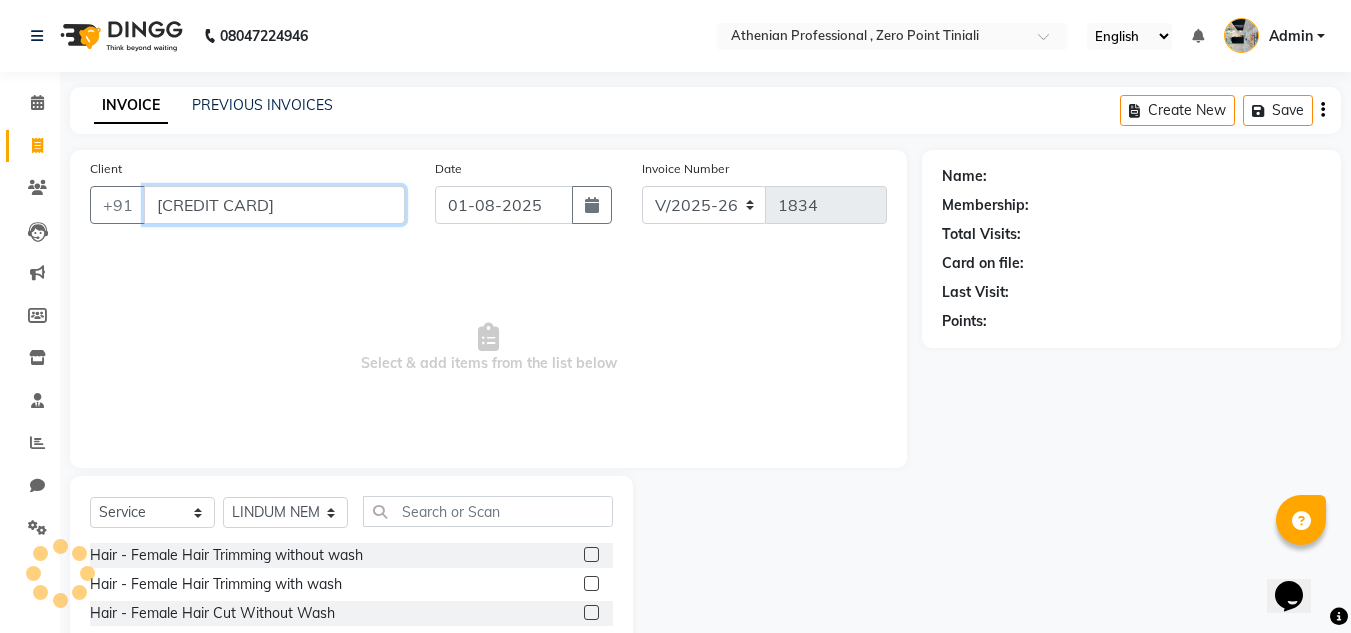type on "[CREDIT CARD]" 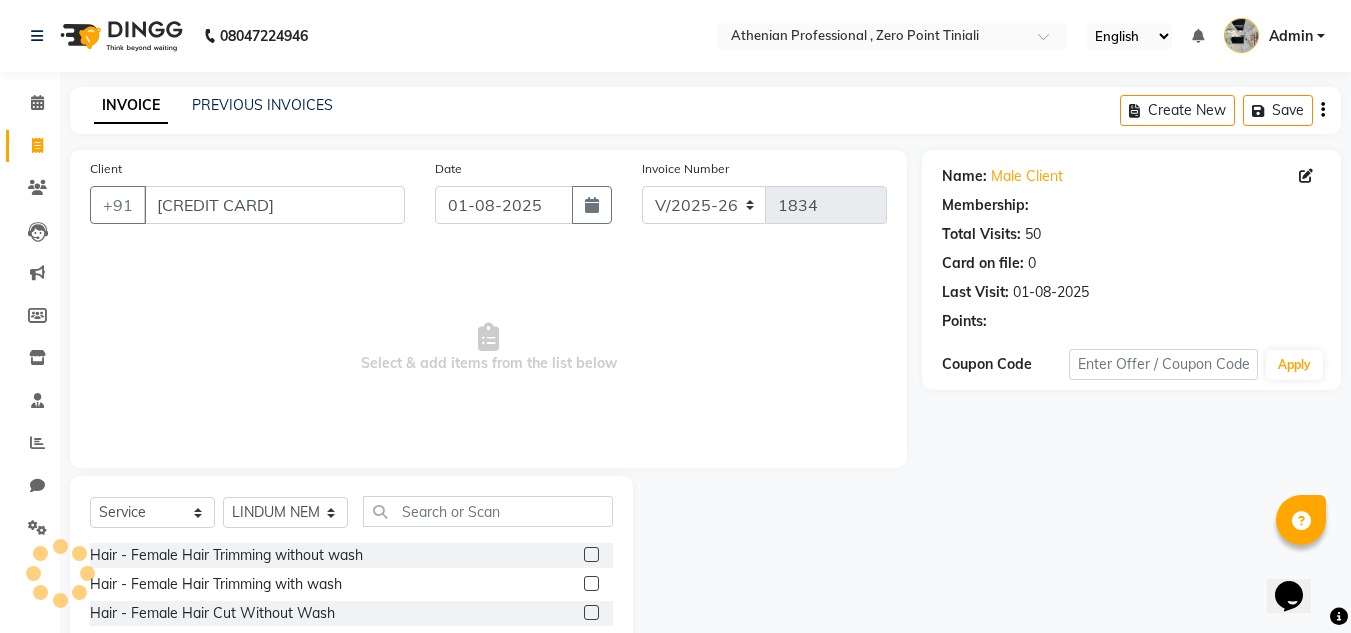 select on "1: Object" 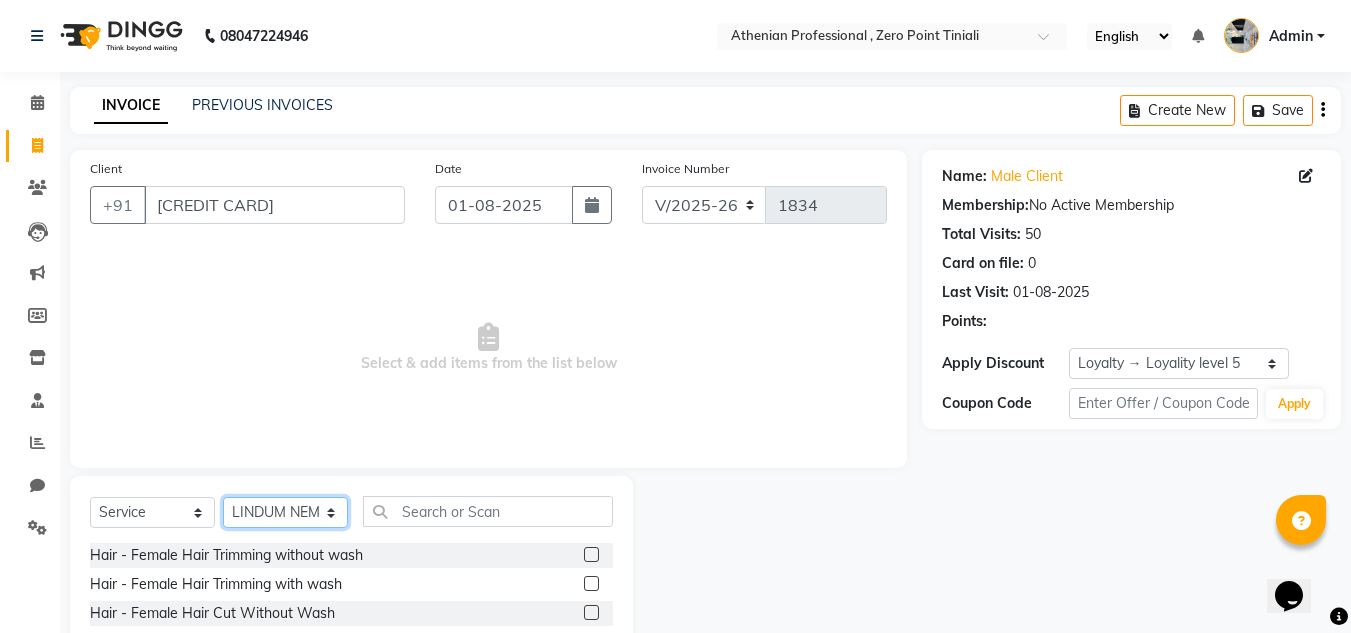 click on "Select Stylist [STYLIST] [STYLIST] [STYLIST] [STYLIST] [STYLIST] [STYLIST] [STYLIST] [STYLIST] [STYLIST] [STYLIST] [STYLIST] [STYLIST] [STYLIST] [STYLIST] [STYLIST] [STYLIST] [STYLIST]" 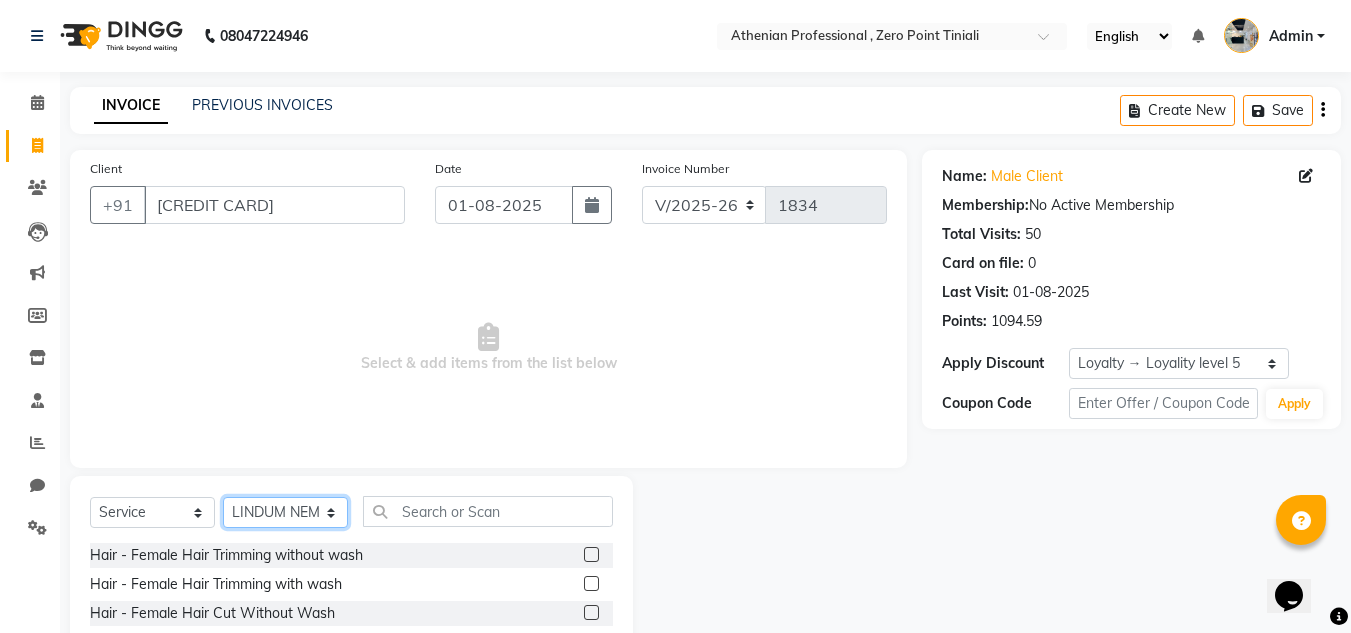 select on "80204" 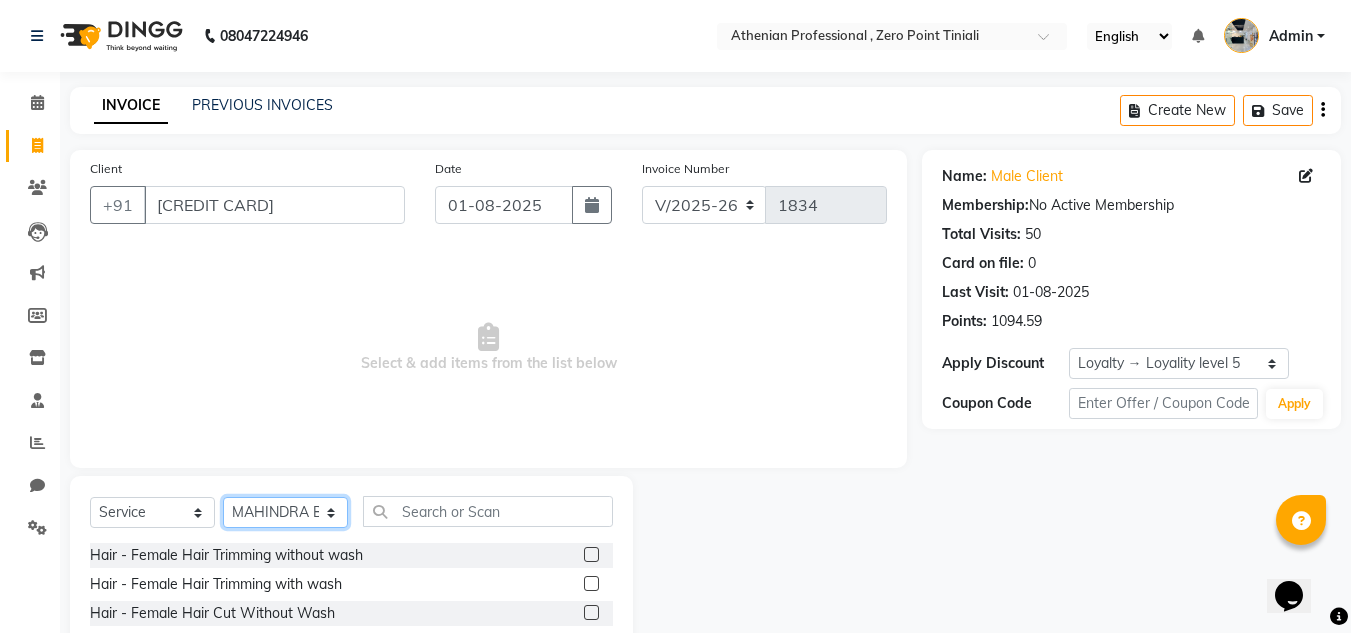 click on "Select Stylist [STYLIST] [STYLIST] [STYLIST] [STYLIST] [STYLIST] [STYLIST] [STYLIST] [STYLIST] [STYLIST] [STYLIST] [STYLIST] [STYLIST] [STYLIST] [STYLIST] [STYLIST] [STYLIST] [STYLIST]" 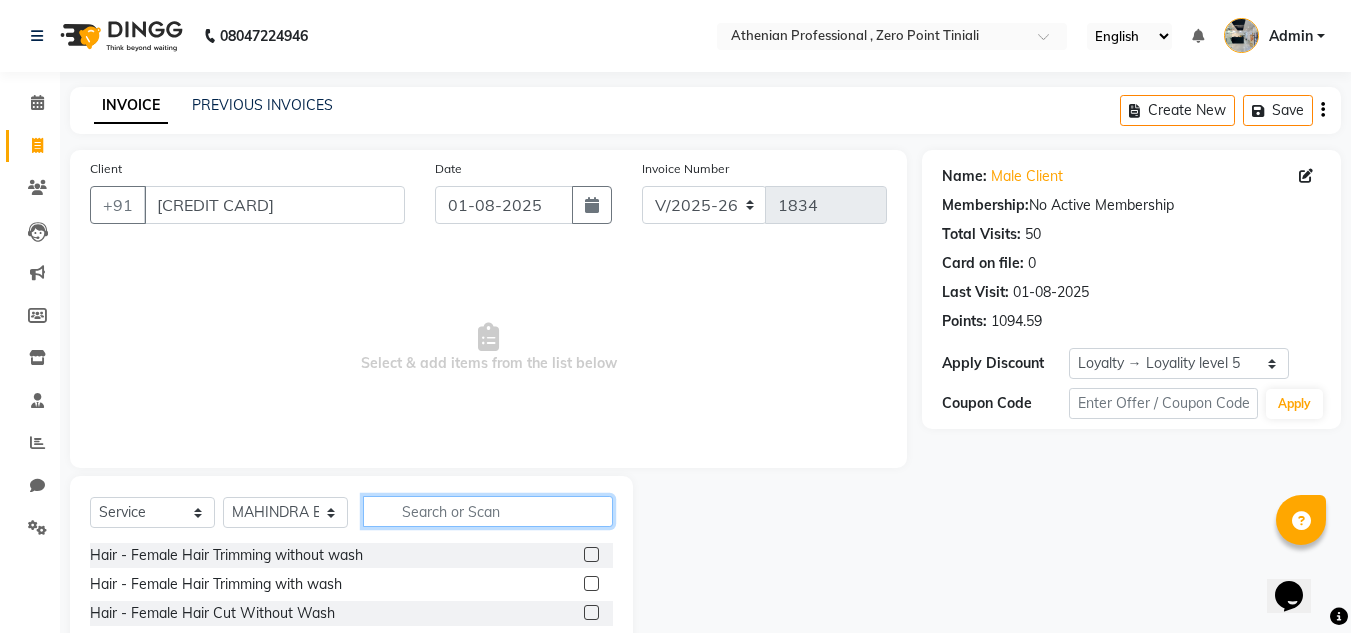 click 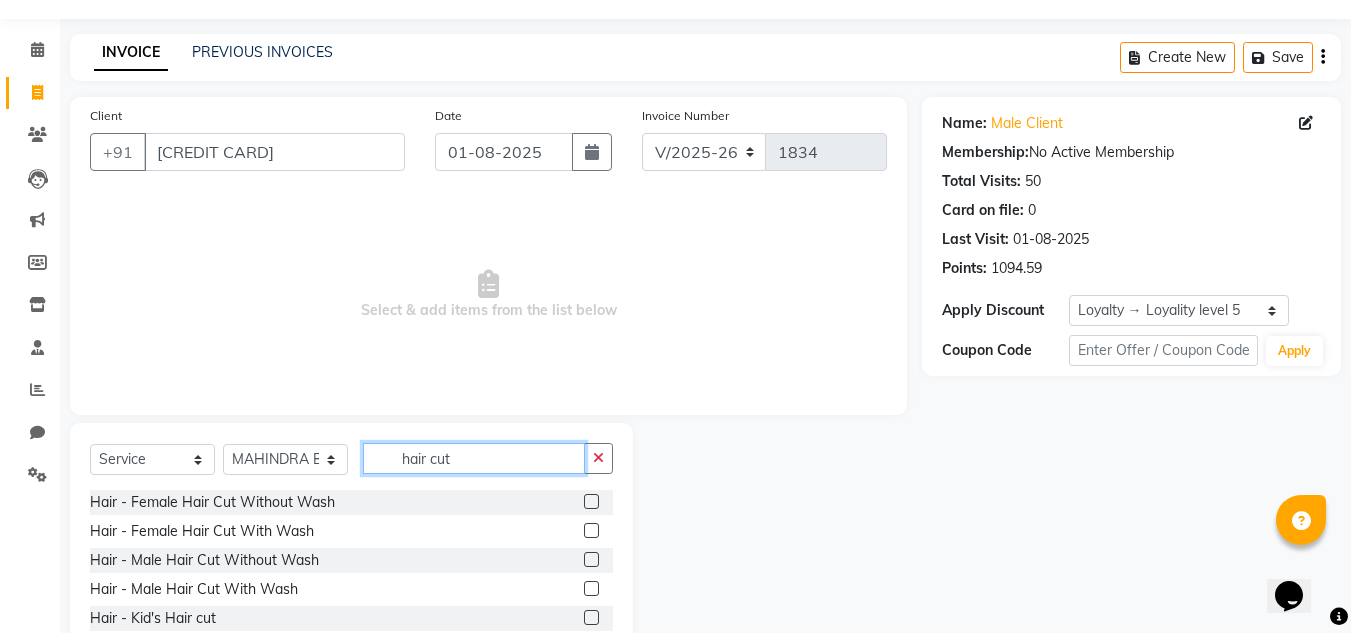 scroll, scrollTop: 54, scrollLeft: 0, axis: vertical 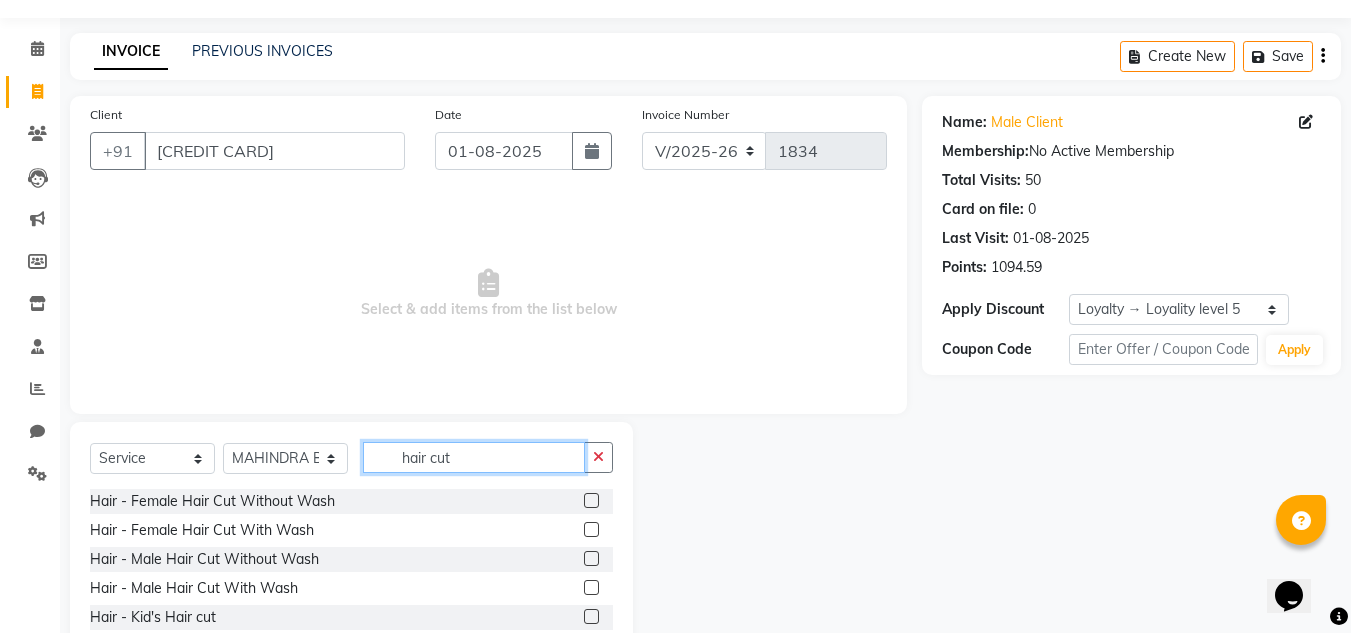 type on "hair cut" 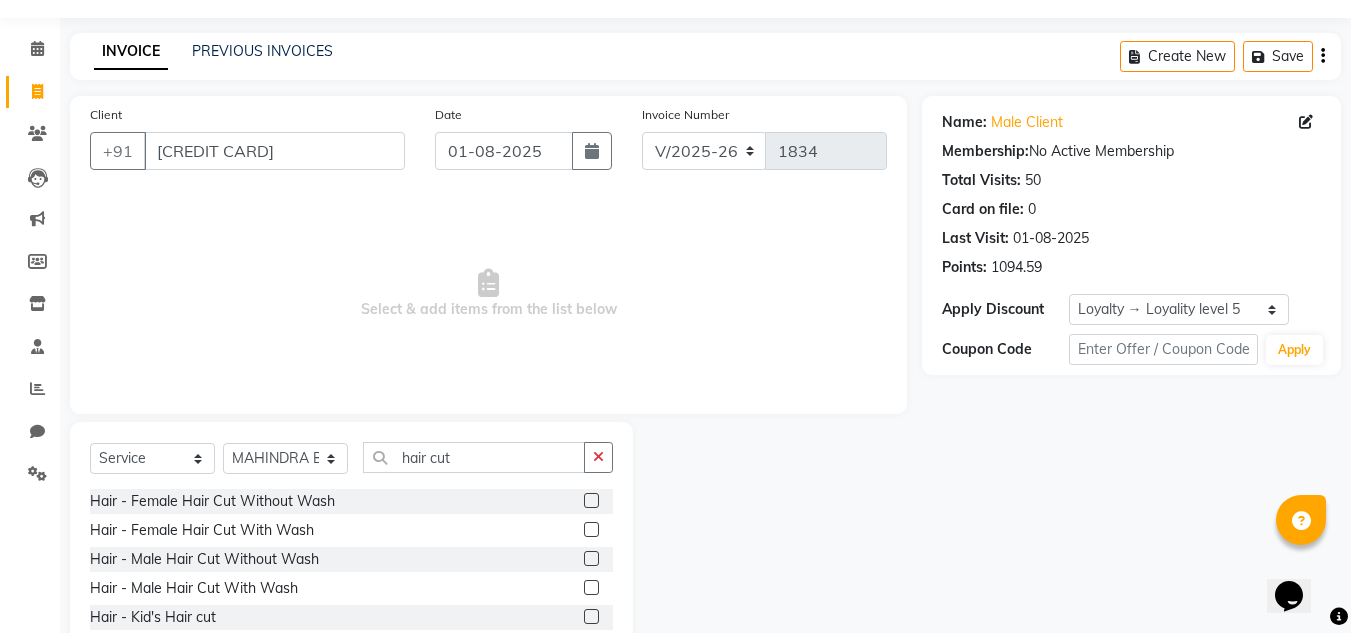 click 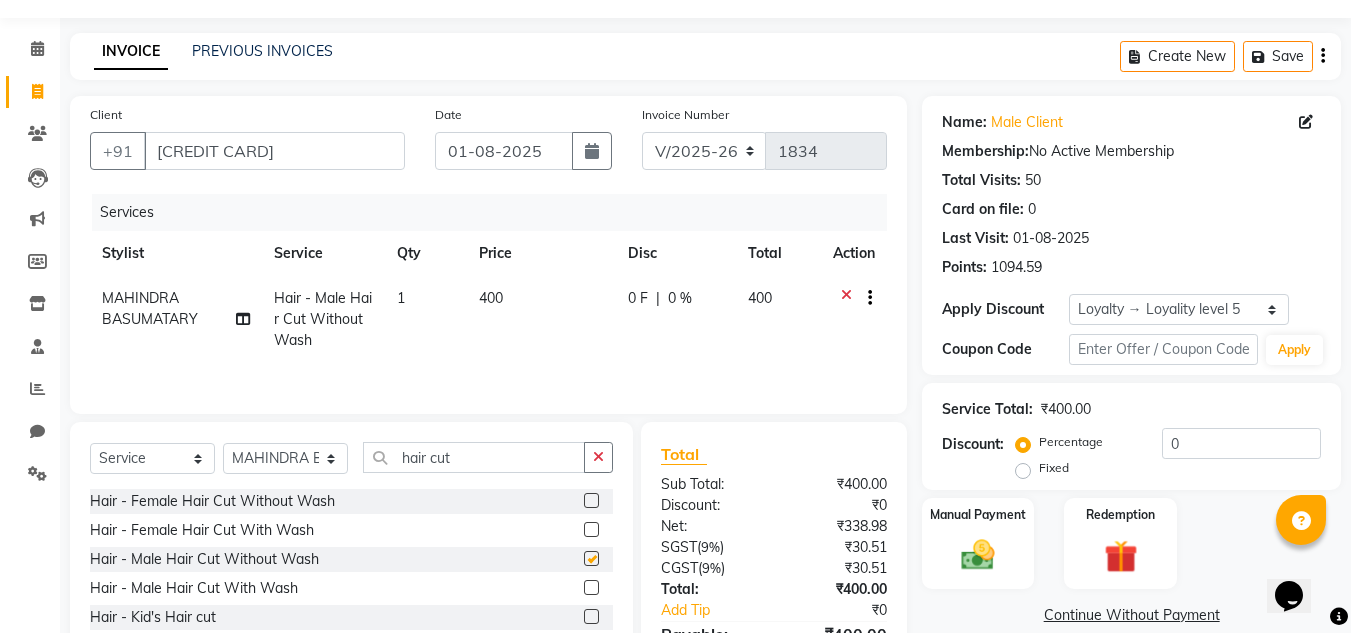 checkbox on "false" 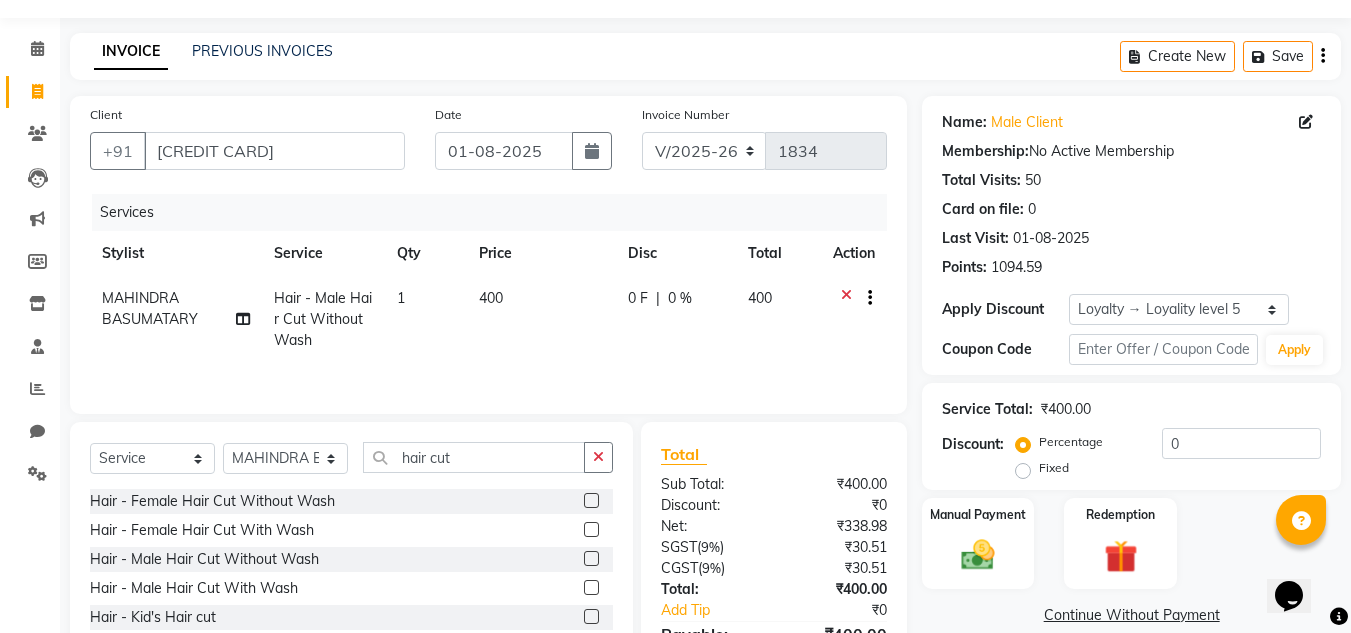 scroll, scrollTop: 167, scrollLeft: 0, axis: vertical 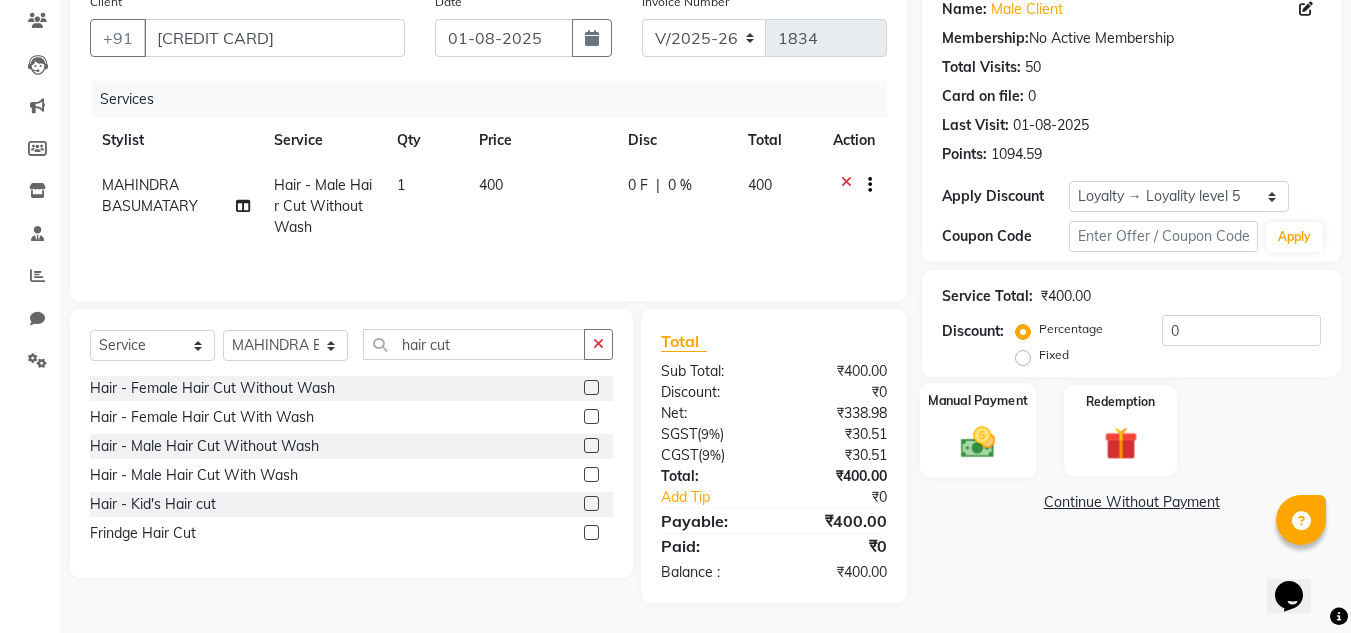 click 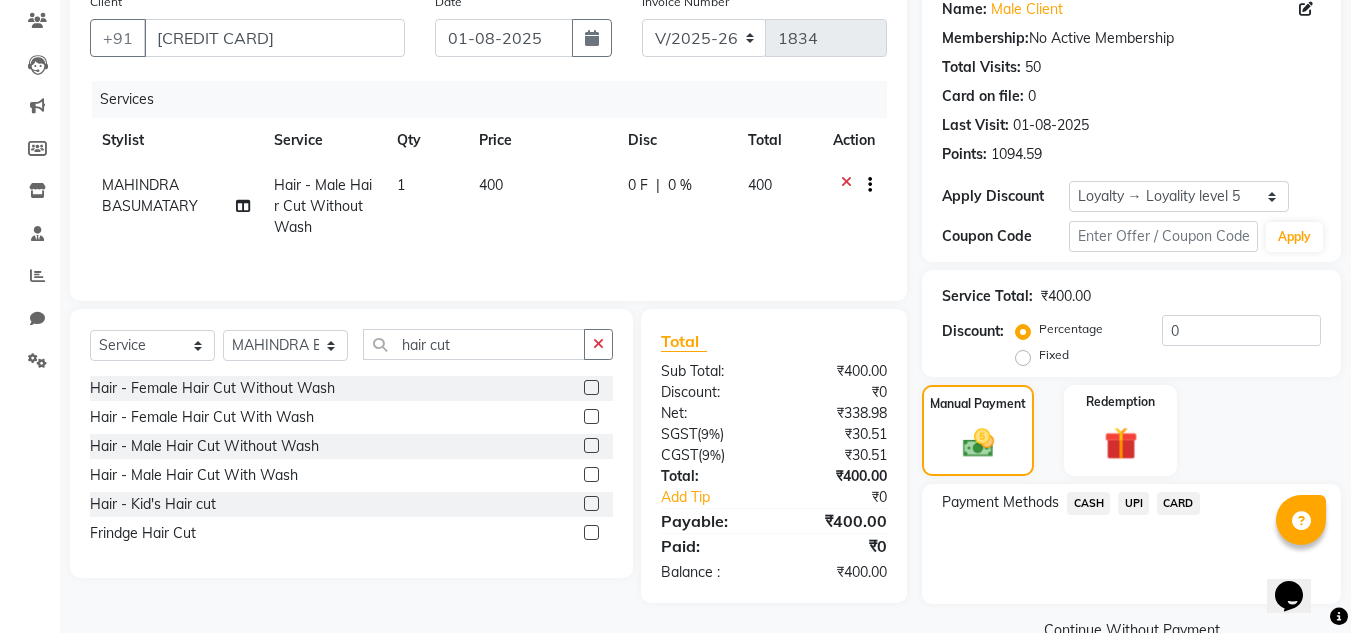 scroll, scrollTop: 209, scrollLeft: 0, axis: vertical 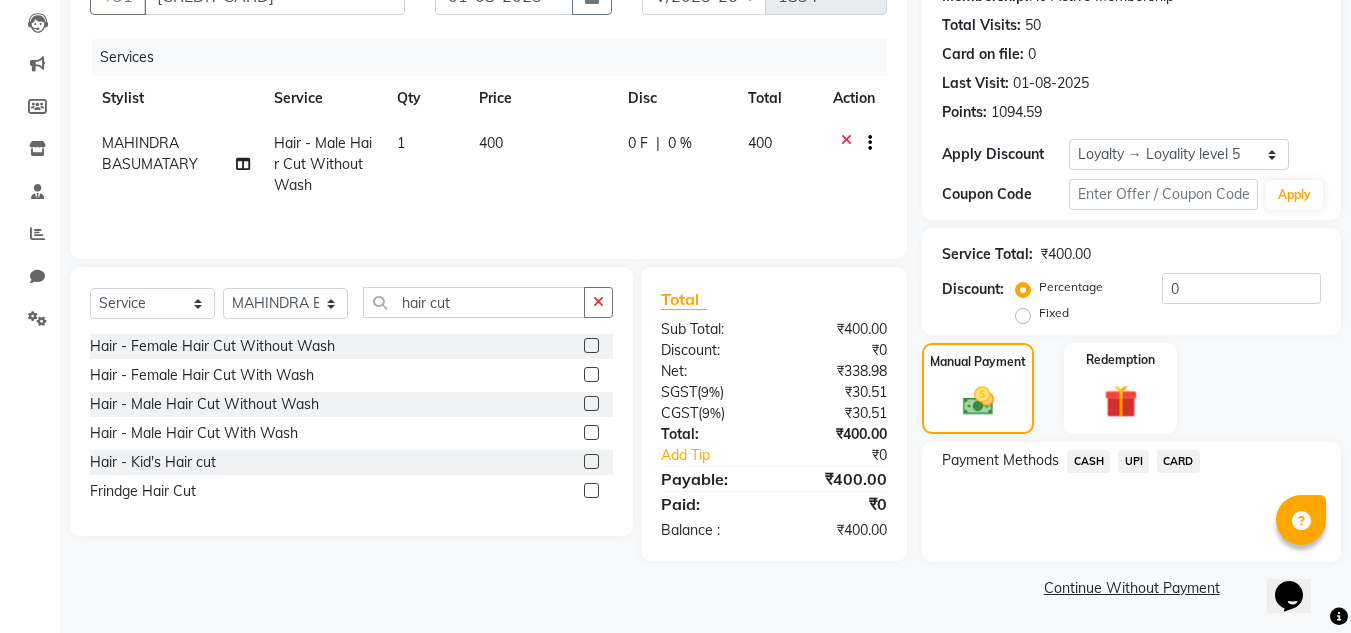 click on "CASH" 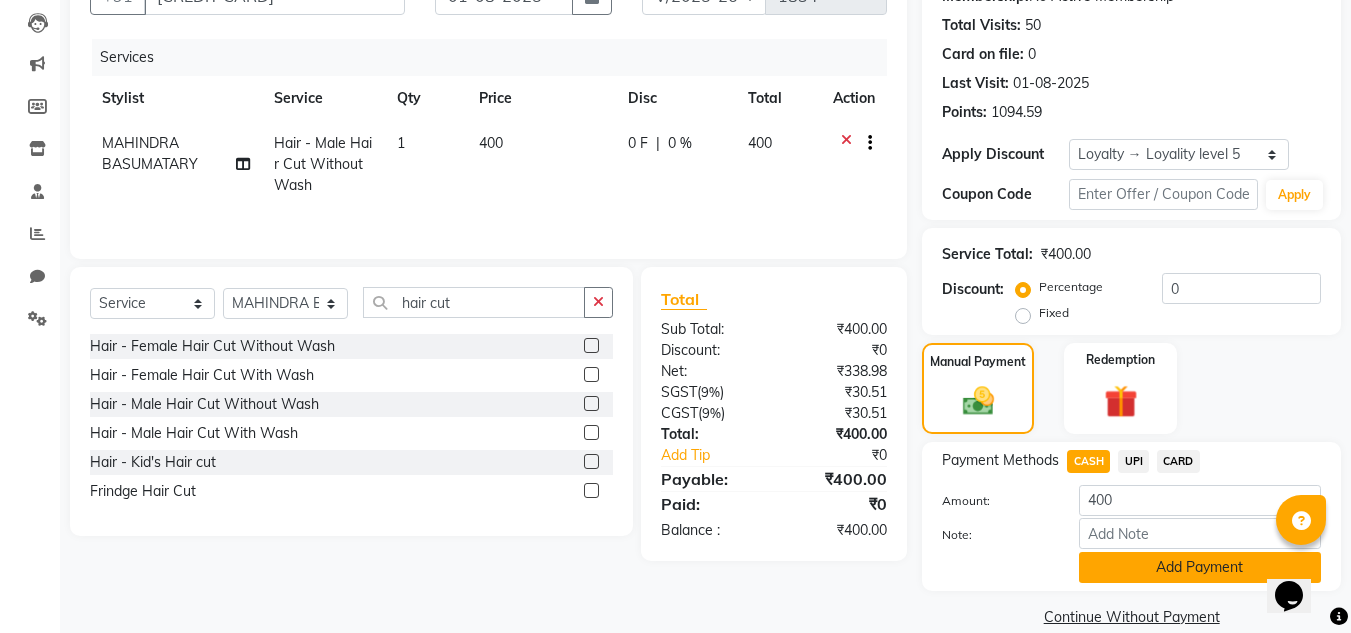 scroll, scrollTop: 238, scrollLeft: 0, axis: vertical 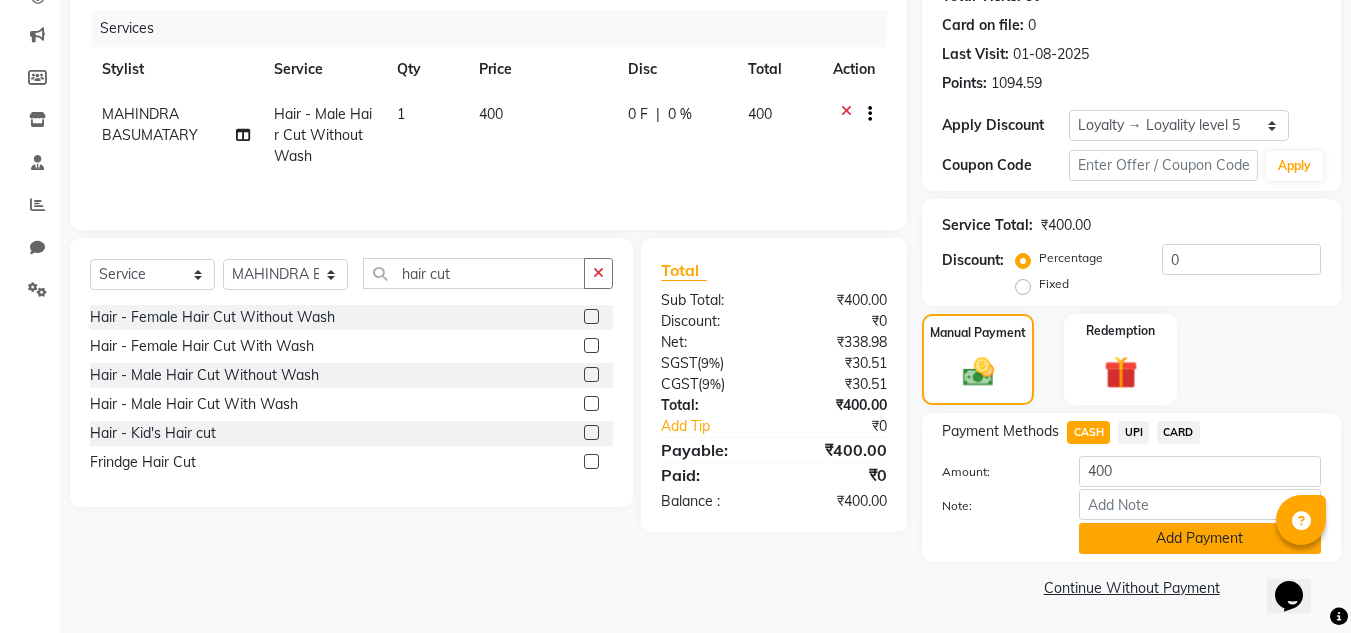 click on "Add Payment" 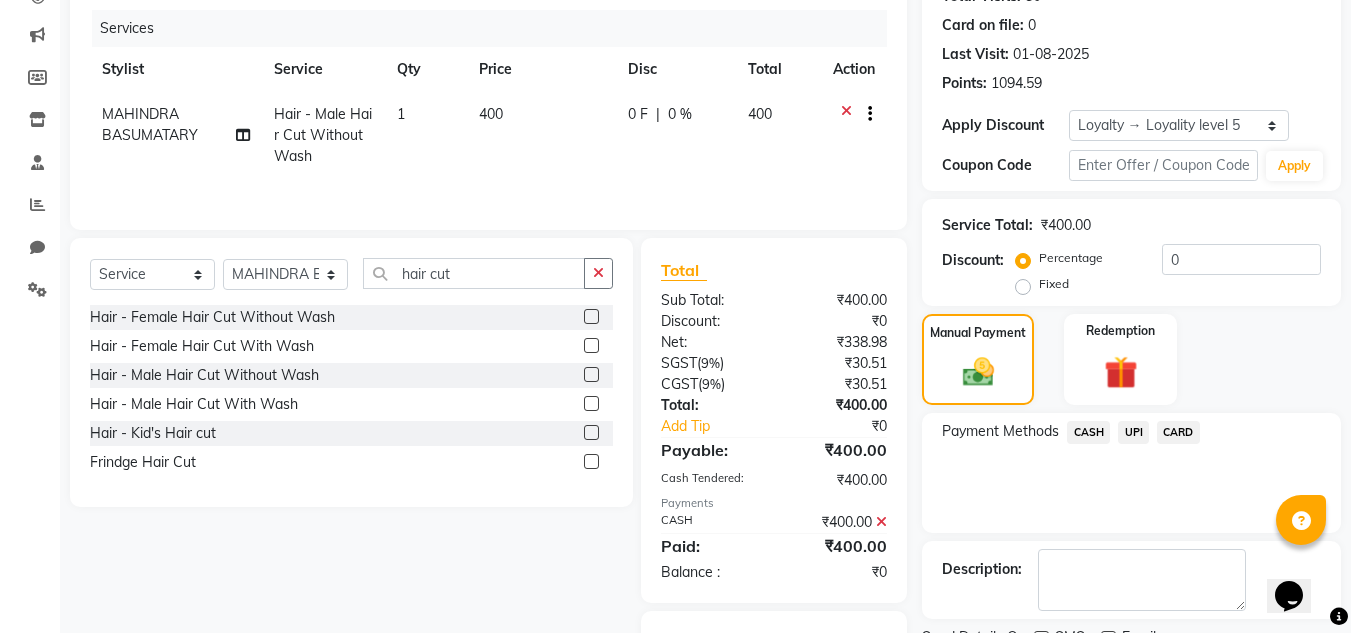scroll, scrollTop: 337, scrollLeft: 0, axis: vertical 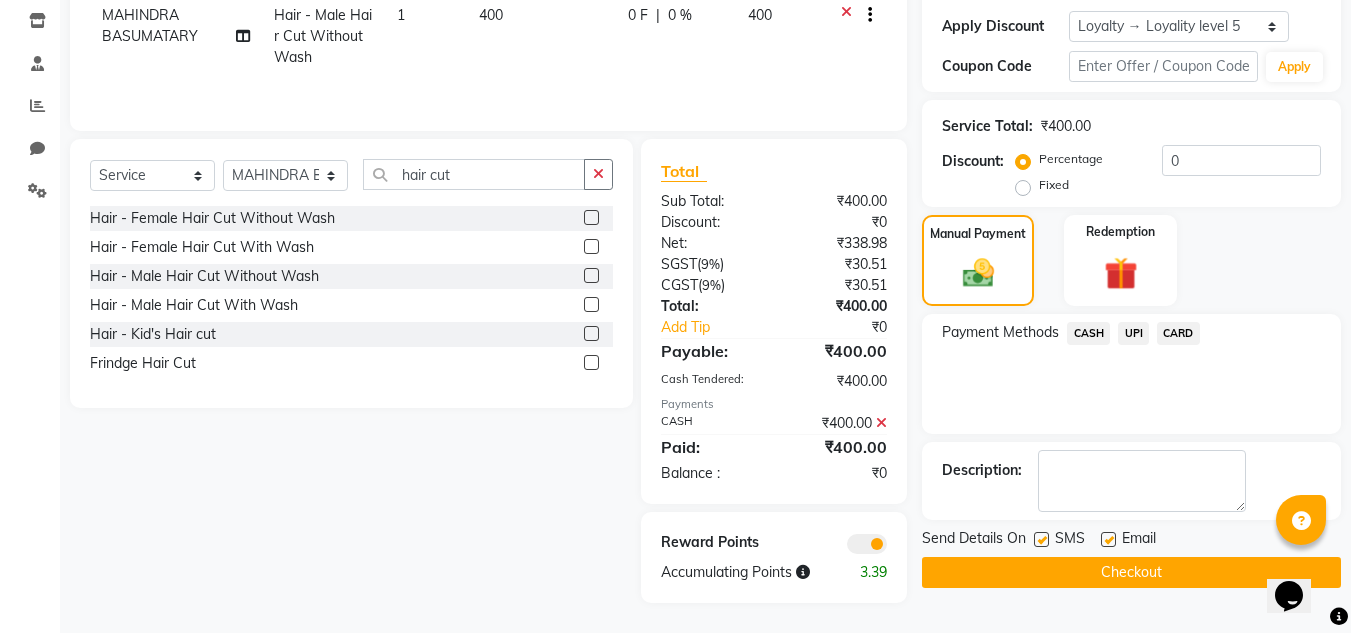click on "Checkout" 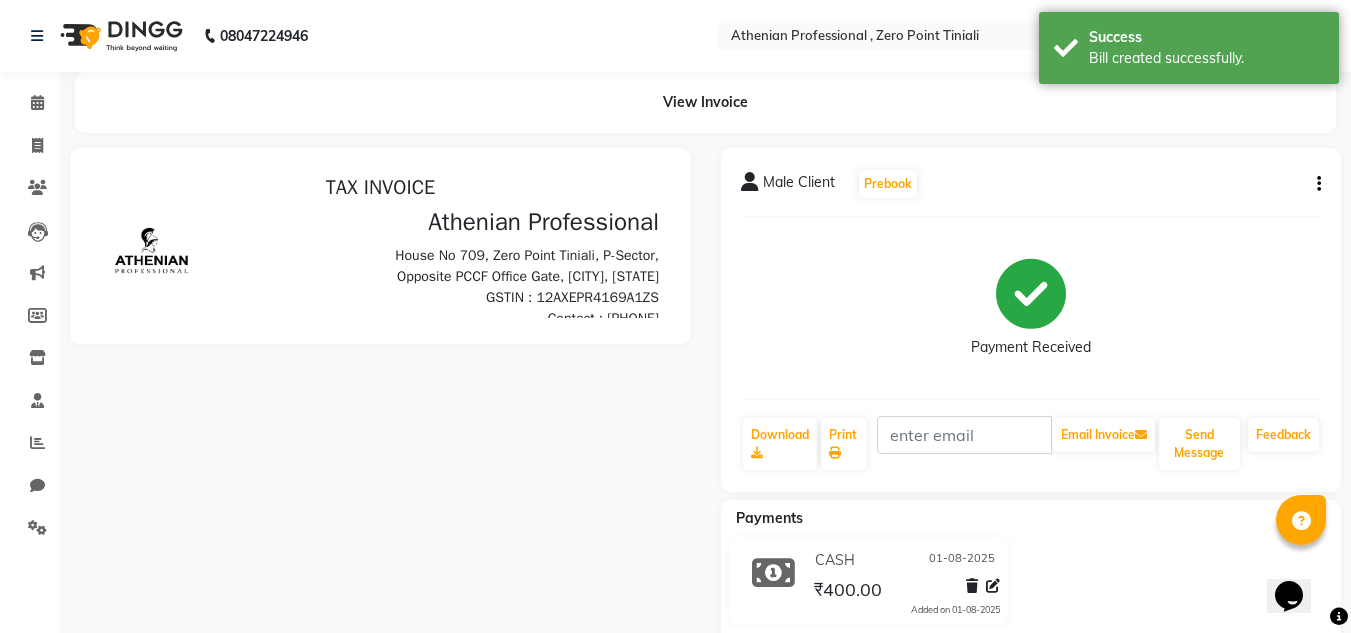 scroll, scrollTop: 0, scrollLeft: 0, axis: both 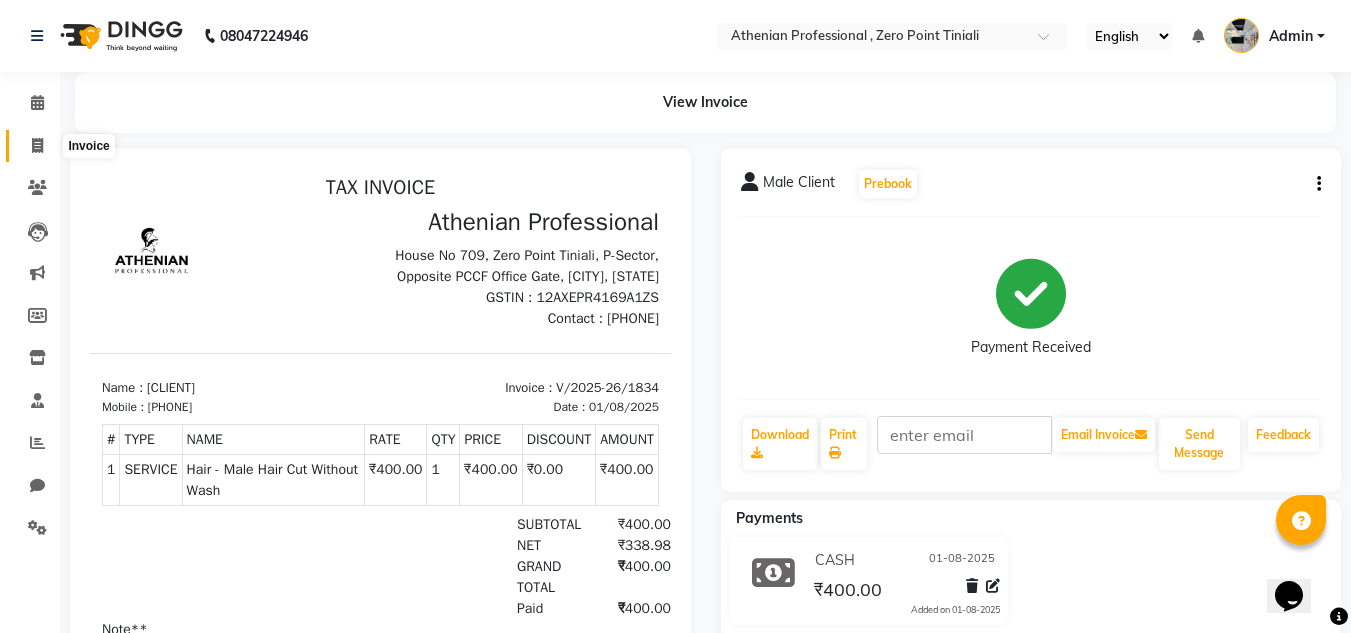 click 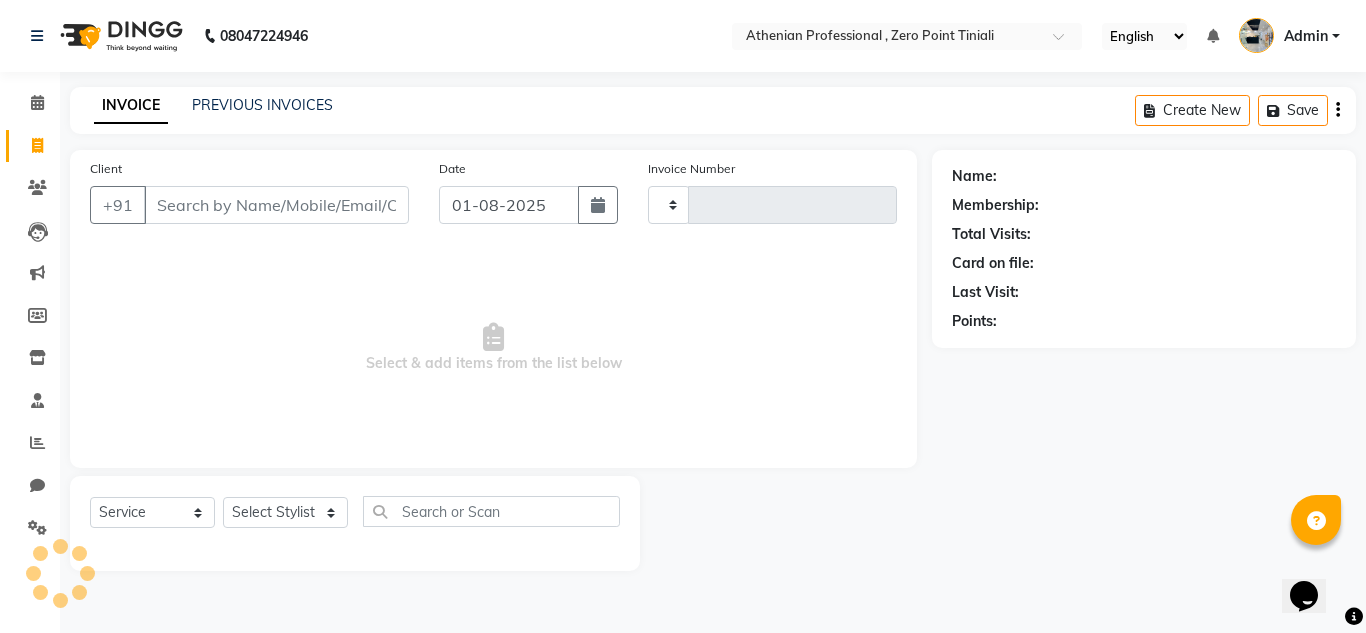 type on "1835" 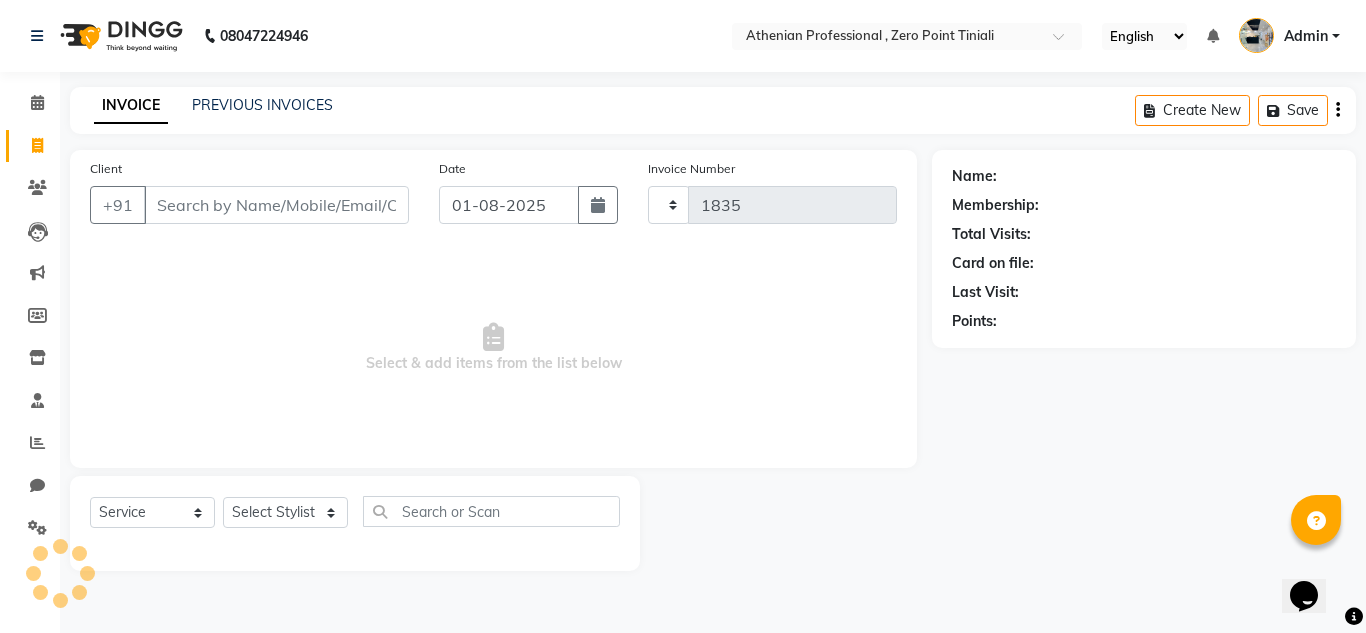 select on "8300" 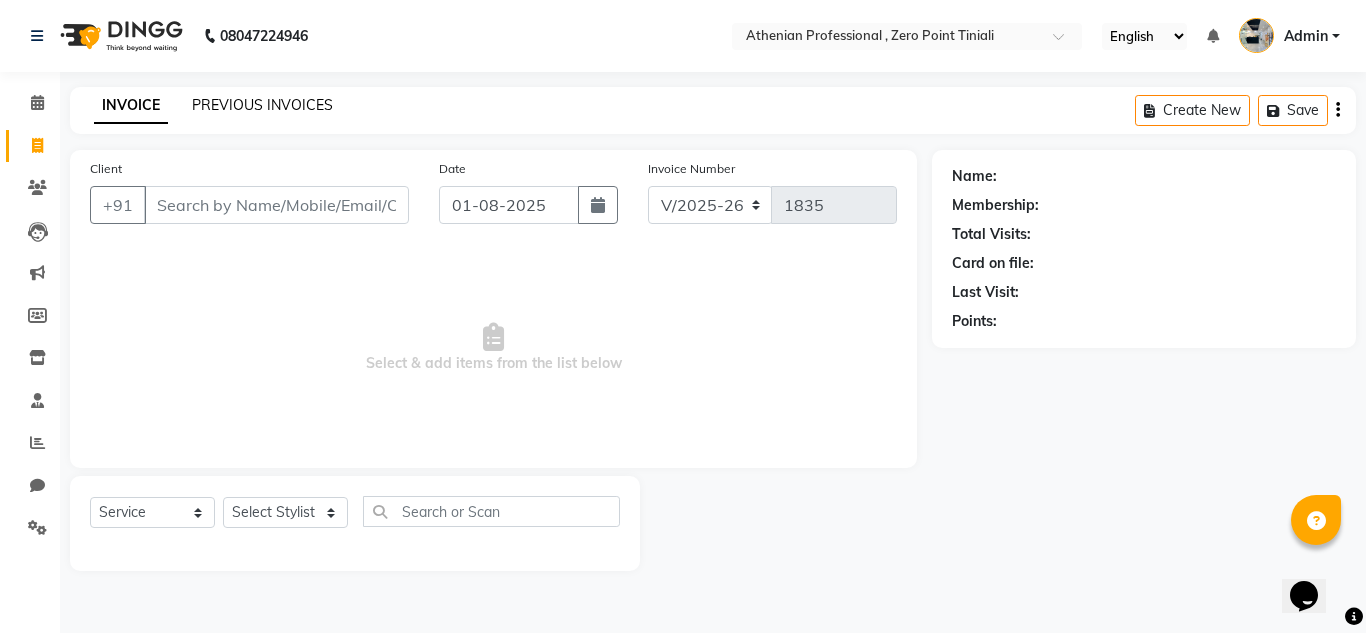 click on "PREVIOUS INVOICES" 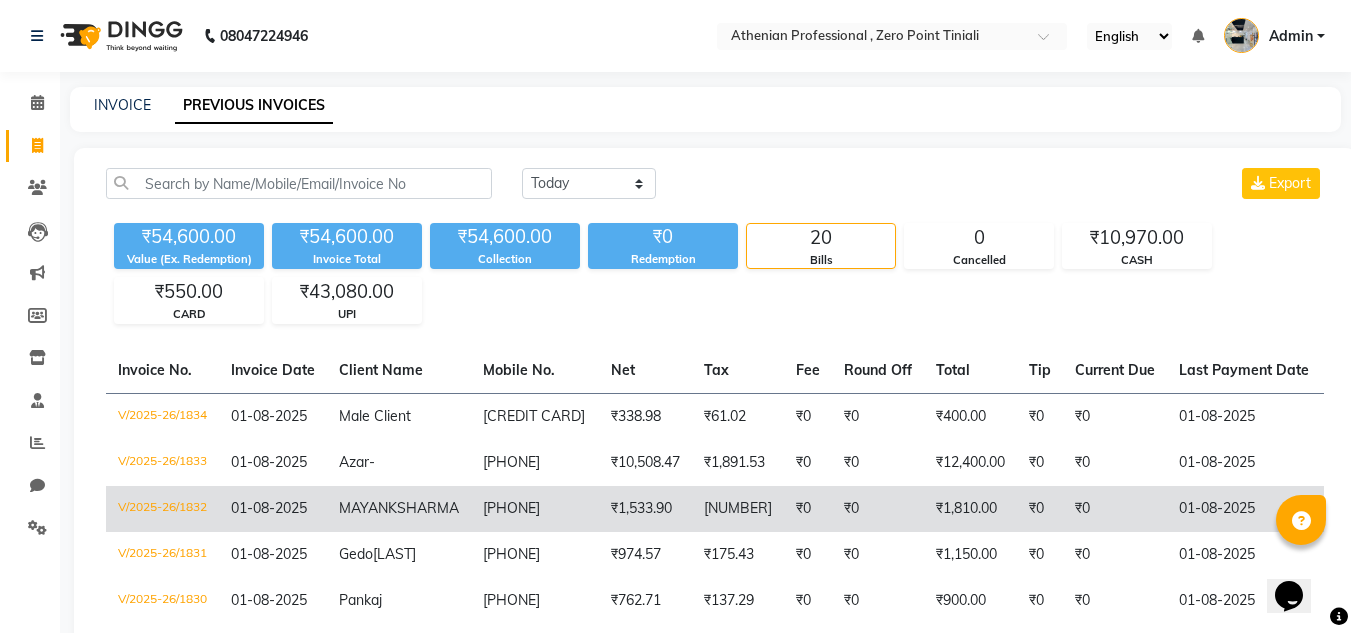 scroll, scrollTop: 3, scrollLeft: 0, axis: vertical 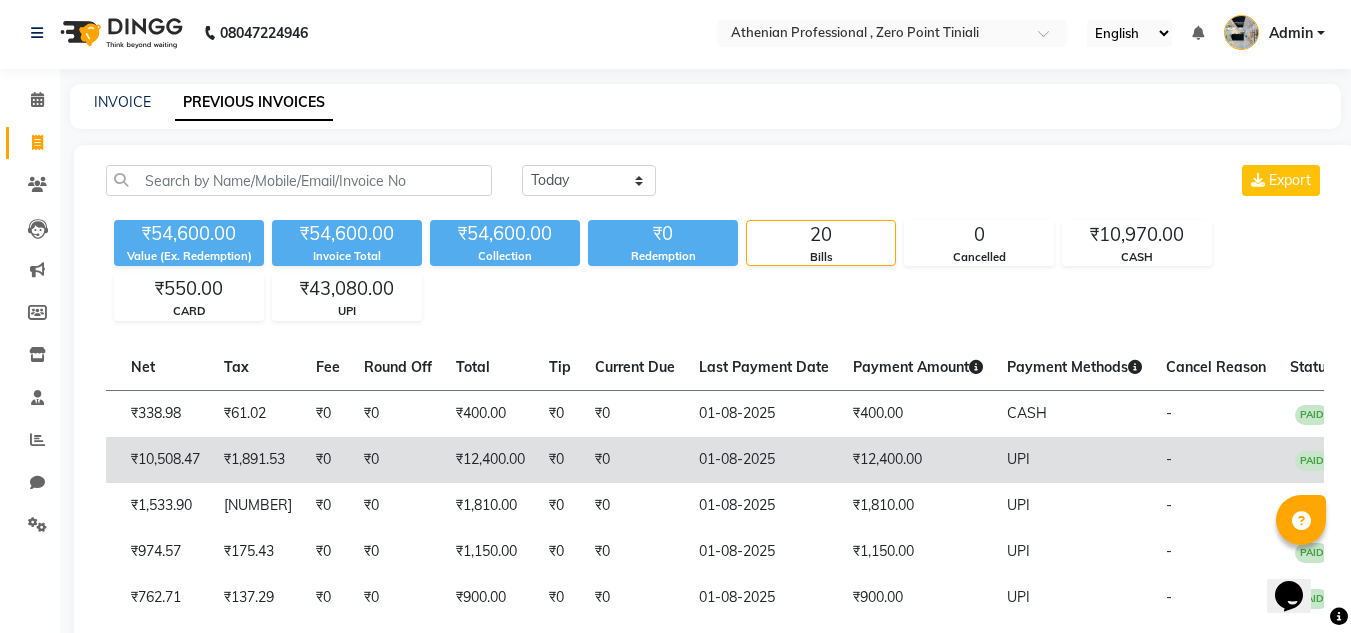 click on "-" 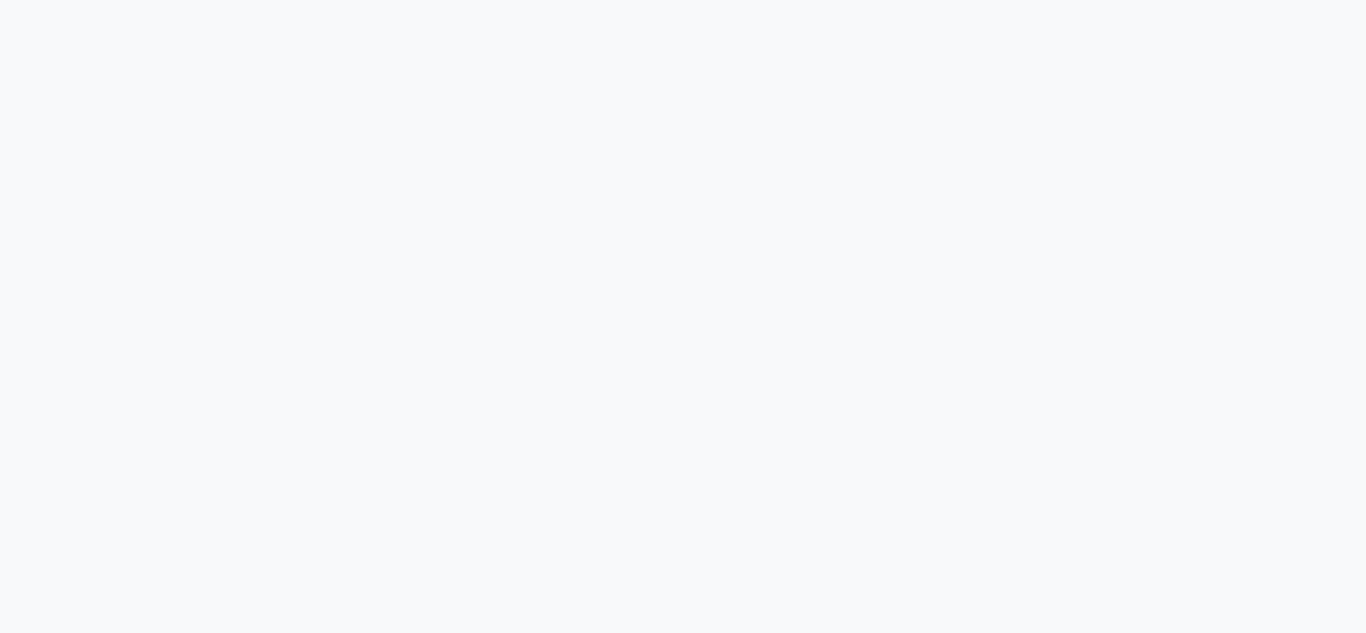 scroll, scrollTop: 0, scrollLeft: 0, axis: both 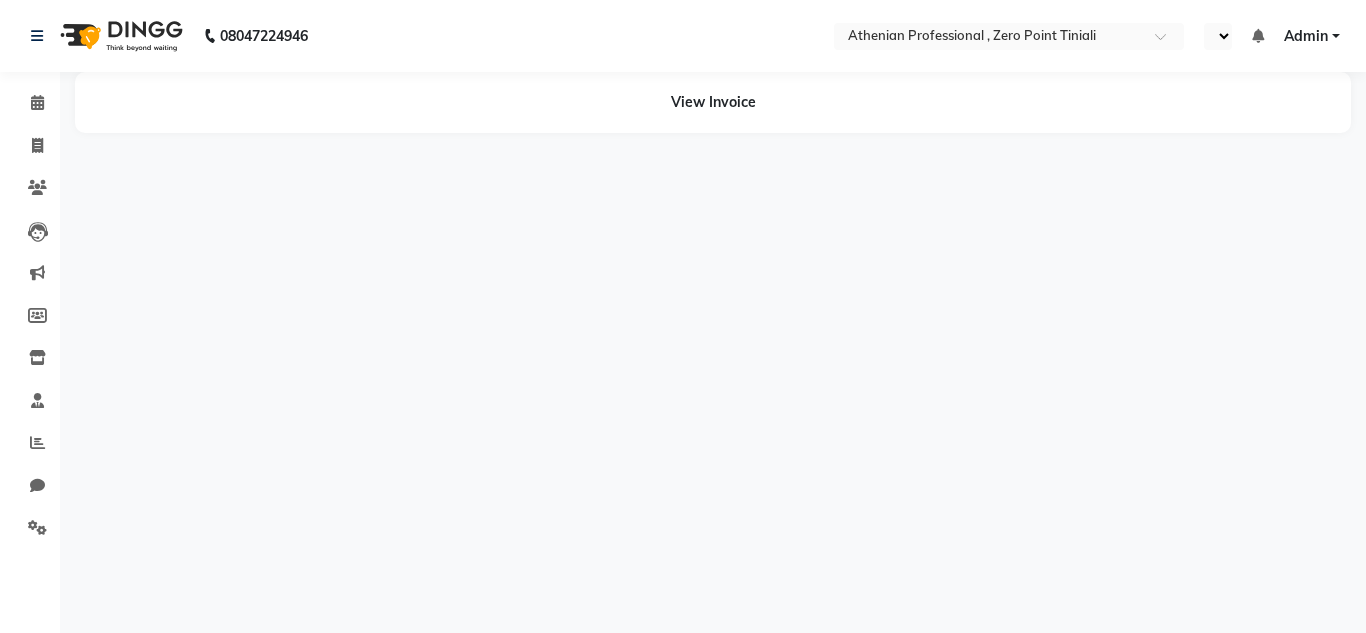 select on "en" 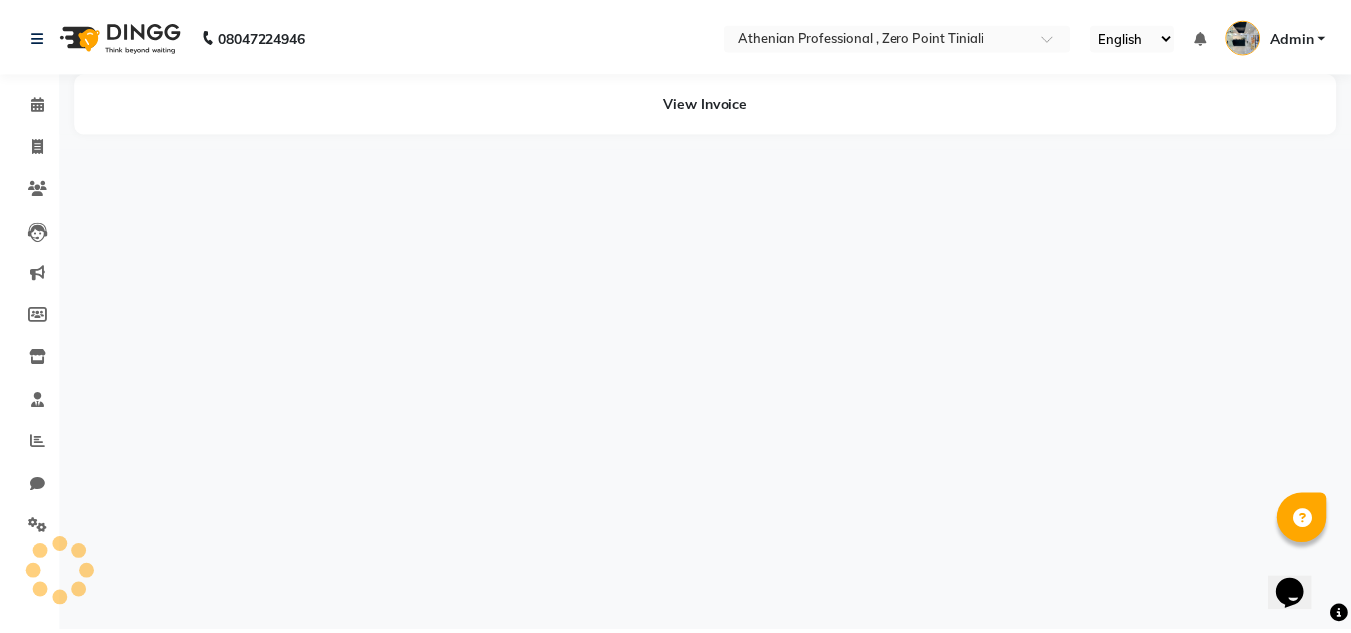 scroll, scrollTop: 0, scrollLeft: 0, axis: both 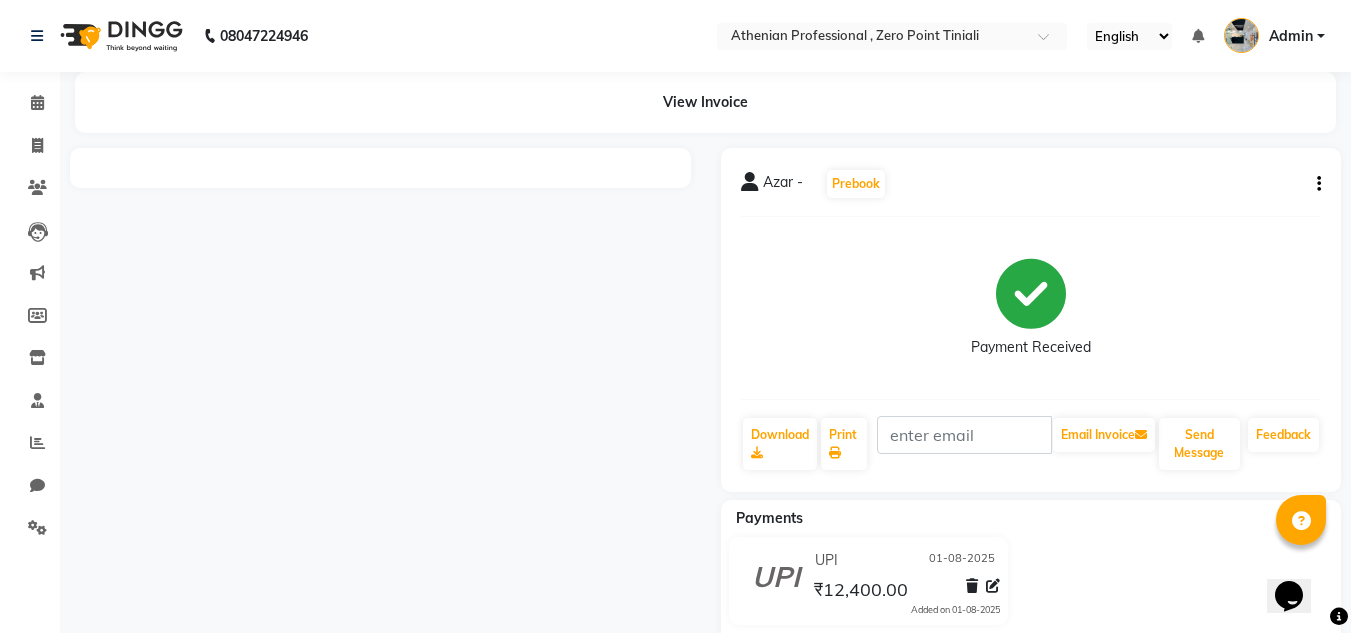 click 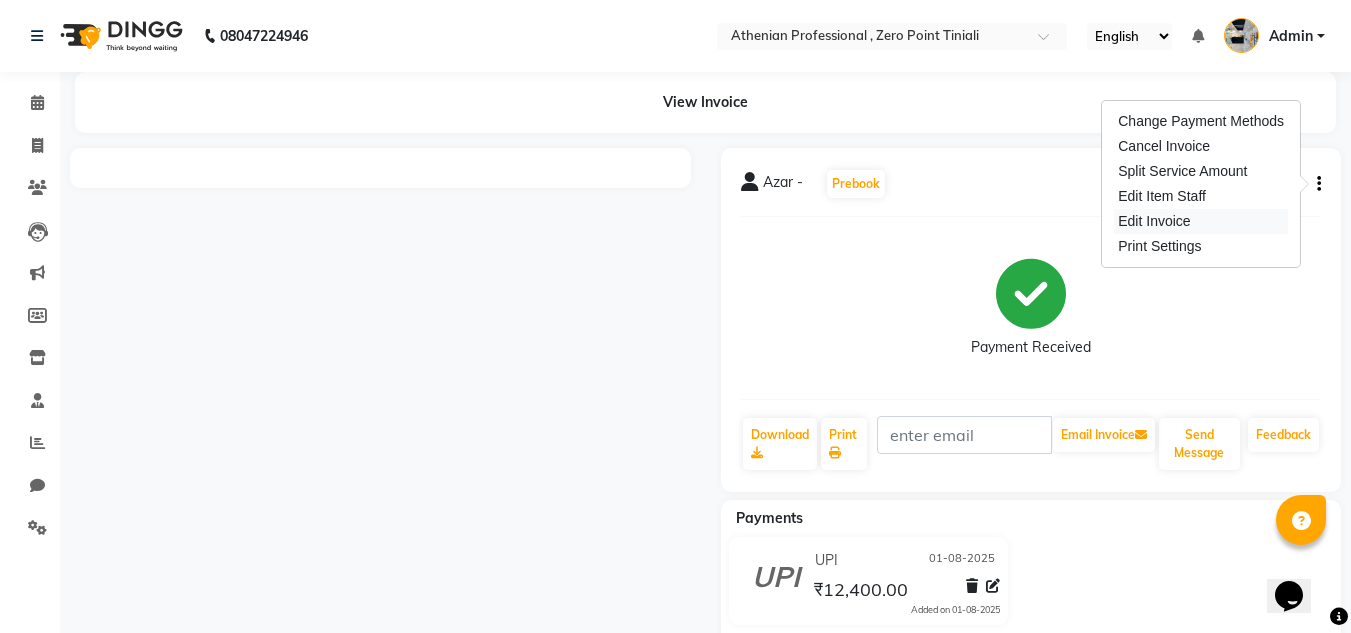 click on "Edit Invoice" at bounding box center (1201, 221) 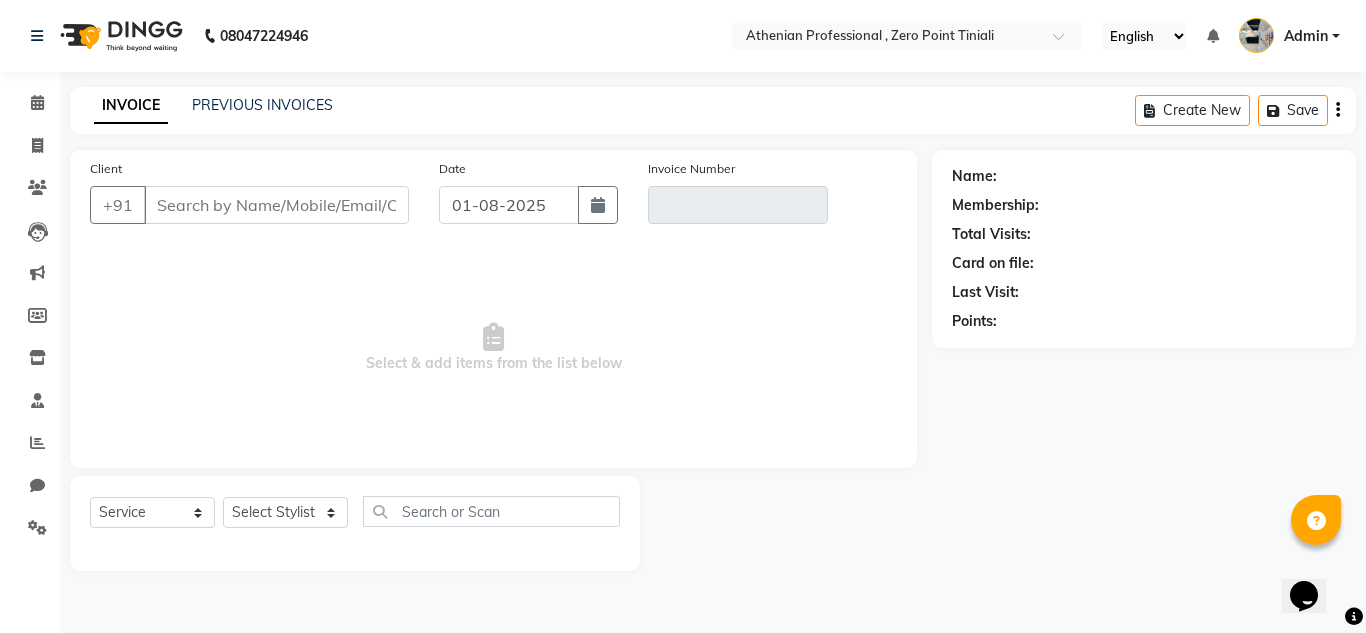 type on "[PHONE]" 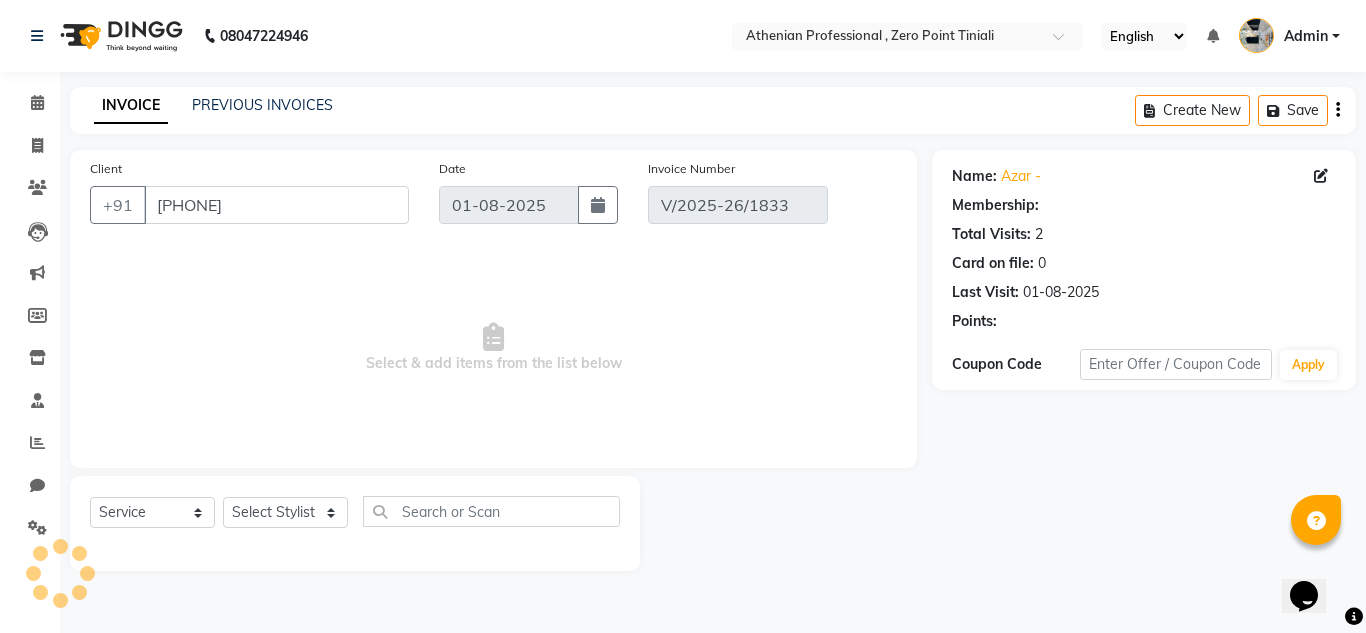 select on "1: Object" 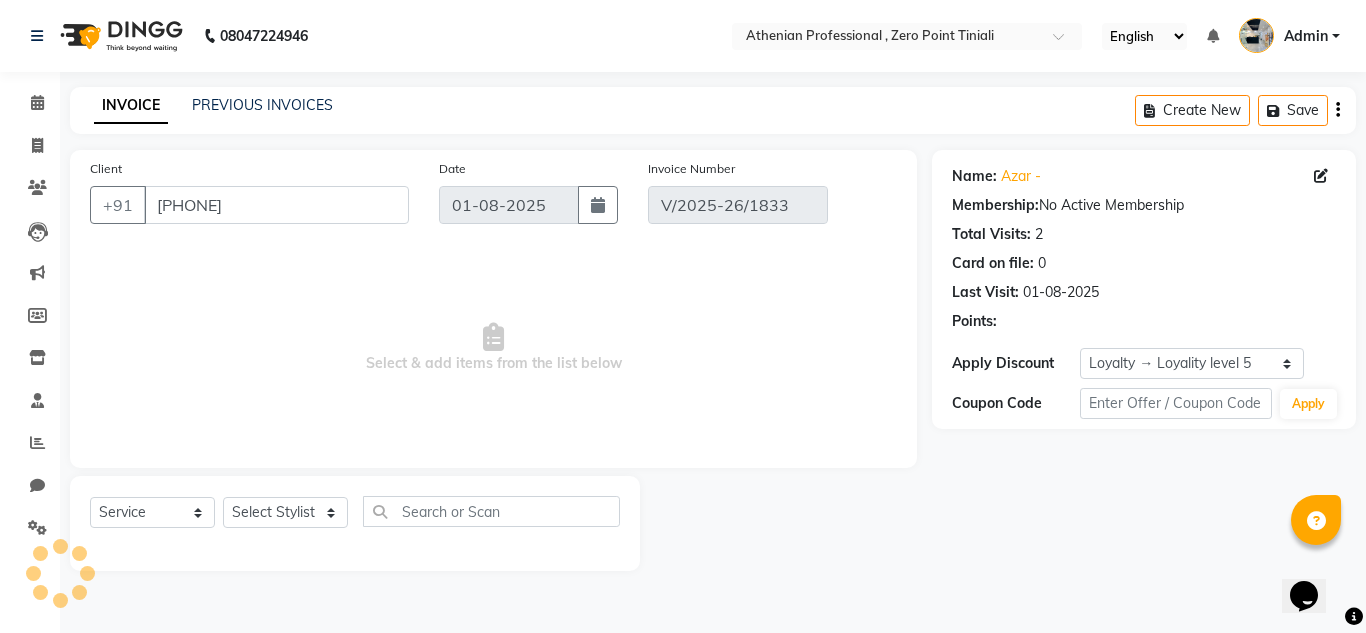 select on "select" 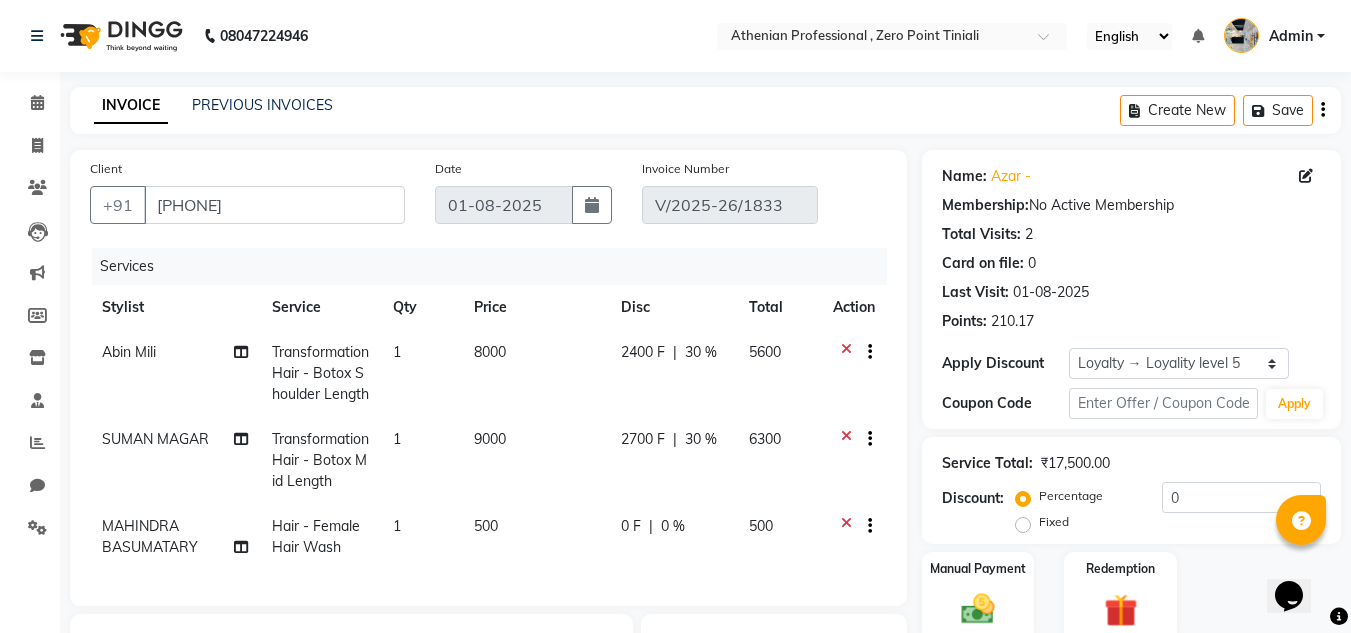 scroll, scrollTop: 232, scrollLeft: 0, axis: vertical 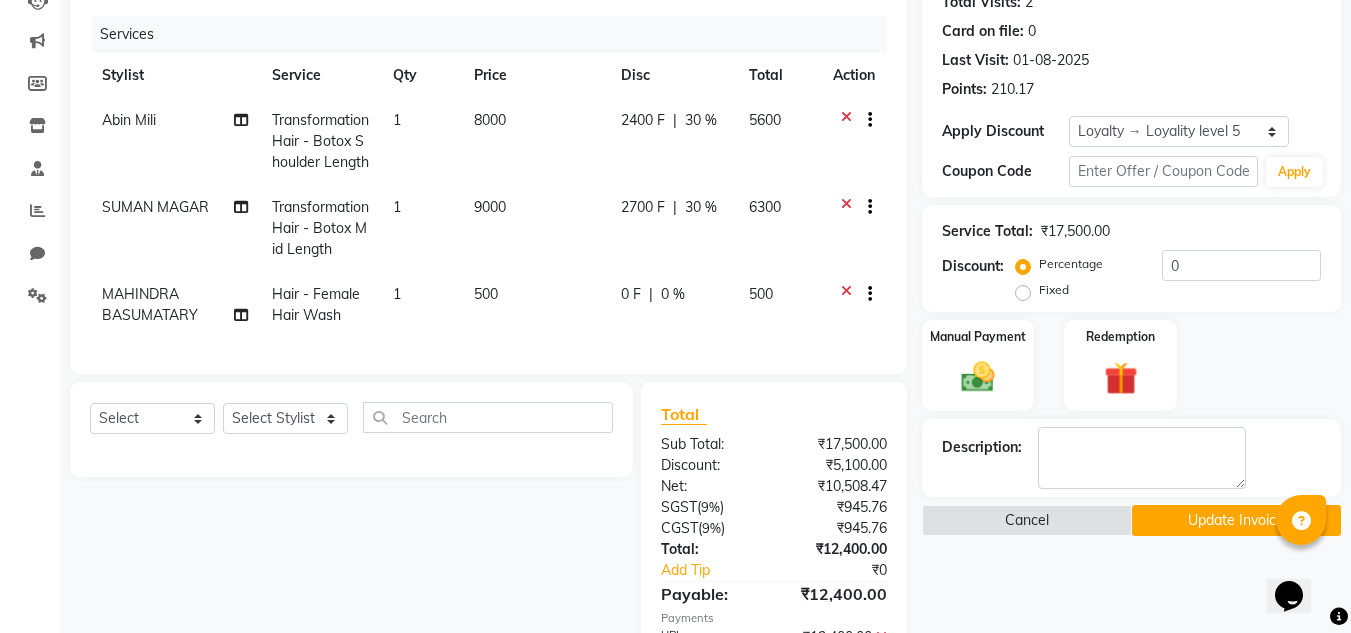 click 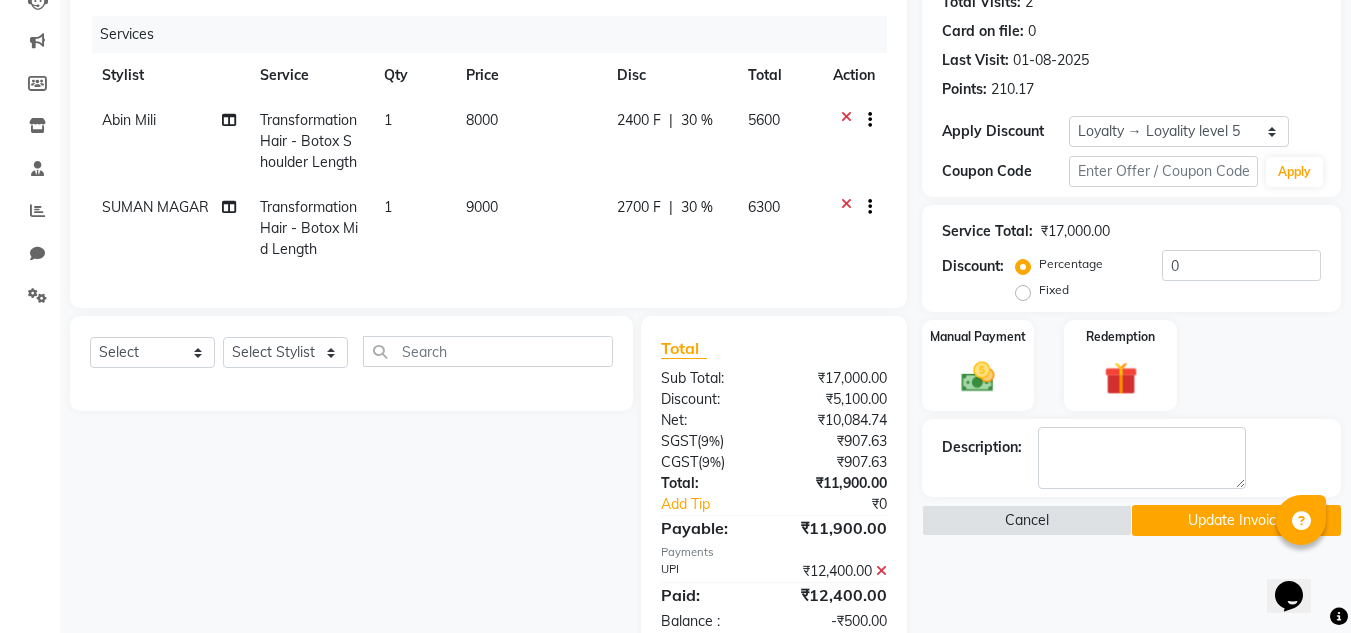 scroll, scrollTop: 0, scrollLeft: 0, axis: both 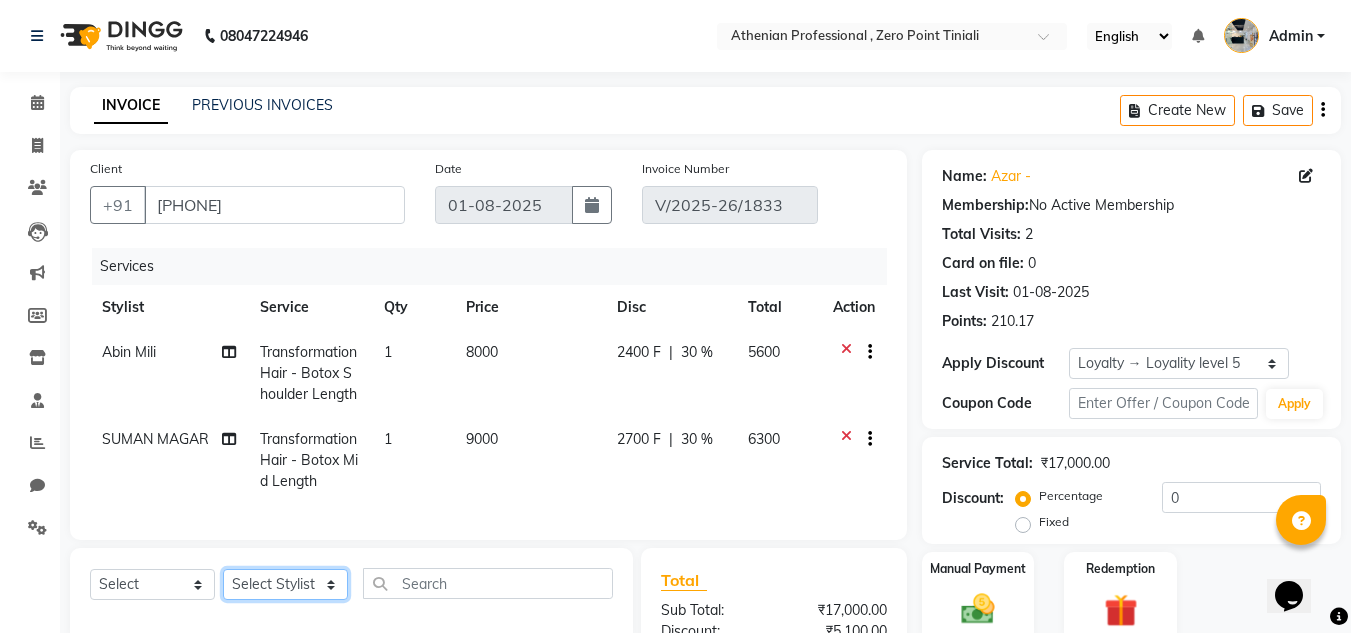 click on "Select Stylist Abin Mili Admin JAVED ANSARI KOLAM WANGSU KOSHEH BIHAM LINDUM NEME MAHINDRA BASUMATARY Manager MANJU MANHAM MINUKA CHETTRY NGAMNON RALONGHAM SHADAB KHAN SUMAN MAGAR SUMI BISWAS  SWAPNA DEVI CHETRY TAMCHI YAMA Toingam Jamikham YELLI LIKHA" 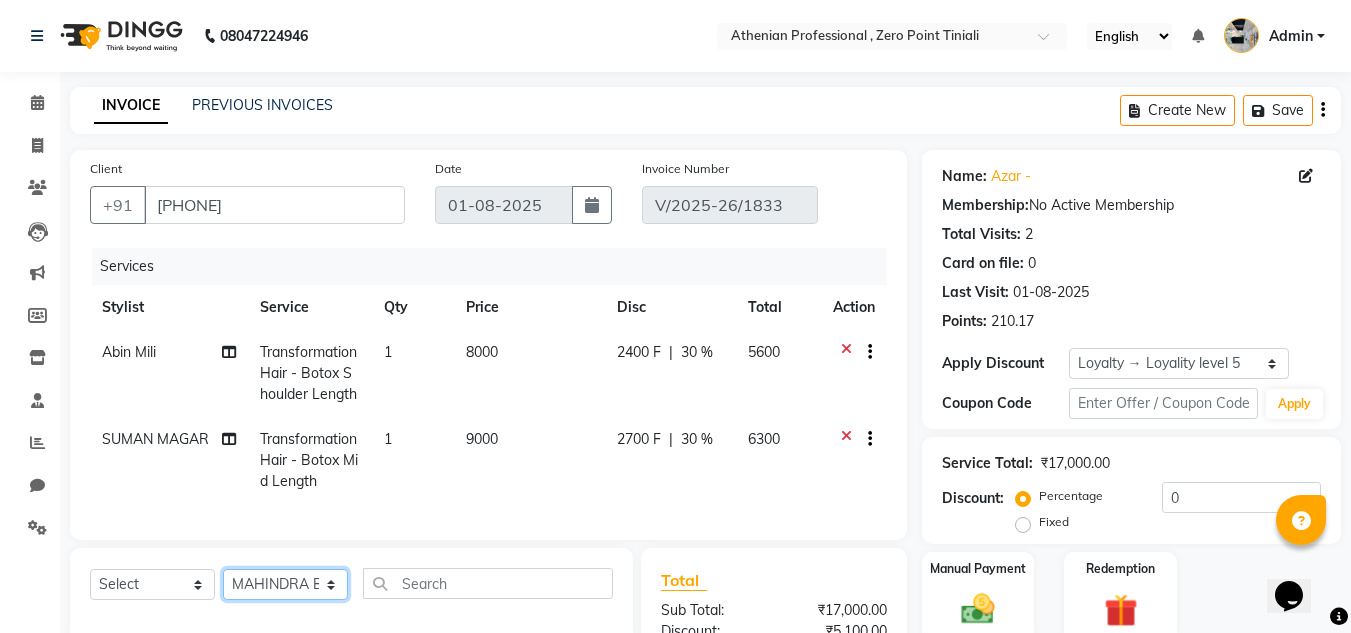 click on "Select Stylist [STYLIST] [STYLIST] [STYLIST] [STYLIST] [STYLIST] [STYLIST] [STYLIST] [STYLIST] [STYLIST] [STYLIST] [STYLIST] [STYLIST] [STYLIST] [STYLIST] [STYLIST] [STYLIST] [STYLIST]" 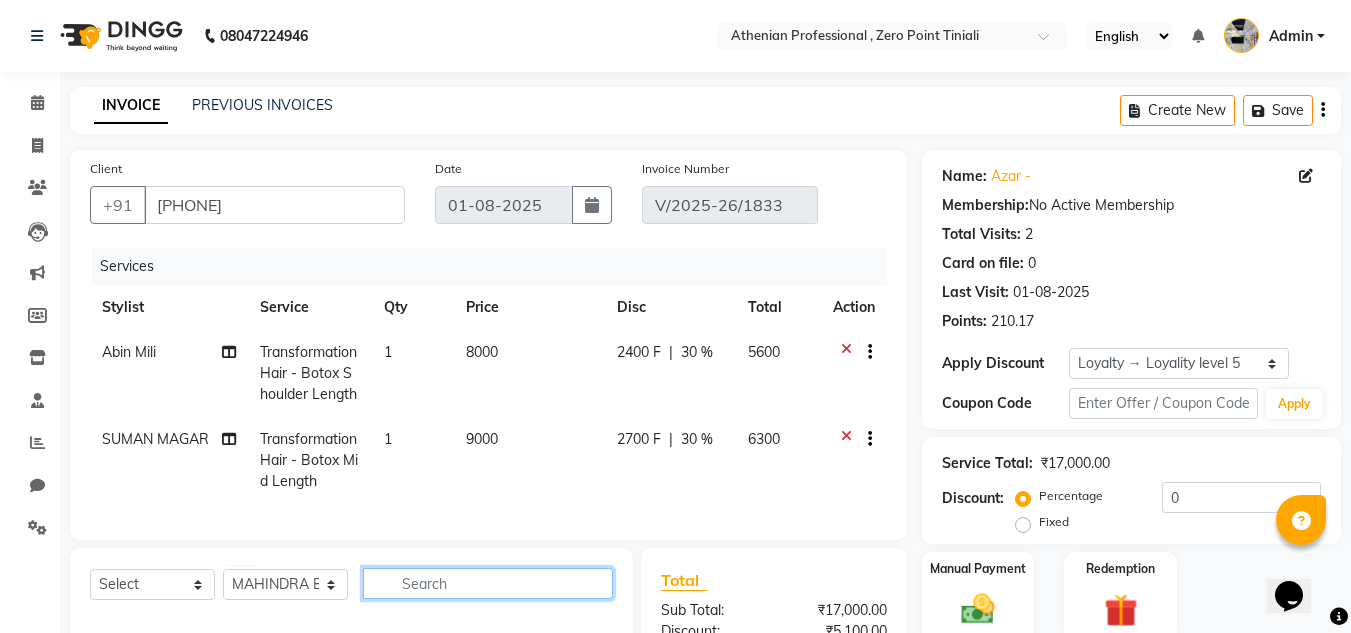 click 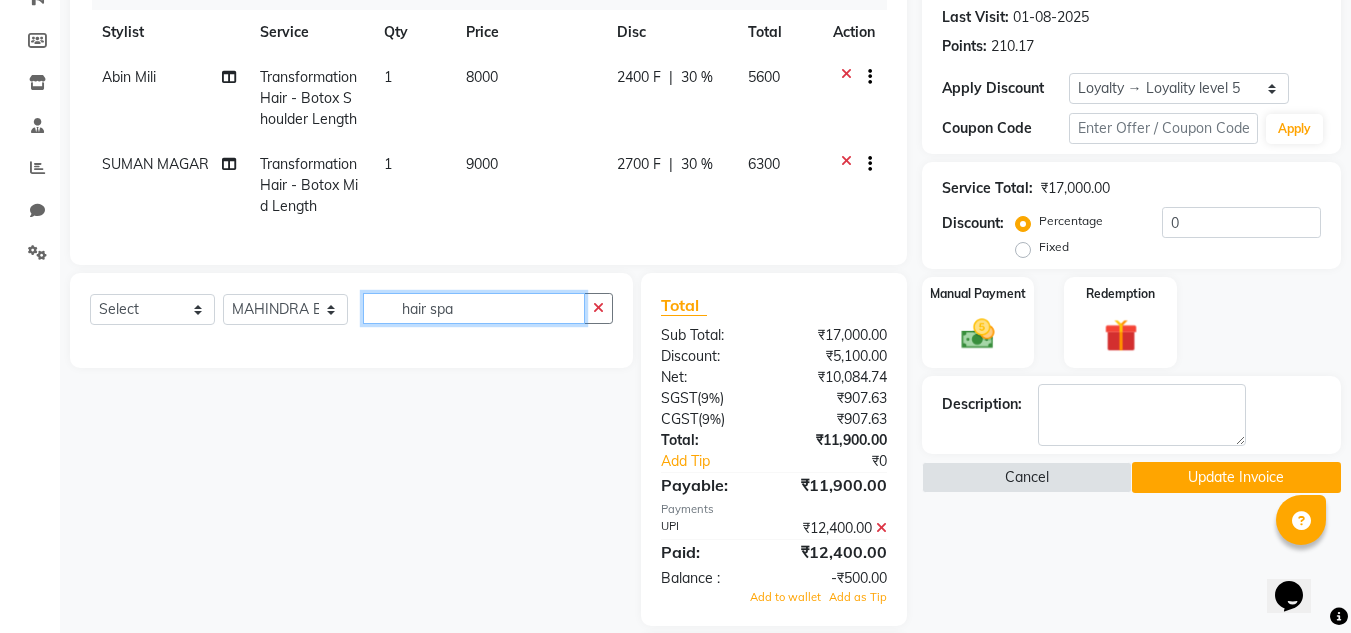 scroll, scrollTop: 276, scrollLeft: 0, axis: vertical 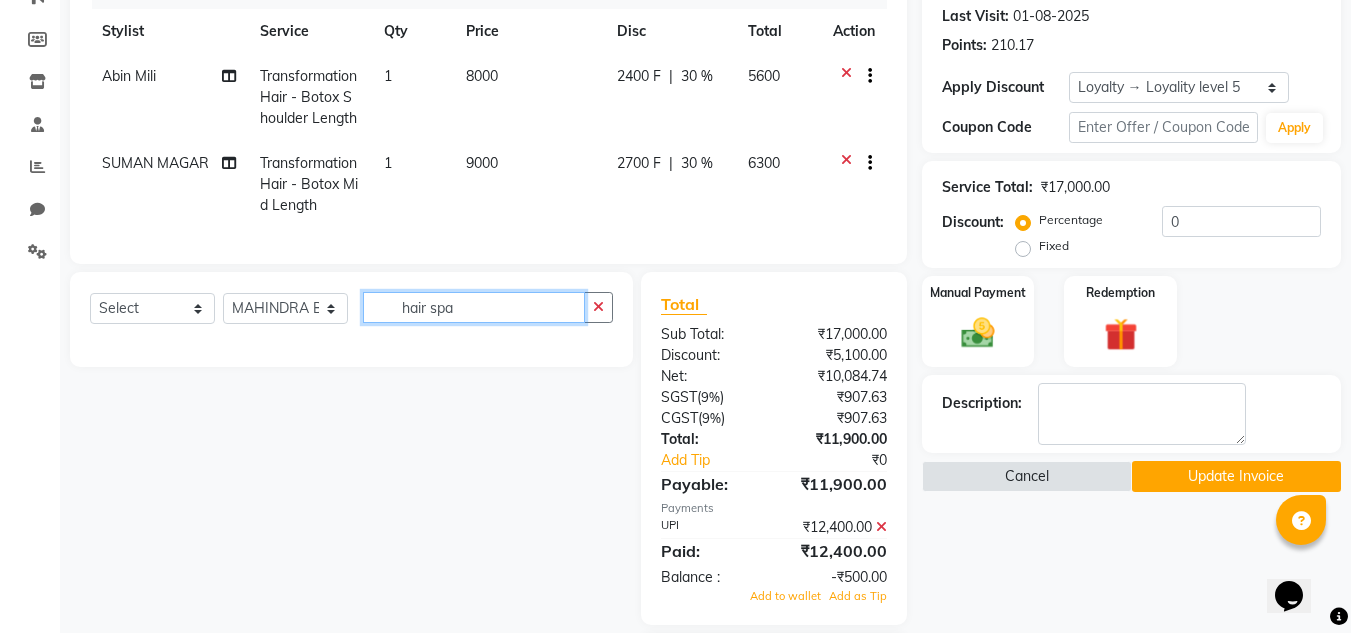 drag, startPoint x: 514, startPoint y: 320, endPoint x: 381, endPoint y: 306, distance: 133.73482 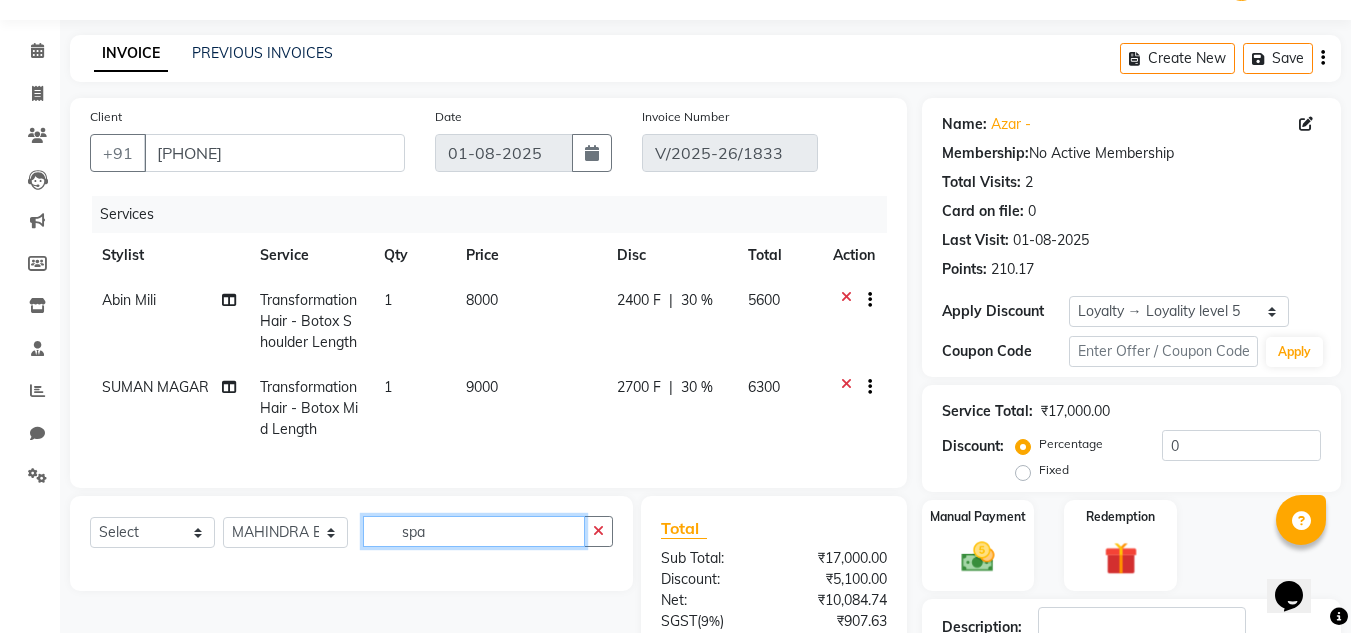 scroll, scrollTop: 51, scrollLeft: 0, axis: vertical 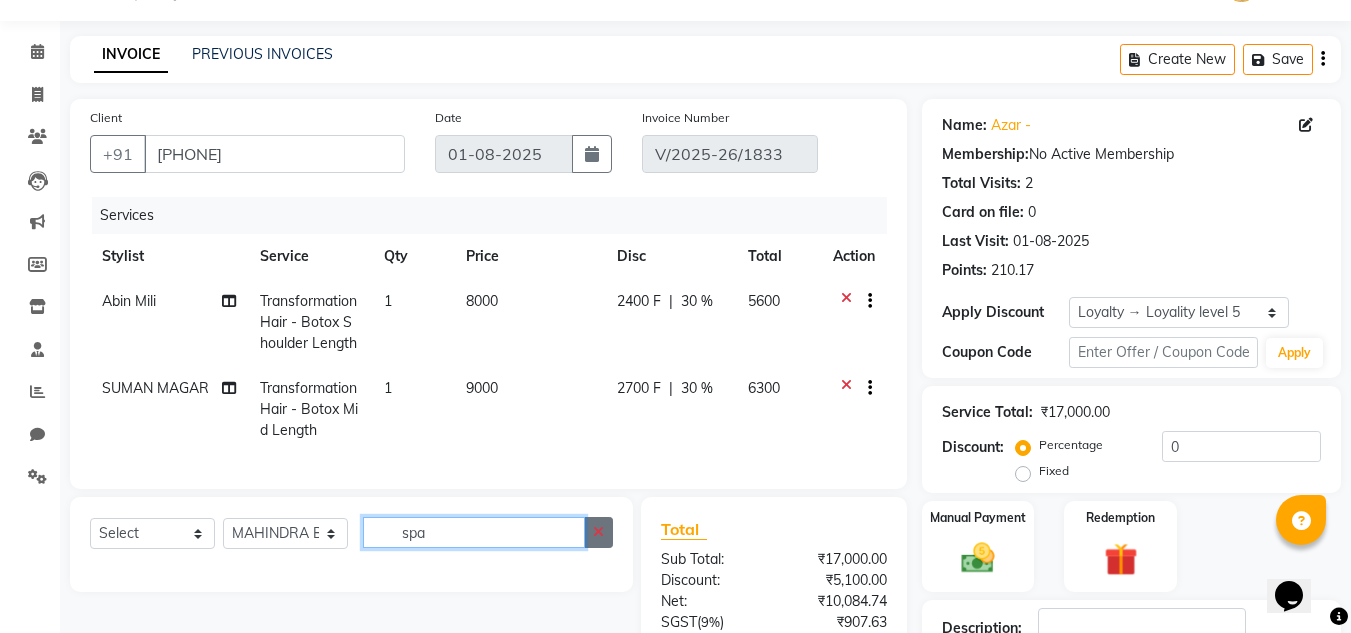 type on "spa" 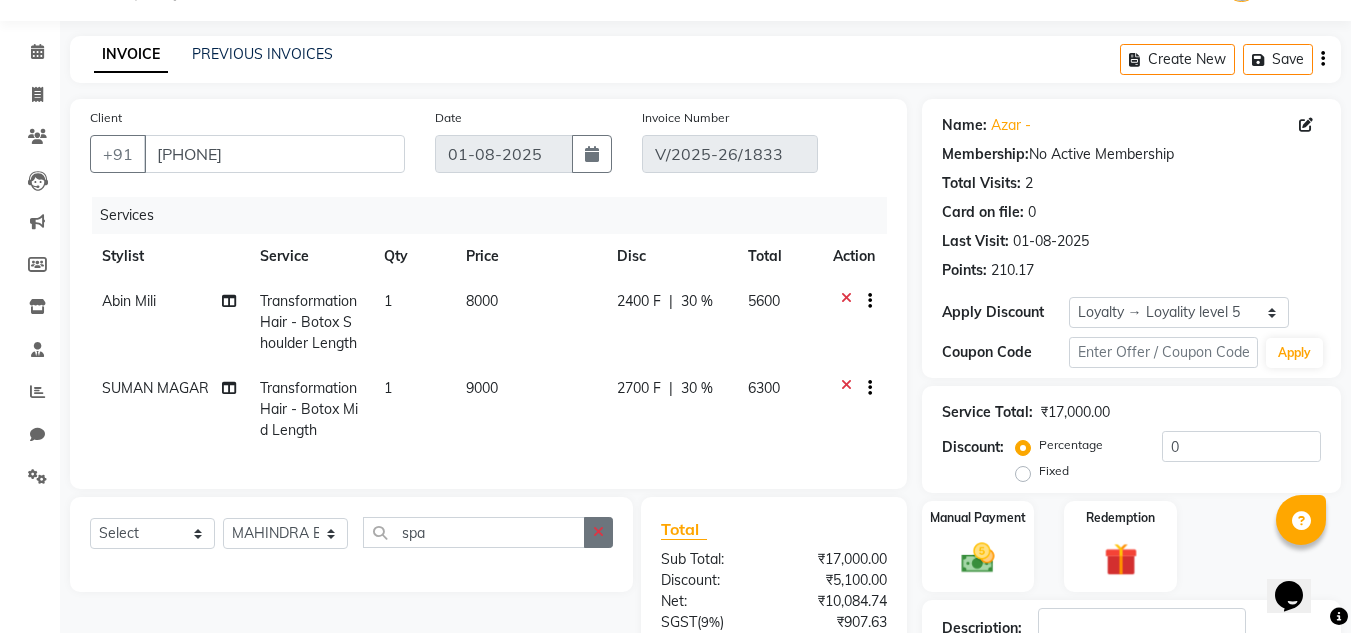 click 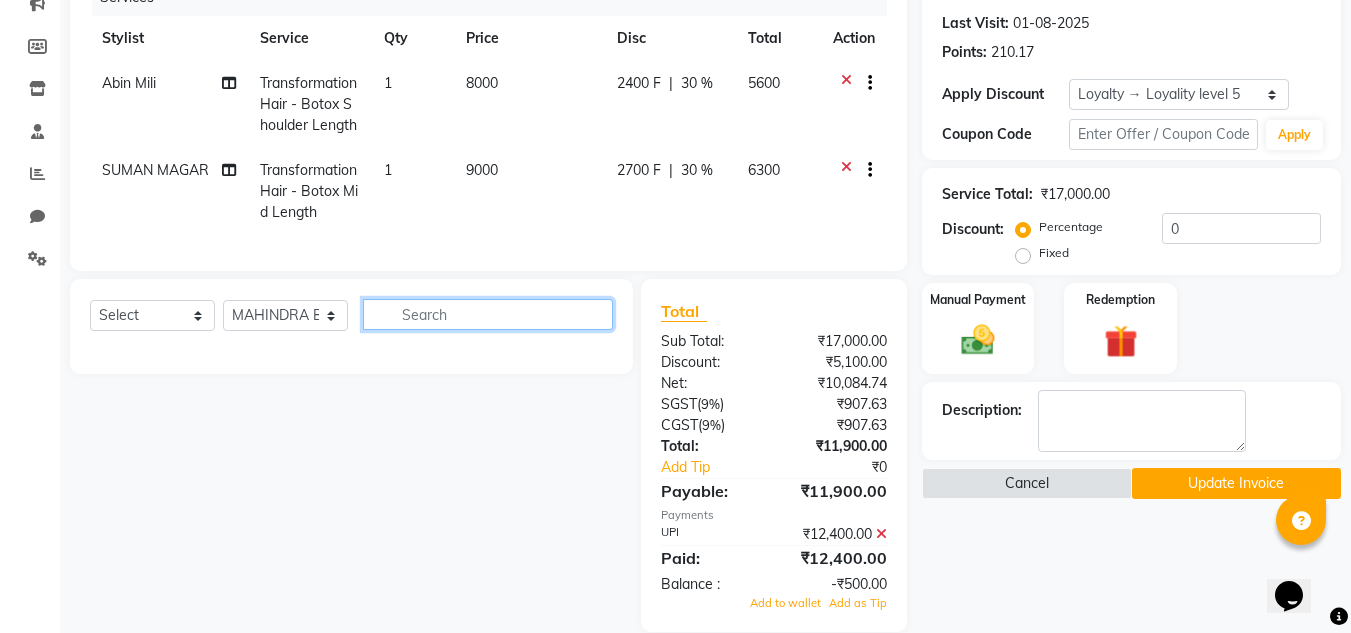 scroll, scrollTop: 270, scrollLeft: 0, axis: vertical 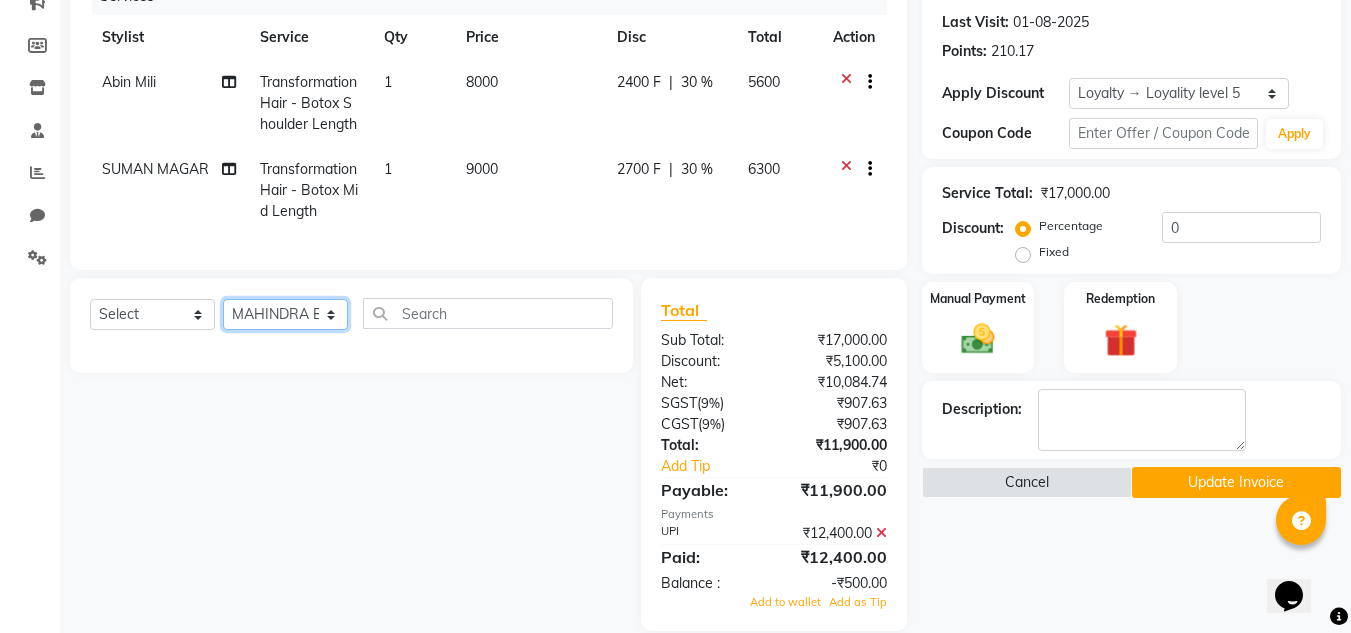 click on "Select Stylist [STYLIST] [STYLIST] [STYLIST] [STYLIST] [STYLIST] [STYLIST] [STYLIST] [STYLIST] [STYLIST] [STYLIST] [STYLIST] [STYLIST] [STYLIST] [STYLIST] [STYLIST] [STYLIST] [STYLIST]" 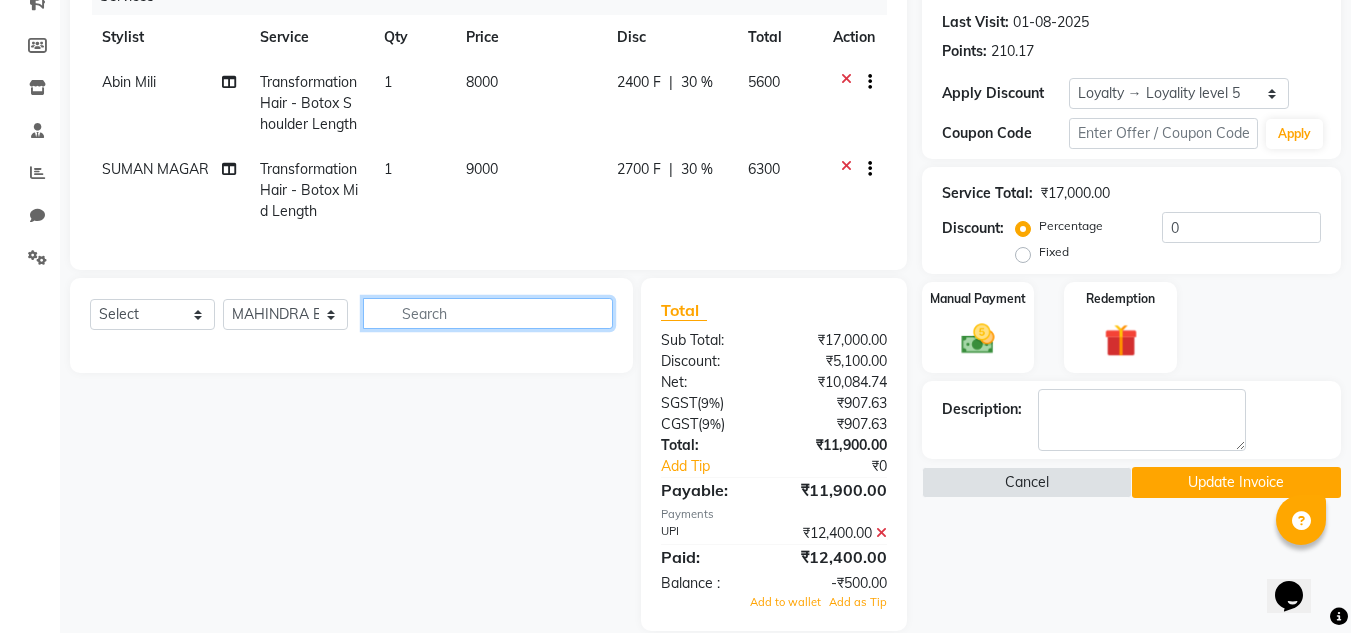 click 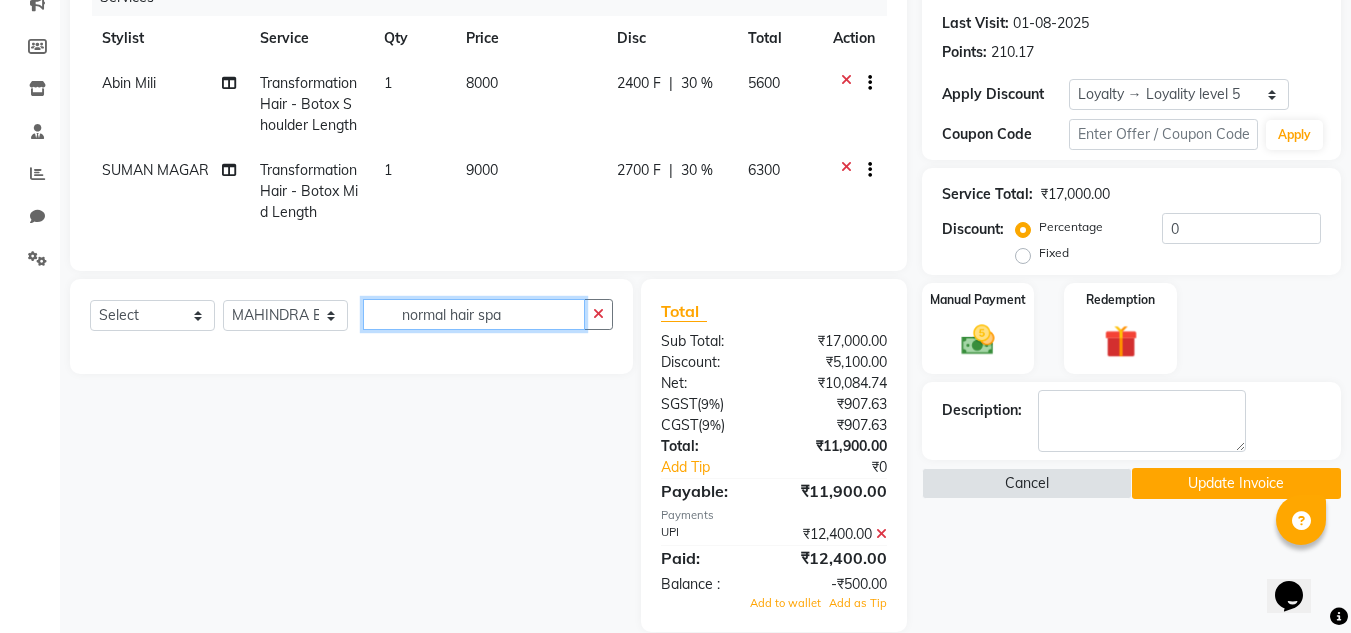 scroll, scrollTop: 0, scrollLeft: 0, axis: both 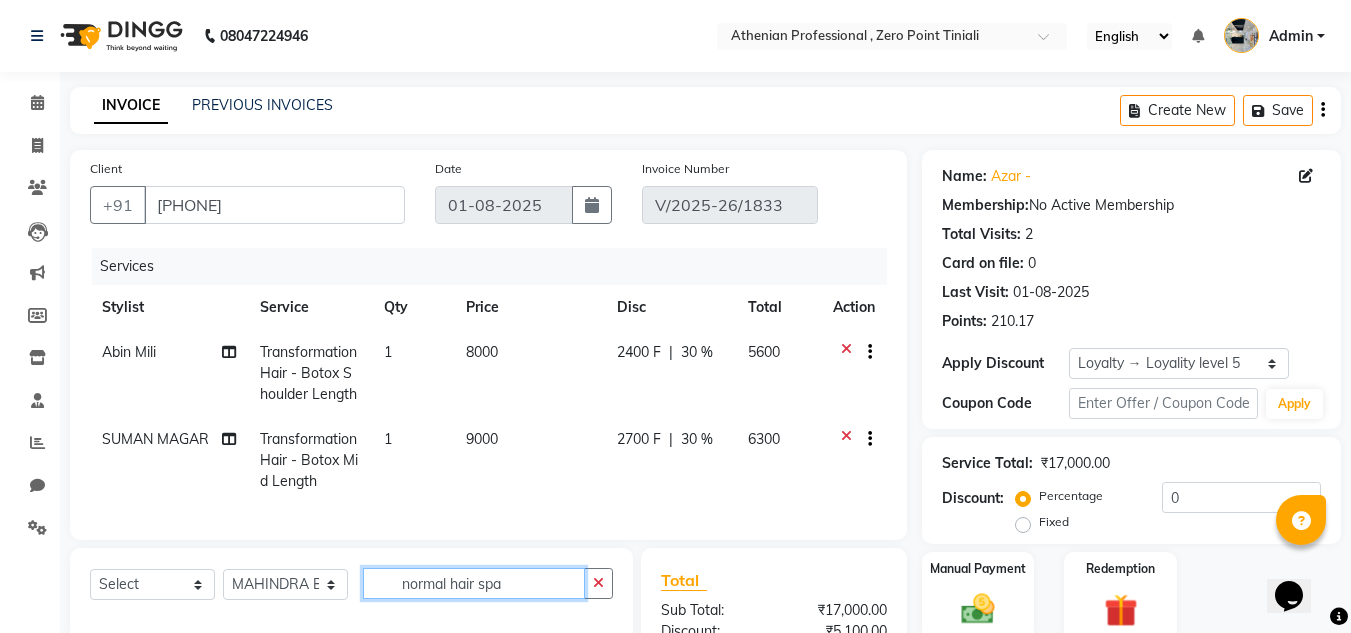 type on "normal hair spa" 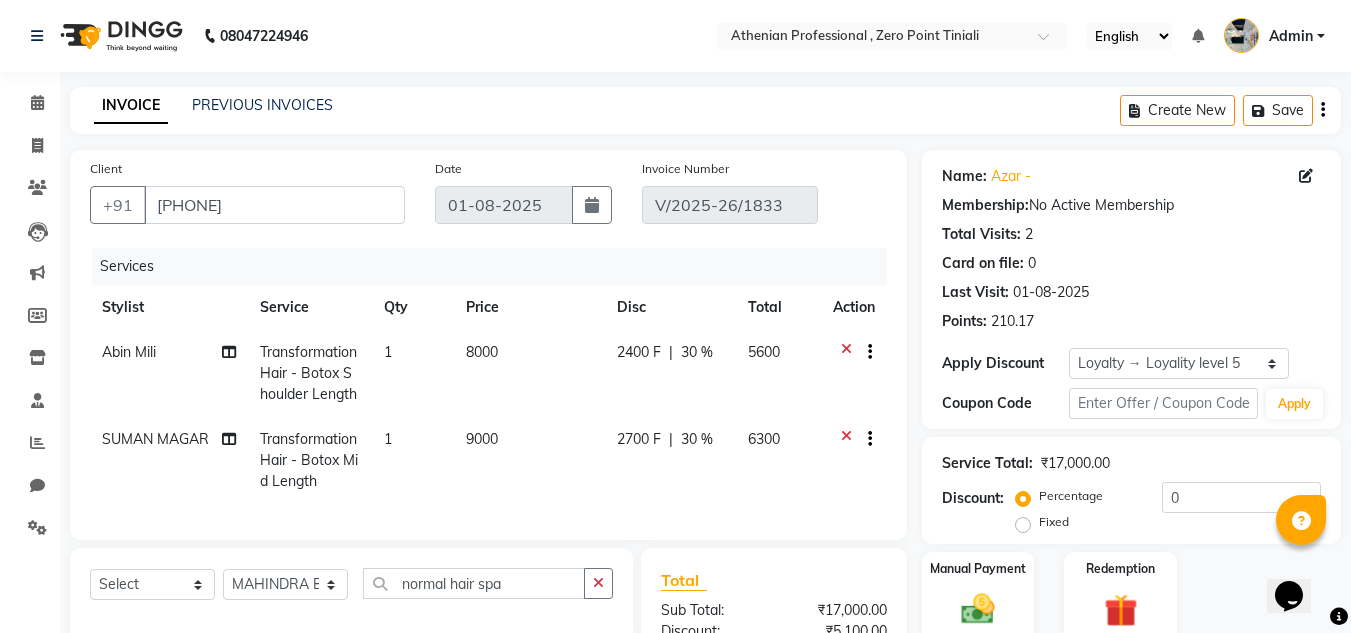 click on "Create New   Save" 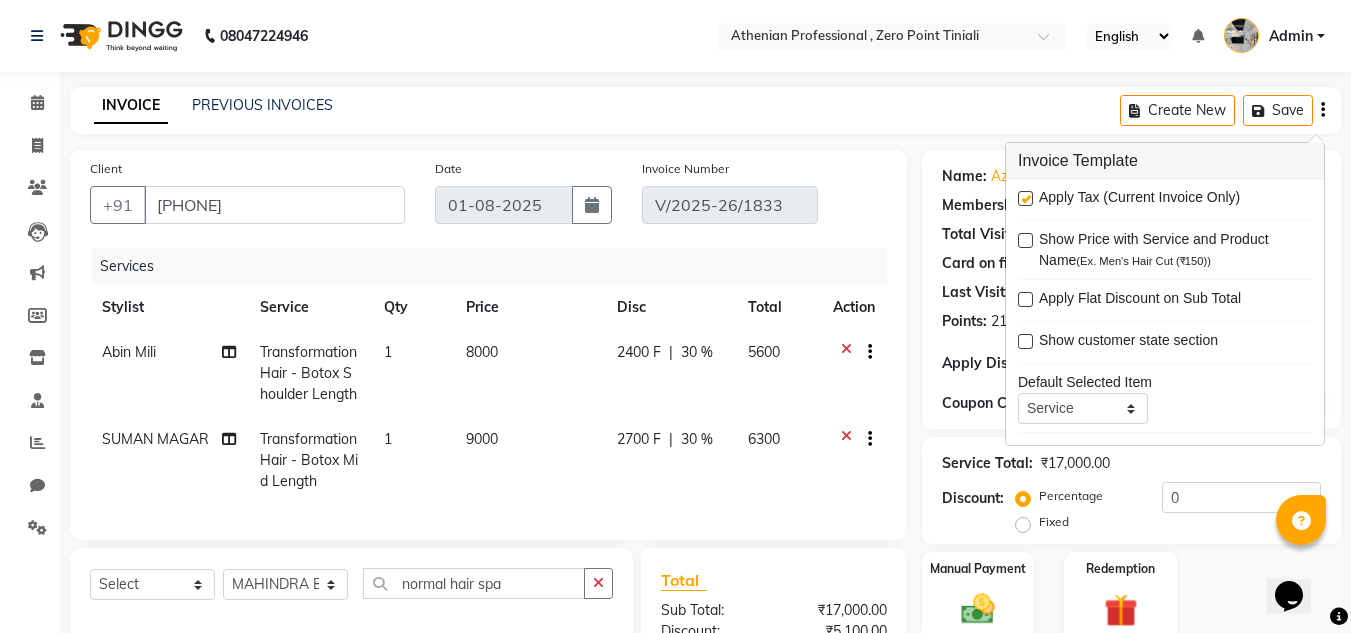 scroll, scrollTop: 98, scrollLeft: 0, axis: vertical 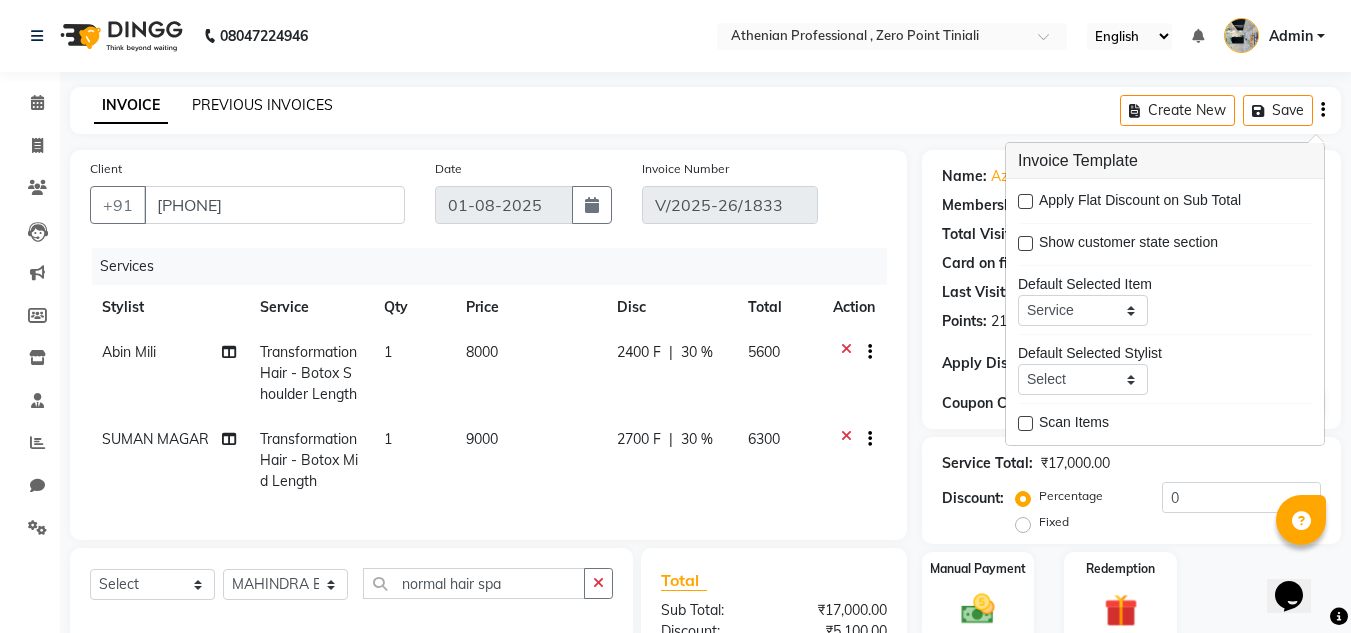 click on "PREVIOUS INVOICES" 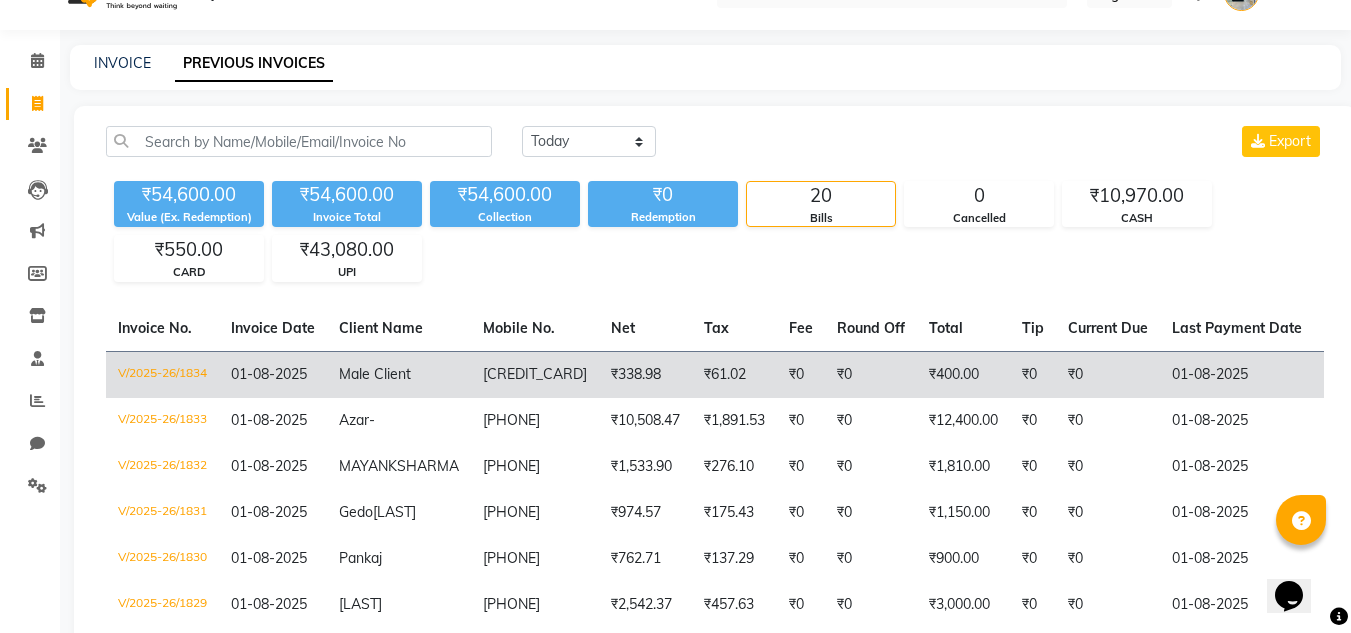 scroll, scrollTop: 43, scrollLeft: 0, axis: vertical 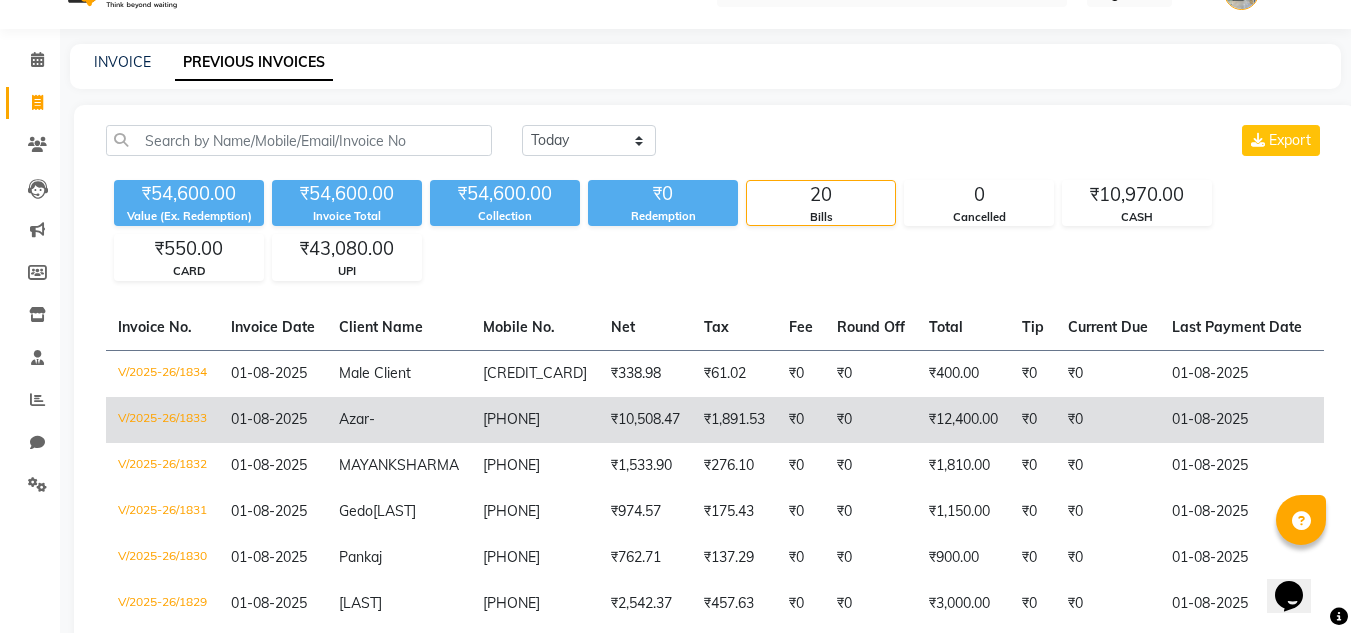 click on "₹1,891.53" 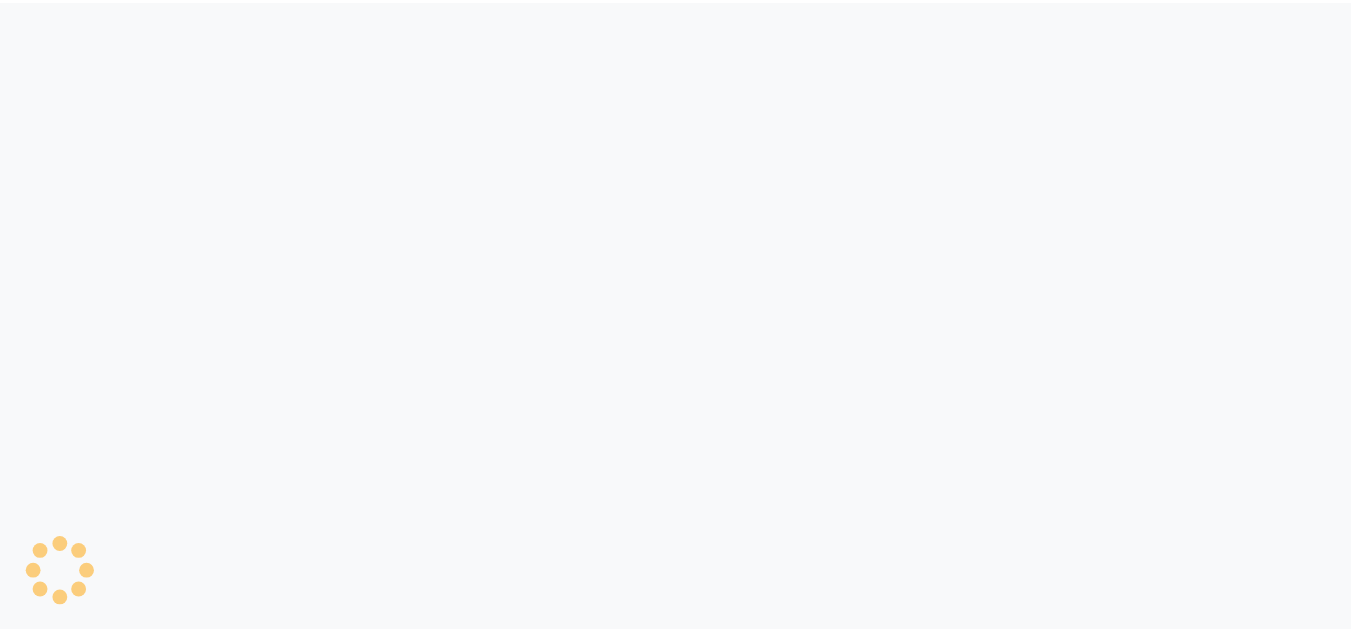 scroll, scrollTop: 0, scrollLeft: 0, axis: both 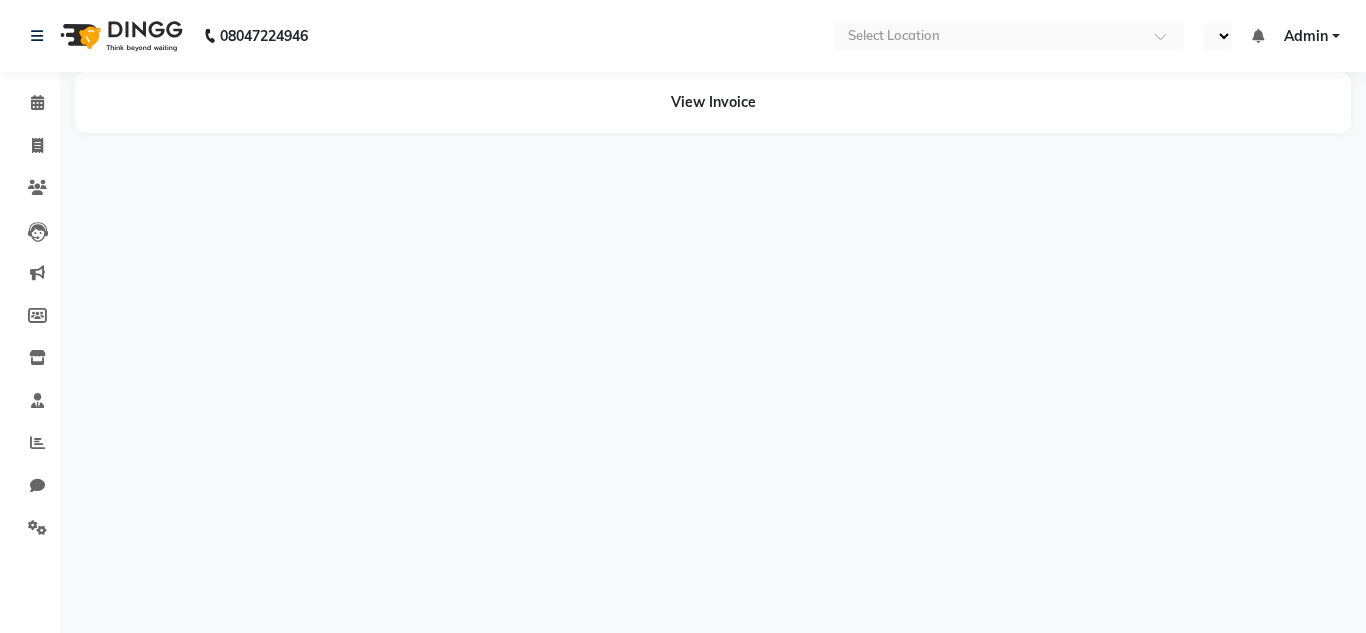 select on "en" 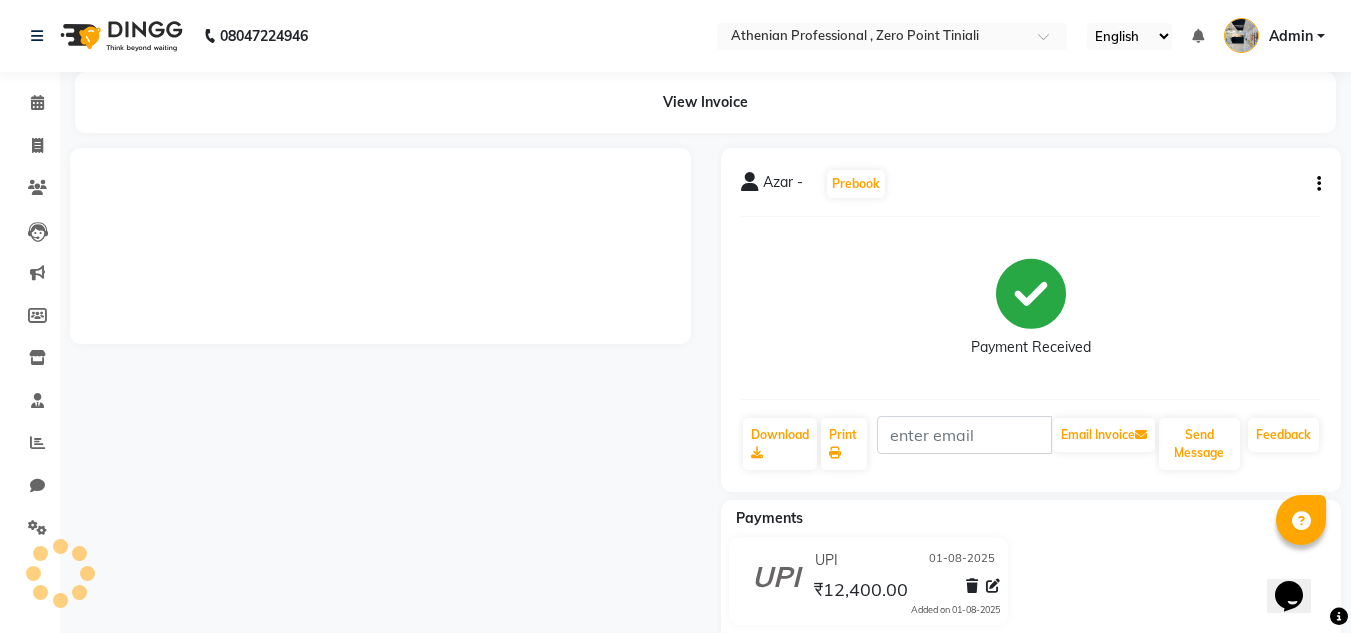 scroll, scrollTop: 0, scrollLeft: 0, axis: both 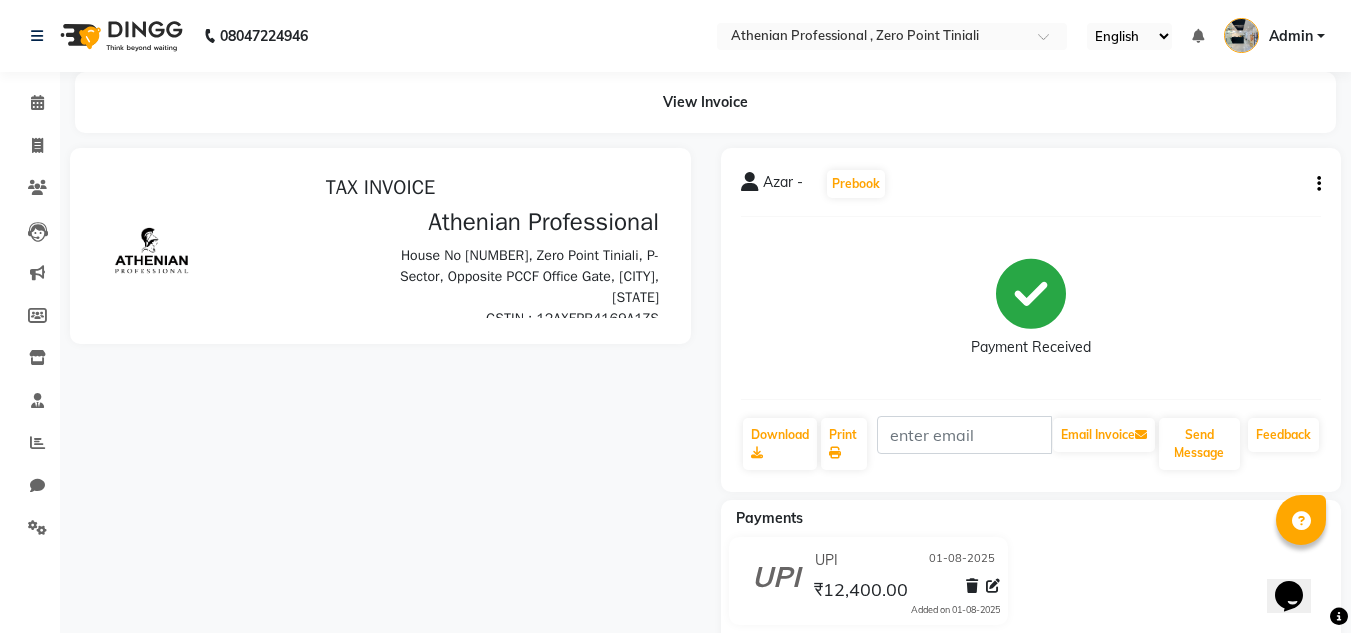 click 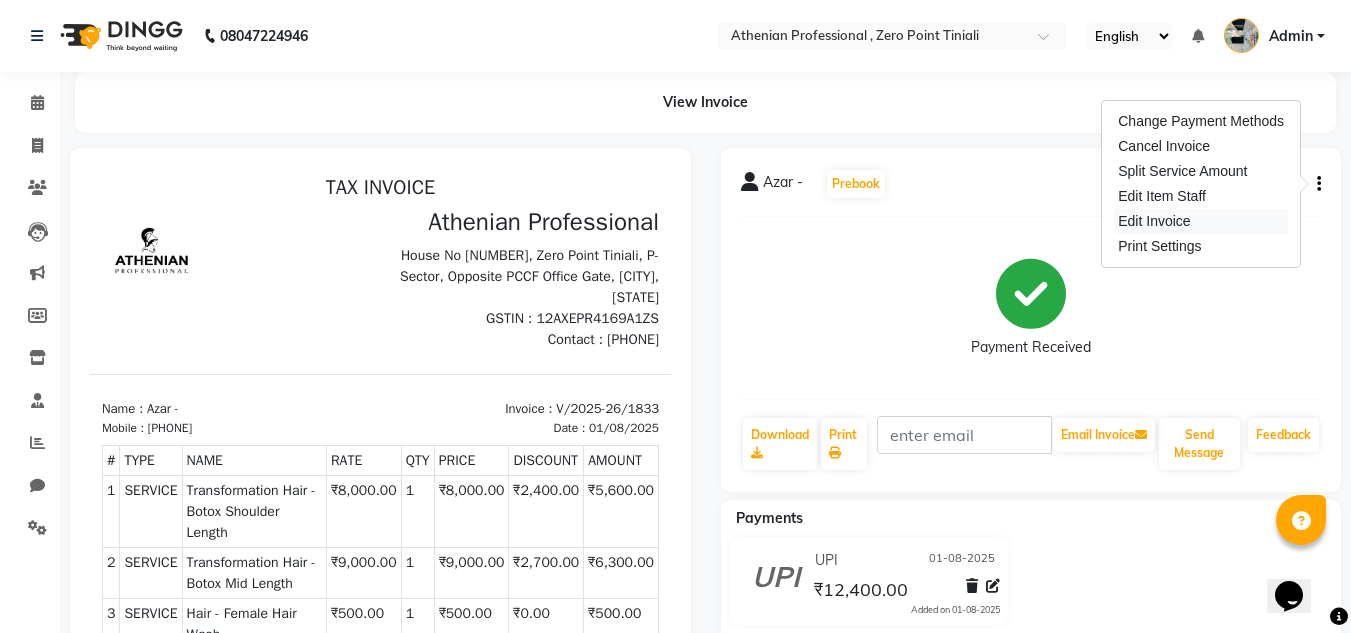 click on "Edit Invoice" at bounding box center [1201, 221] 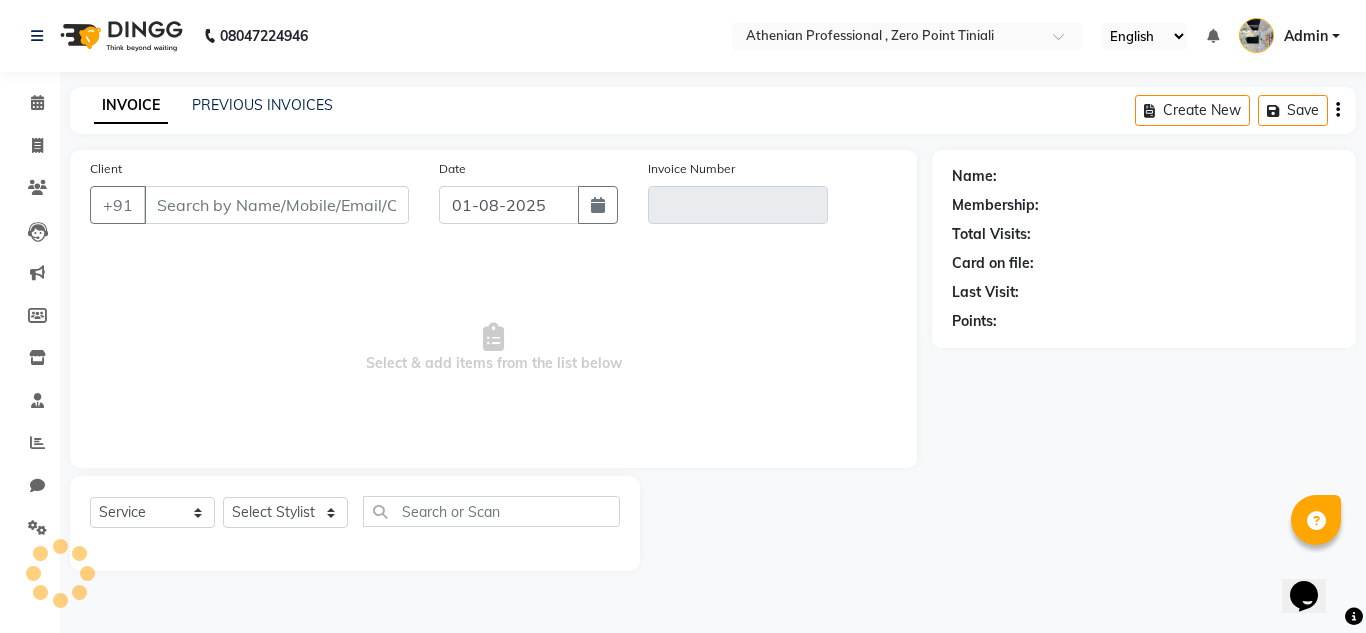 type on "[PHONE]" 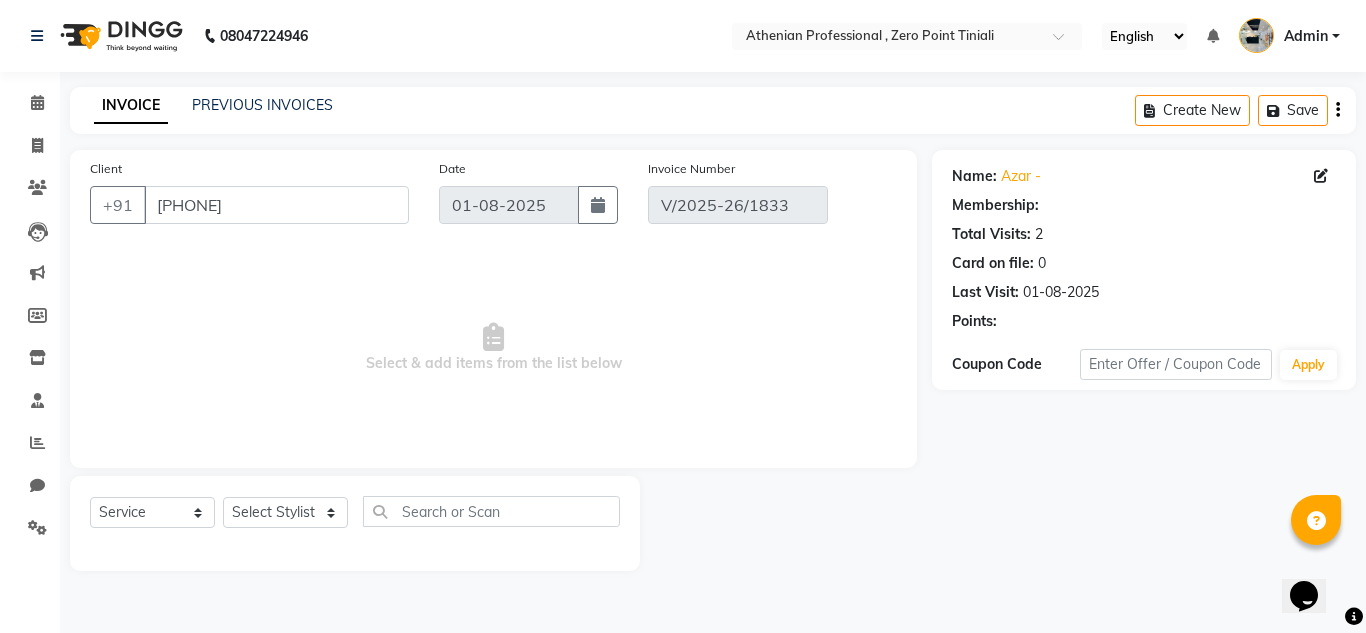 select on "1: Object" 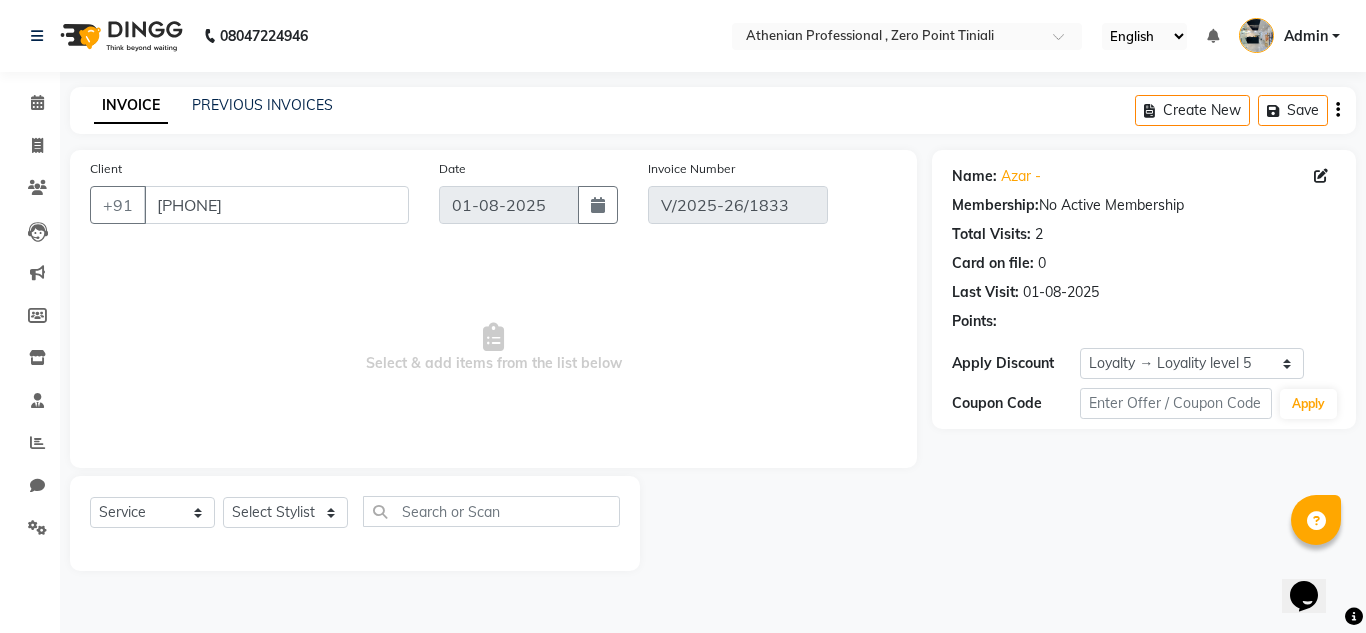 select on "select" 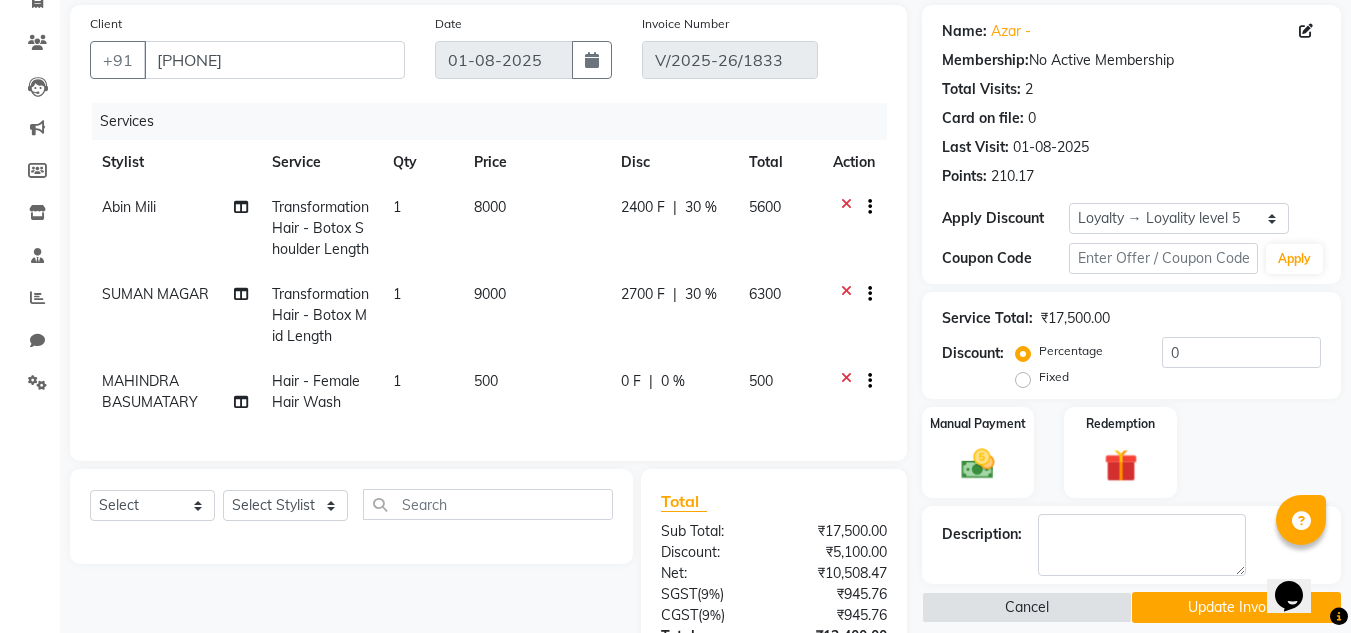 scroll, scrollTop: 146, scrollLeft: 0, axis: vertical 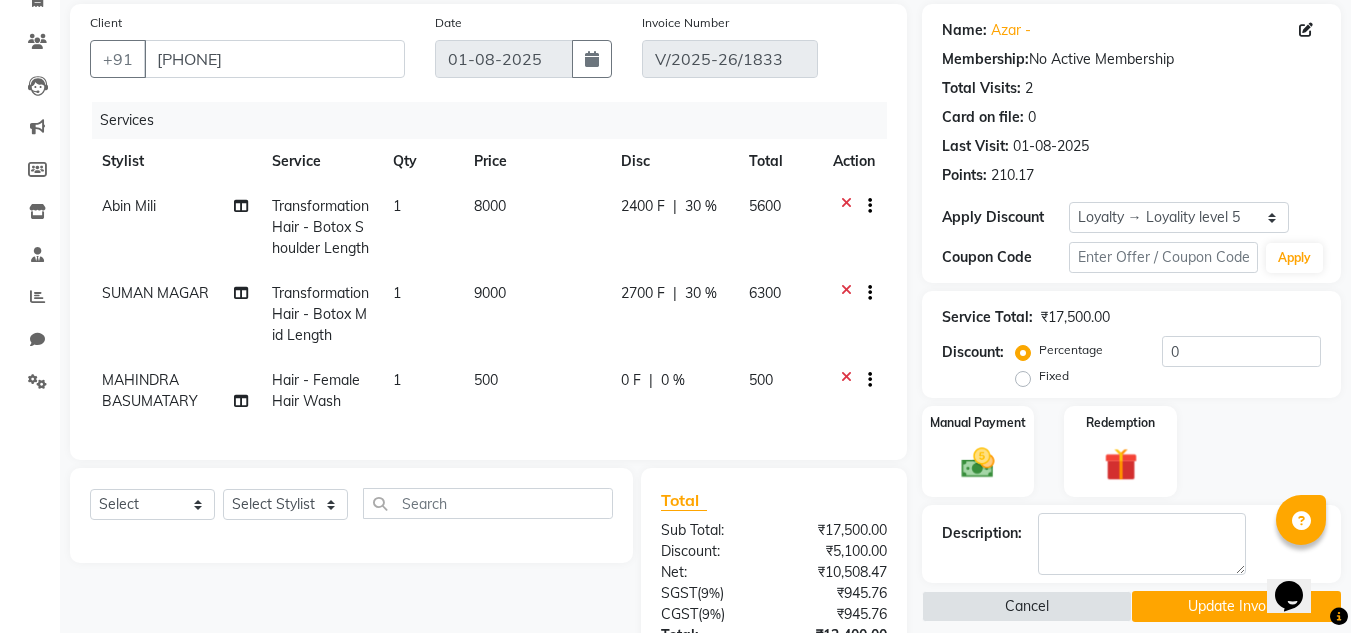 click on "Hair - Female Hair Wash" 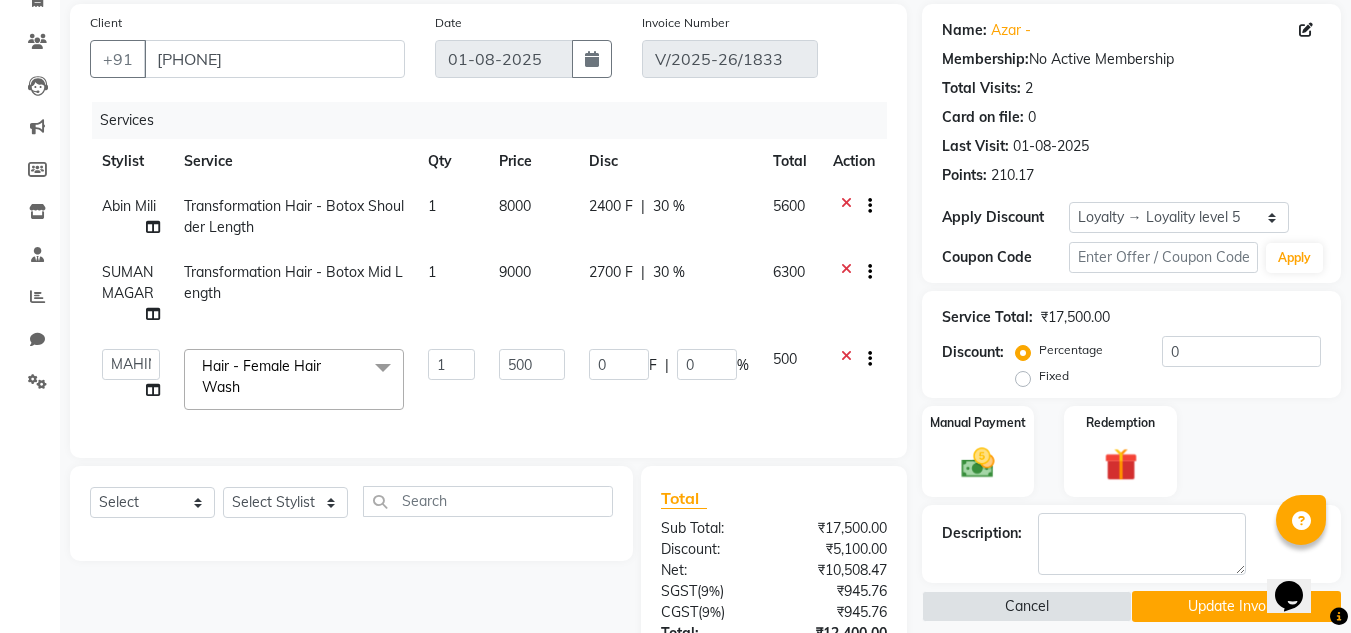 click 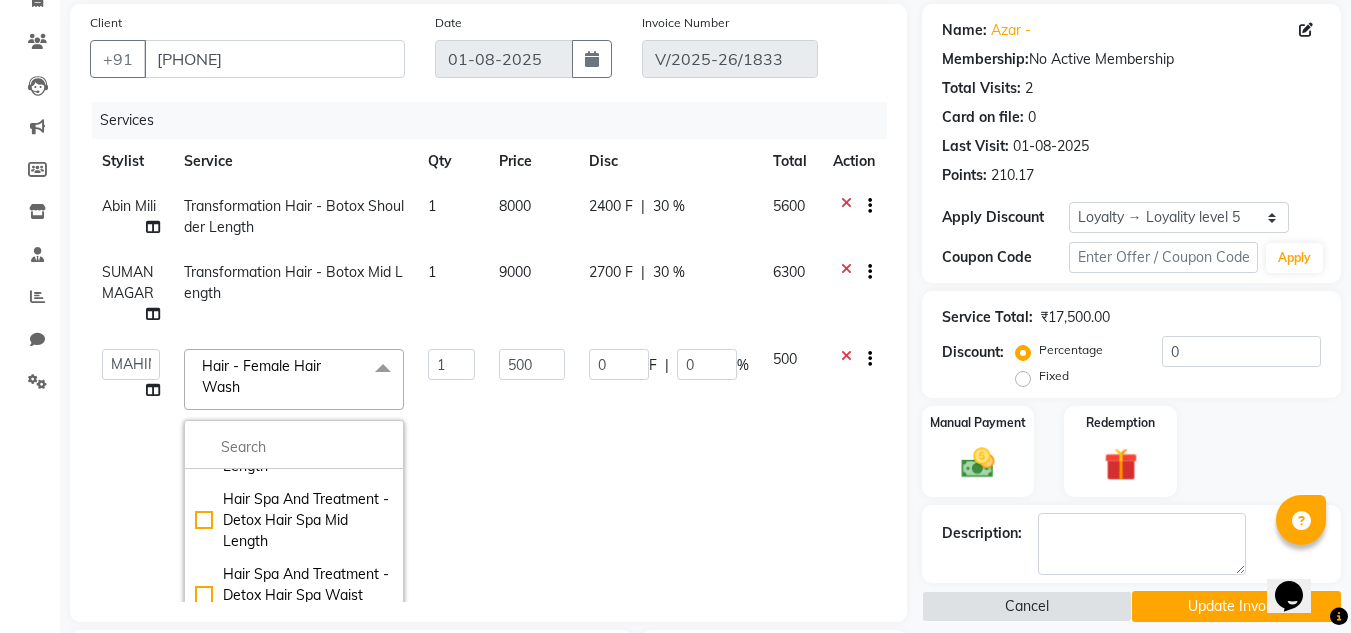 scroll, scrollTop: 4434, scrollLeft: 0, axis: vertical 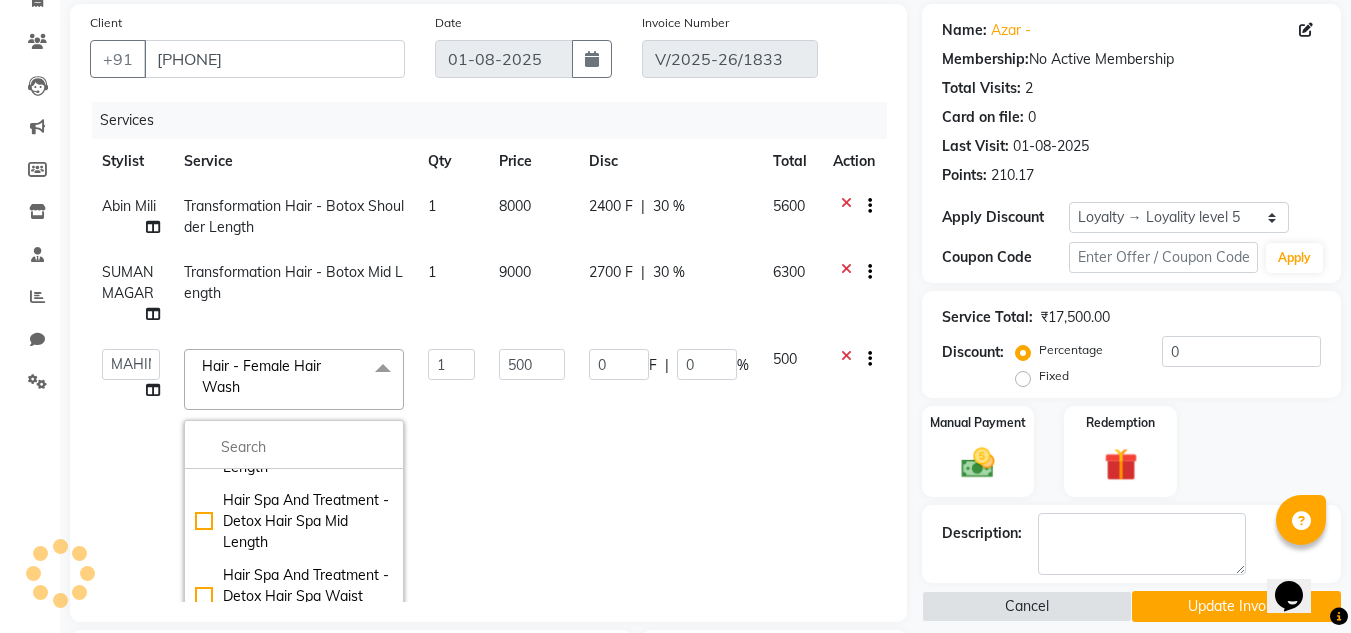click on "Hair Spa And Treatment - Basic Hair Spa Shoulder Length" 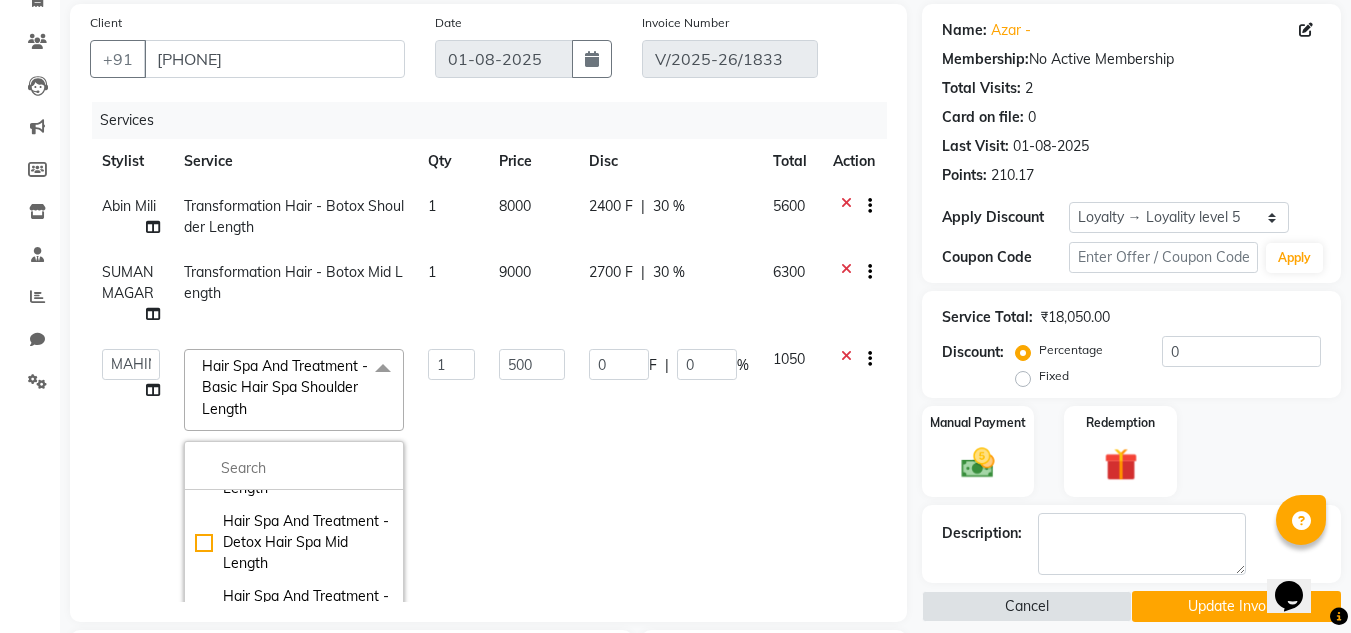 checkbox on "false" 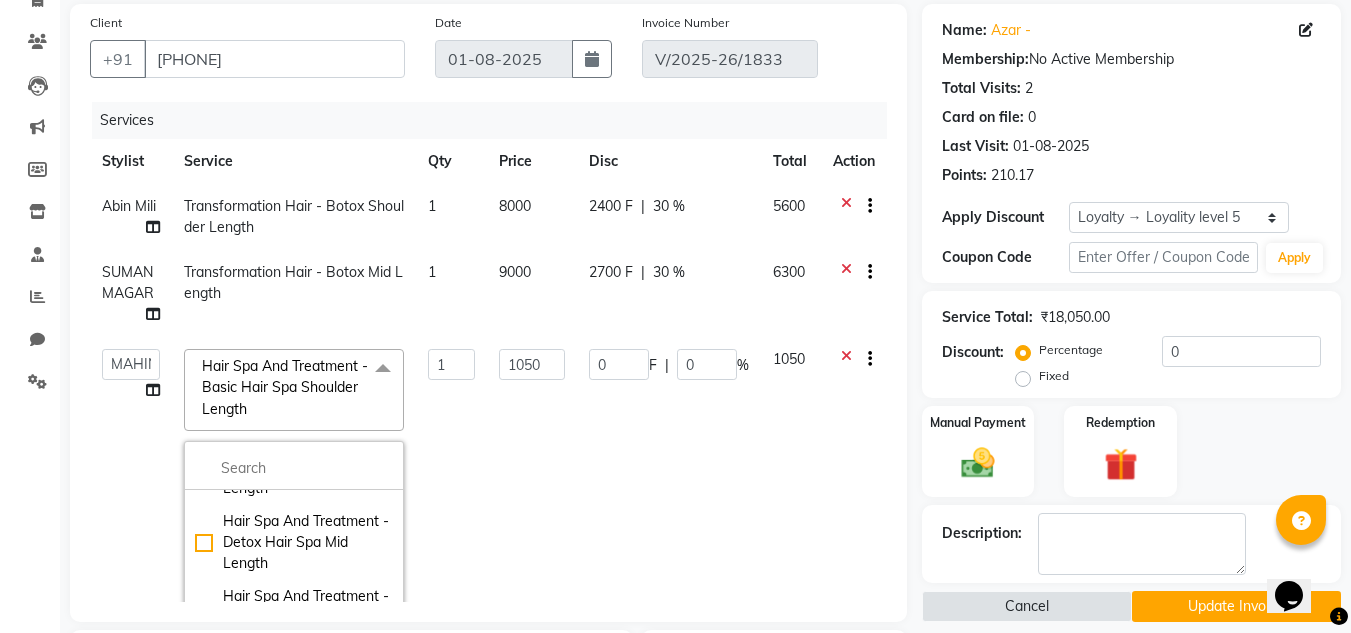 click on "0 F | 0 %" 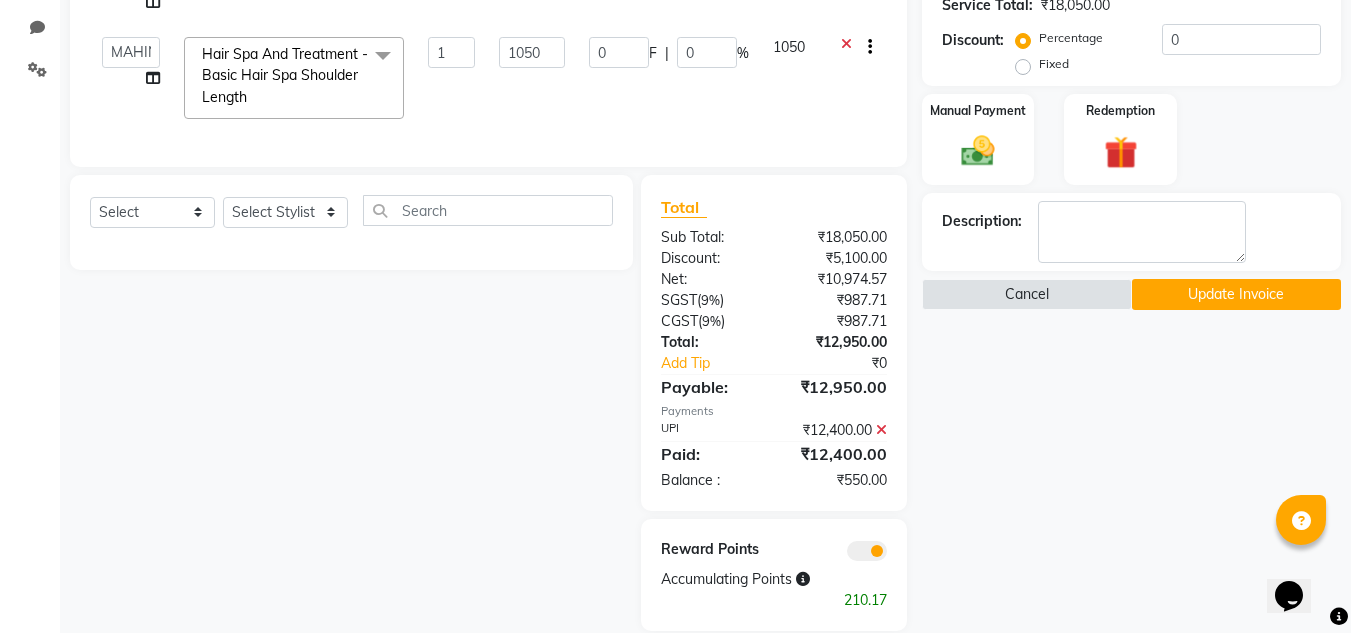 scroll, scrollTop: 457, scrollLeft: 0, axis: vertical 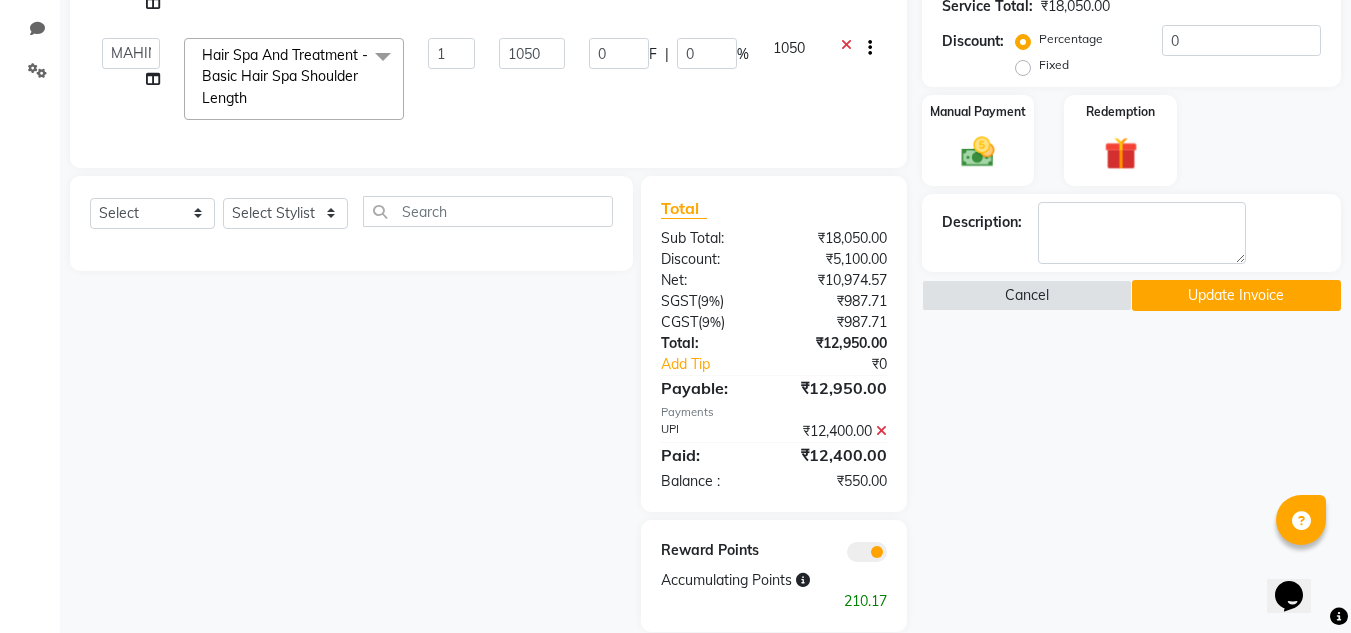click on "Update Invoice" 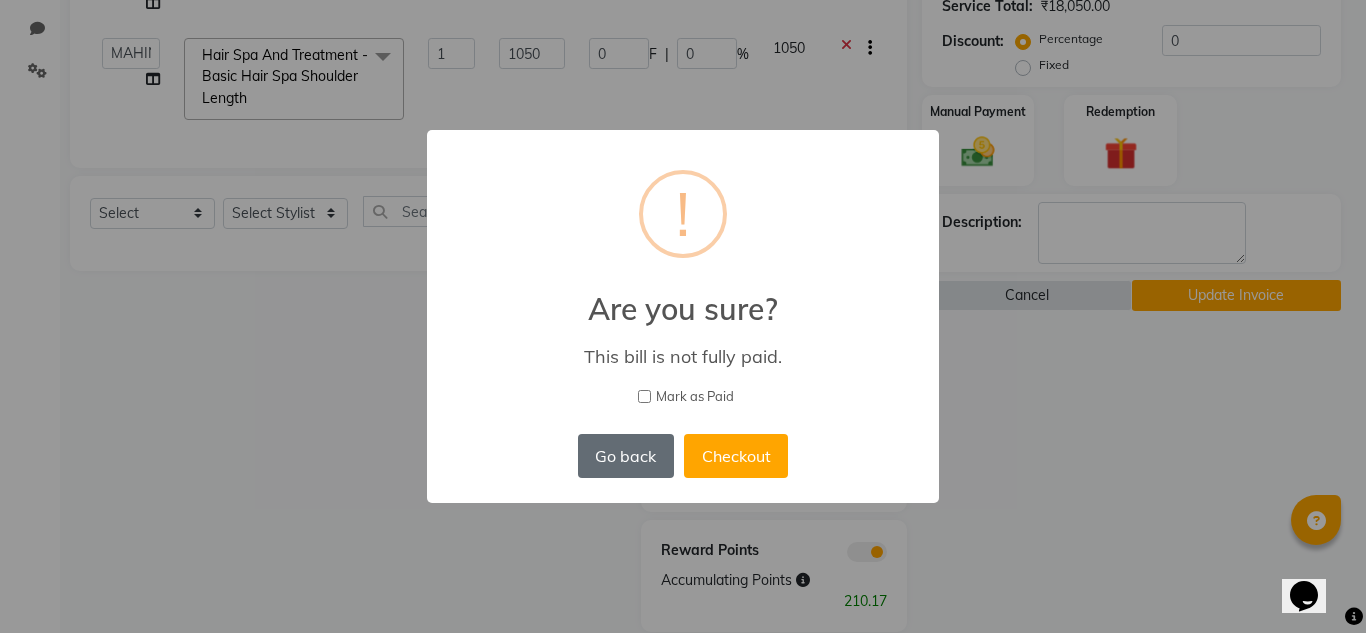click on "Go back" at bounding box center [626, 456] 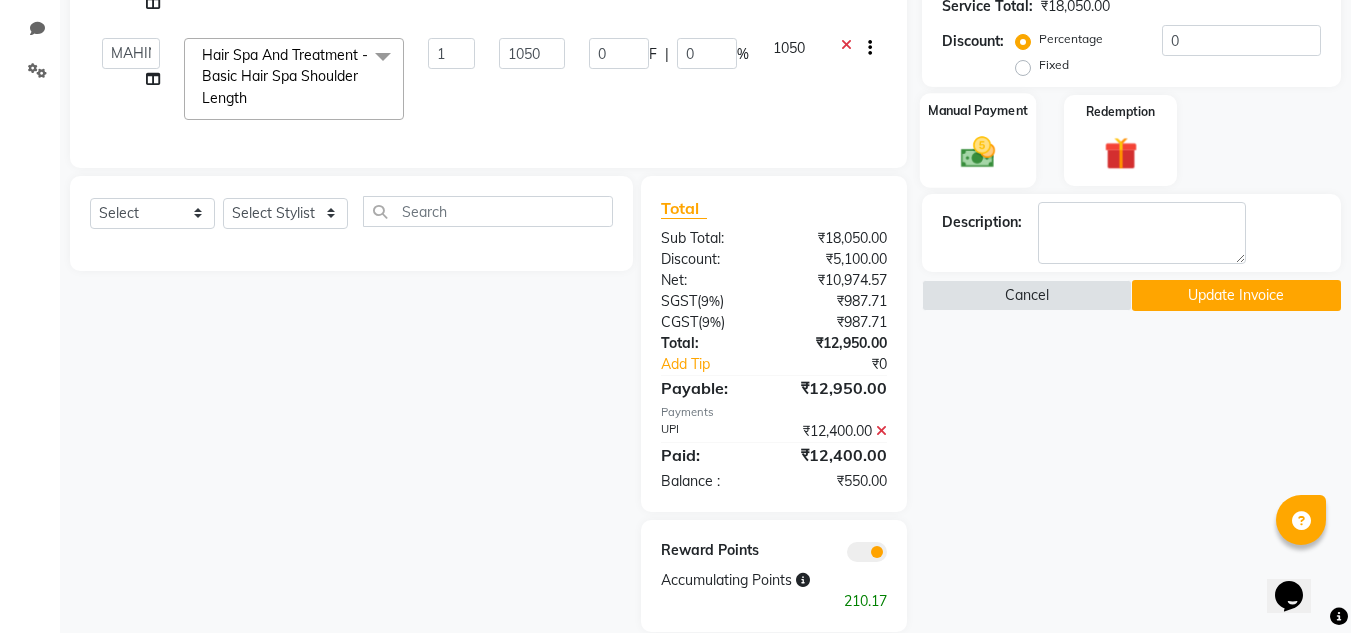 click on "Manual Payment" 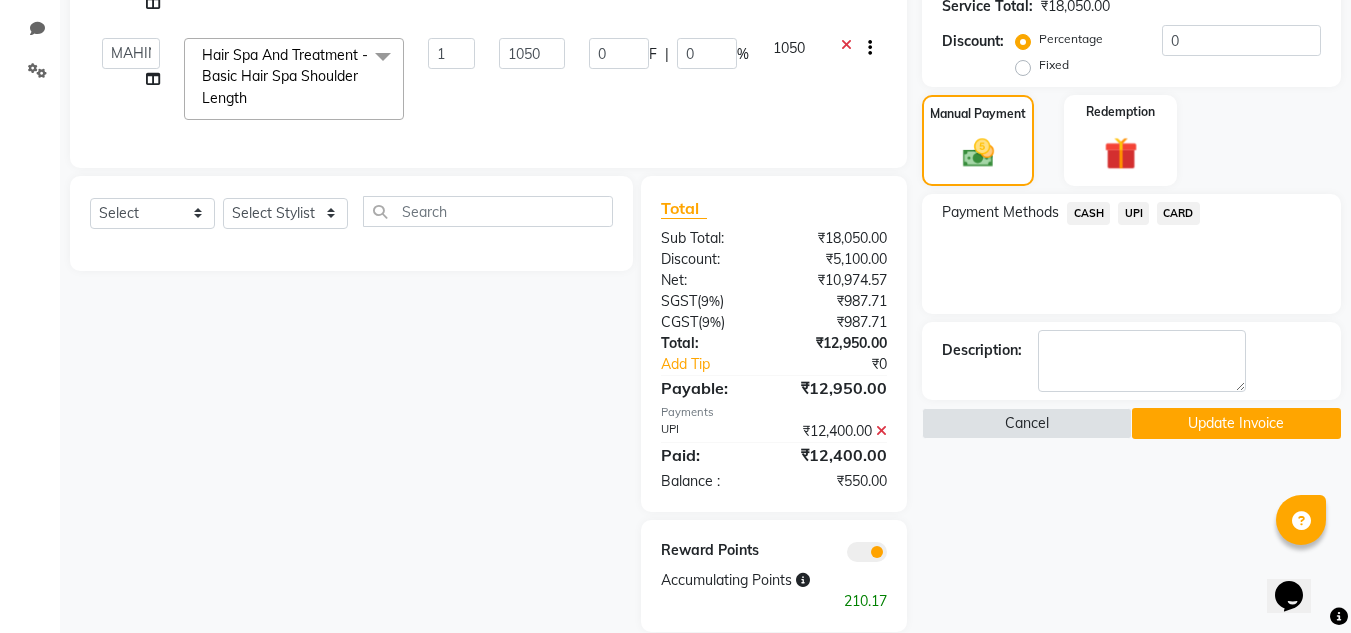 click on "UPI" 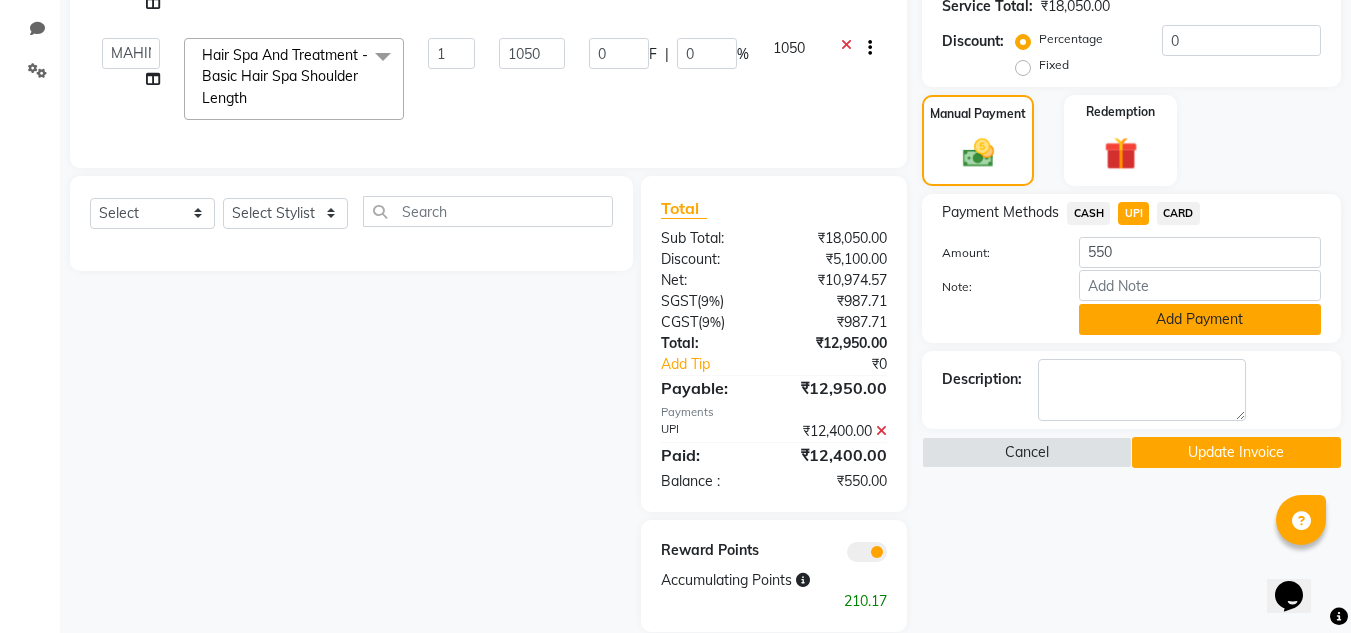 click on "Add Payment" 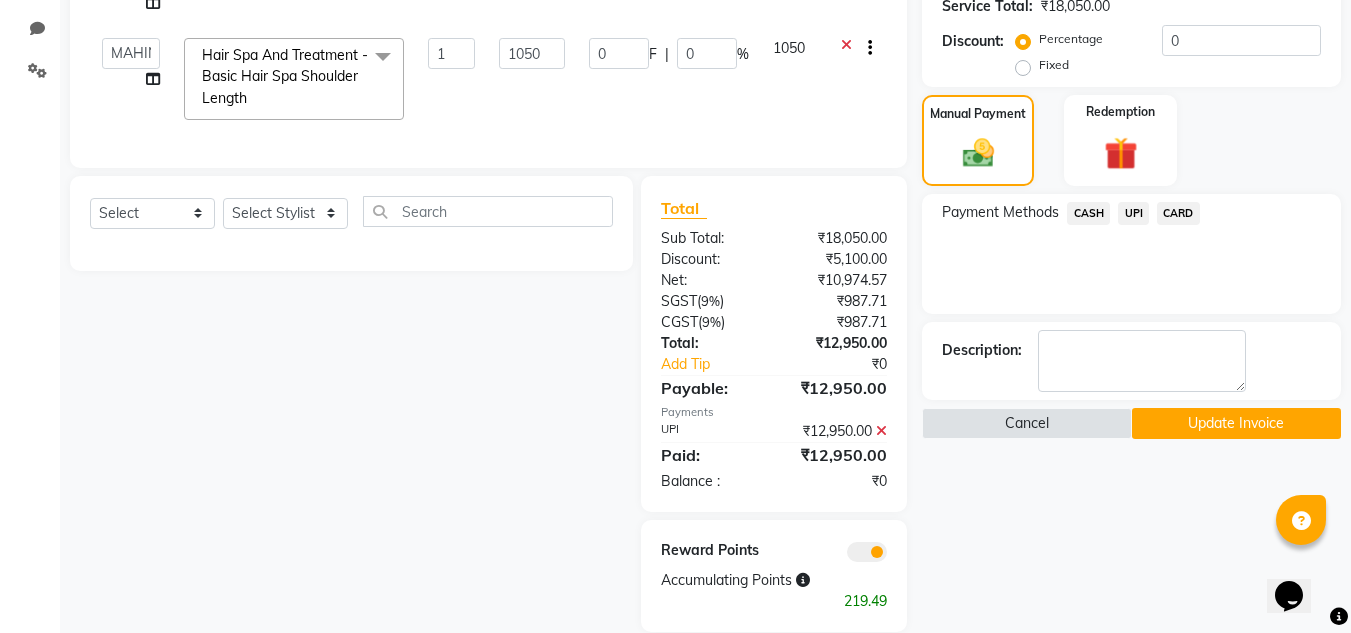 click on "Update Invoice" 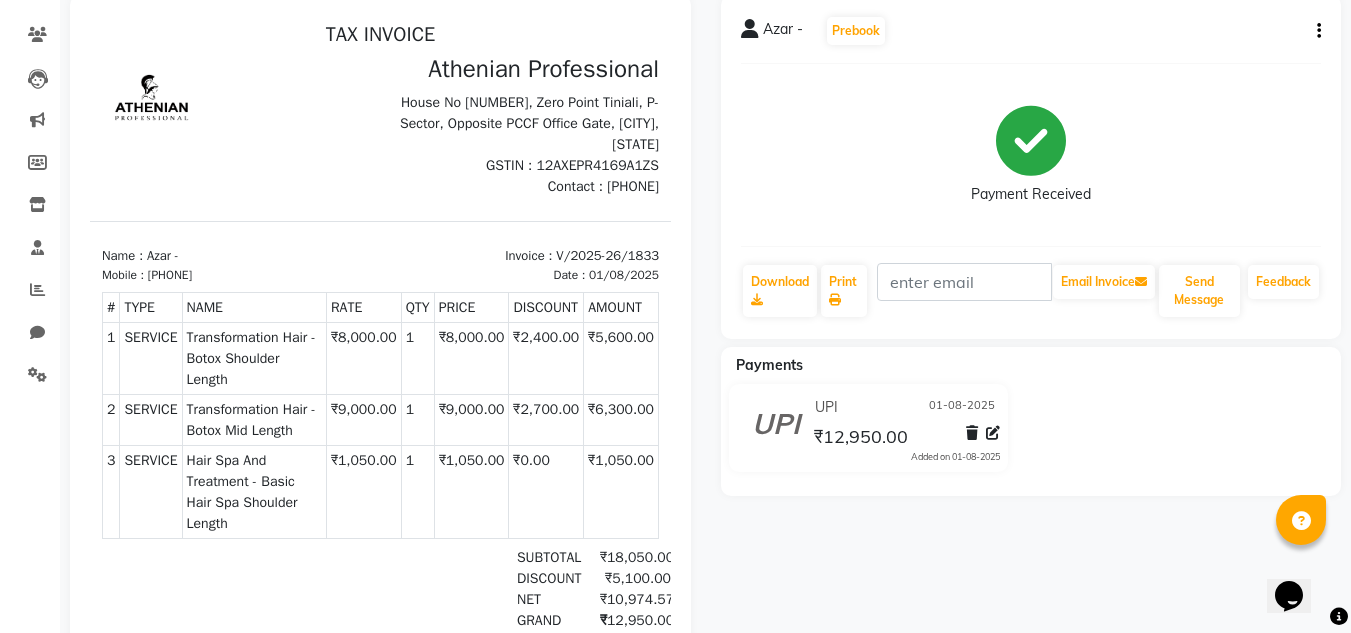 scroll, scrollTop: 0, scrollLeft: 0, axis: both 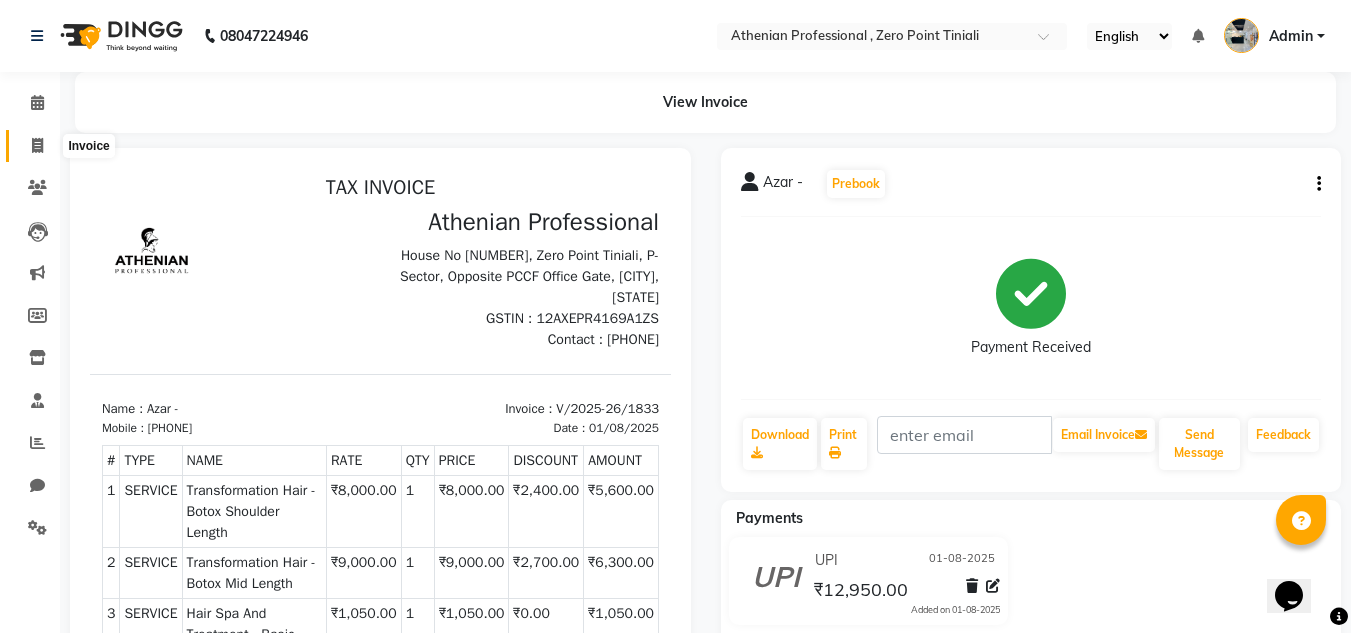 click 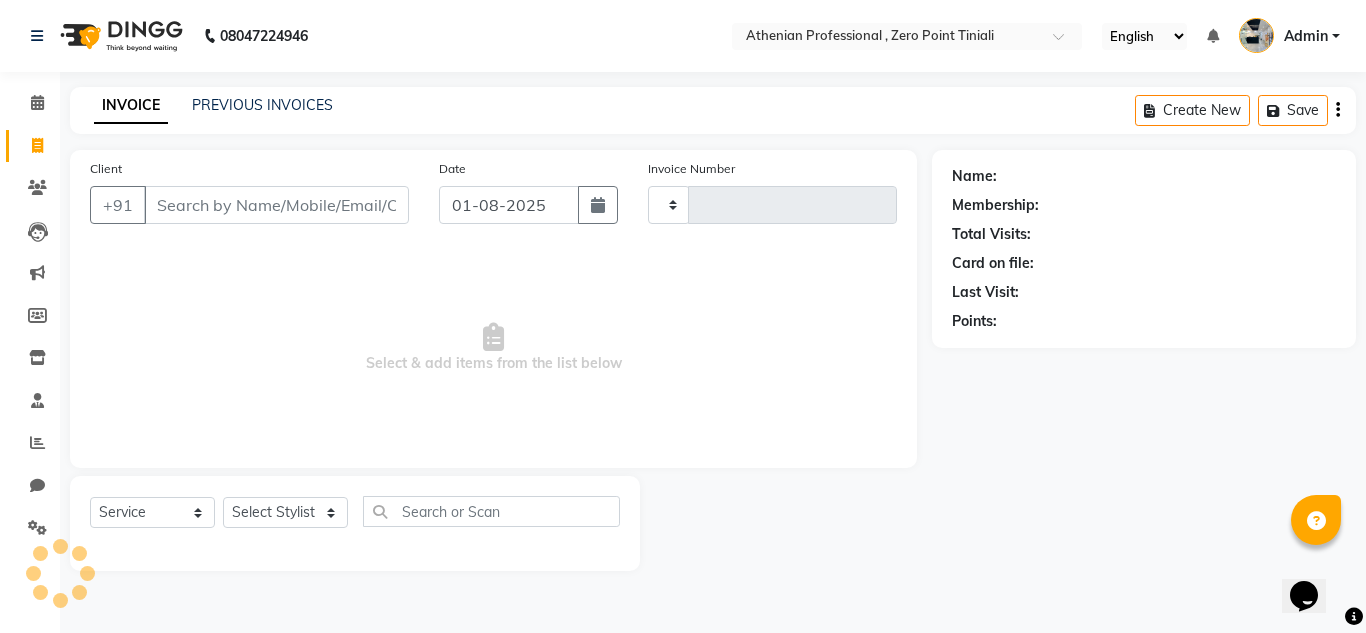 type on "1835" 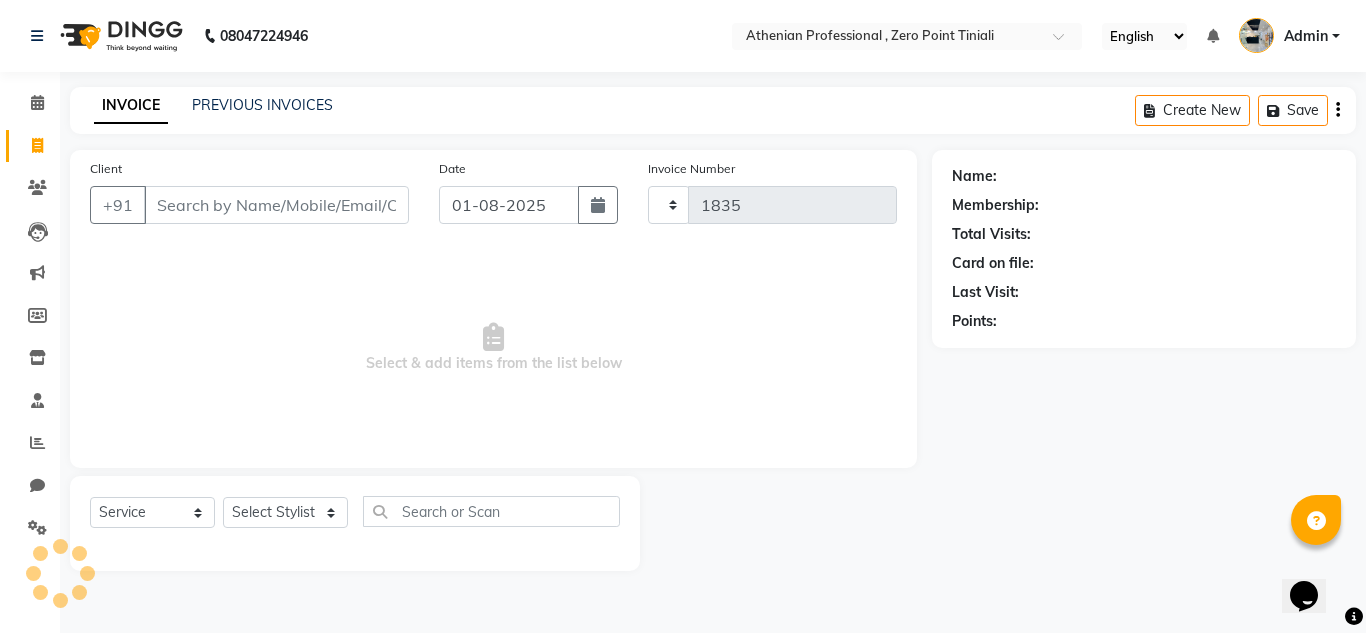 select on "8300" 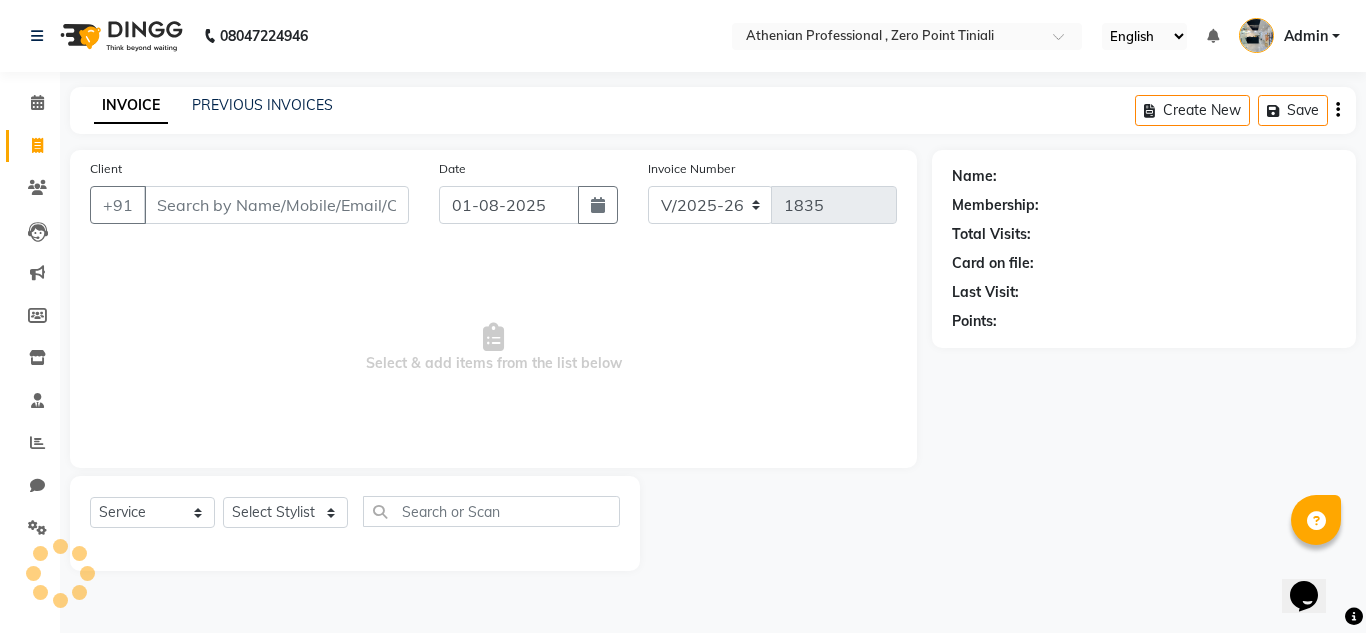 type on "m" 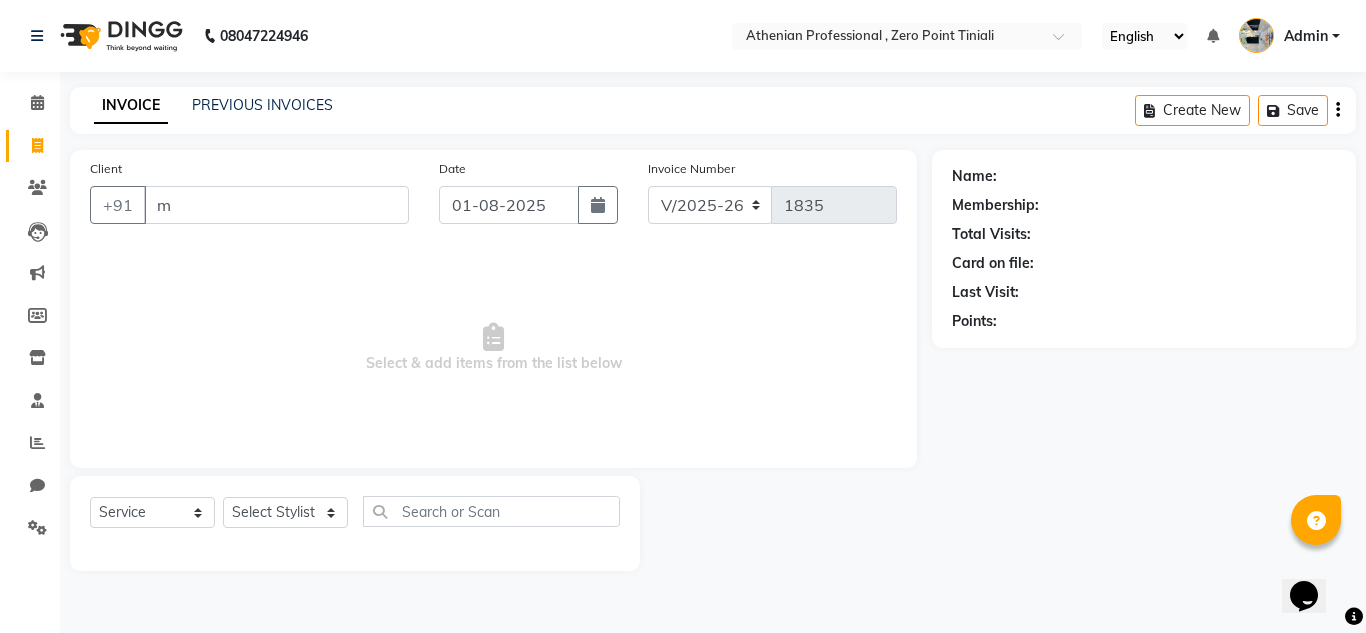type 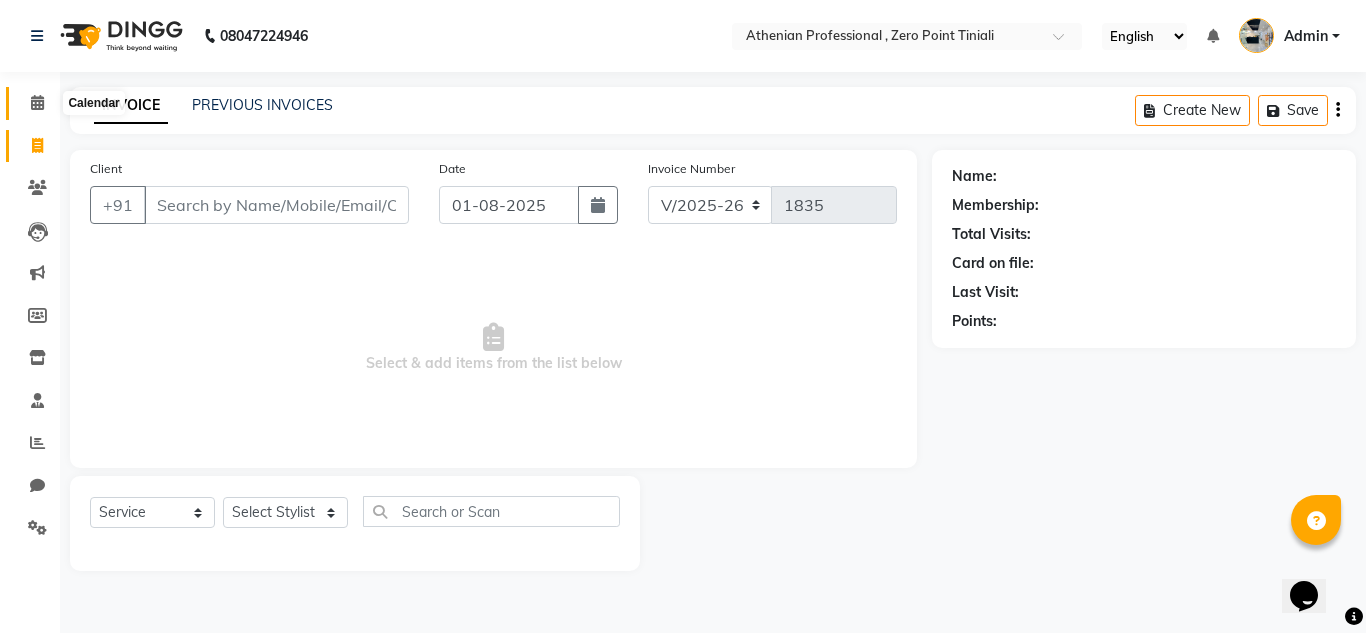 click 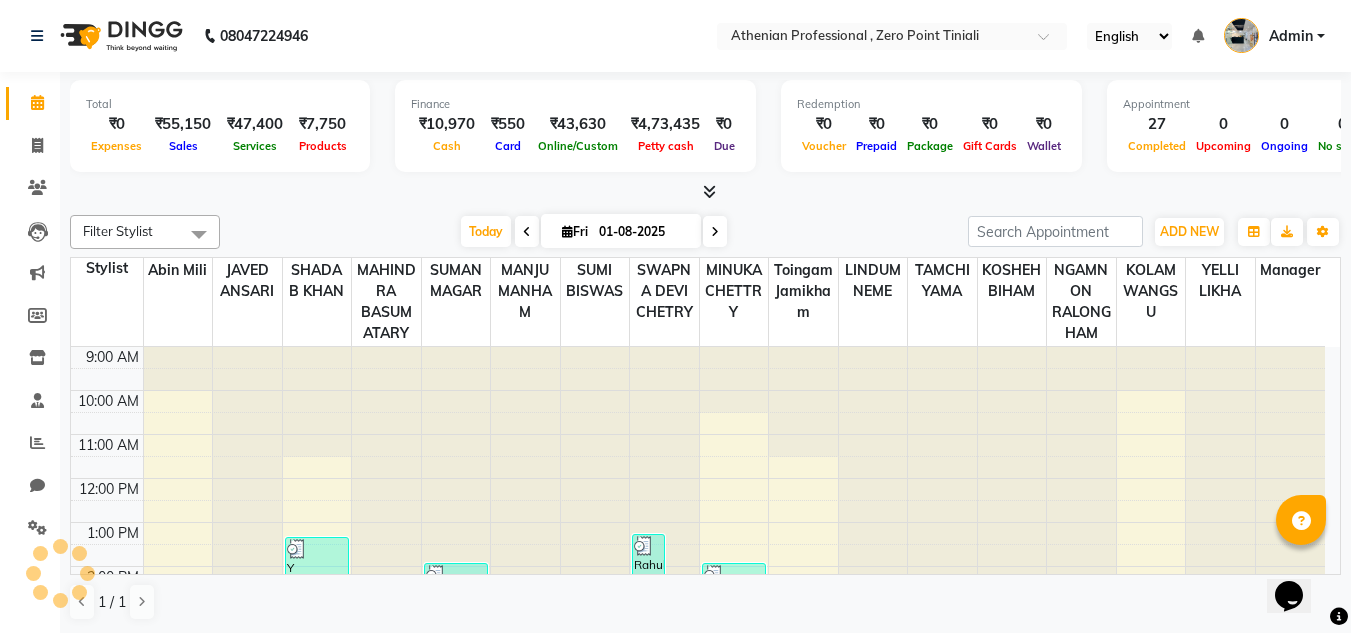 scroll, scrollTop: 308, scrollLeft: 0, axis: vertical 